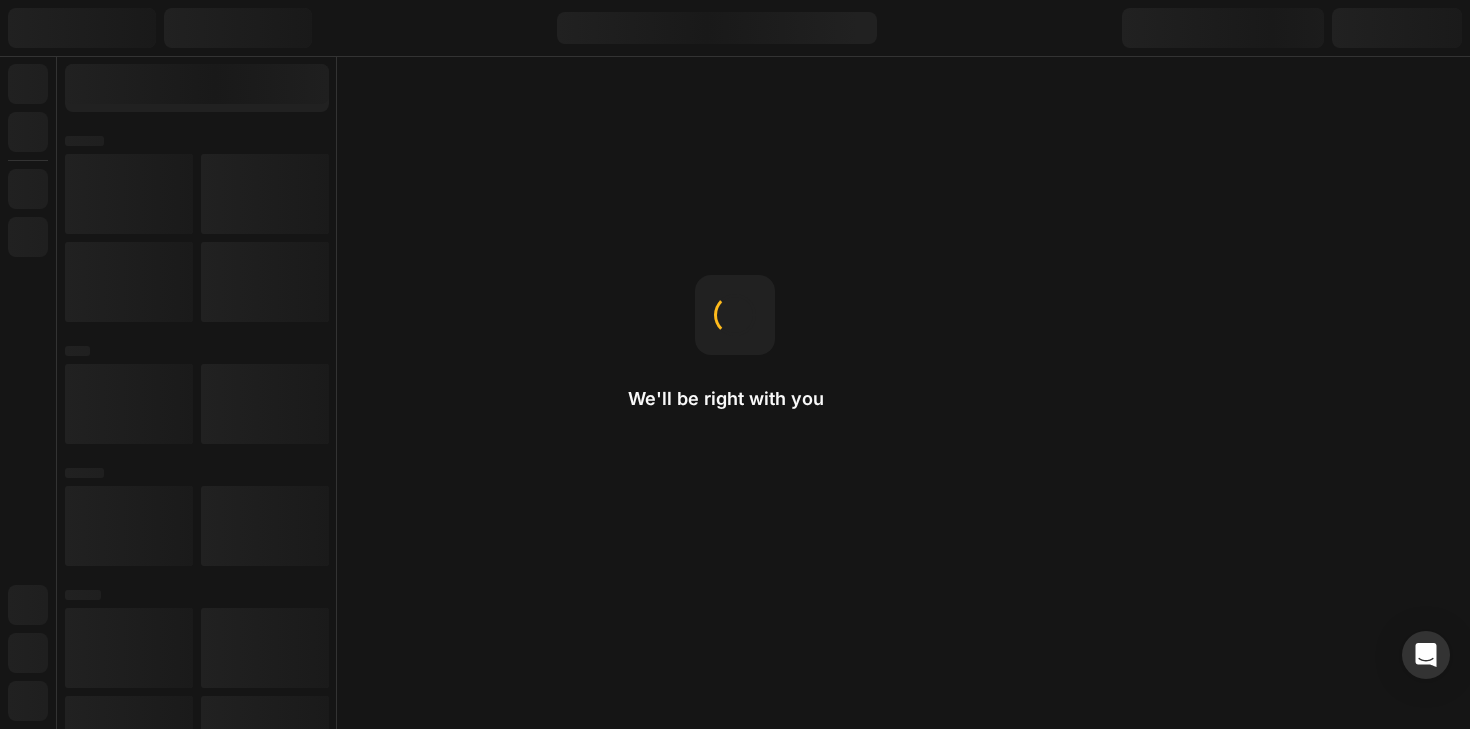 scroll, scrollTop: 0, scrollLeft: 0, axis: both 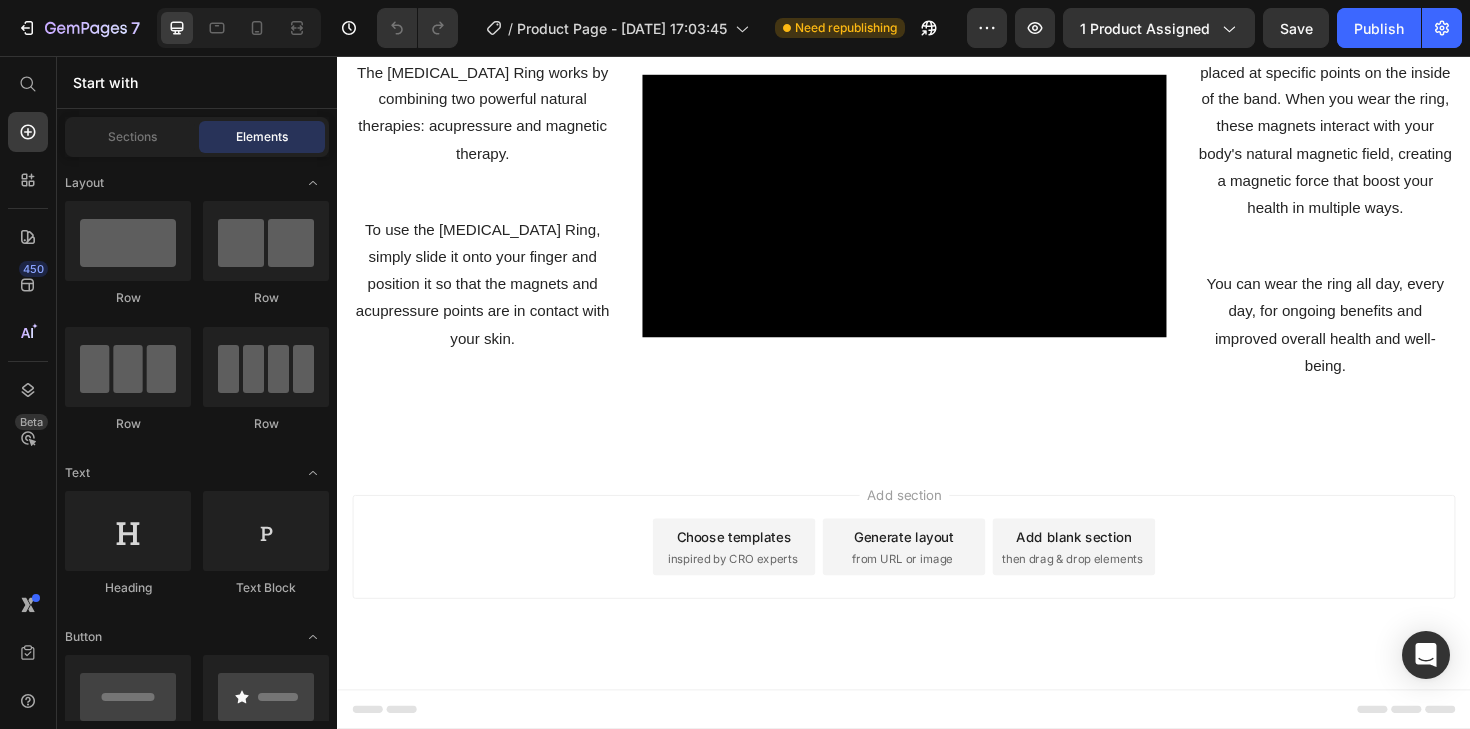 click on "Add section Choose templates inspired by CRO experts Generate layout from URL or image Add blank section then drag & drop elements" at bounding box center (937, 576) 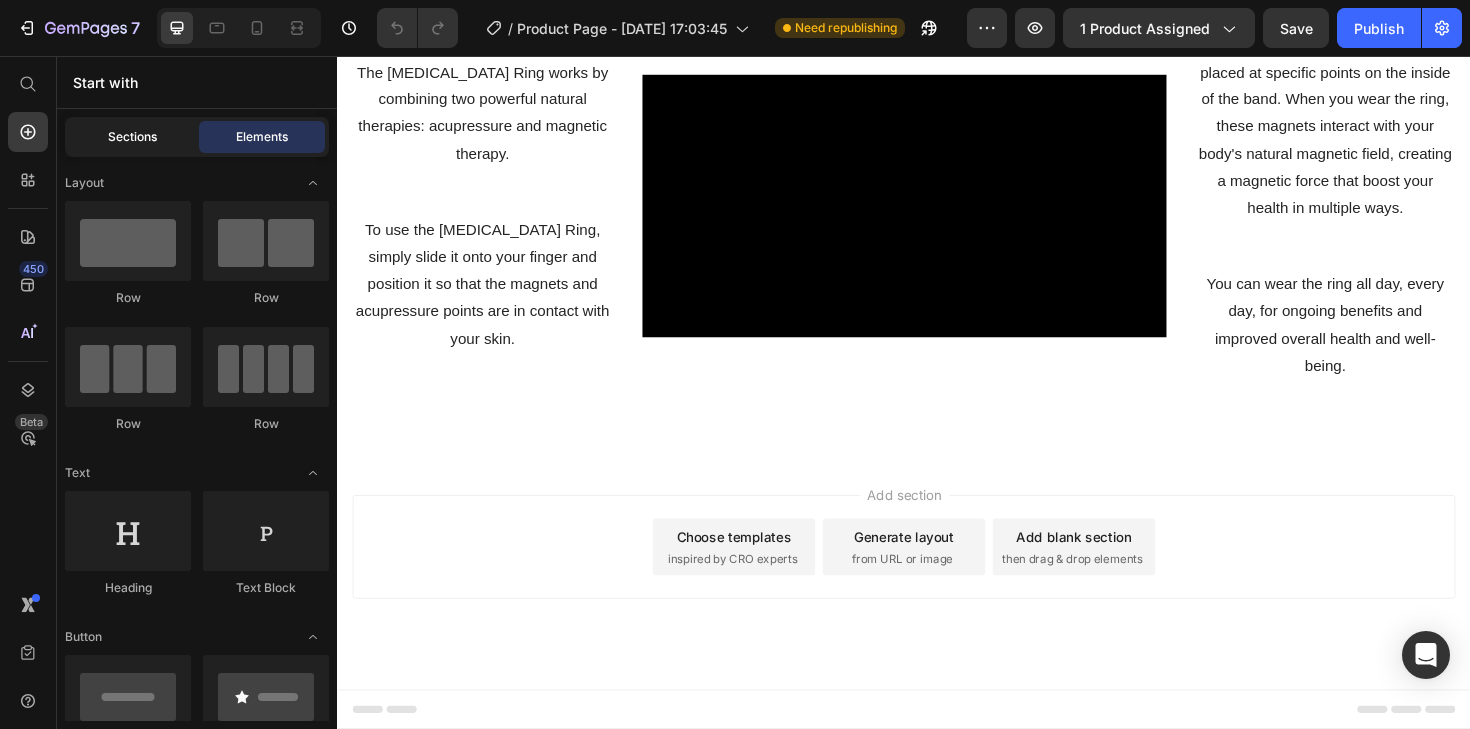 click on "Sections" at bounding box center (132, 137) 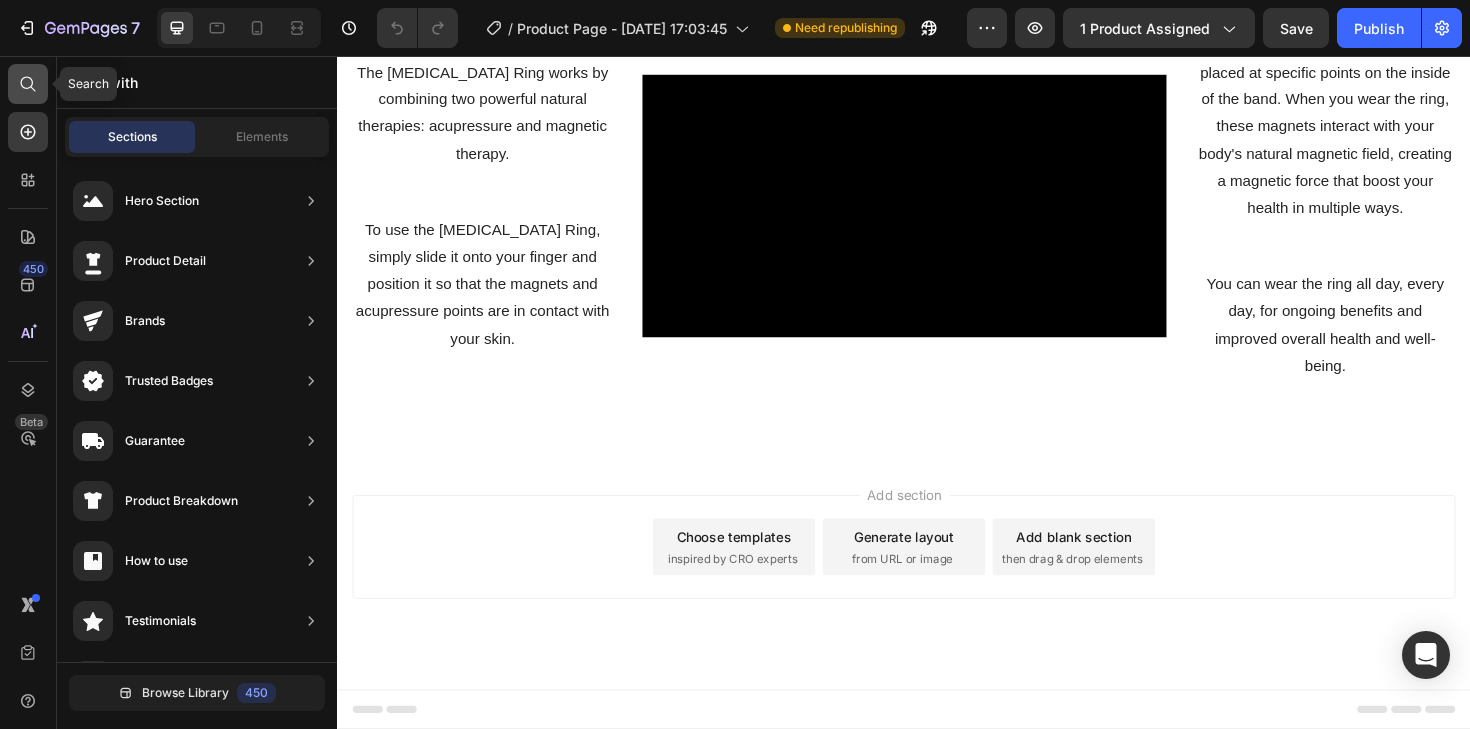 click 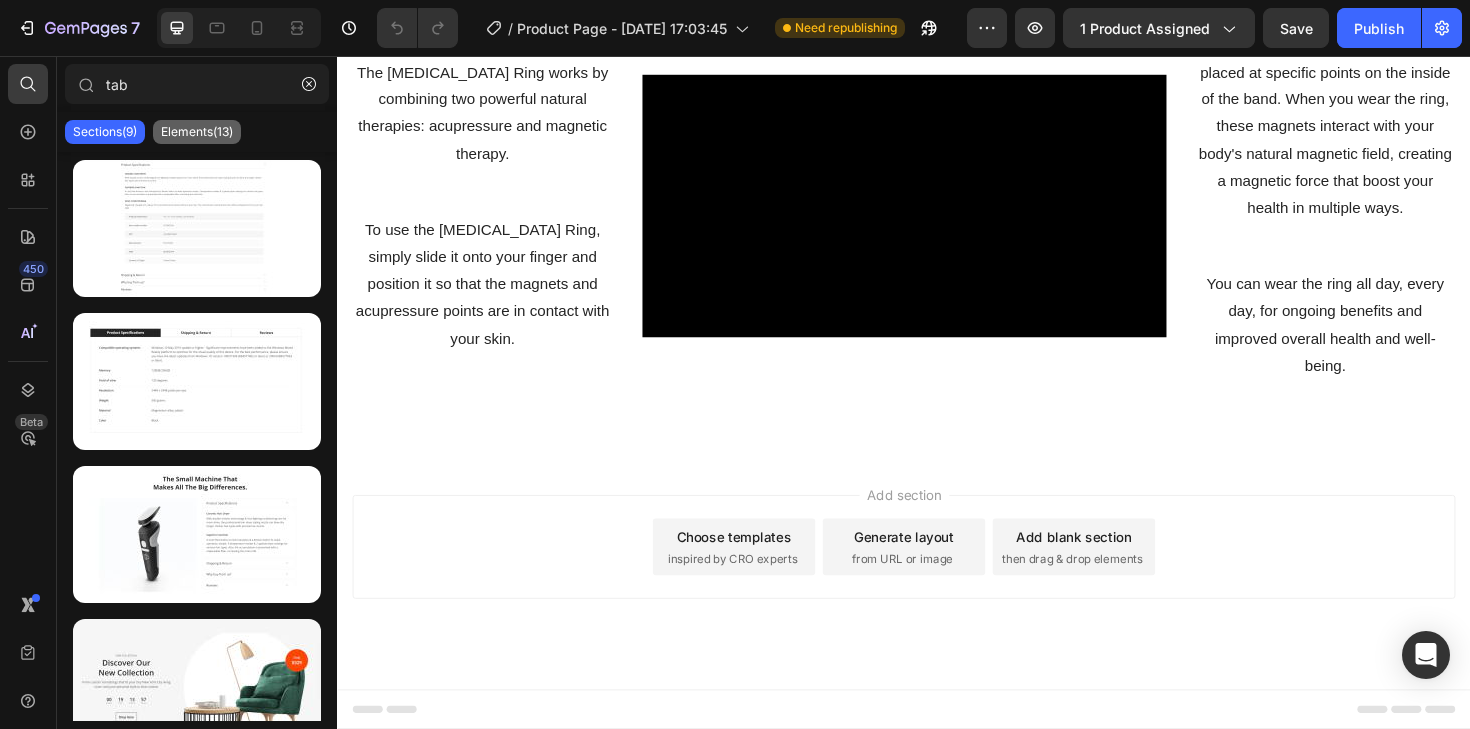 type on "tab" 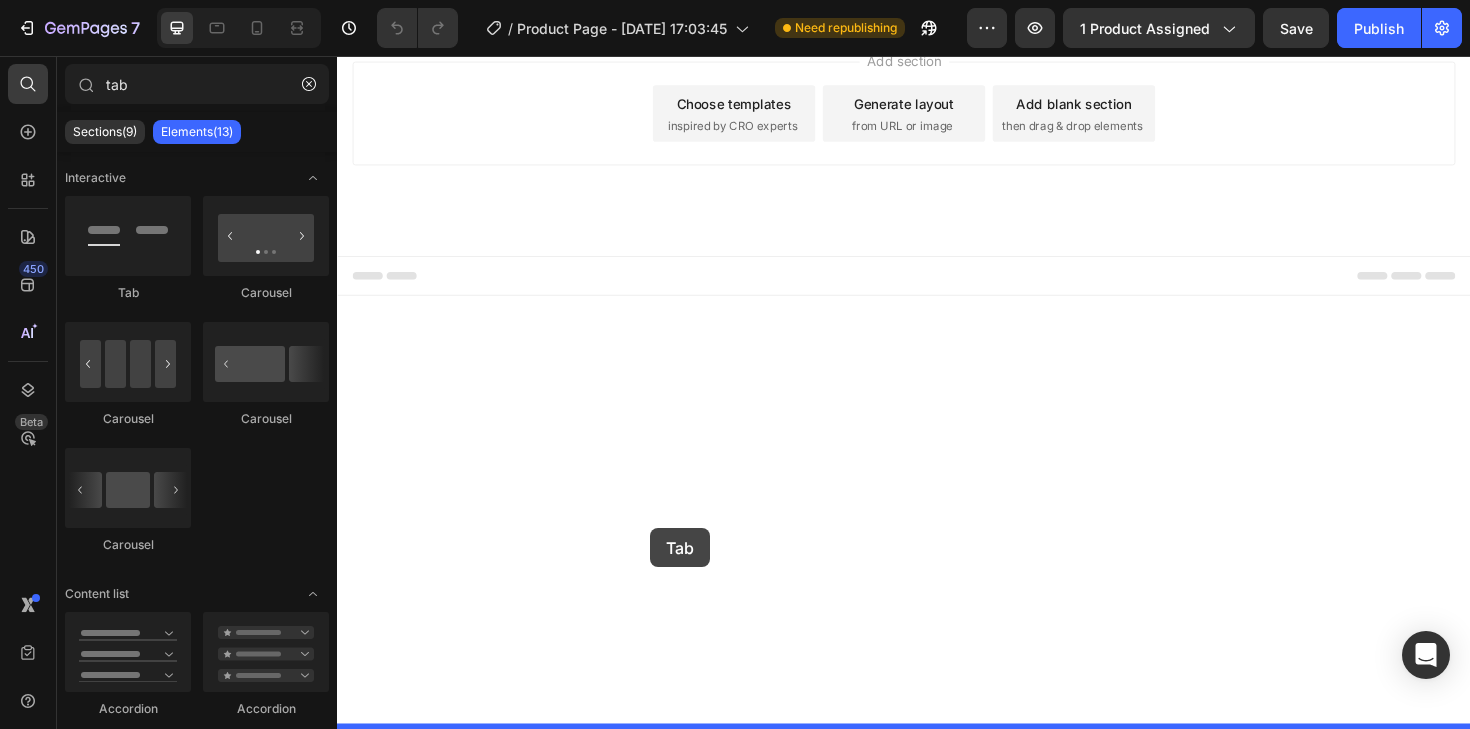 drag, startPoint x: 478, startPoint y: 287, endPoint x: 662, endPoint y: 555, distance: 325.0846 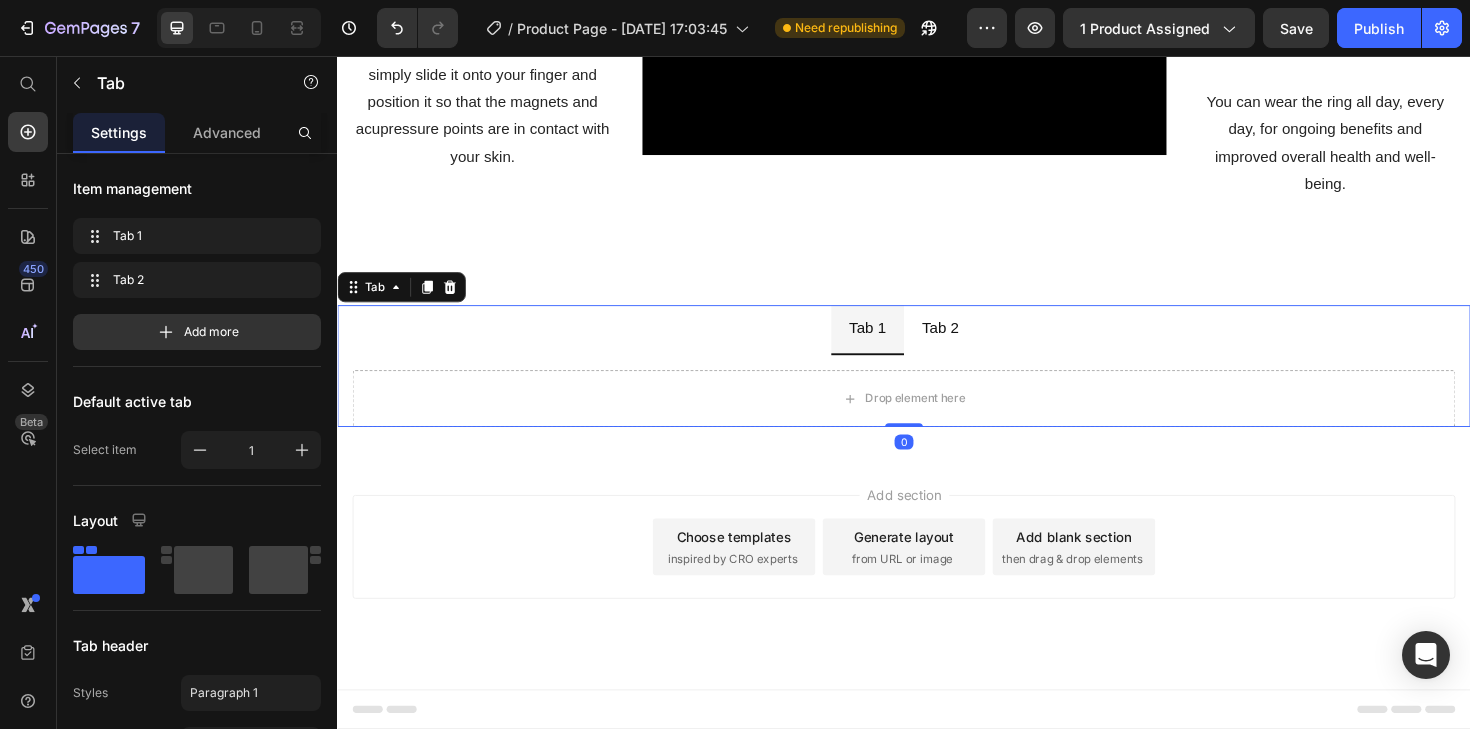 click on "Tab 2" at bounding box center (975, 346) 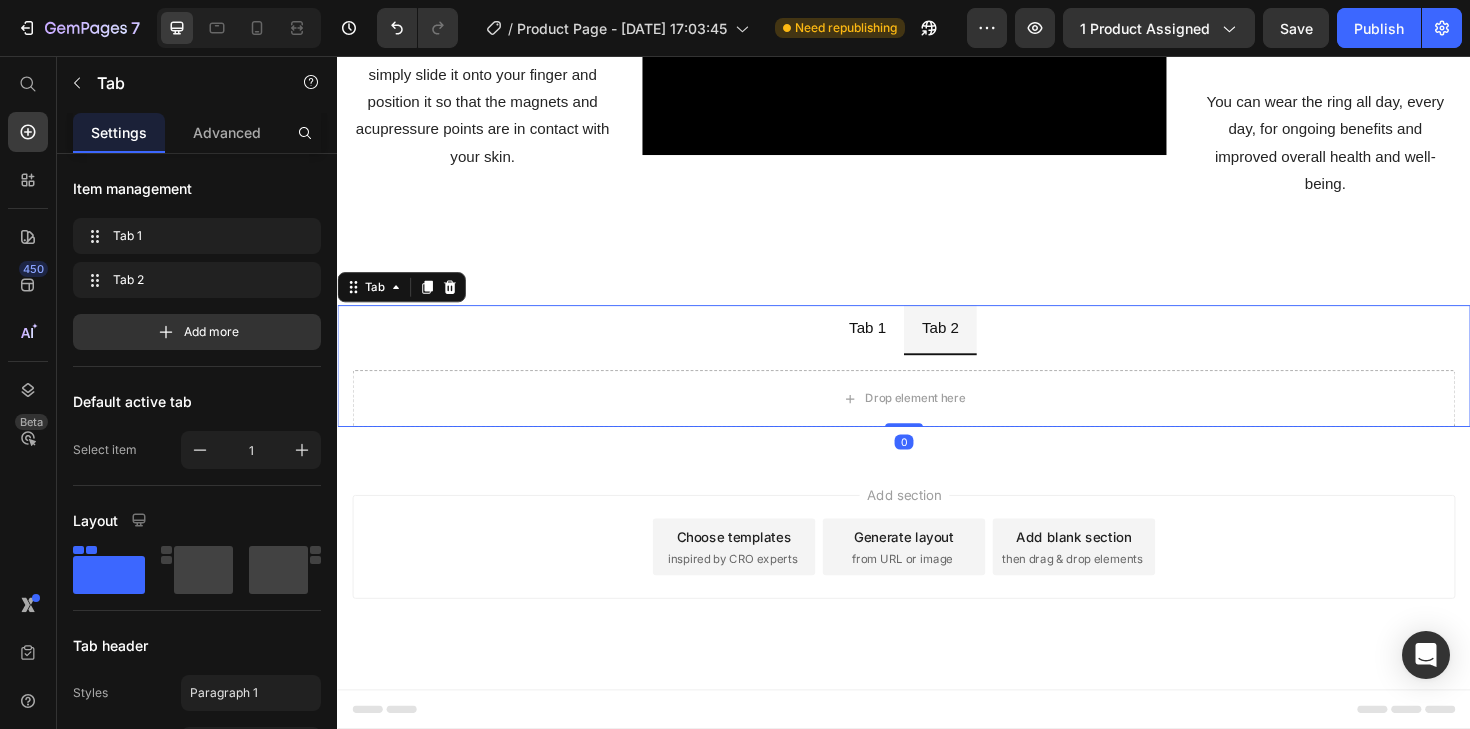 click on "Tab 1" at bounding box center [898, 346] 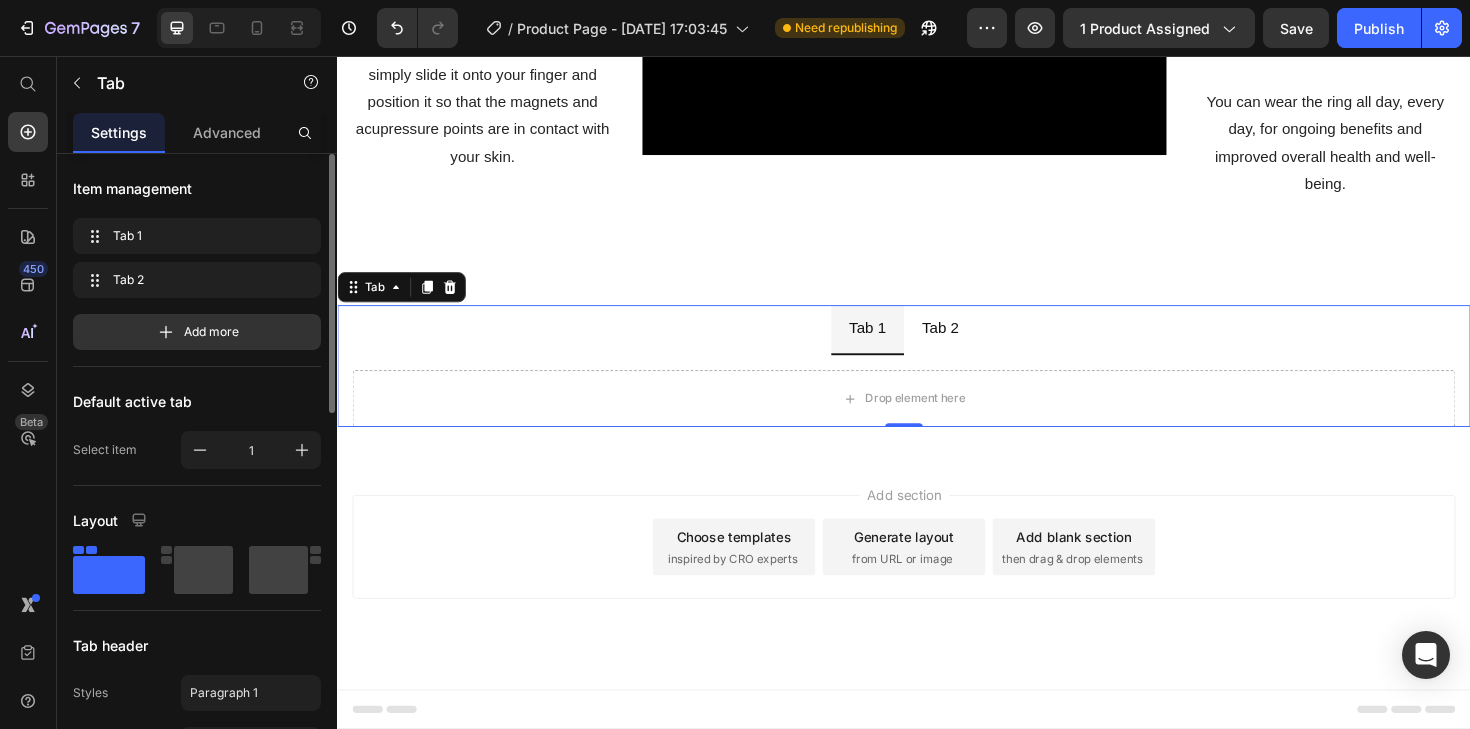 click on "Default active tab" at bounding box center [197, 401] 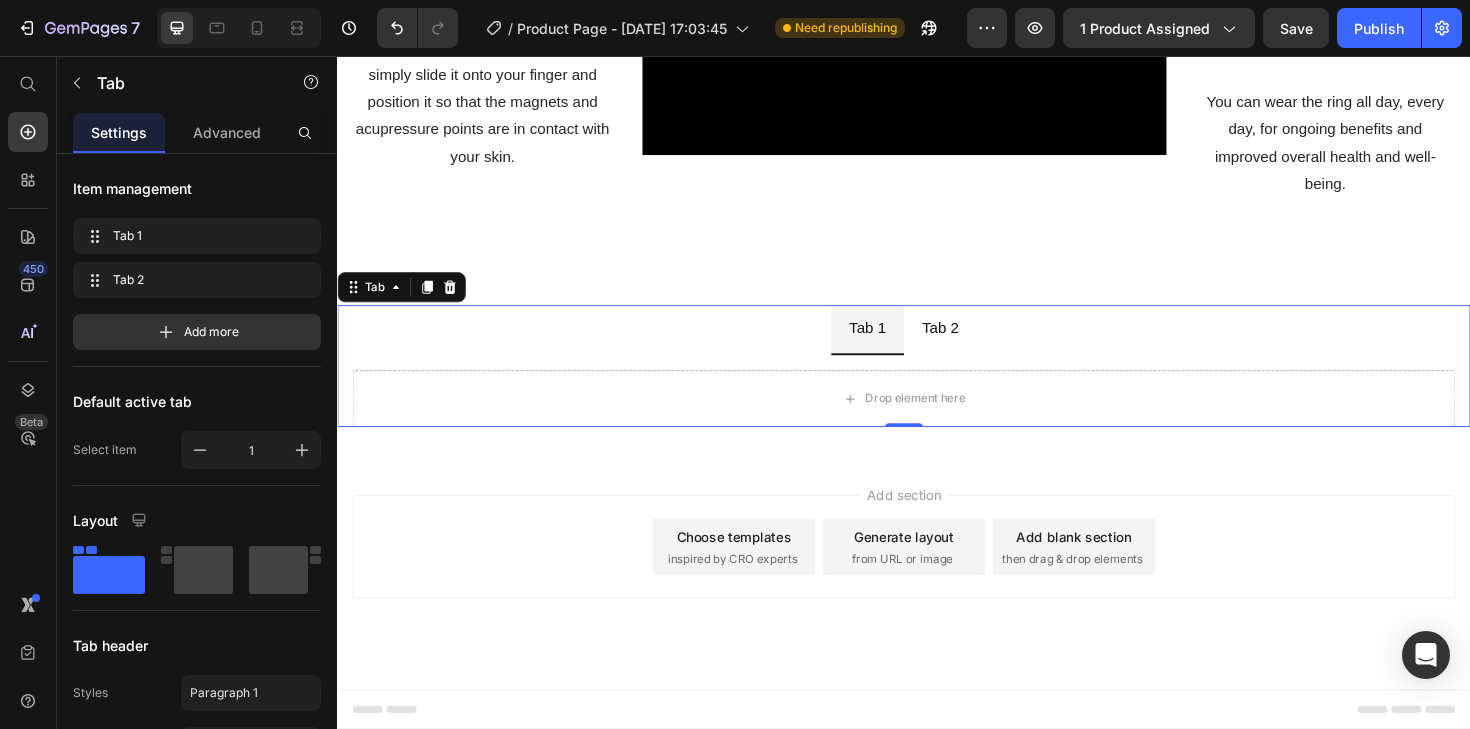 click on "Tab 1 Tab 2" at bounding box center (937, 346) 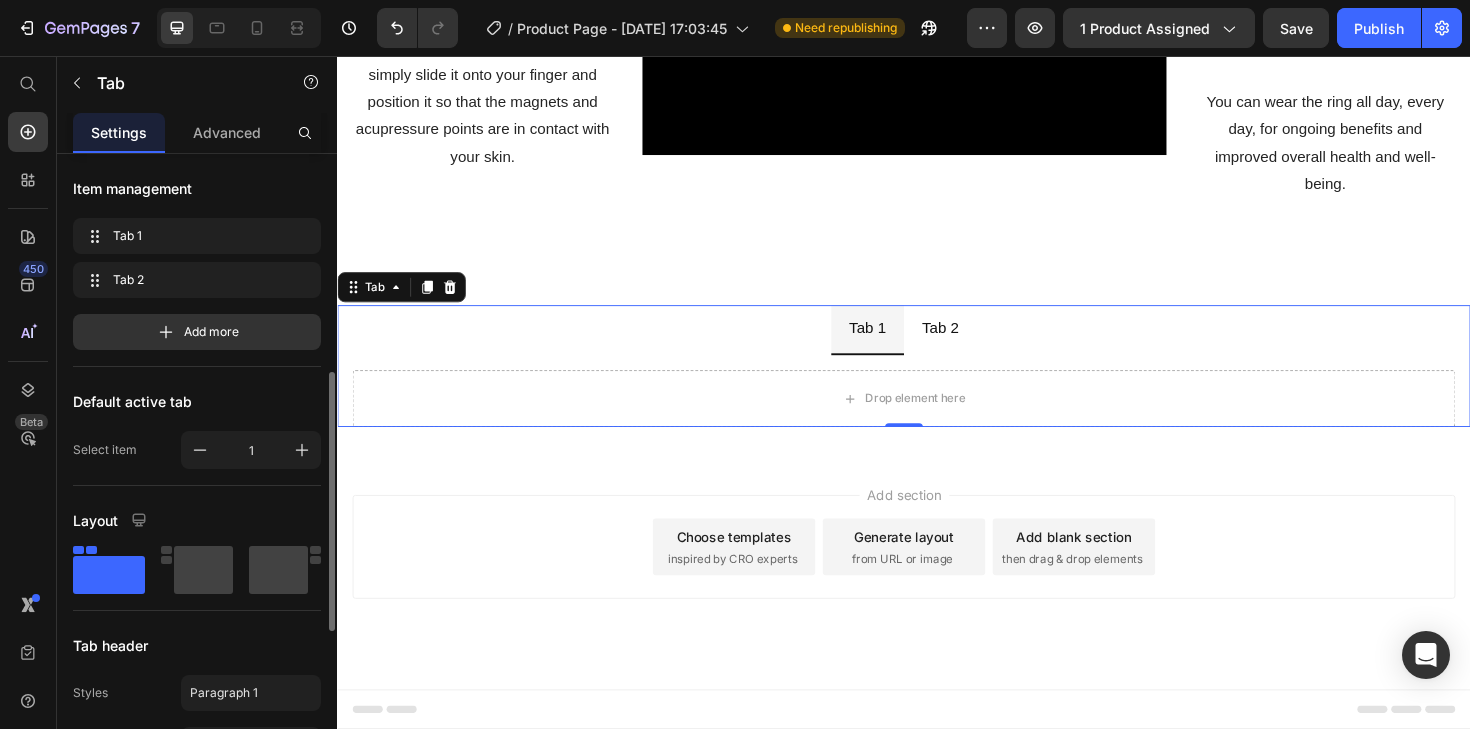 scroll, scrollTop: 905, scrollLeft: 0, axis: vertical 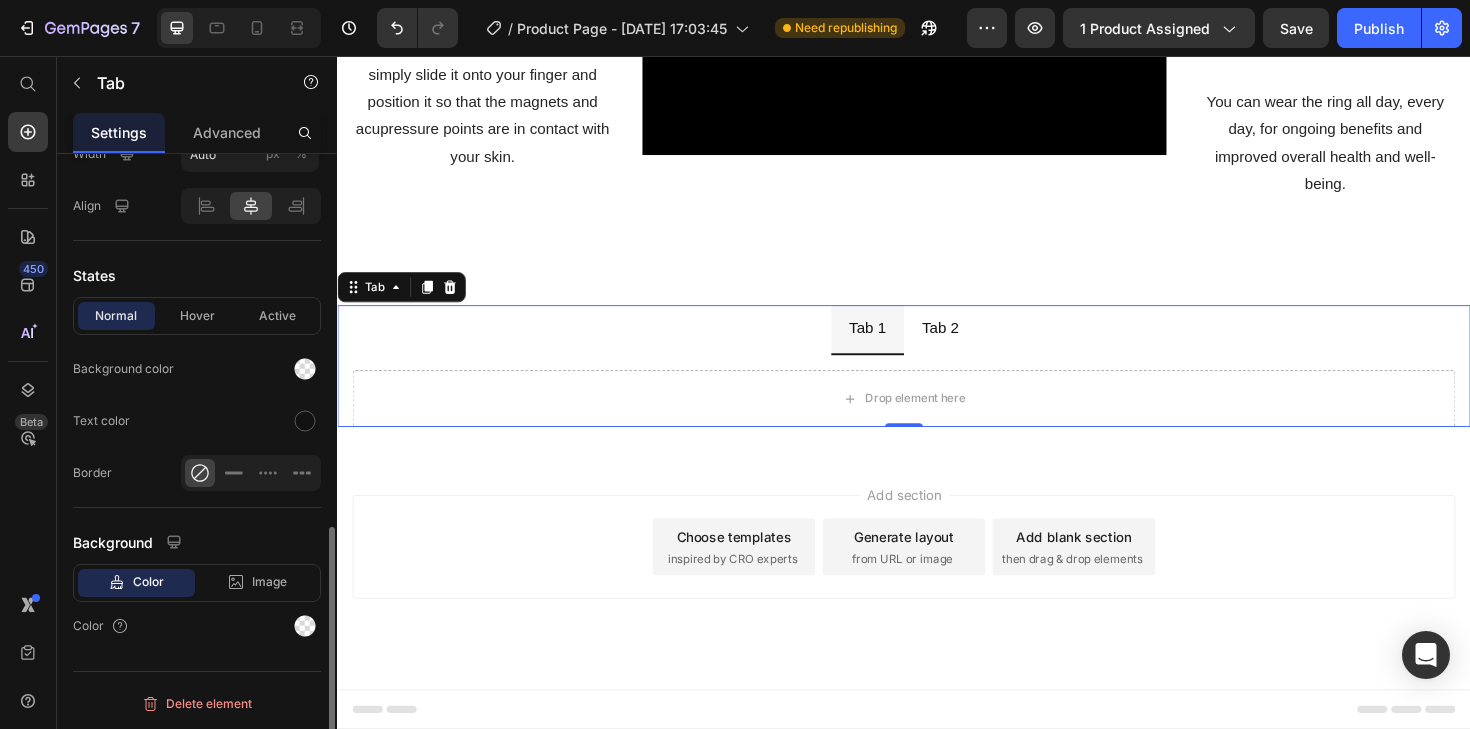 click at bounding box center [305, 369] 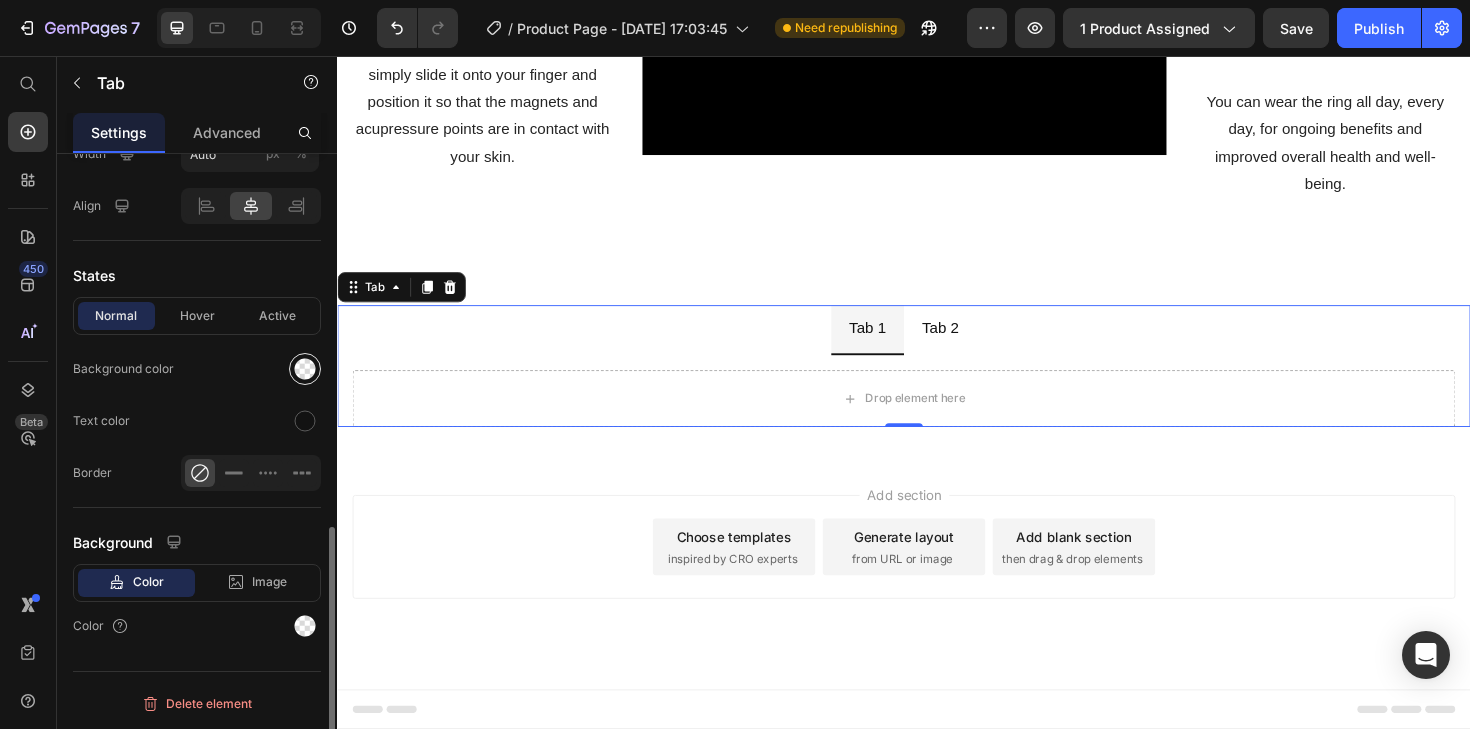 click at bounding box center (305, 369) 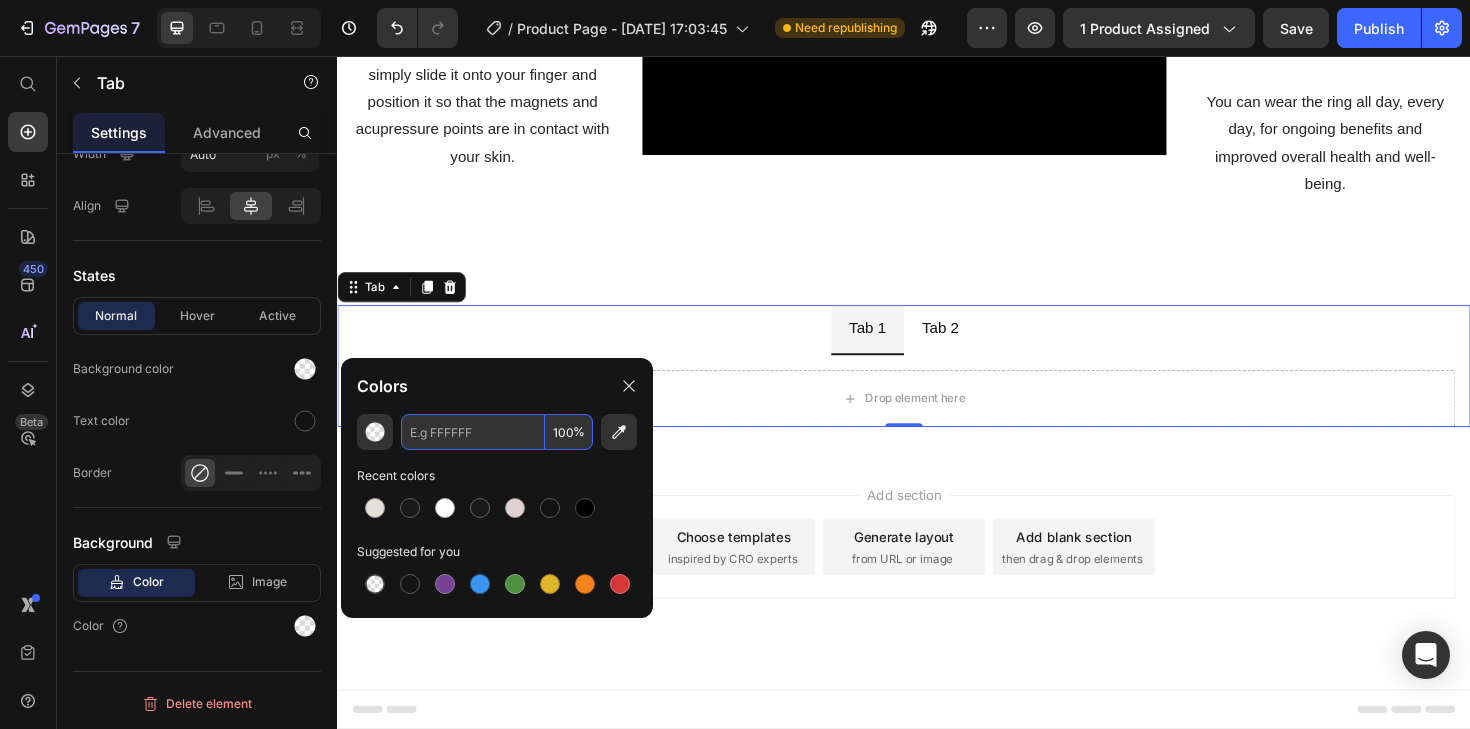click at bounding box center (473, 432) 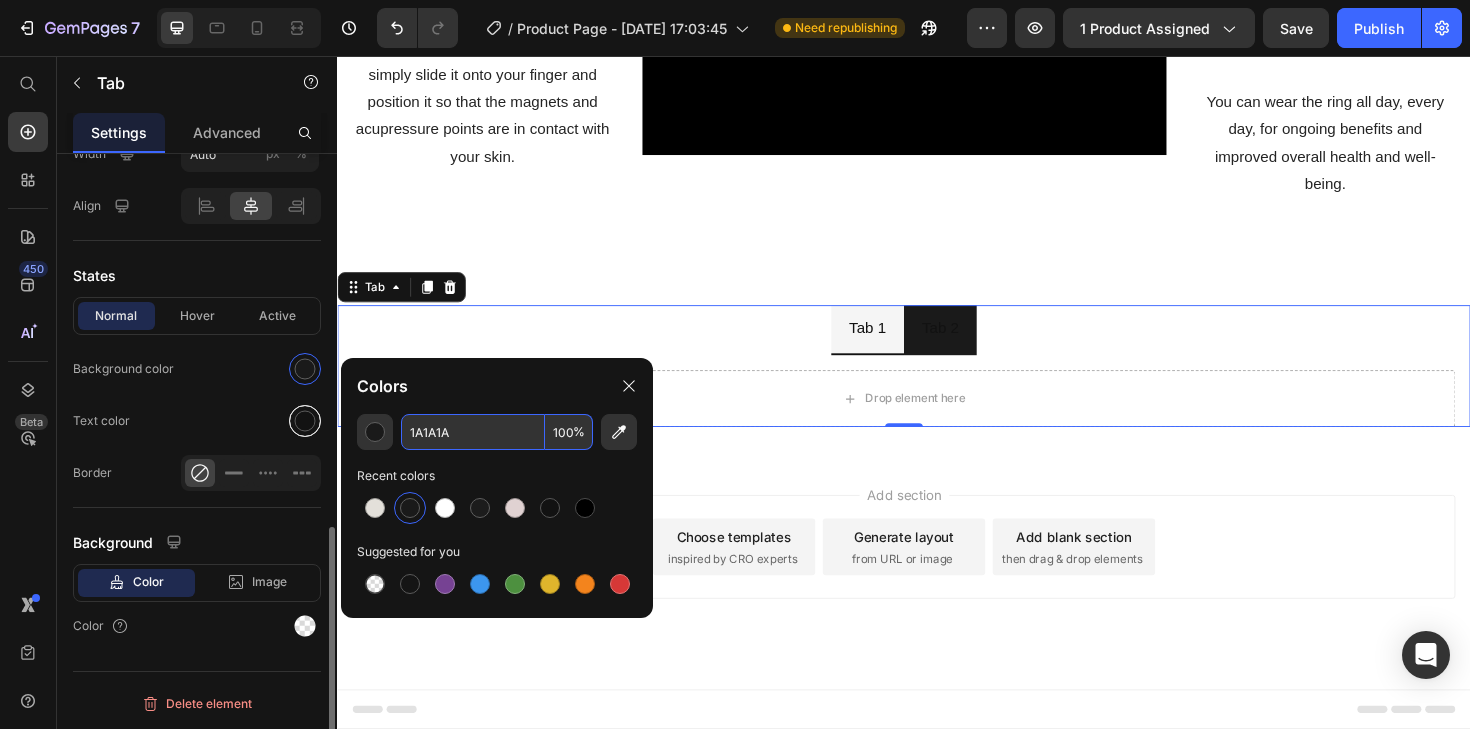 type on "1A1A1A" 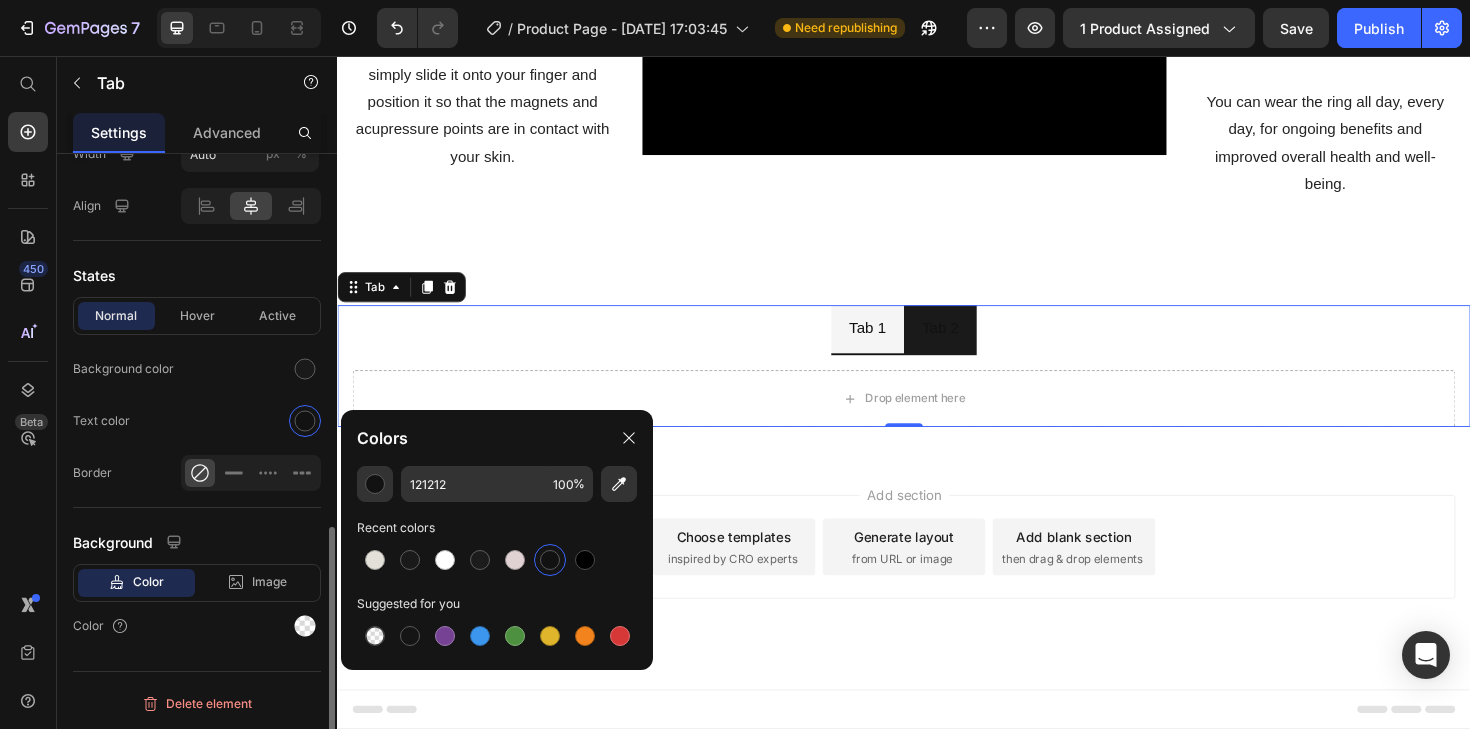 click on "Text color" 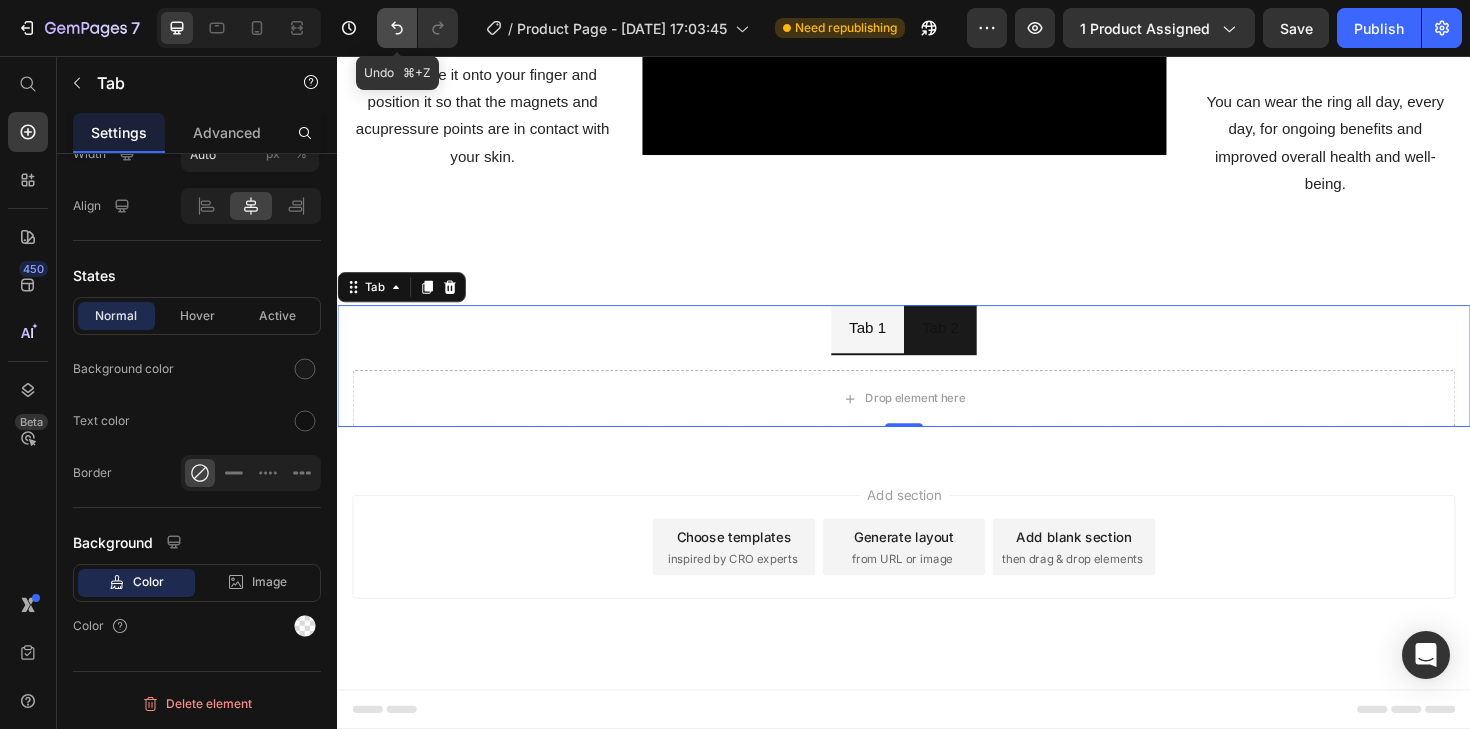 click 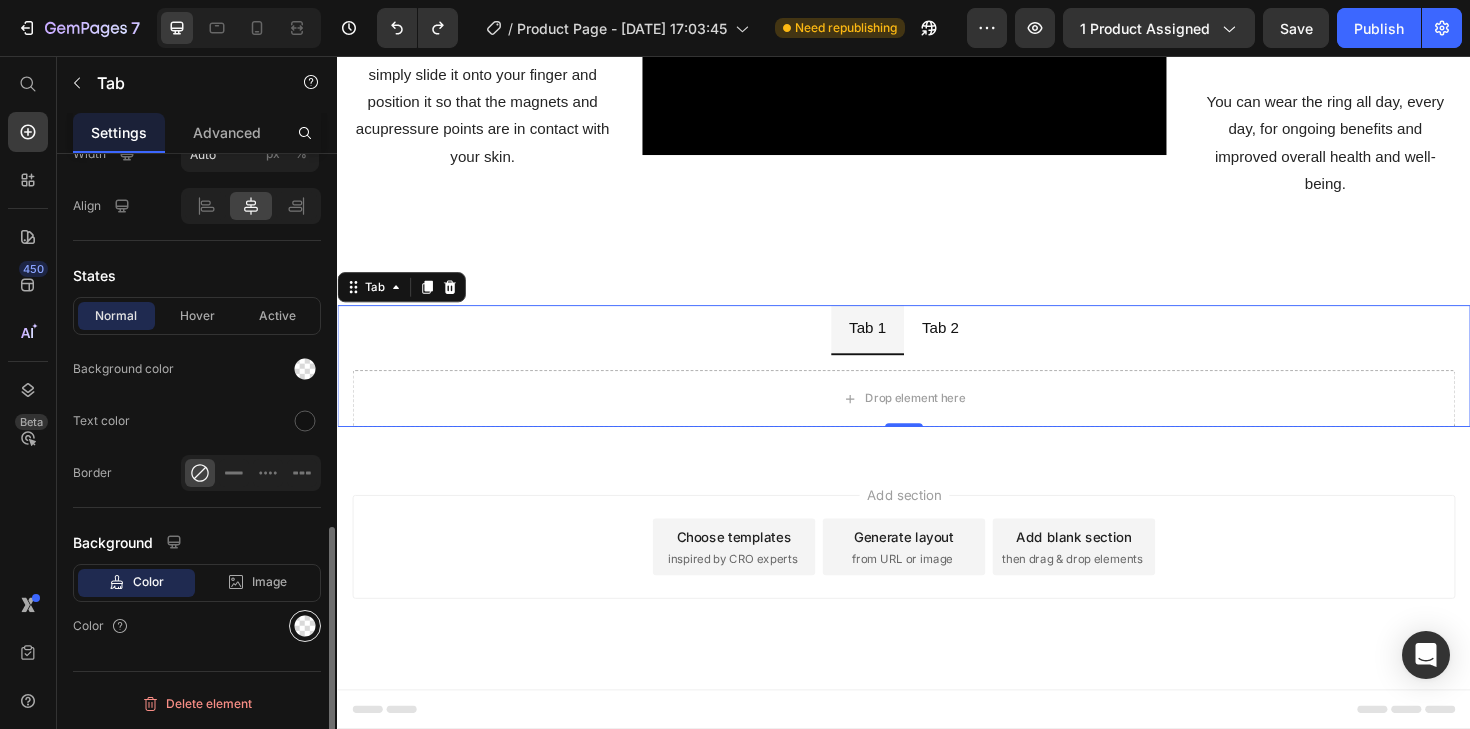 click 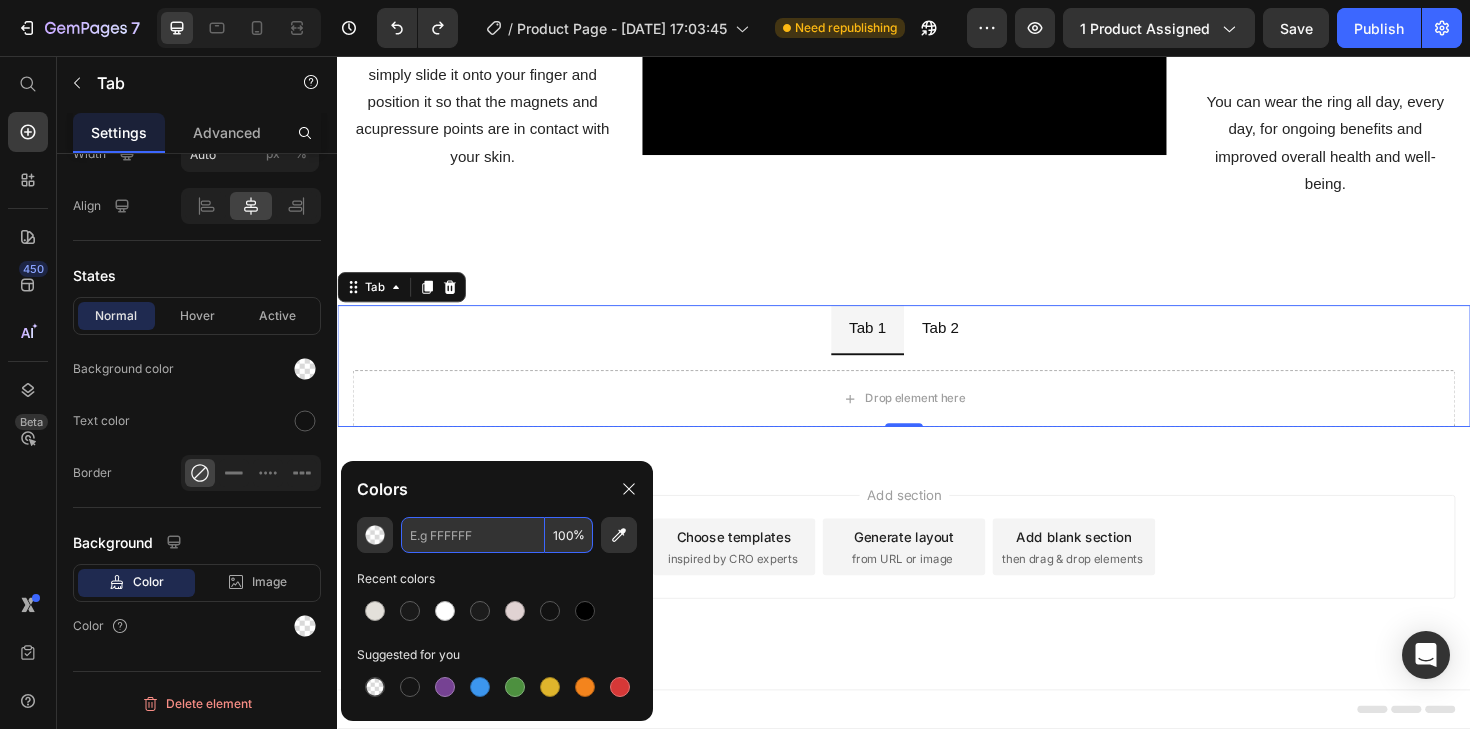 click at bounding box center (473, 535) 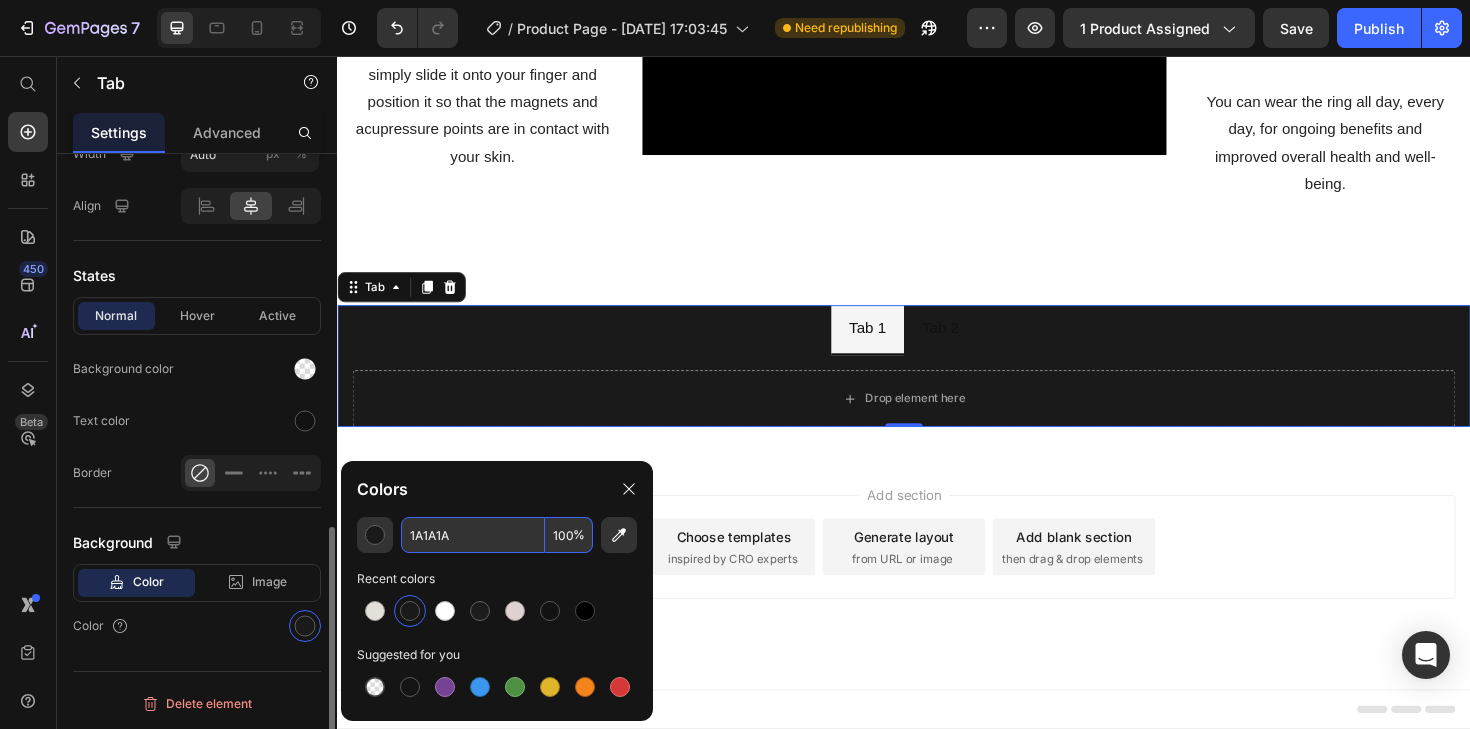 type on "1A1A1A" 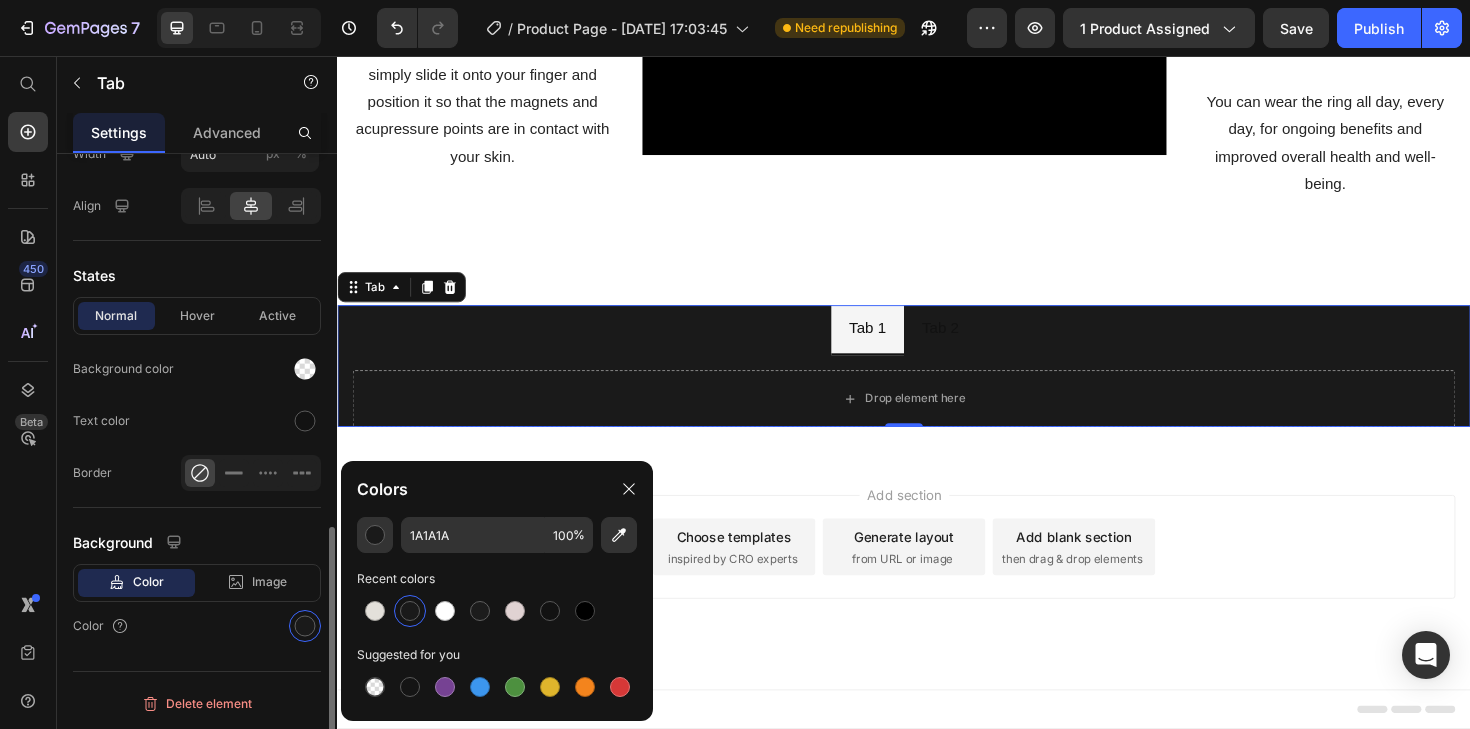 click on "Text color" 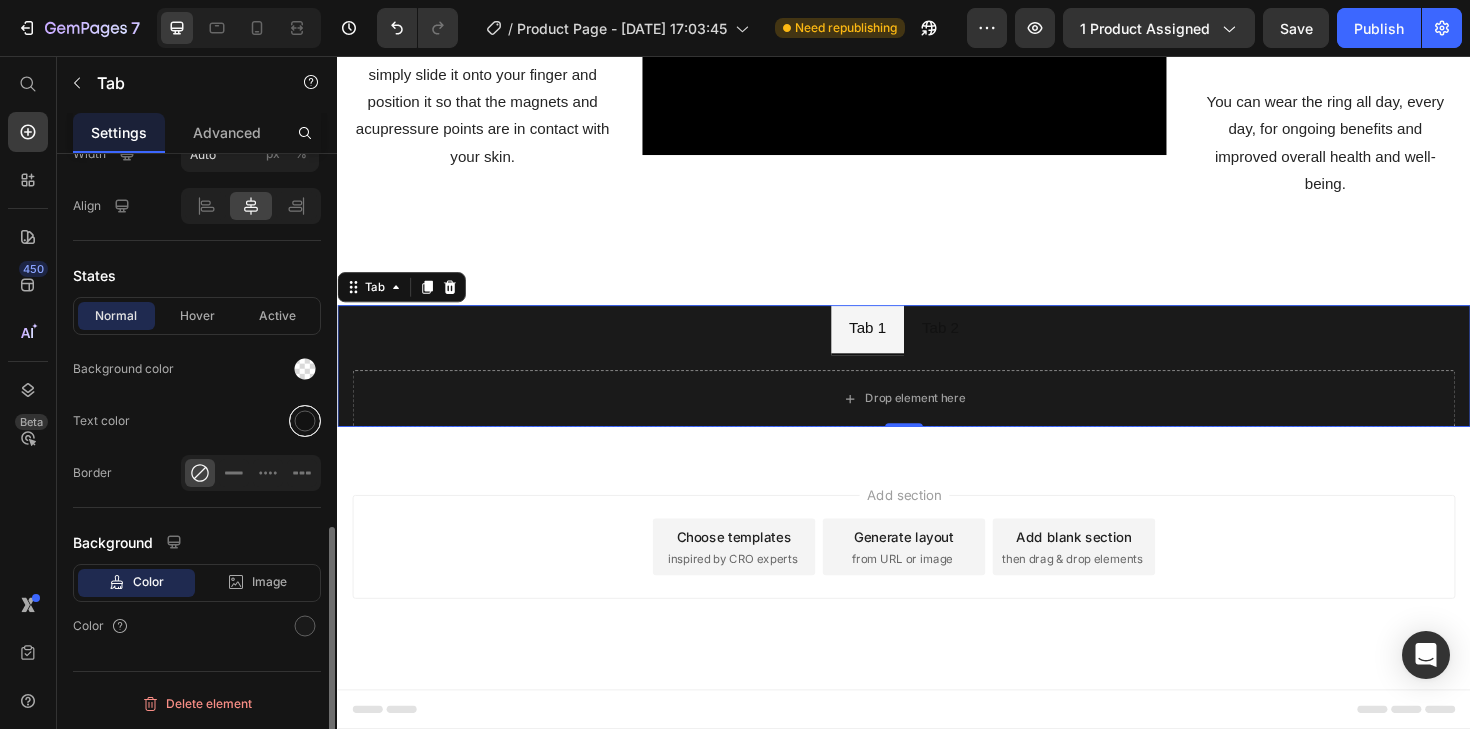 click at bounding box center [305, 421] 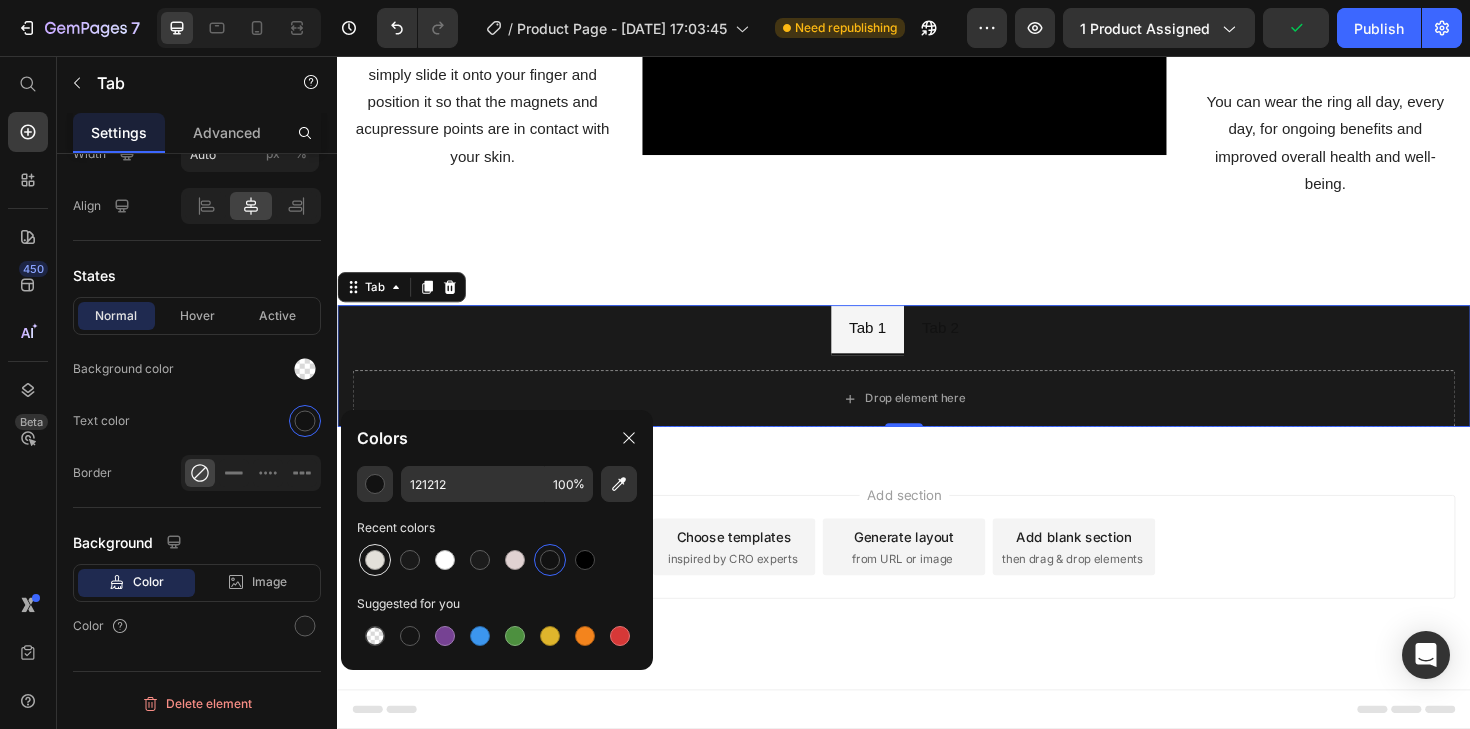 click at bounding box center [375, 560] 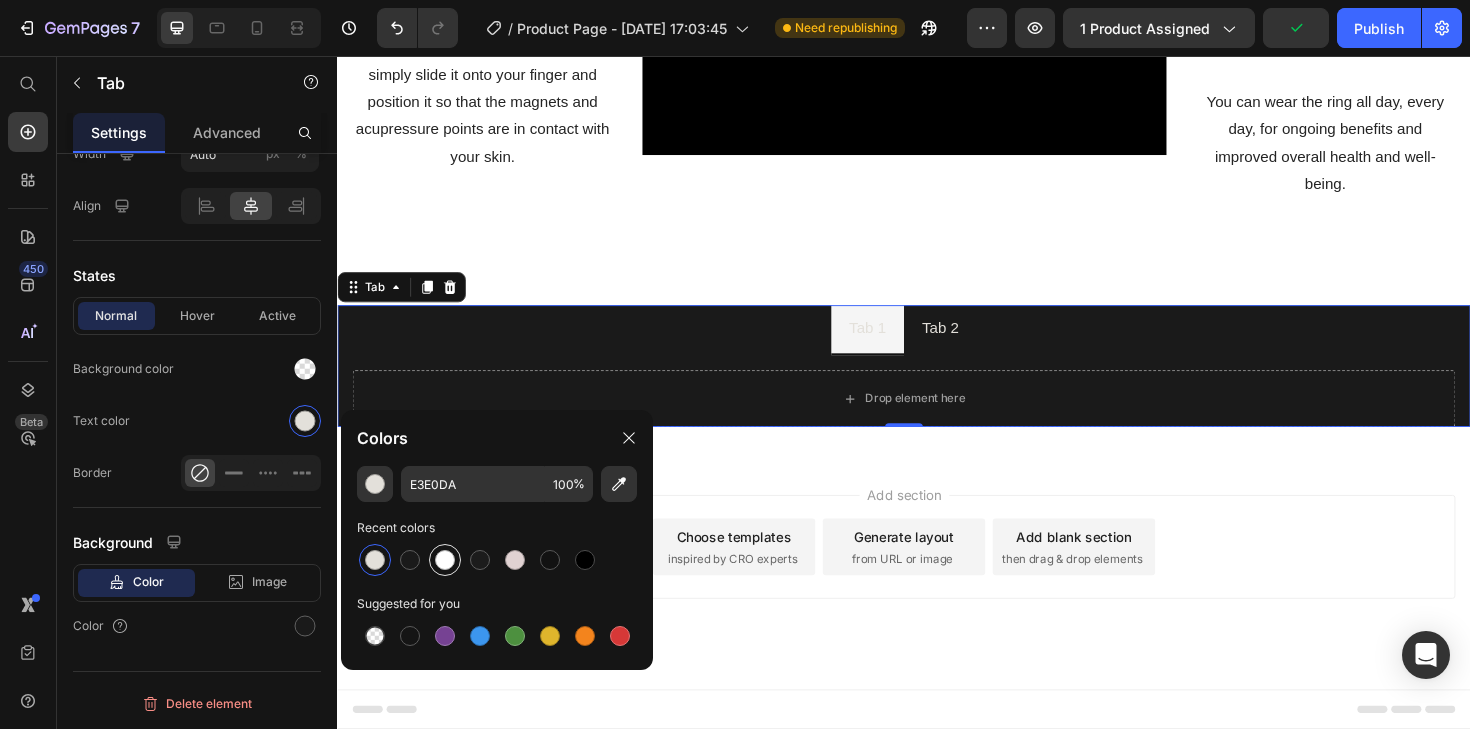 click at bounding box center (445, 560) 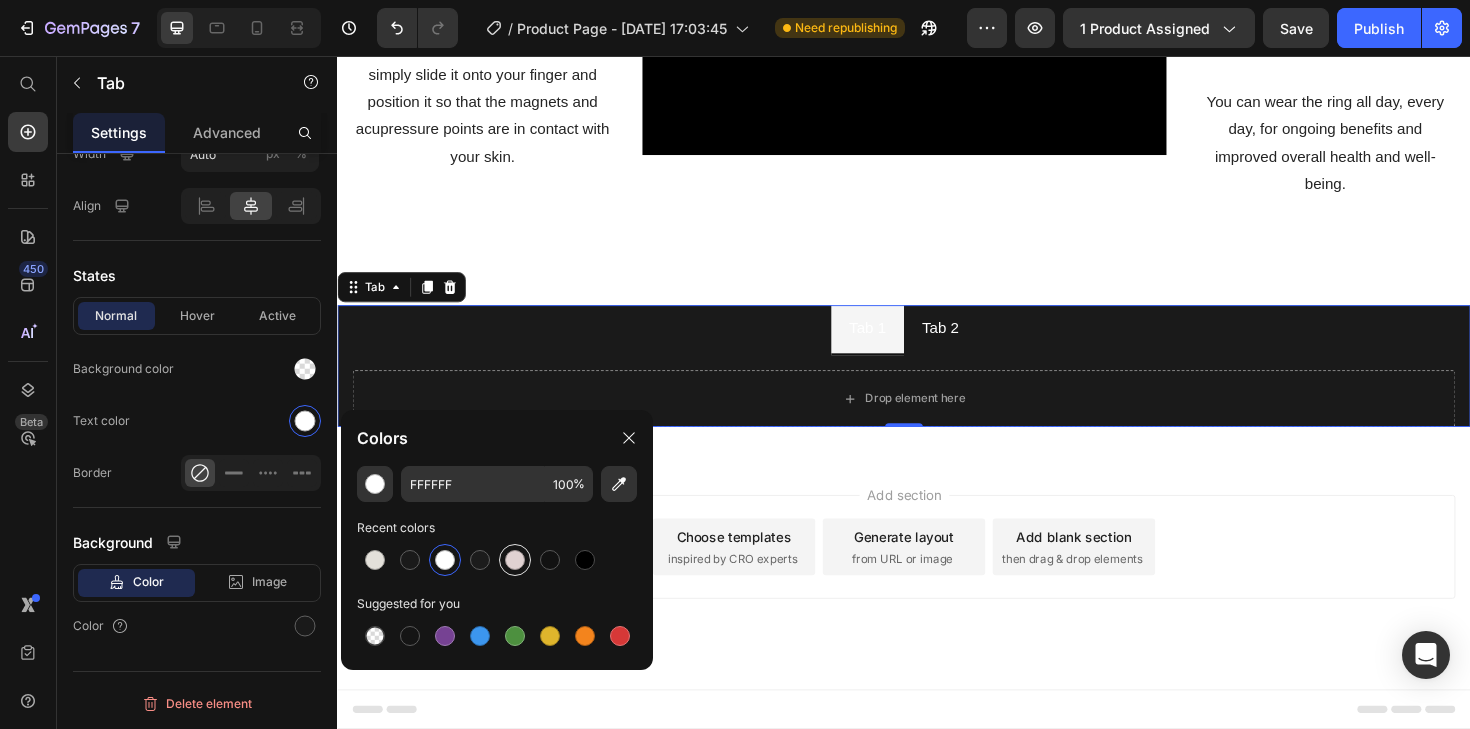 click at bounding box center (515, 560) 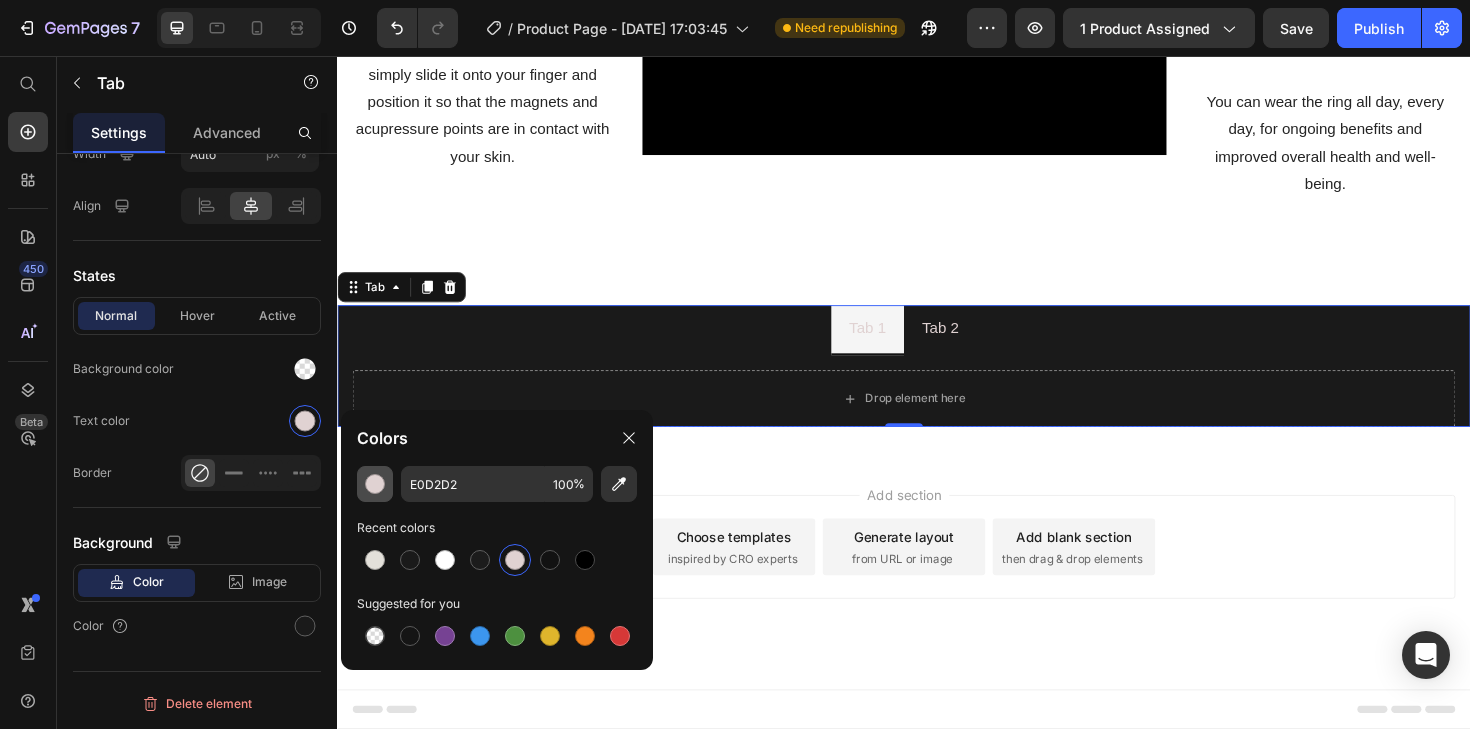 click at bounding box center [375, 484] 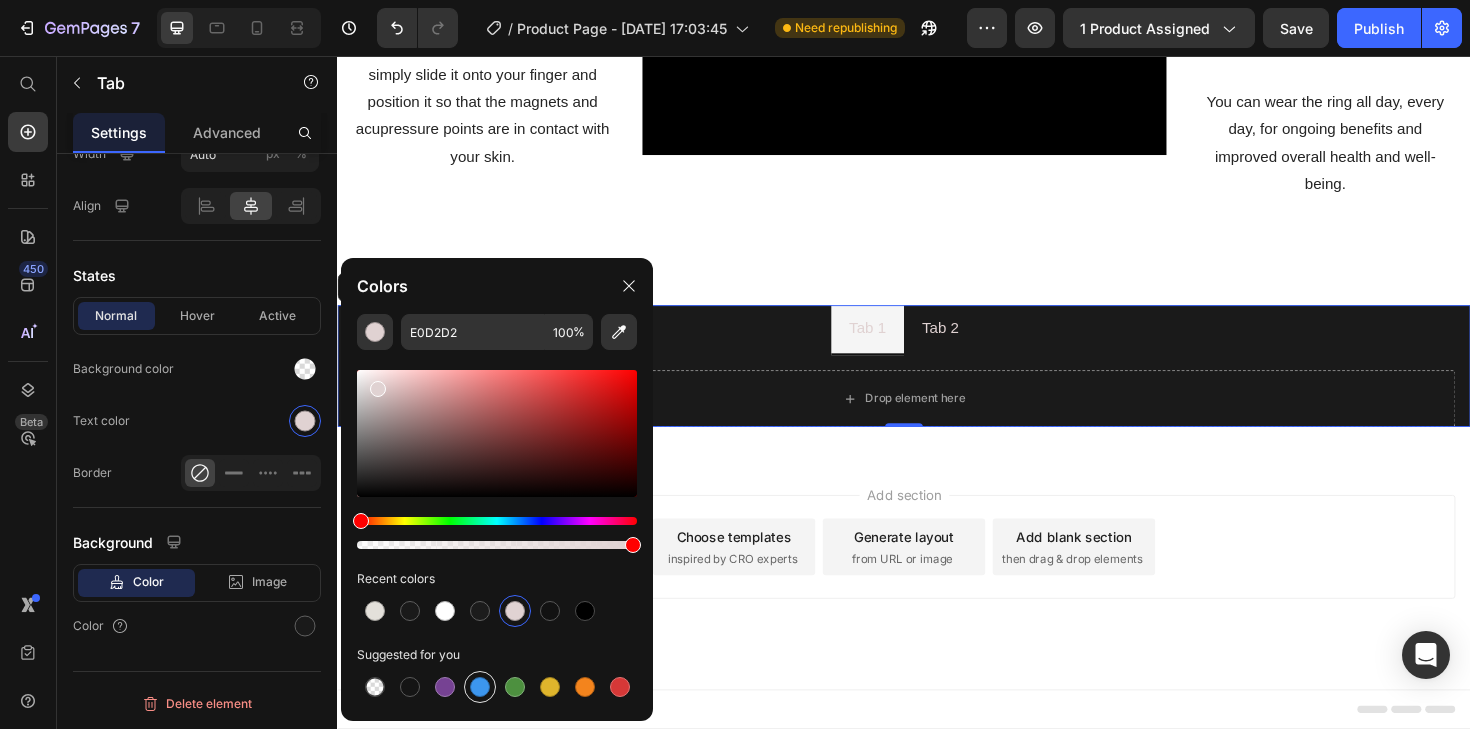 click at bounding box center (480, 687) 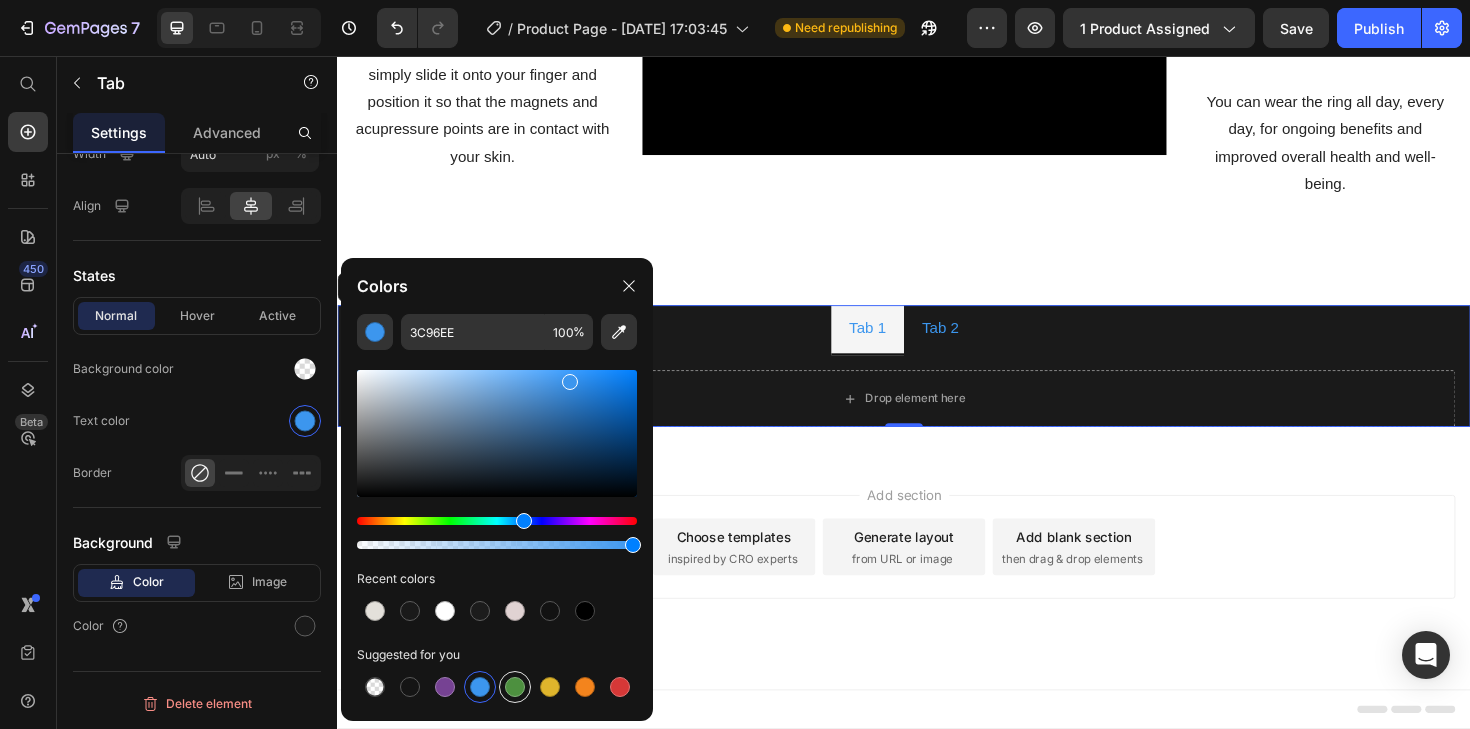 click at bounding box center [515, 687] 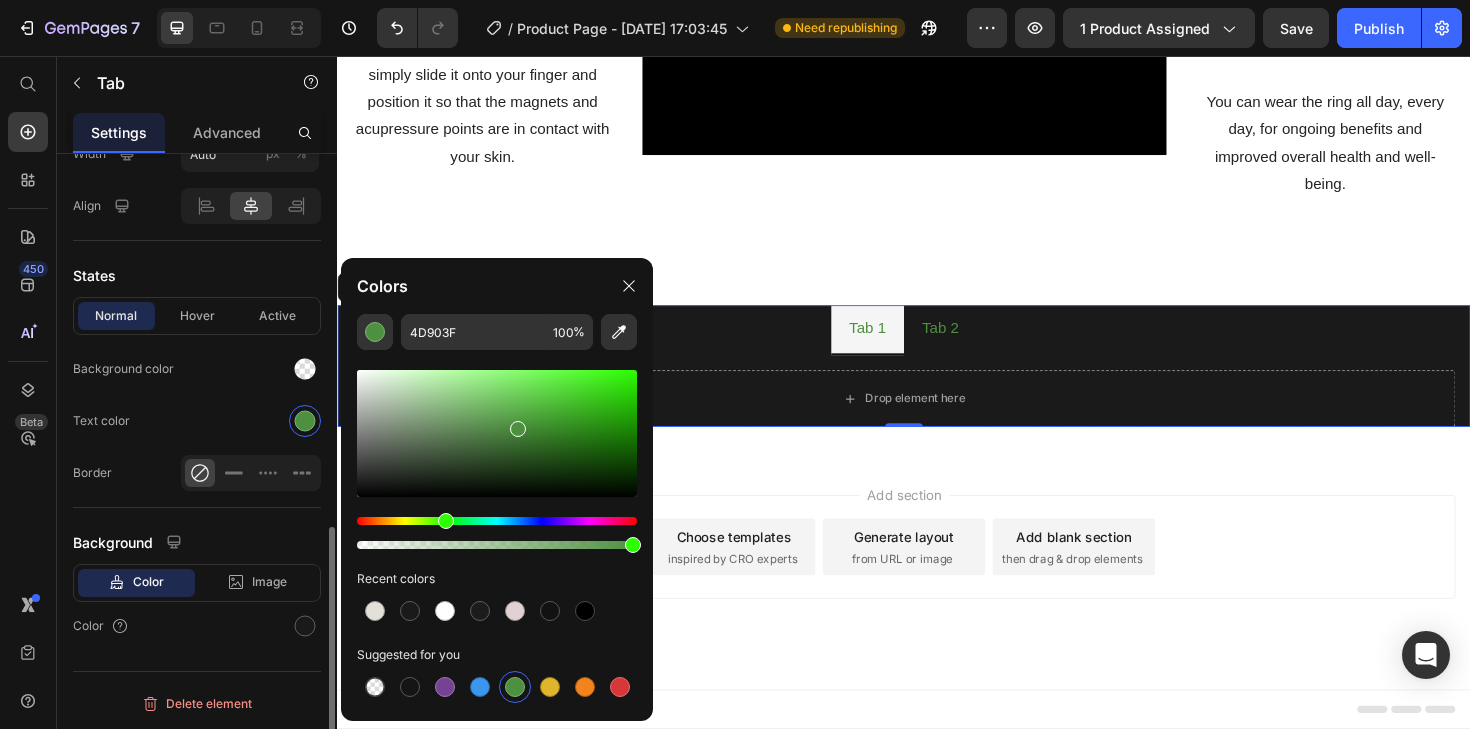 click on "Text color" 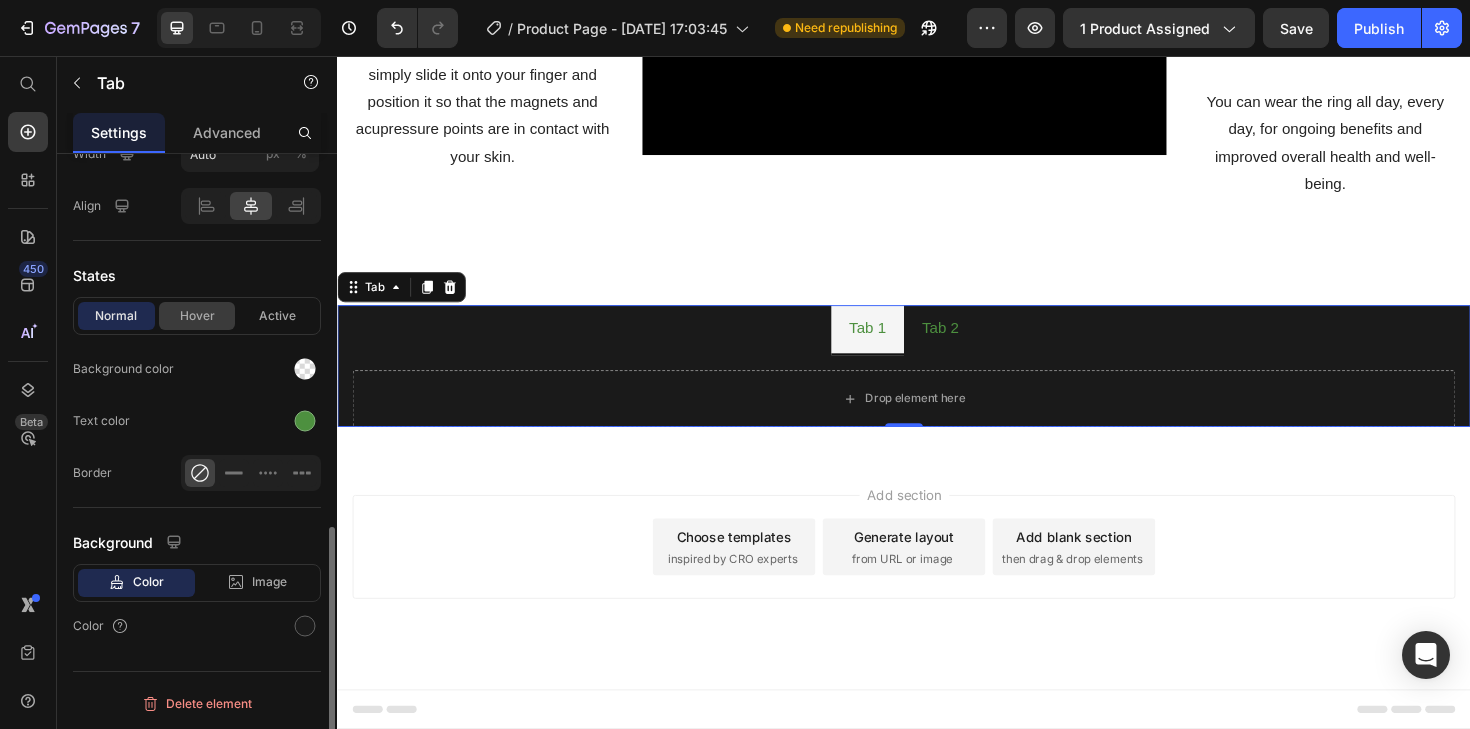 click on "Hover" at bounding box center [197, 316] 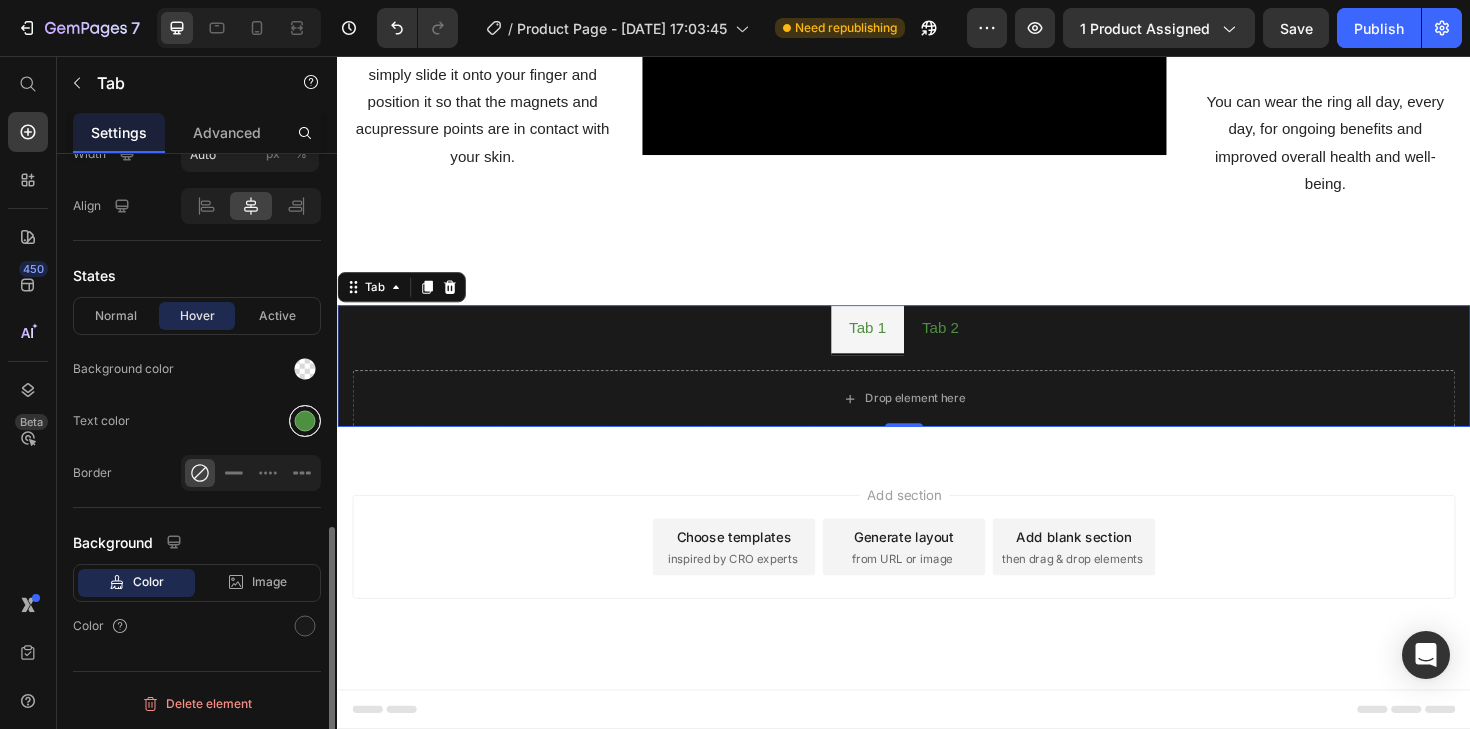 click at bounding box center [305, 421] 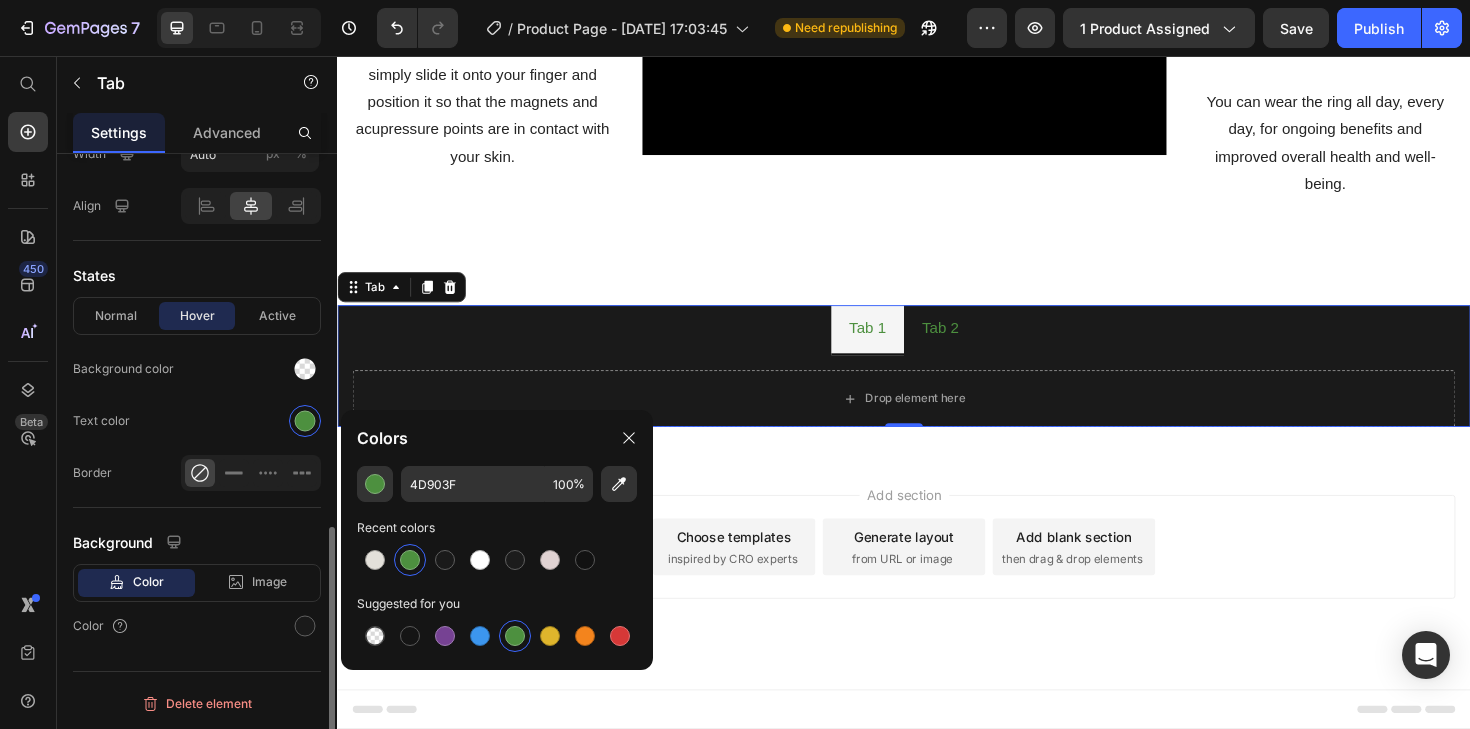 click on "Normal Hover Active" at bounding box center [197, 316] 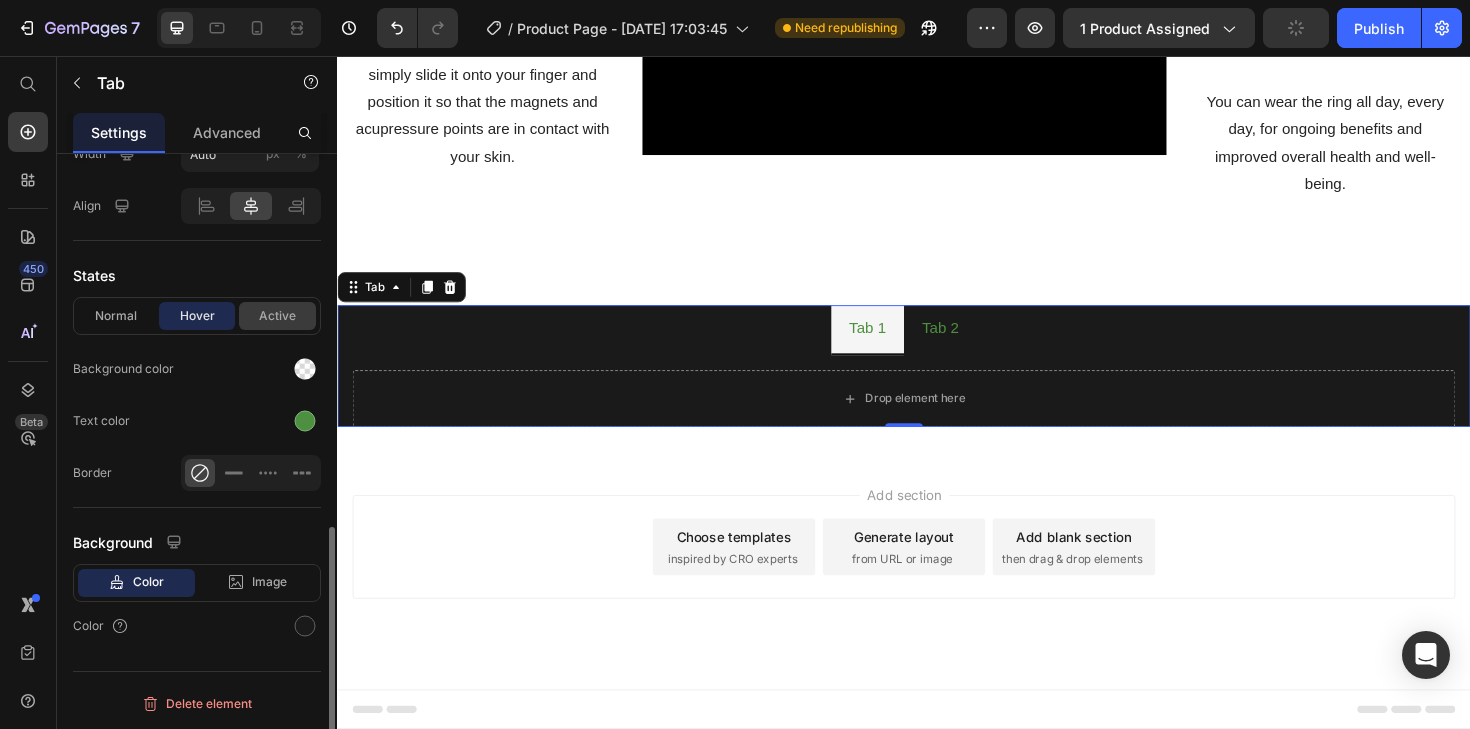 click on "Active" at bounding box center (277, 316) 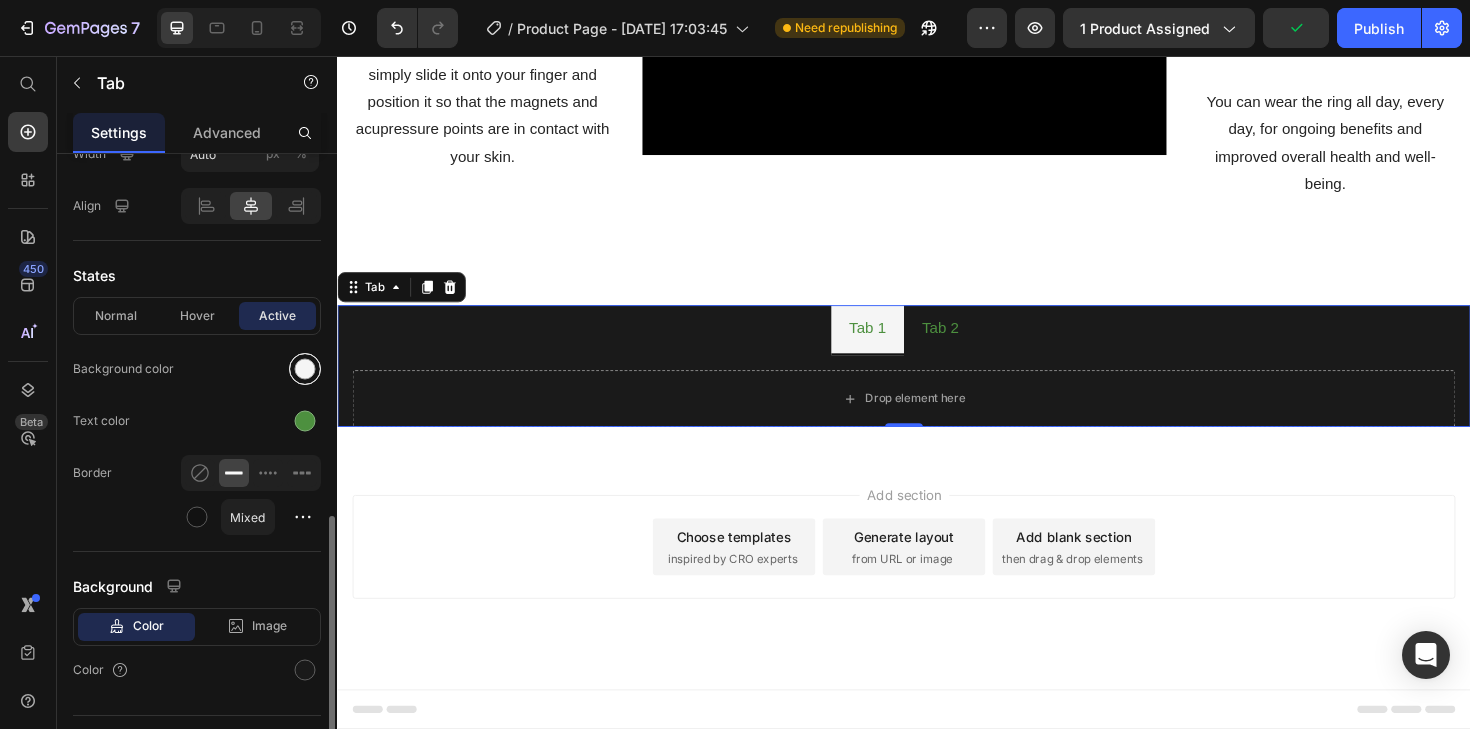 click at bounding box center [305, 369] 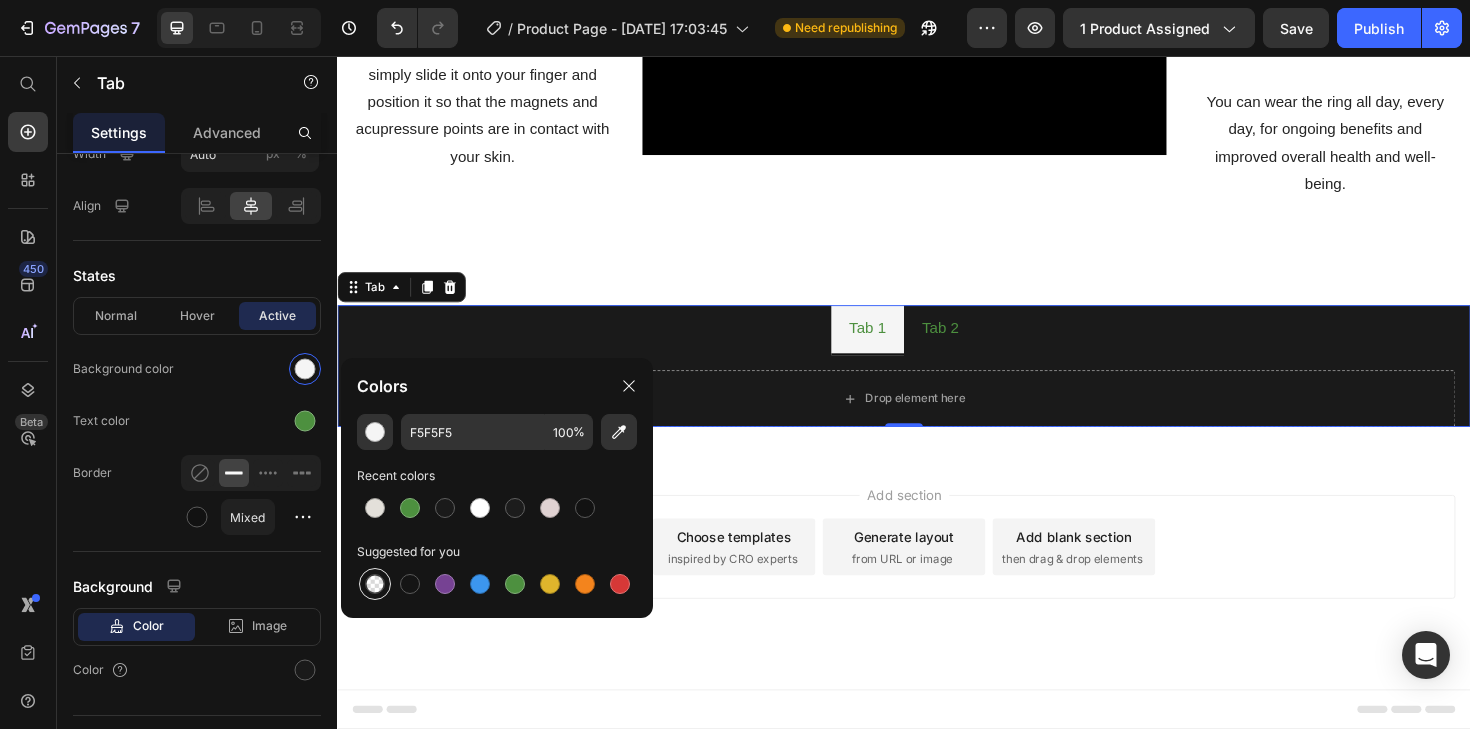 click at bounding box center (375, 584) 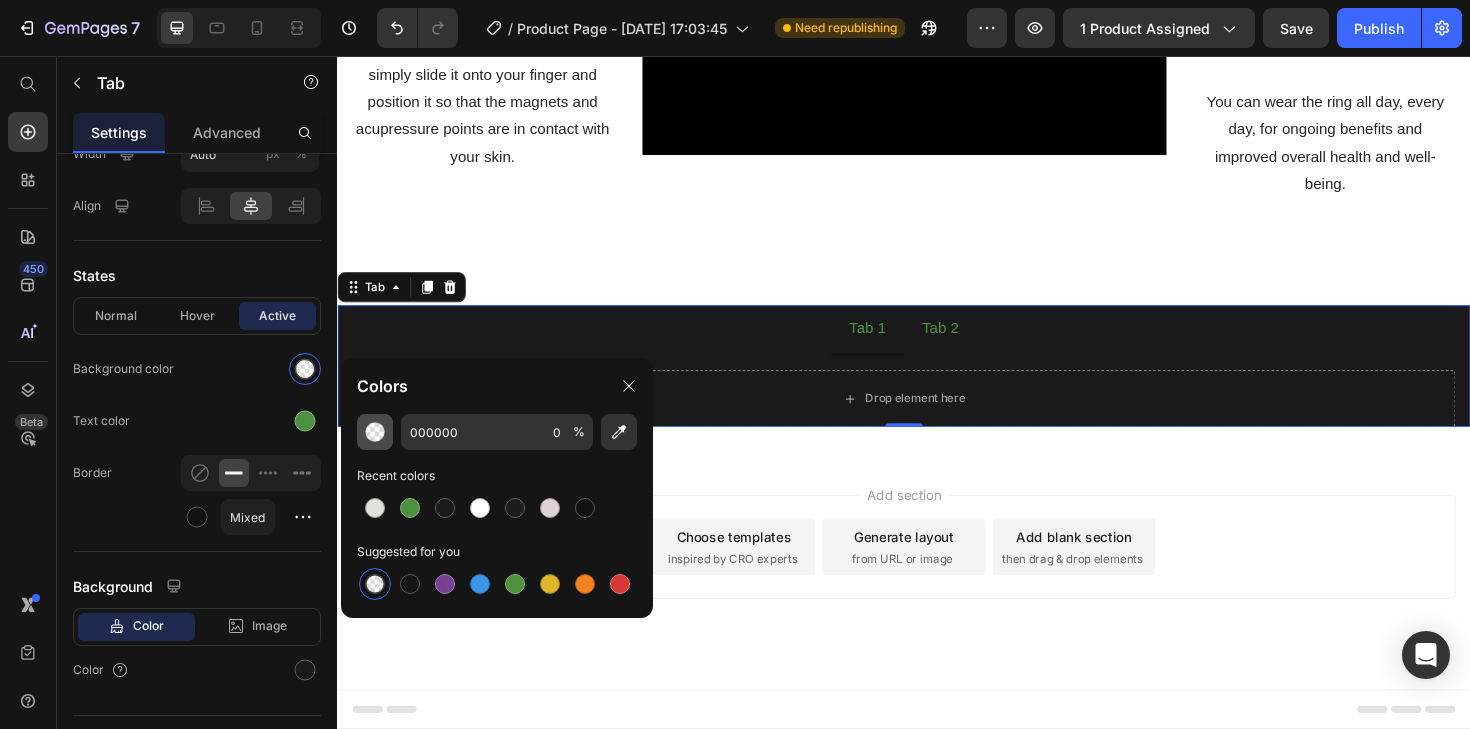 click at bounding box center [375, 432] 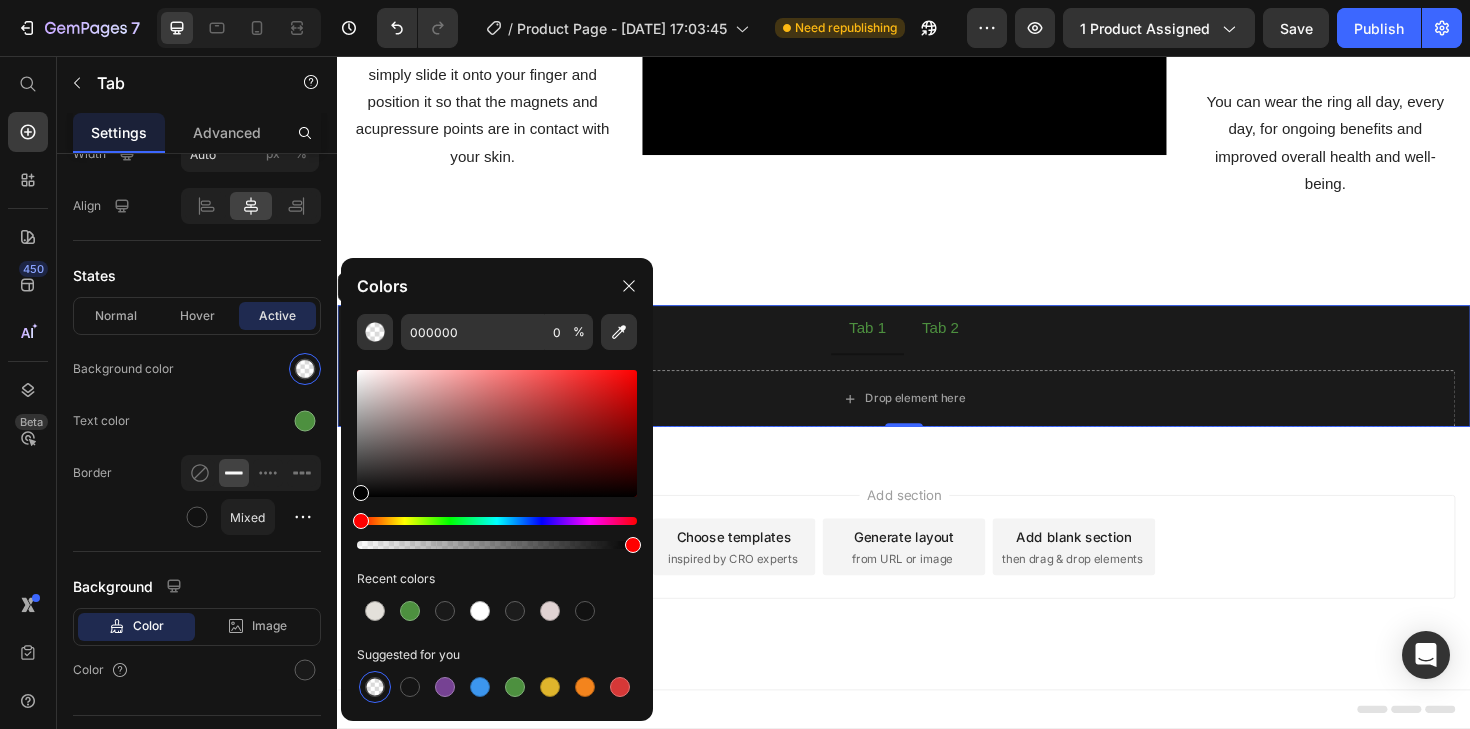 drag, startPoint x: 360, startPoint y: 546, endPoint x: 635, endPoint y: 548, distance: 275.00726 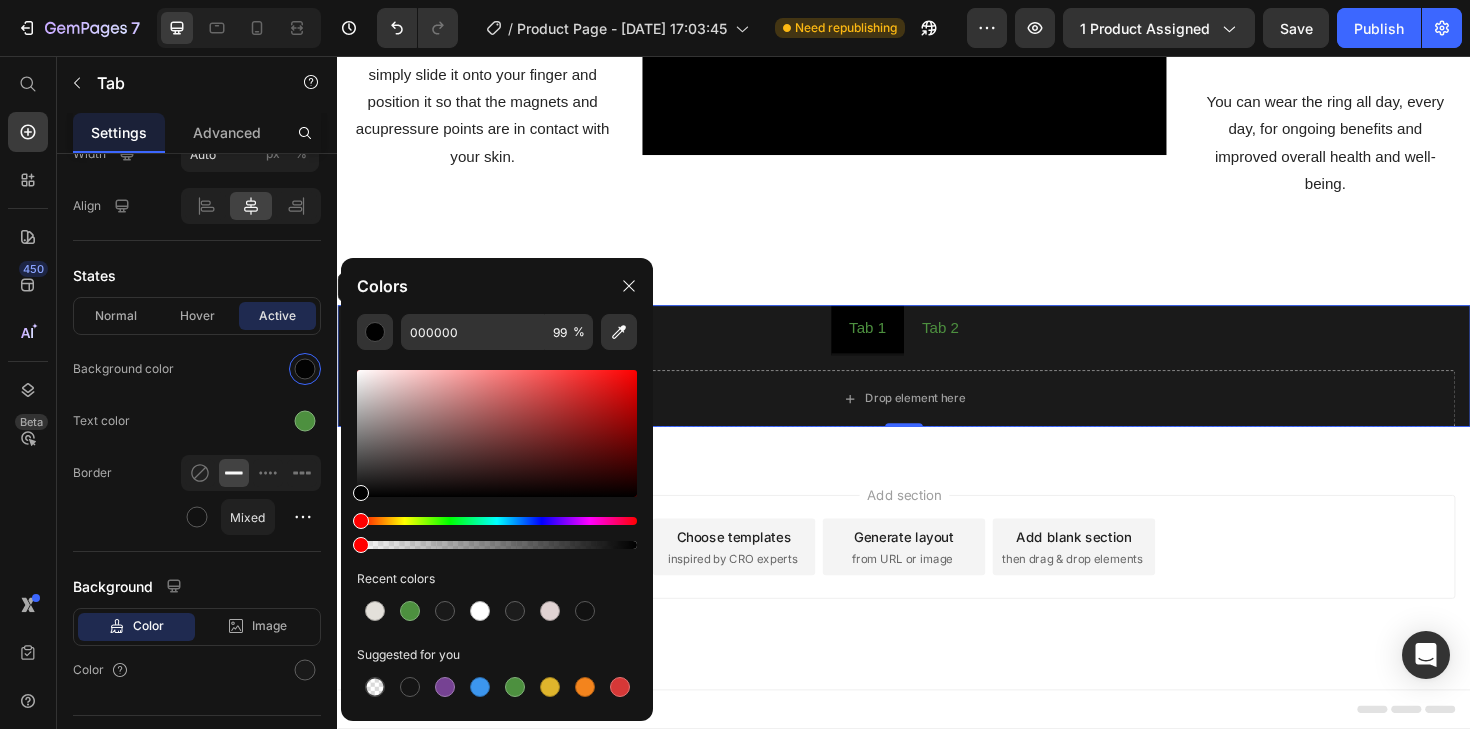 drag, startPoint x: 633, startPoint y: 547, endPoint x: 340, endPoint y: 547, distance: 293 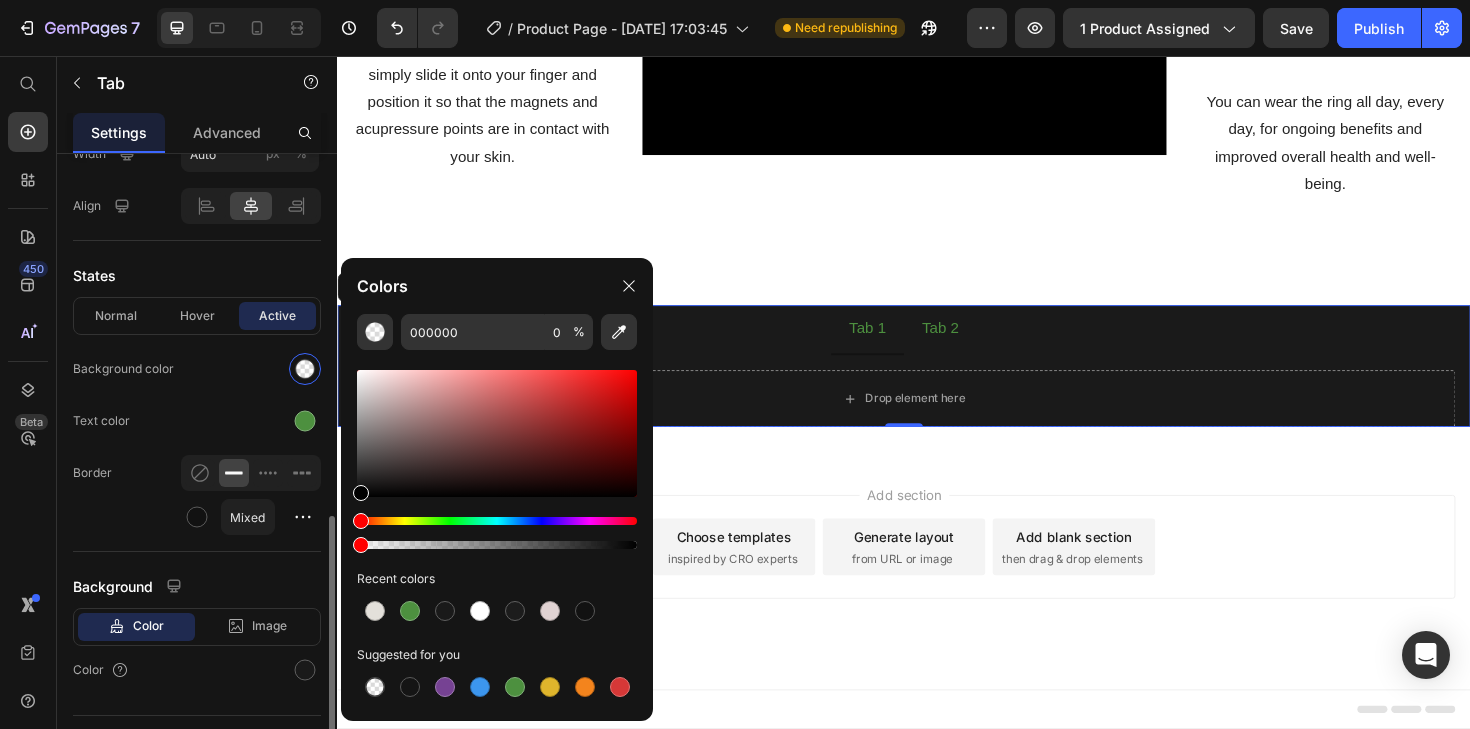 click on "Text color" 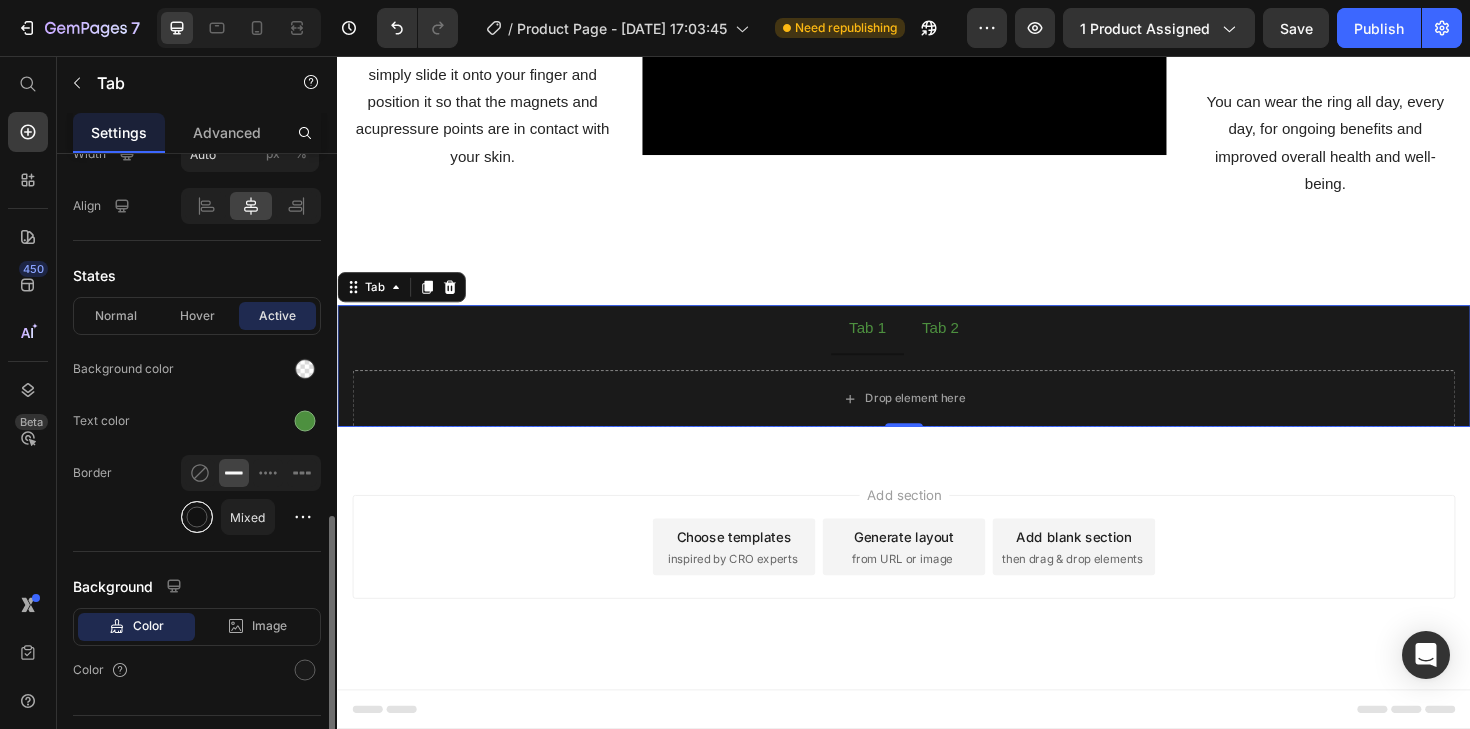 click at bounding box center (197, 517) 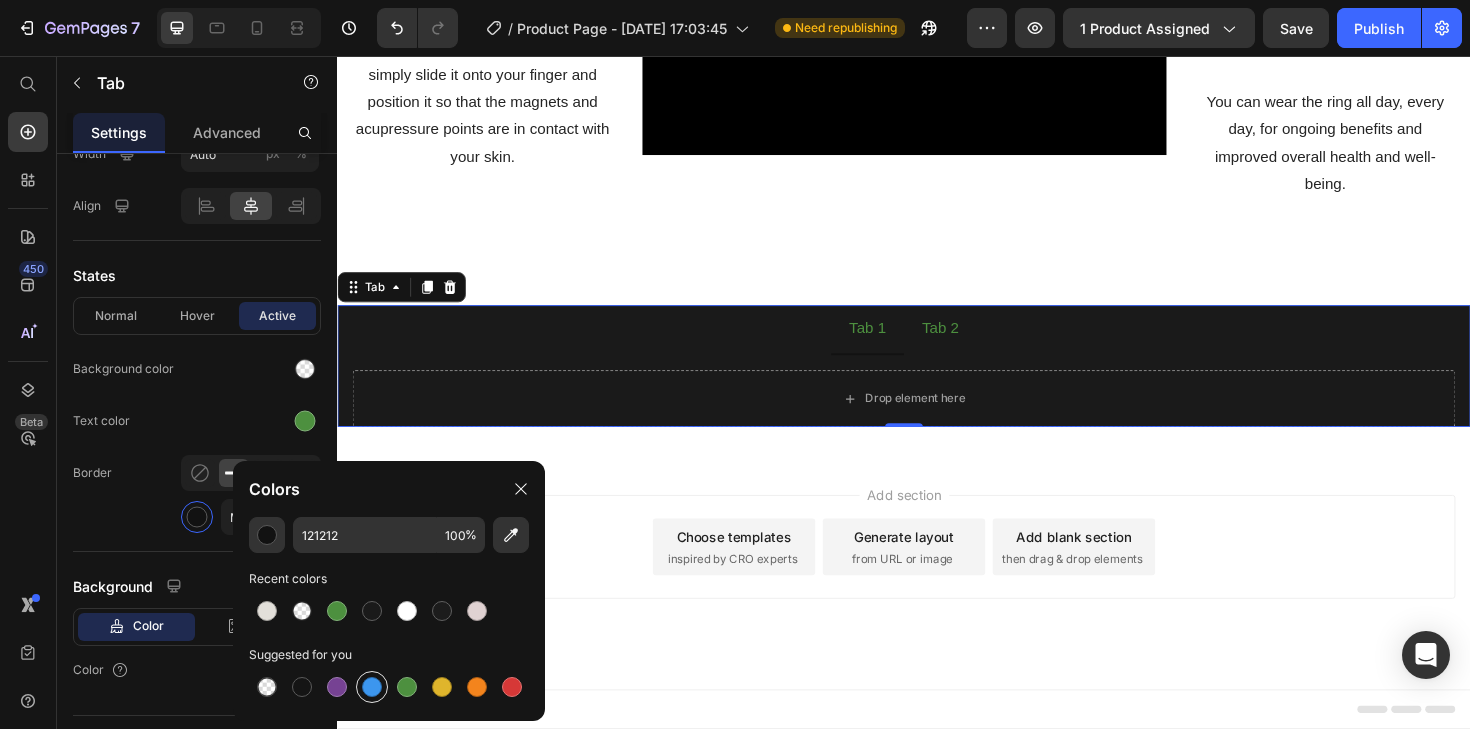 click at bounding box center (372, 687) 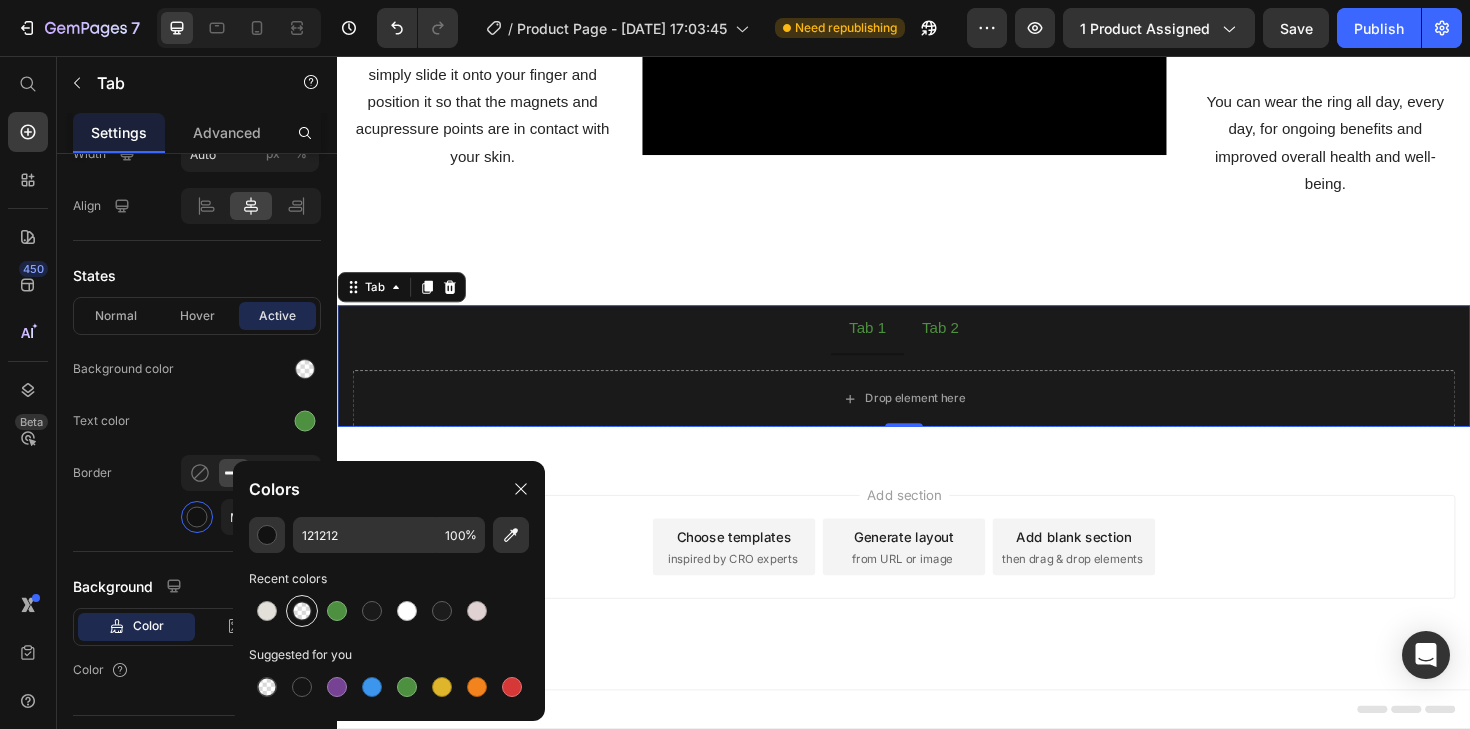 type on "3C96EE" 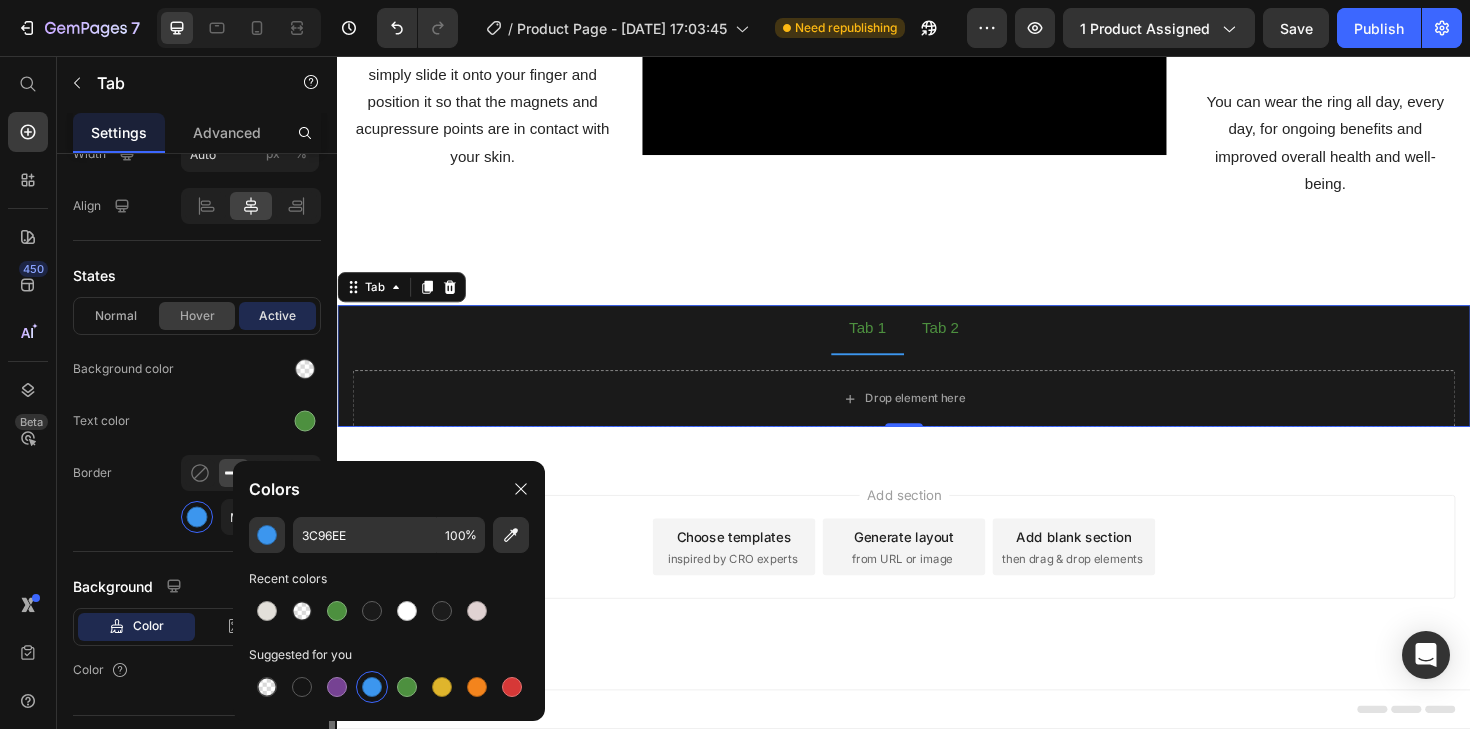 click on "Hover" at bounding box center (197, 316) 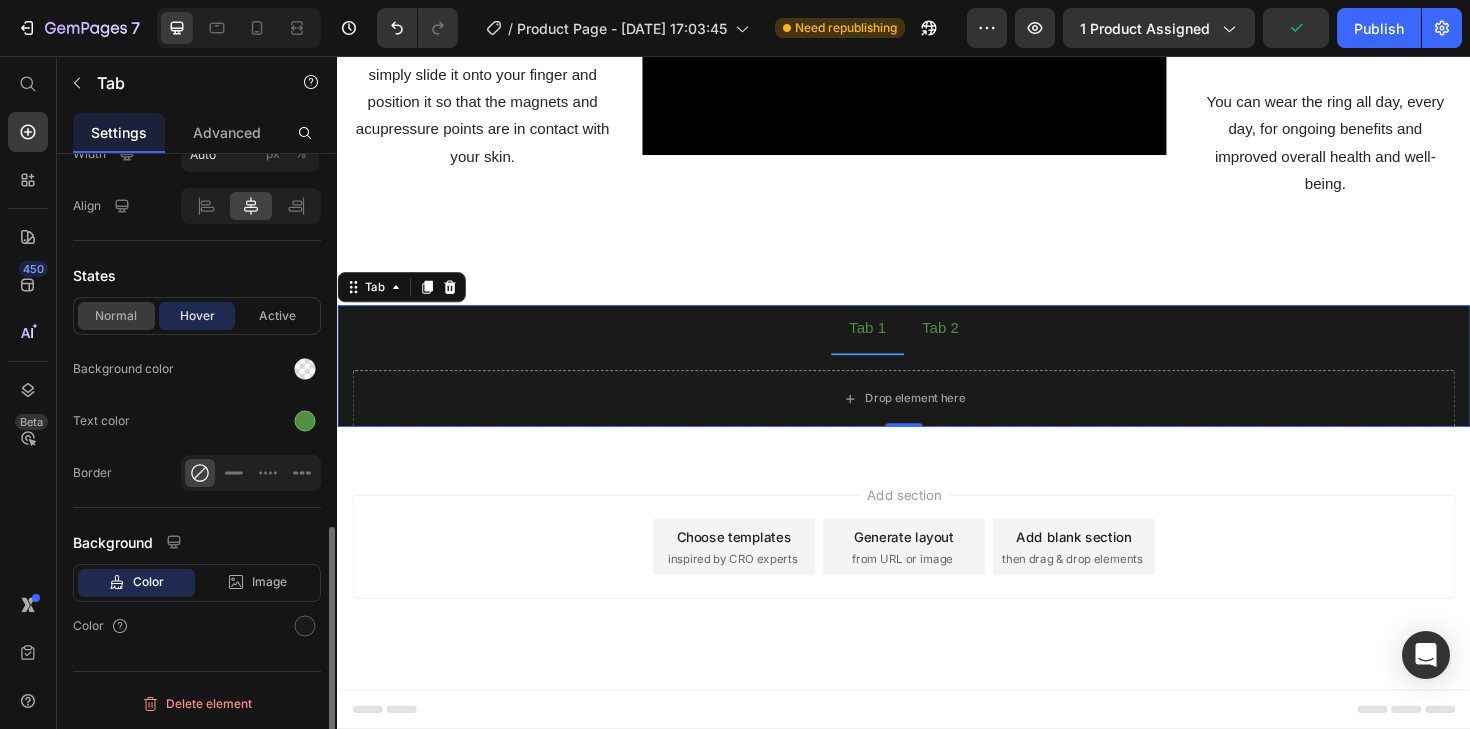click on "Normal" at bounding box center [116, 316] 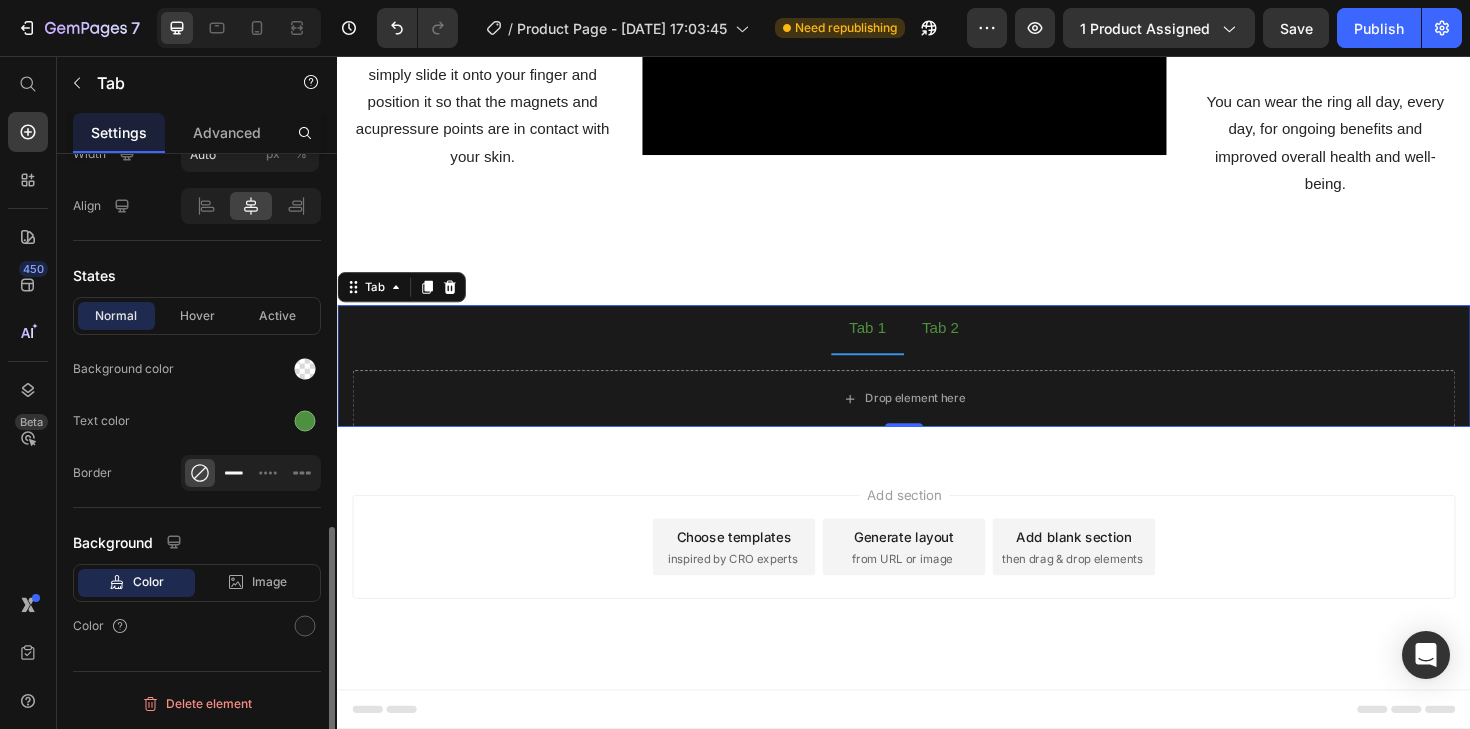 click 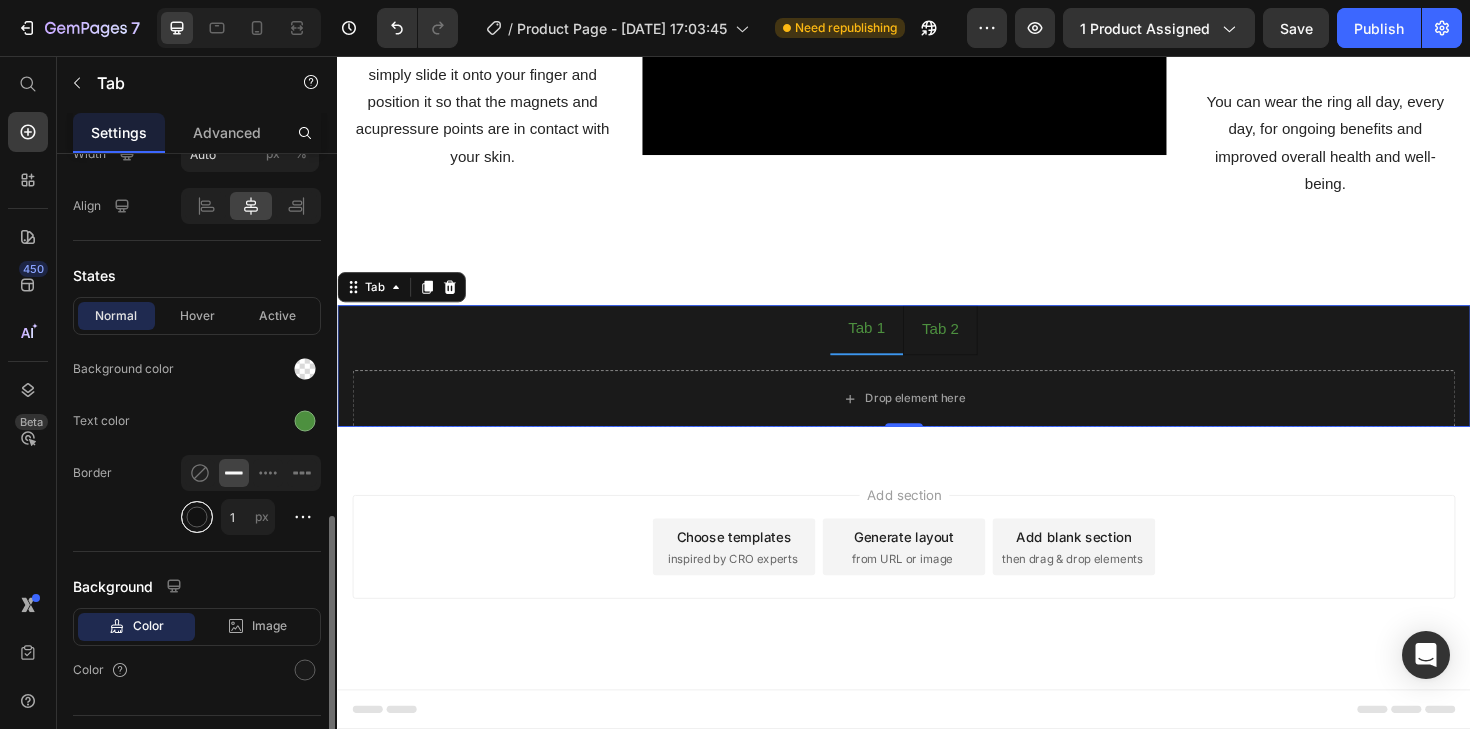 click at bounding box center [197, 517] 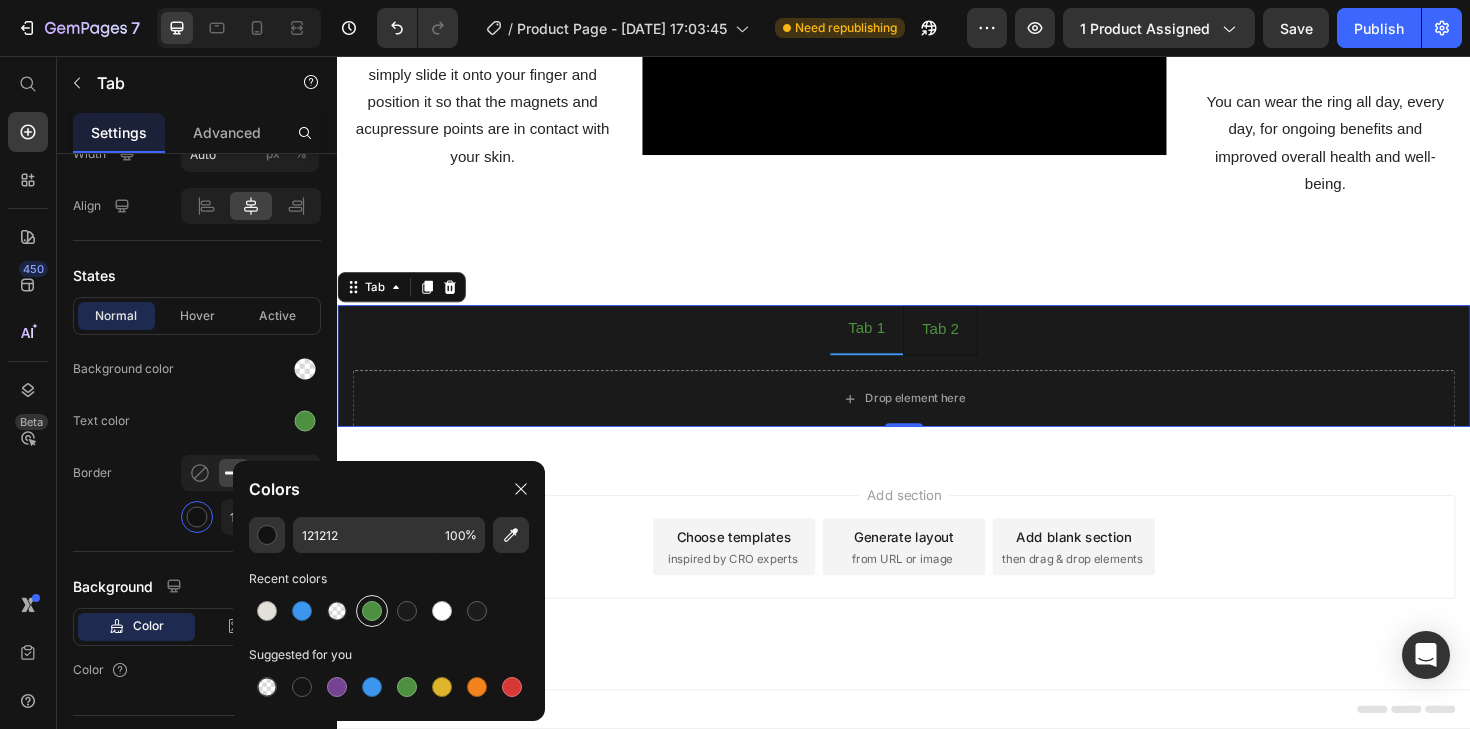 click at bounding box center (372, 611) 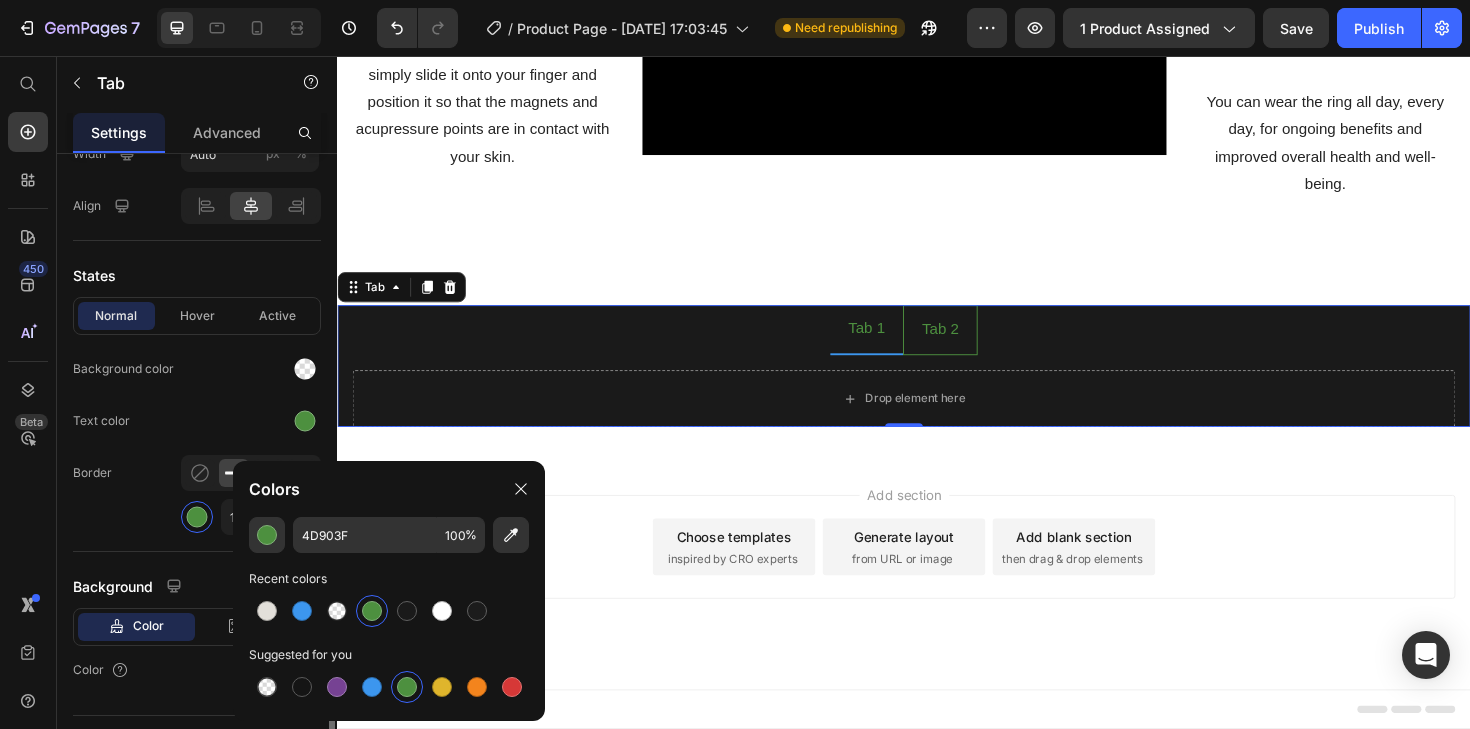 click 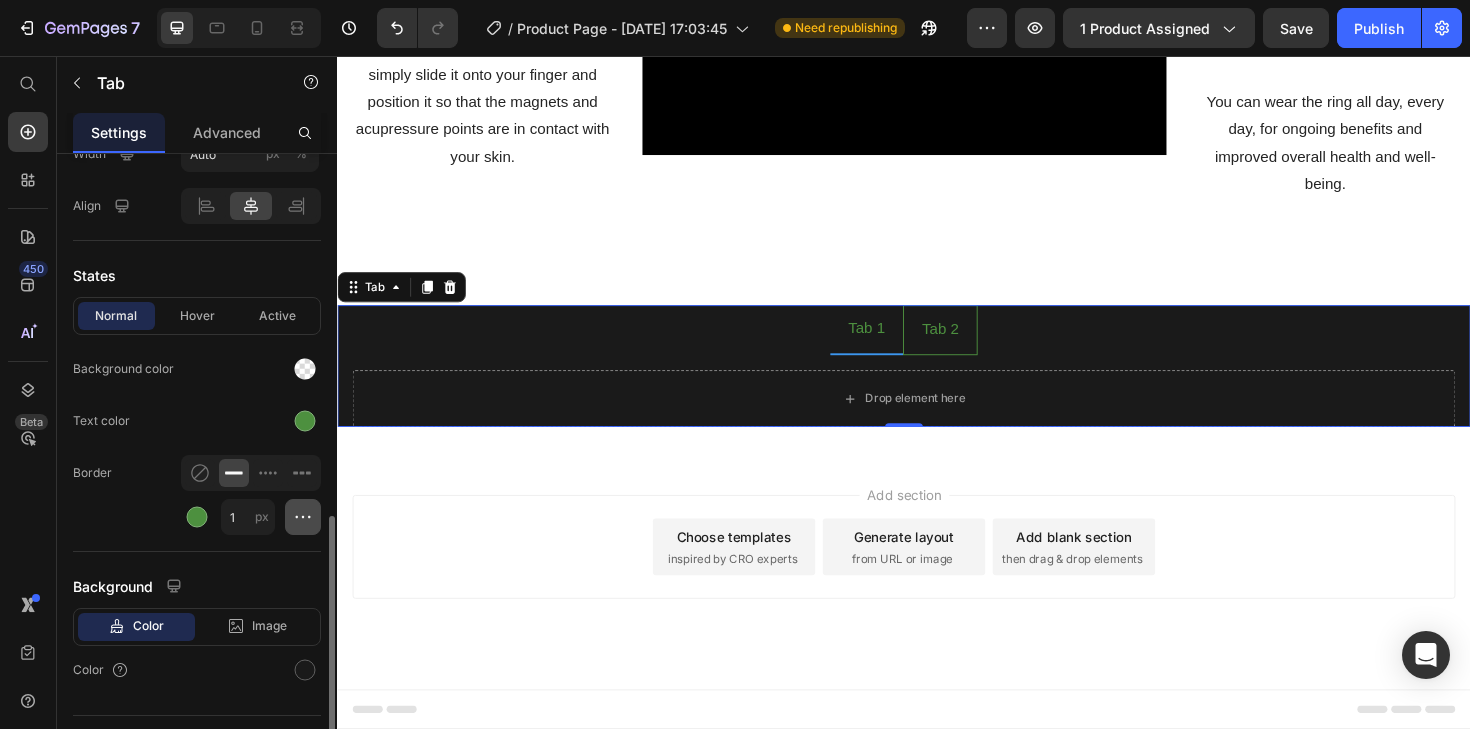click 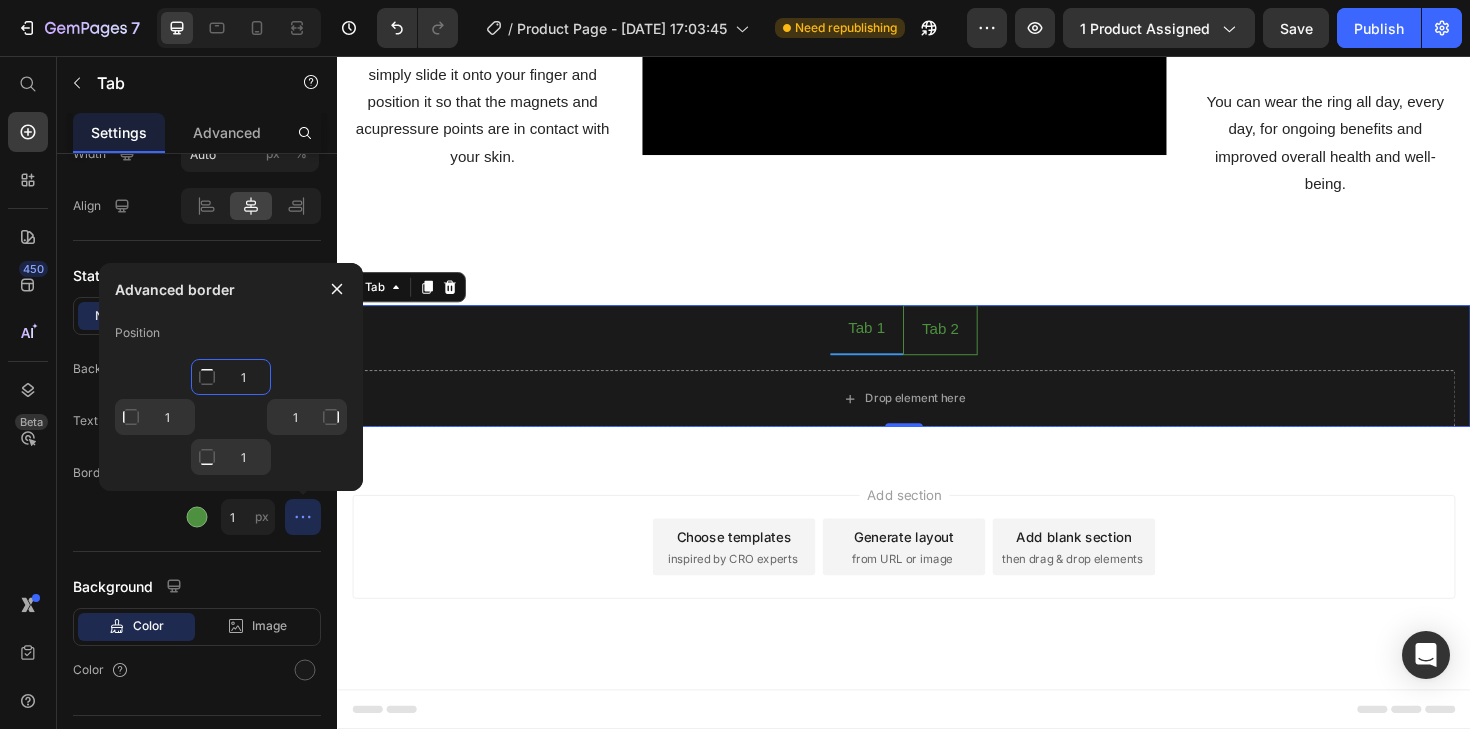 click on "1" 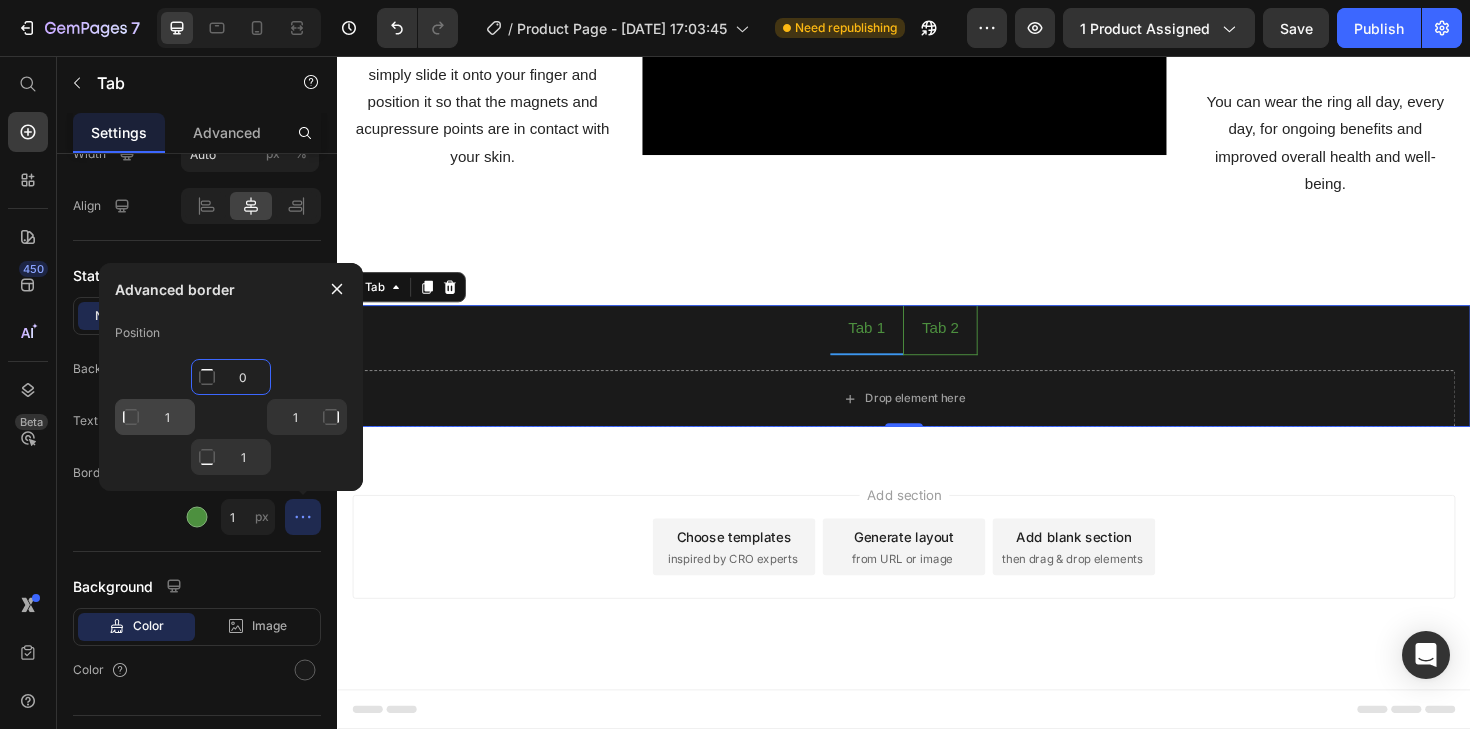 type on "0" 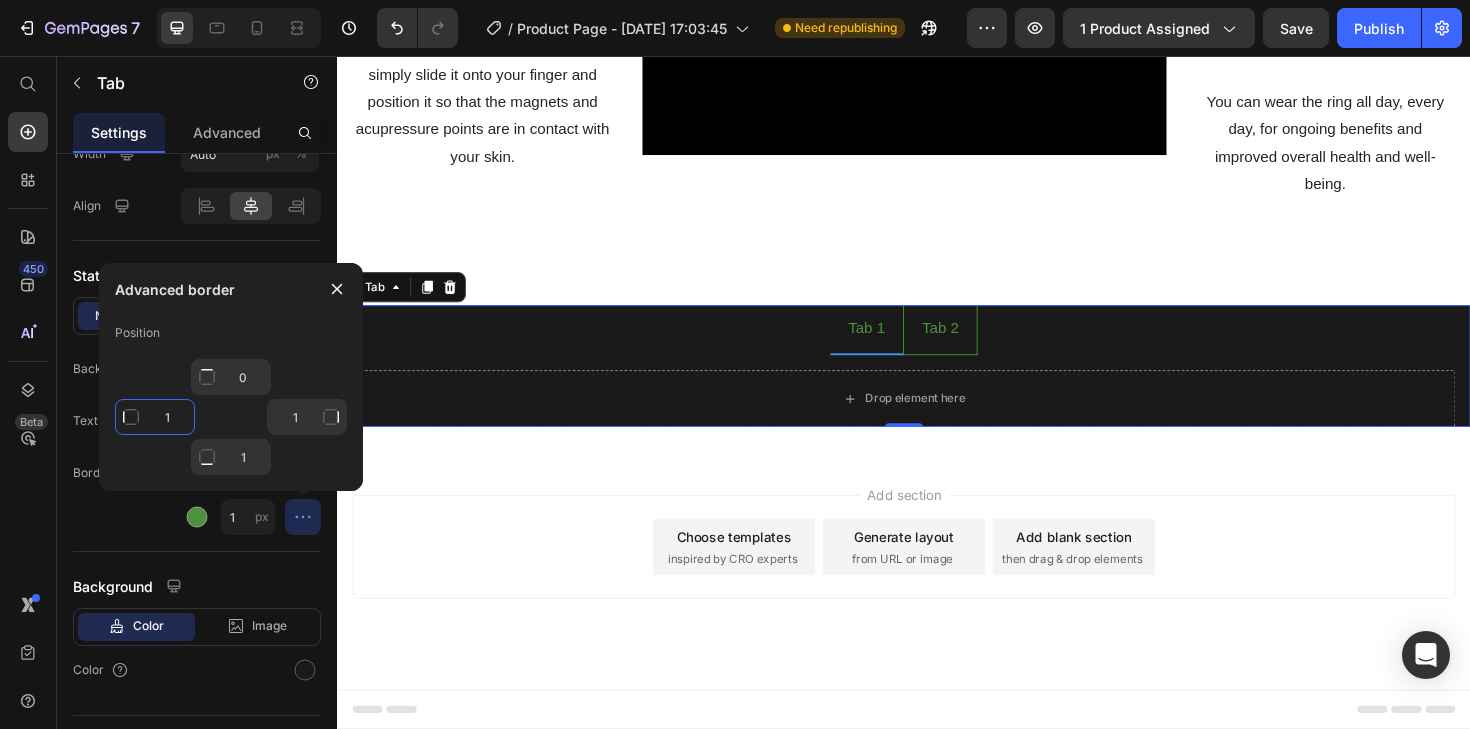 type on "Mixed" 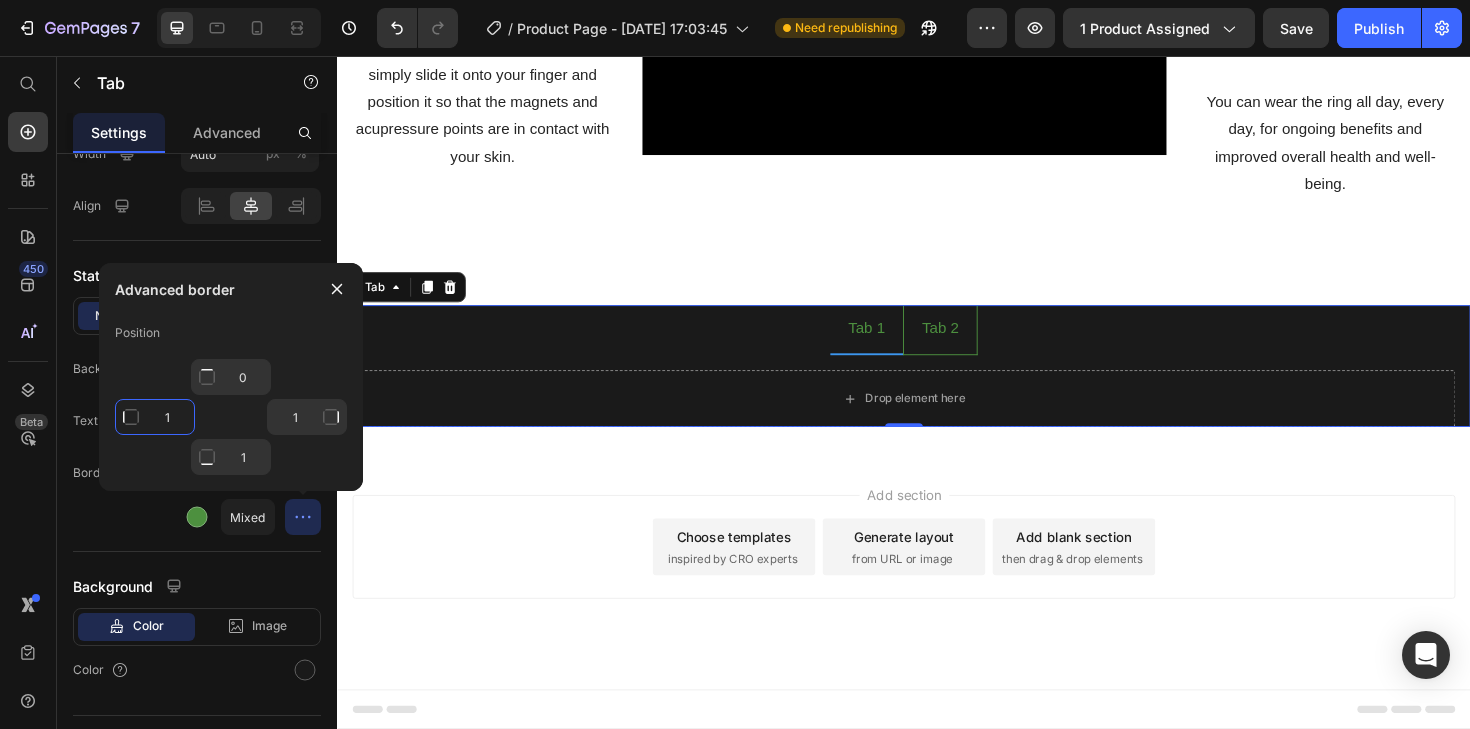 click on "1" 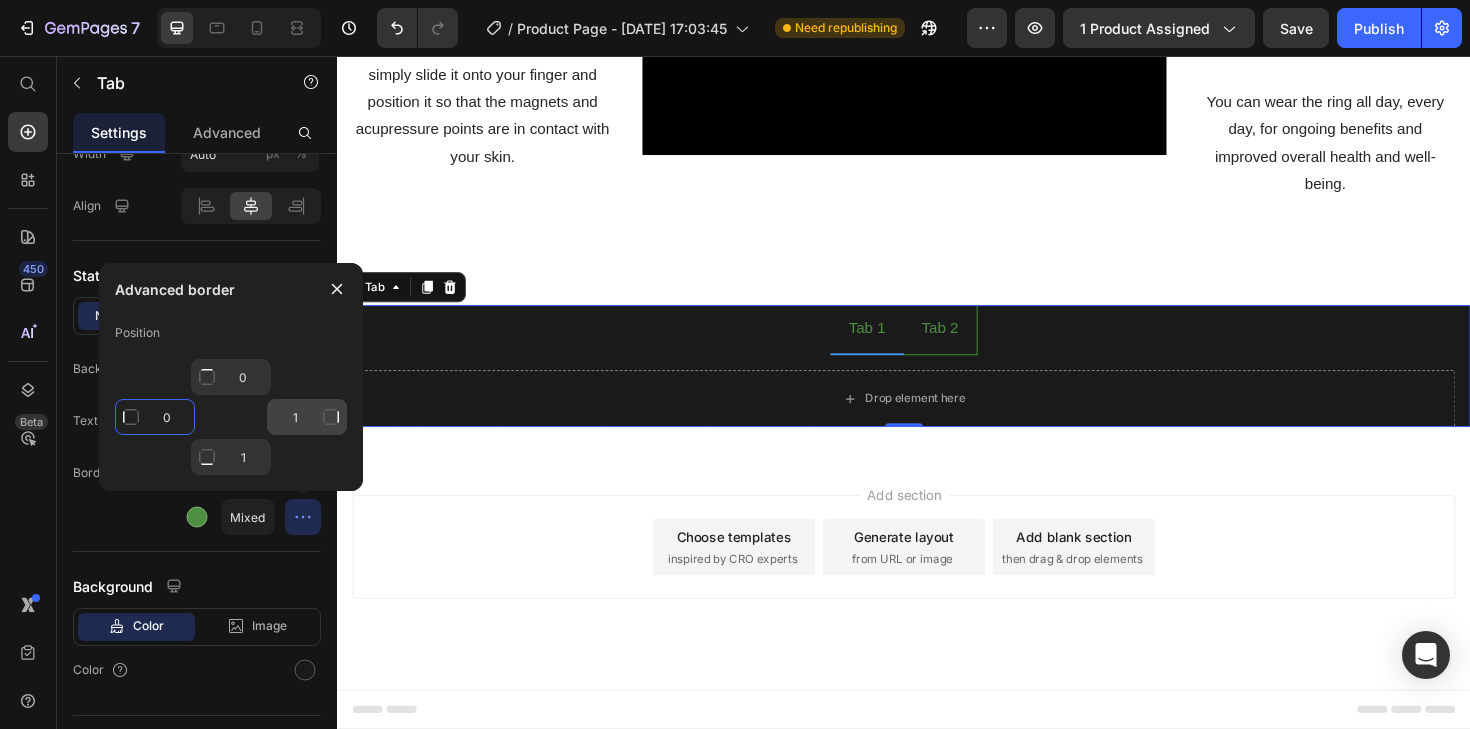 type on "0" 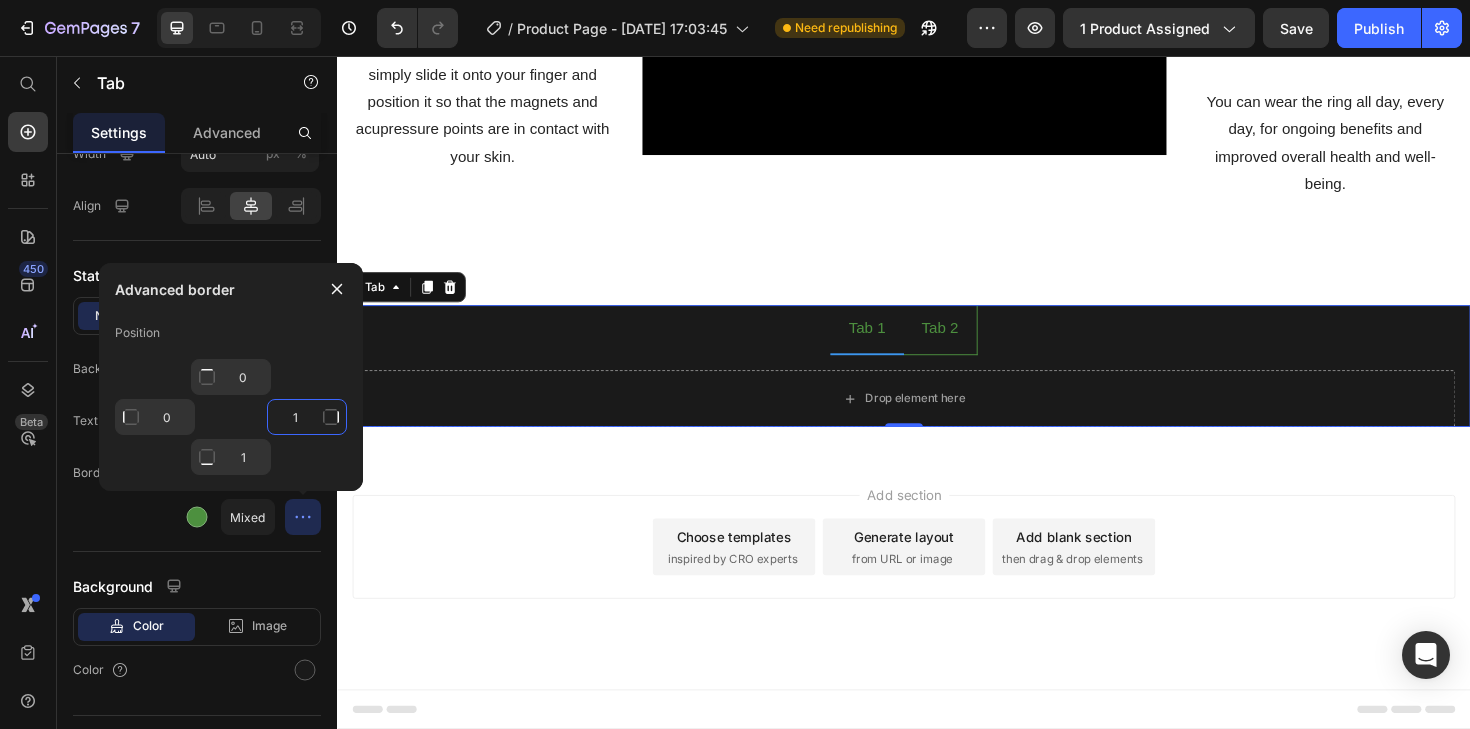drag, startPoint x: 305, startPoint y: 408, endPoint x: 305, endPoint y: 379, distance: 29 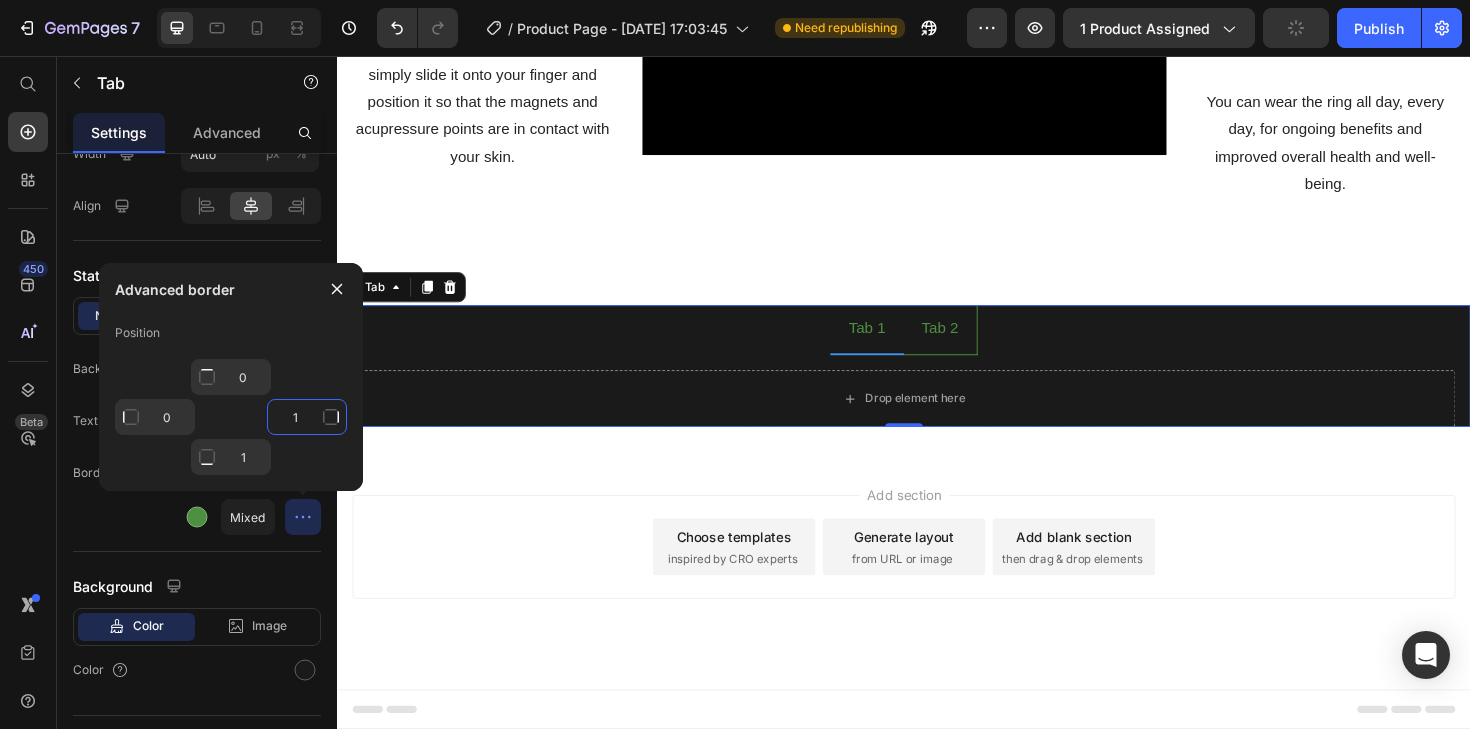 click on "1" 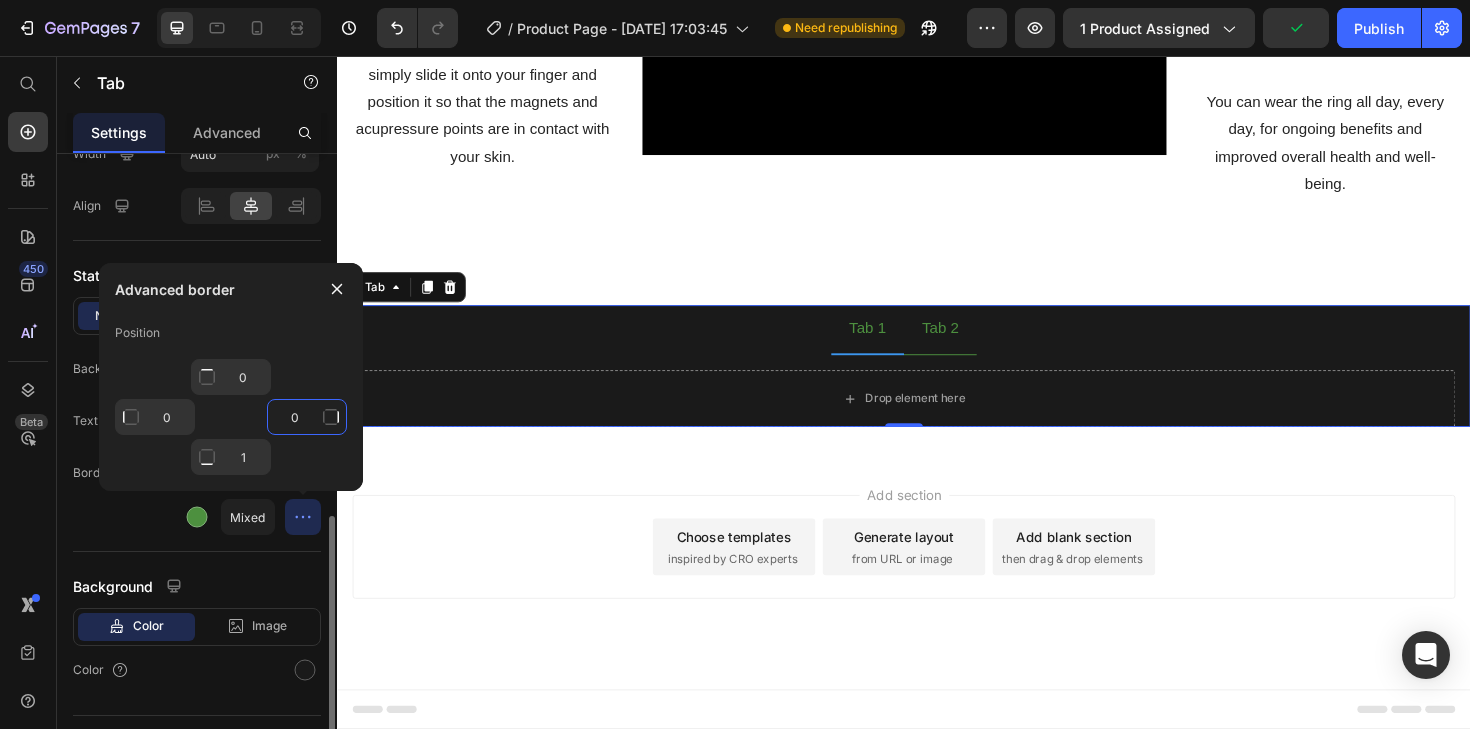 type on "0" 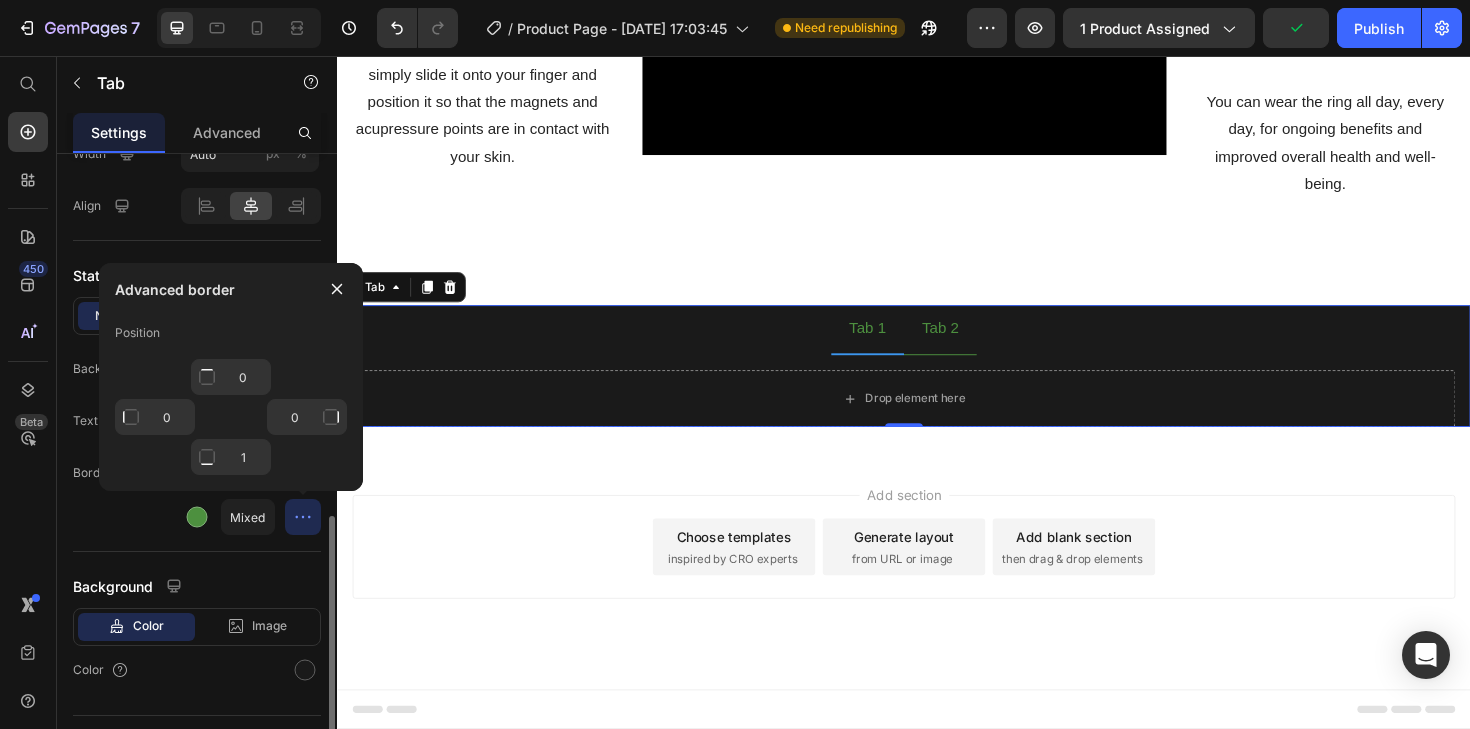 click on "Border Mixed" 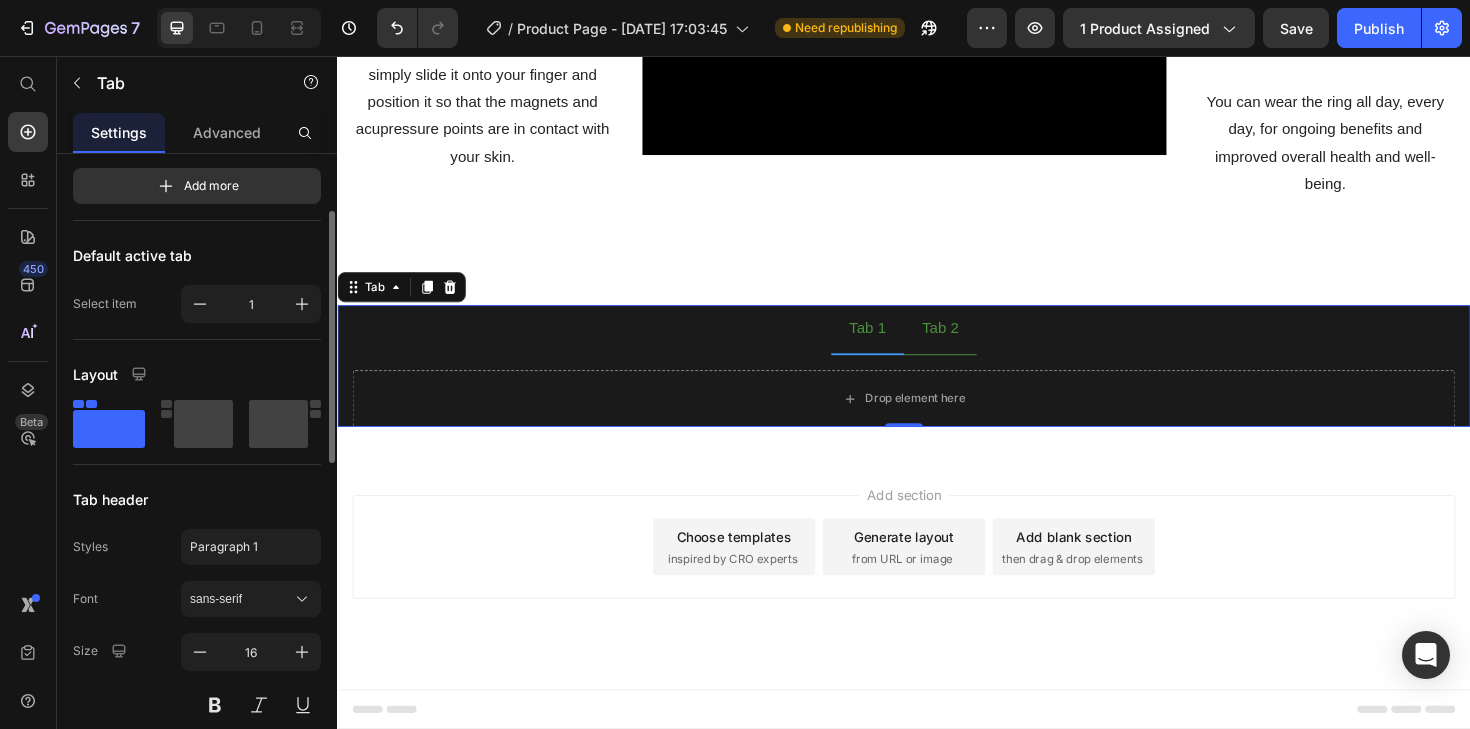 scroll, scrollTop: 87, scrollLeft: 0, axis: vertical 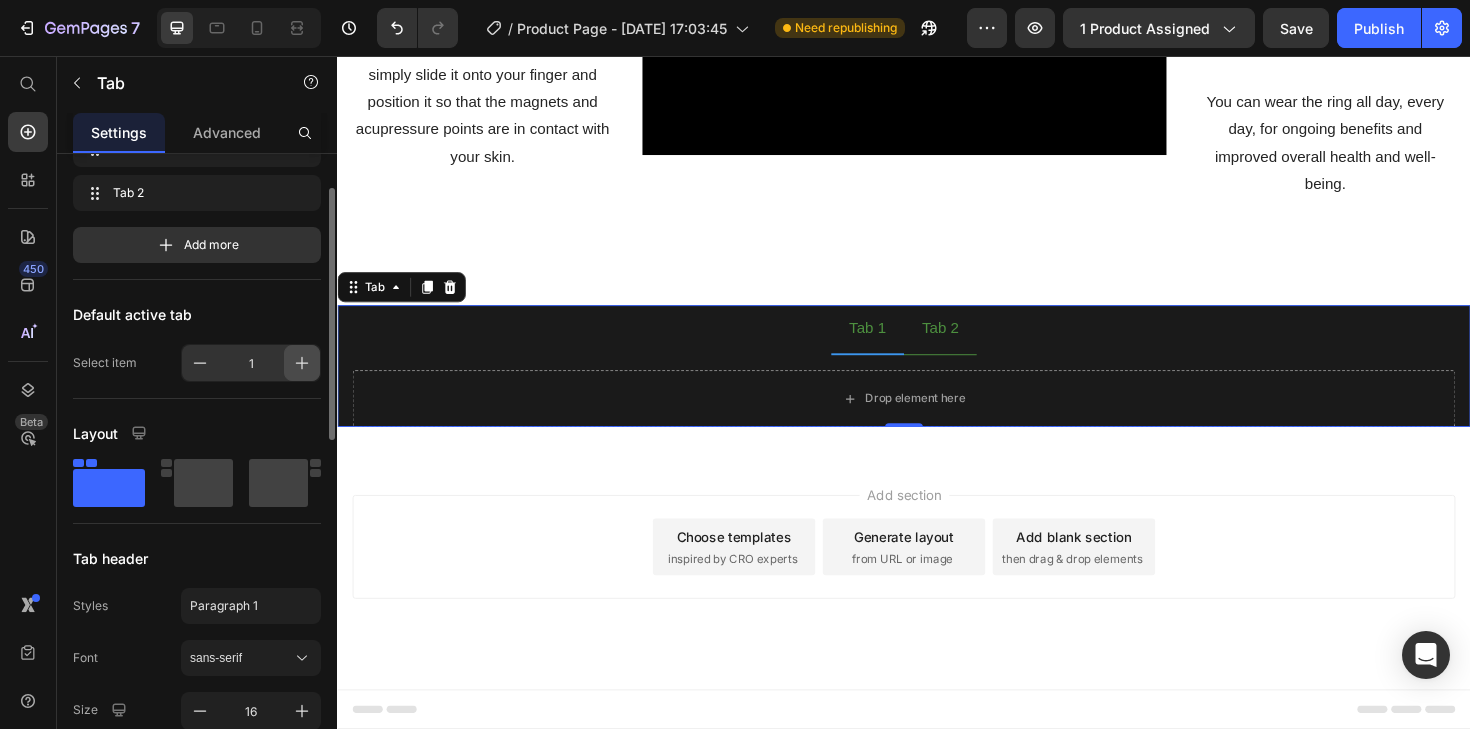 click 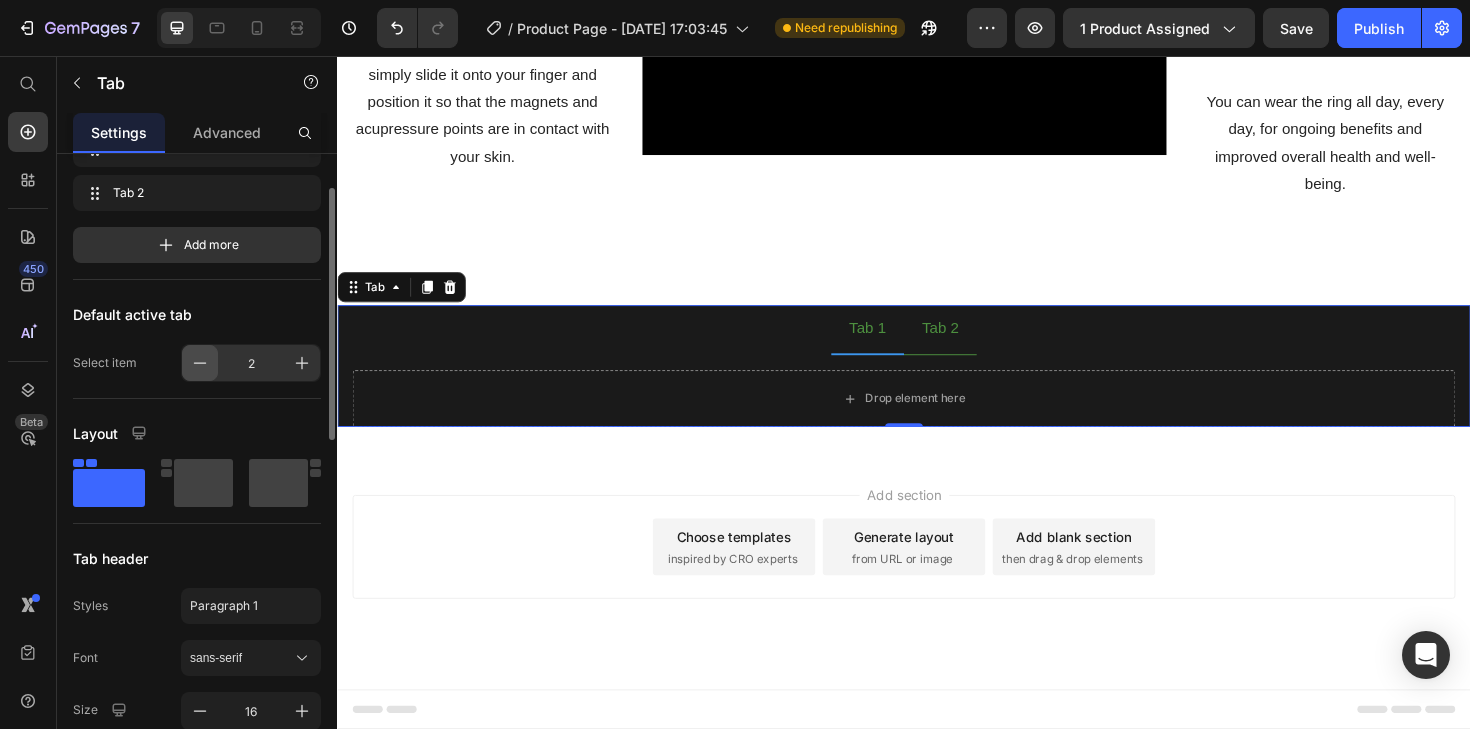 click at bounding box center (200, 363) 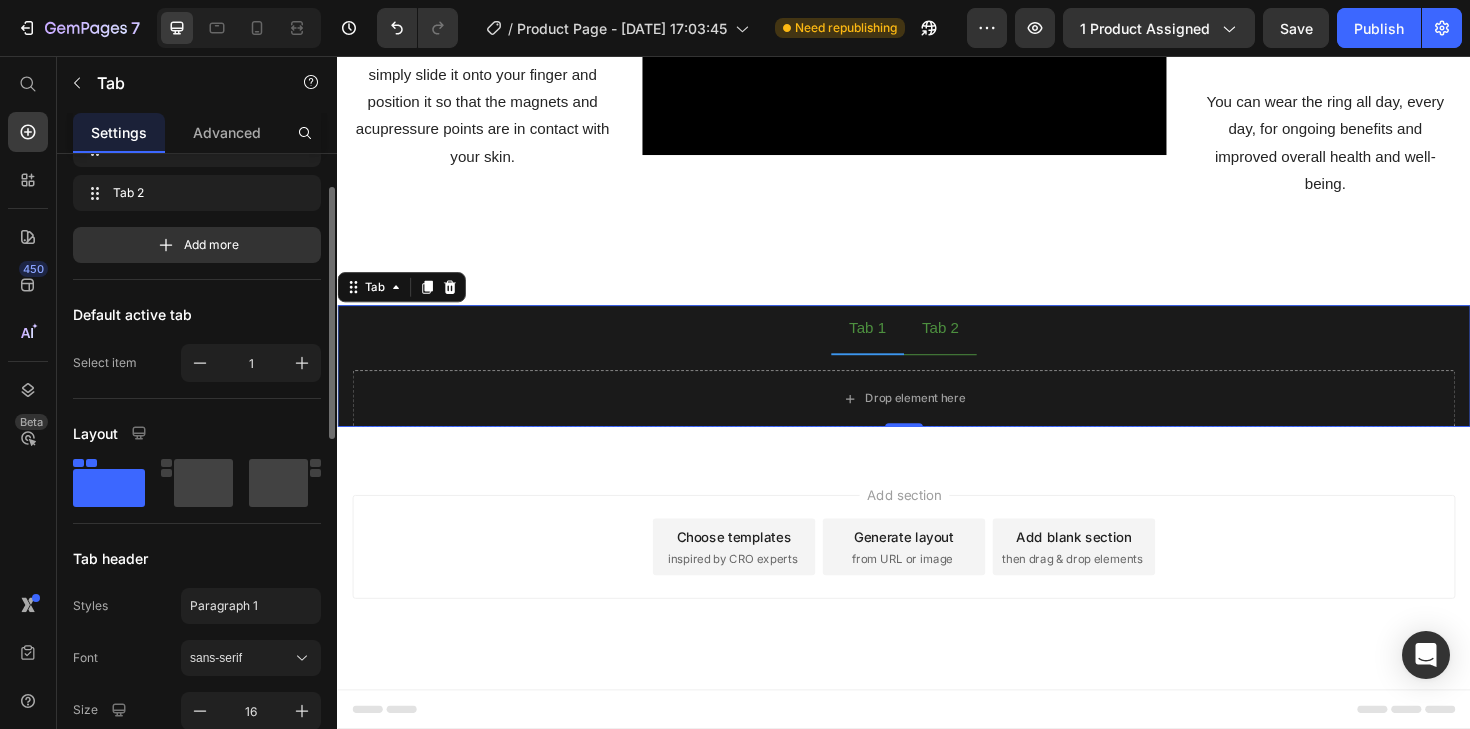 scroll, scrollTop: 7, scrollLeft: 0, axis: vertical 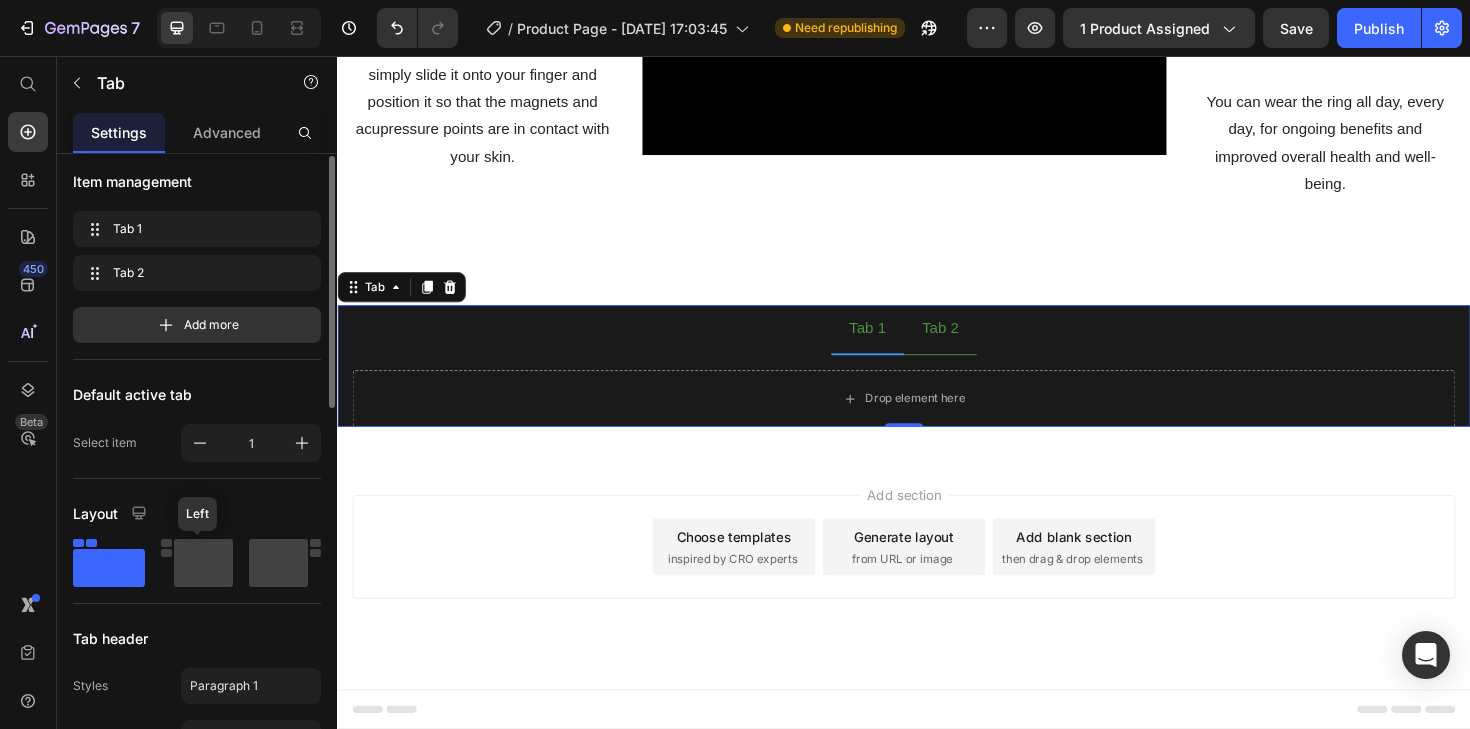 click 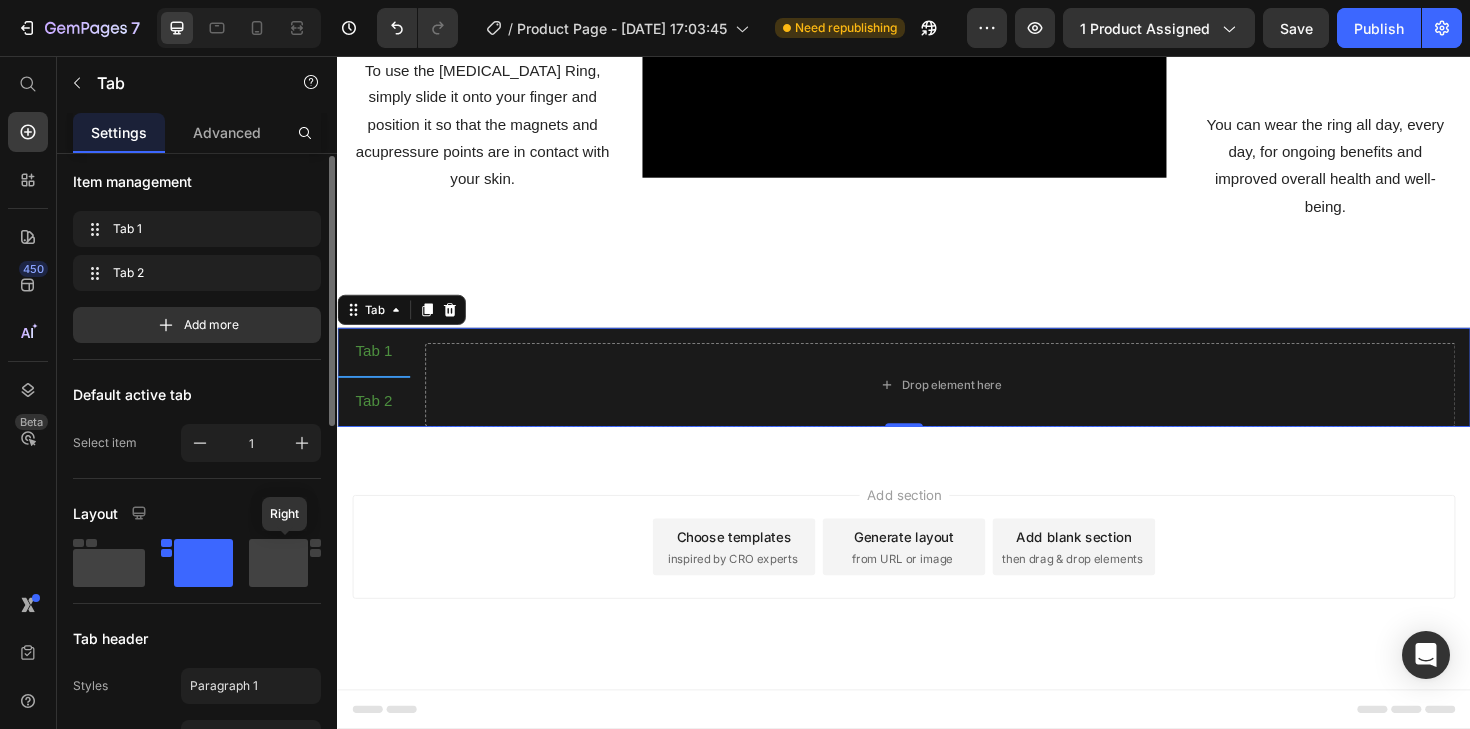 click 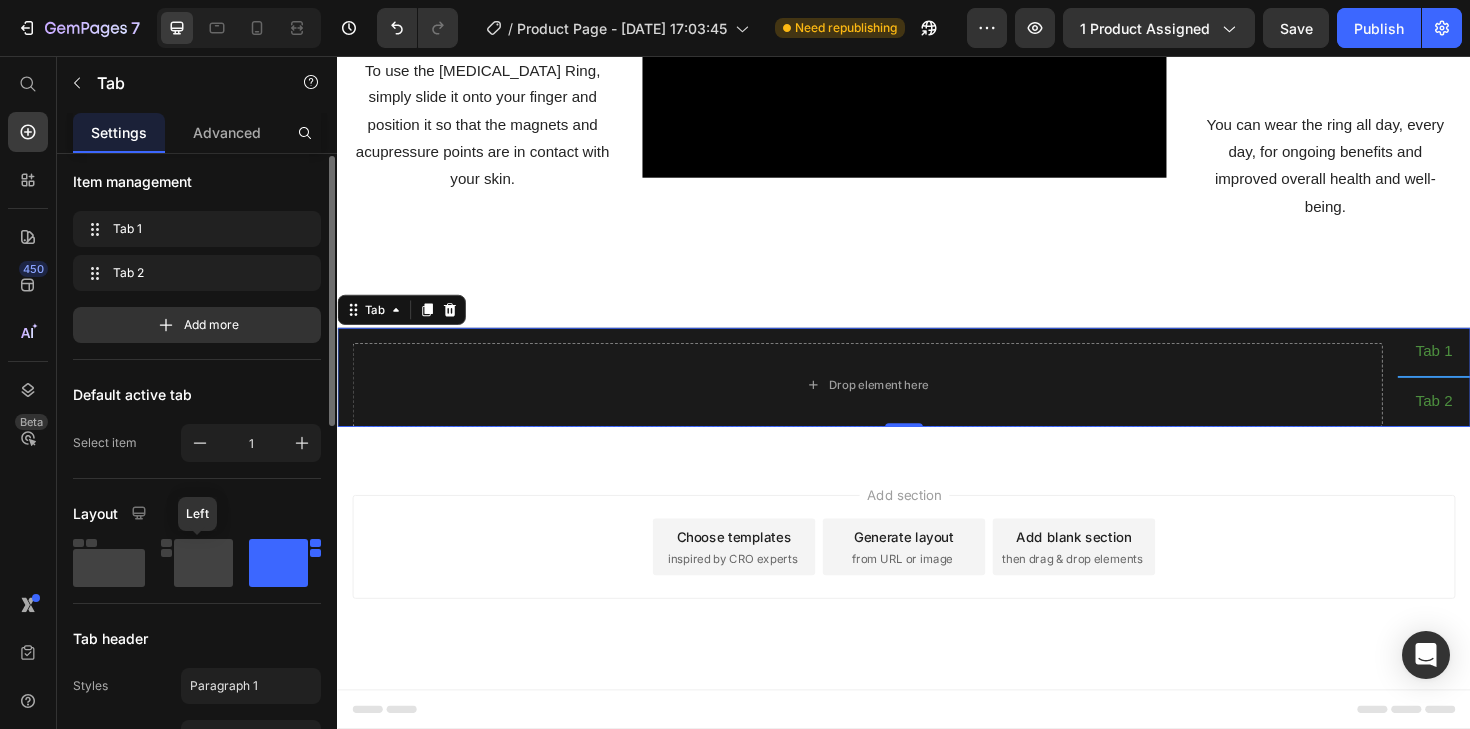 click 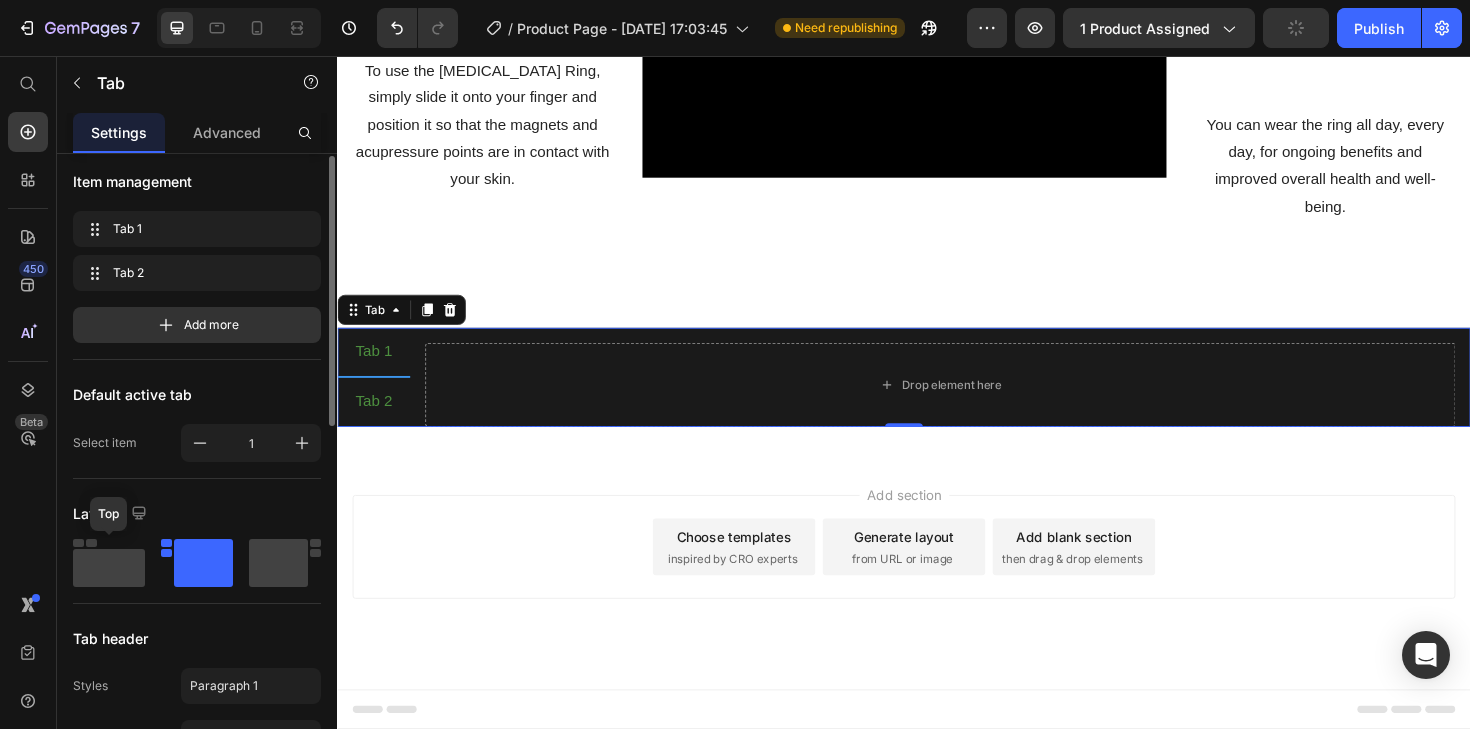 click 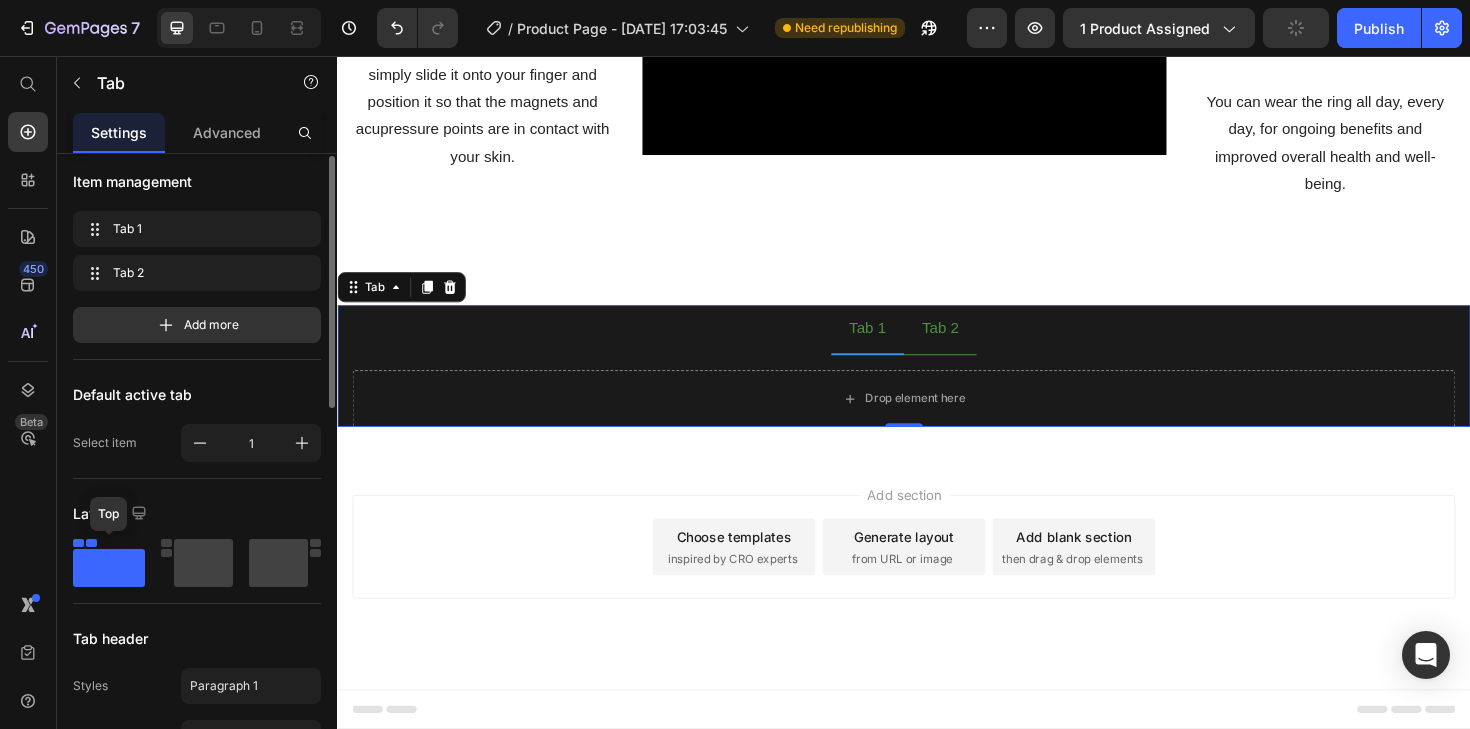 scroll, scrollTop: 0, scrollLeft: 0, axis: both 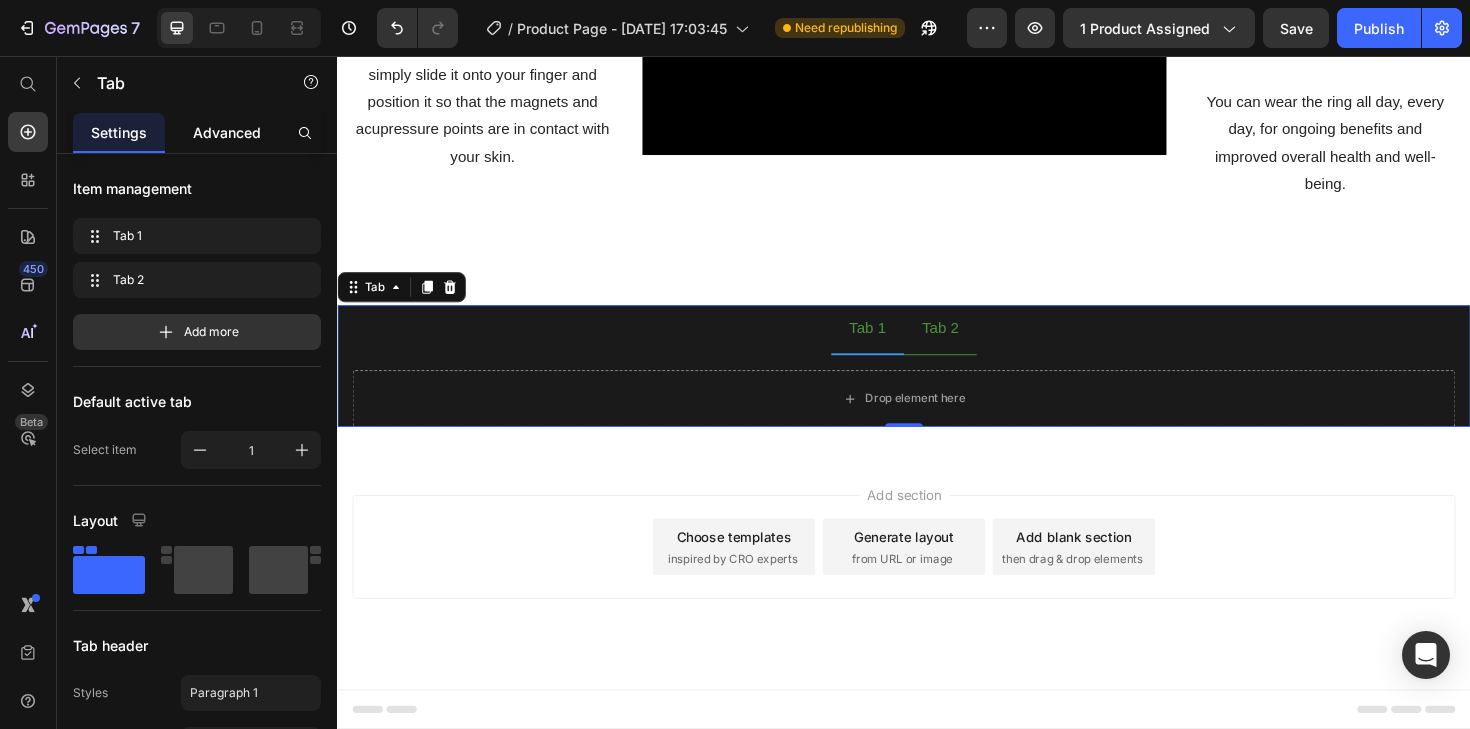 click on "Advanced" at bounding box center (227, 132) 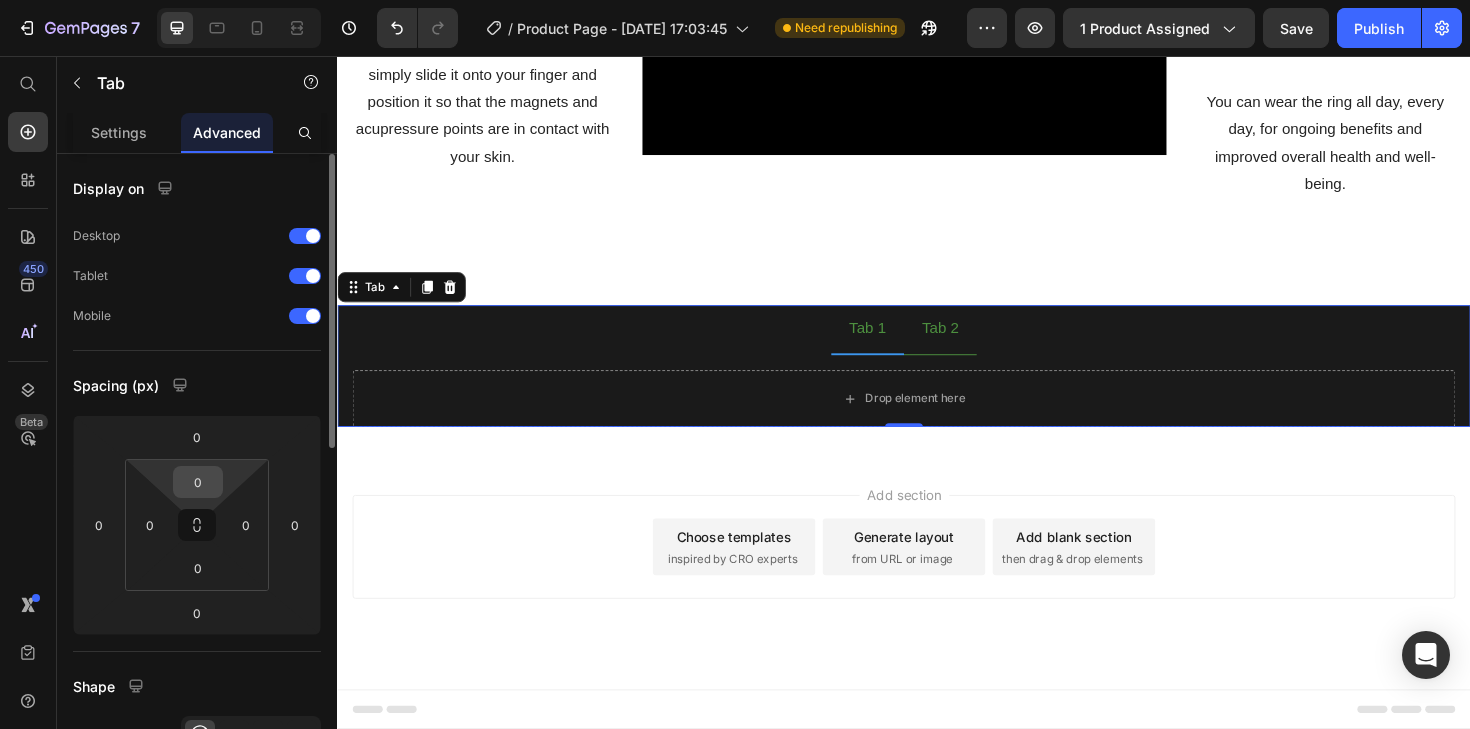 click on "0" at bounding box center (198, 482) 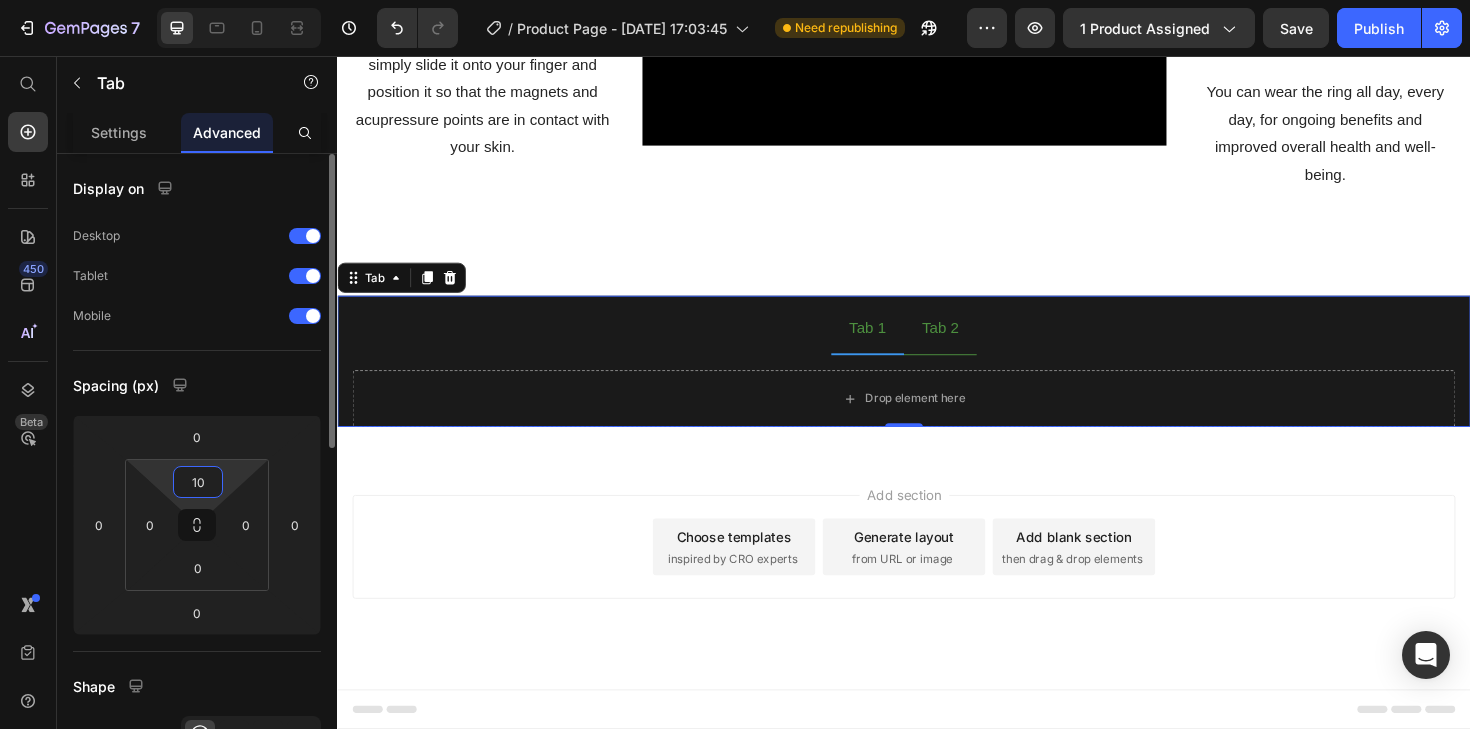 type on "100" 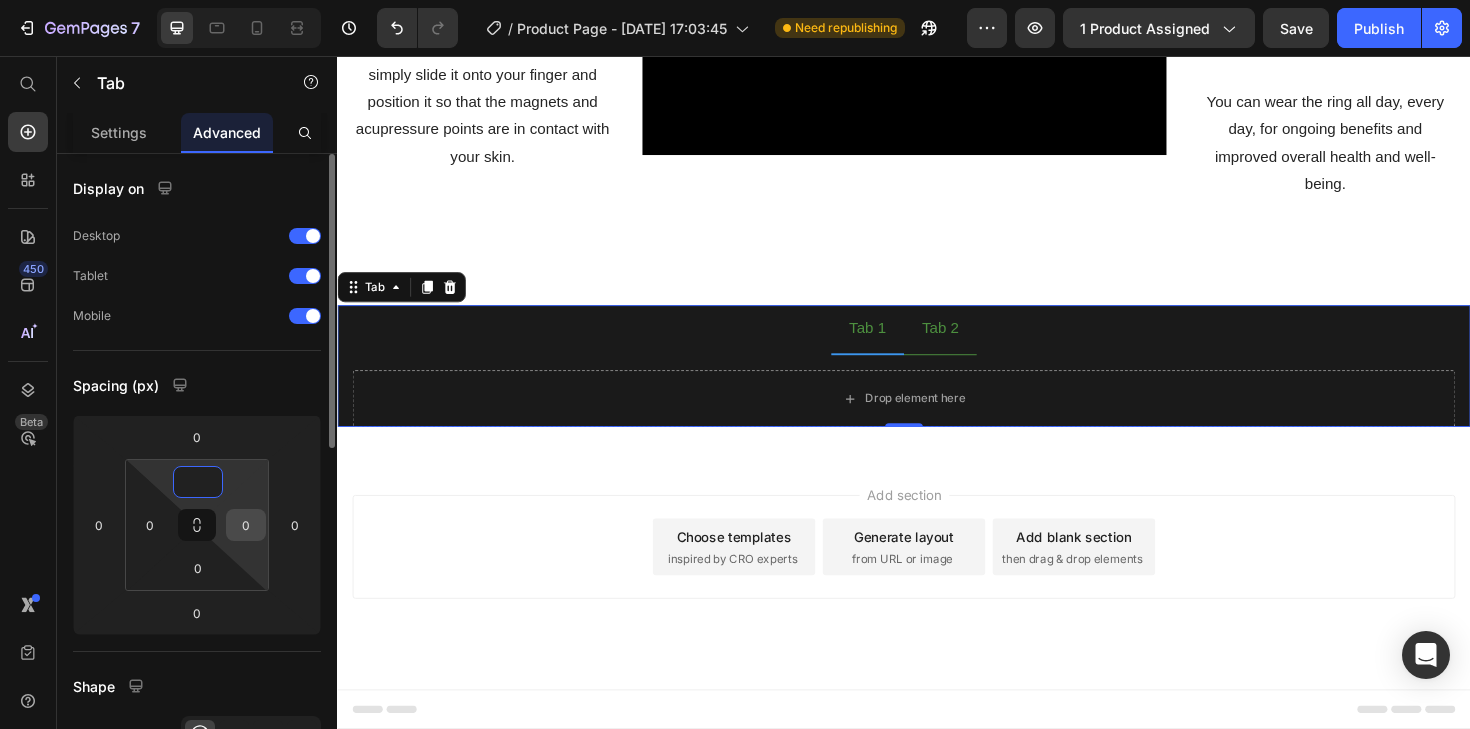 type on "0" 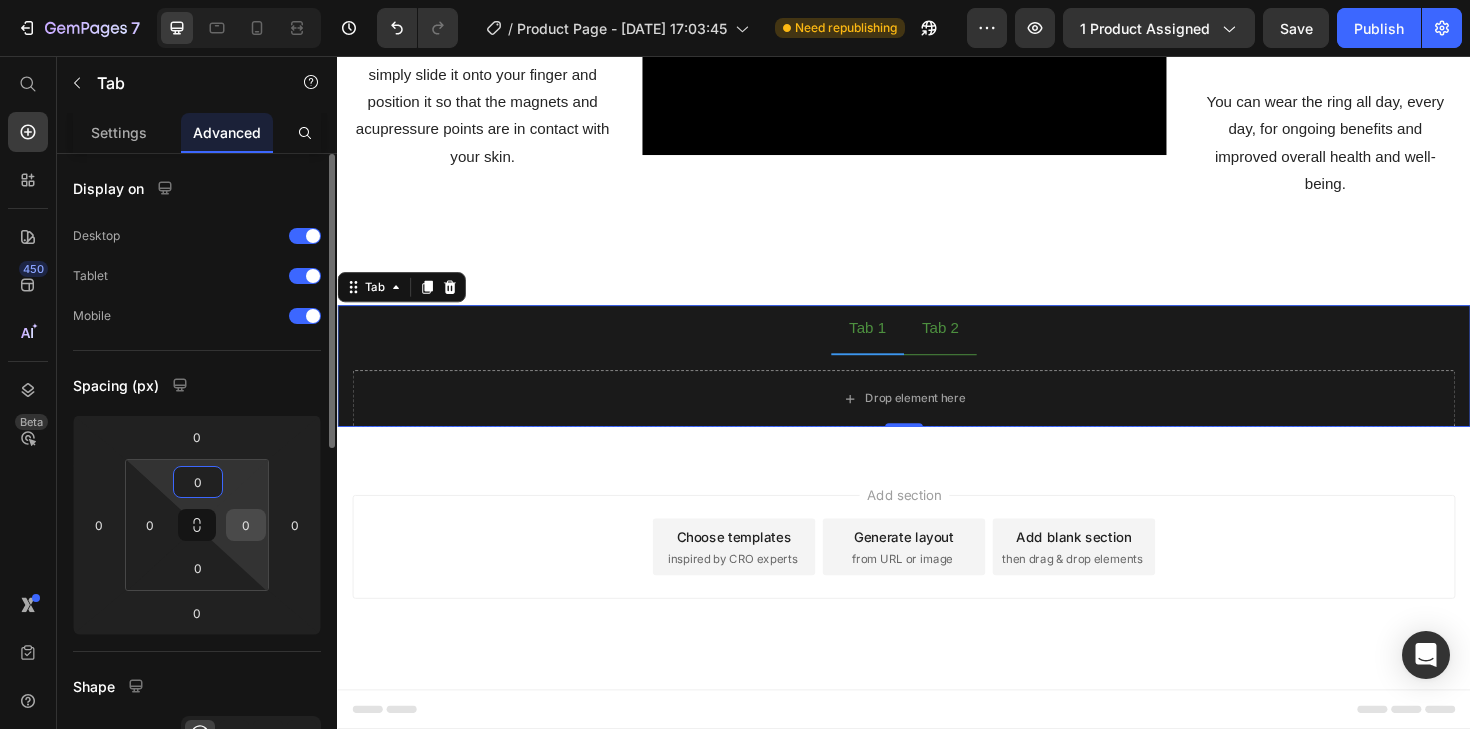 click on "0" at bounding box center (246, 525) 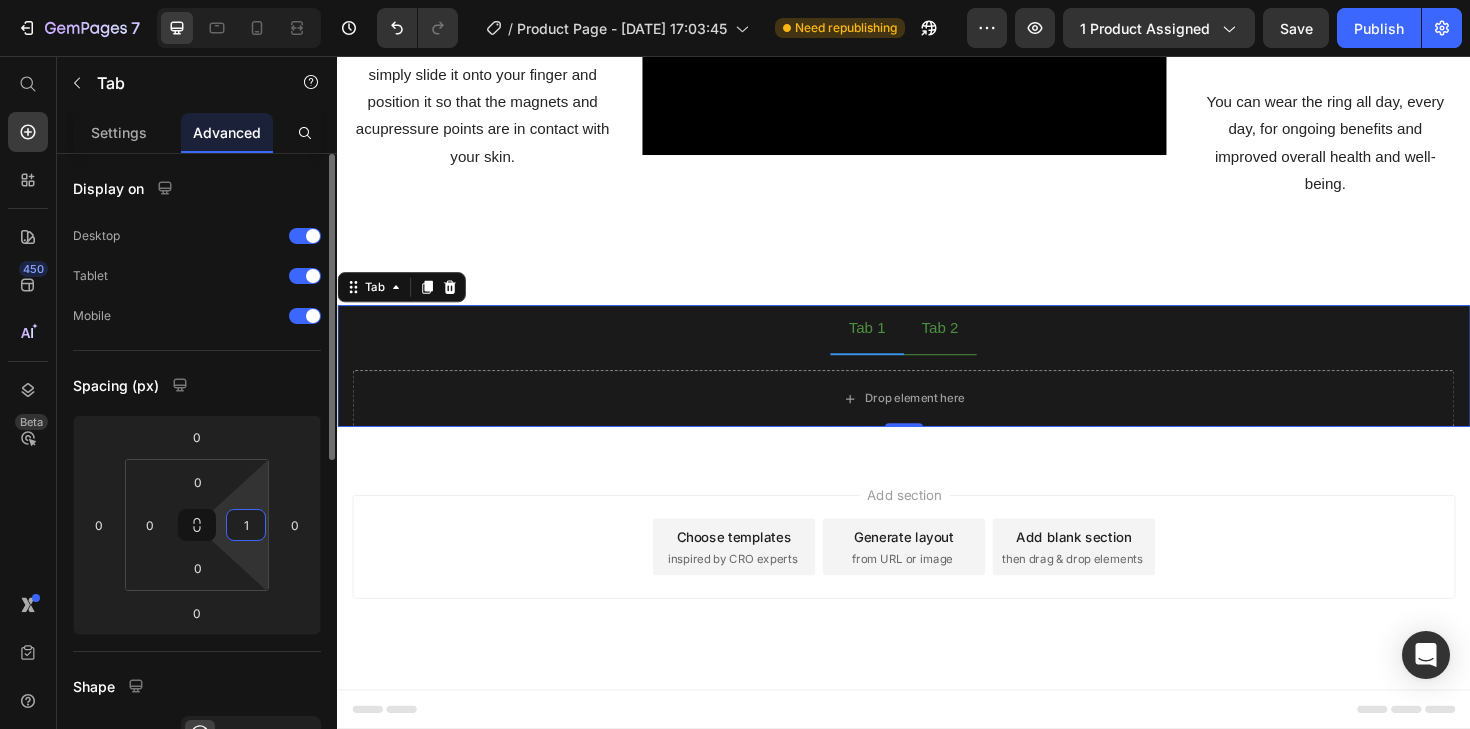 type on "10" 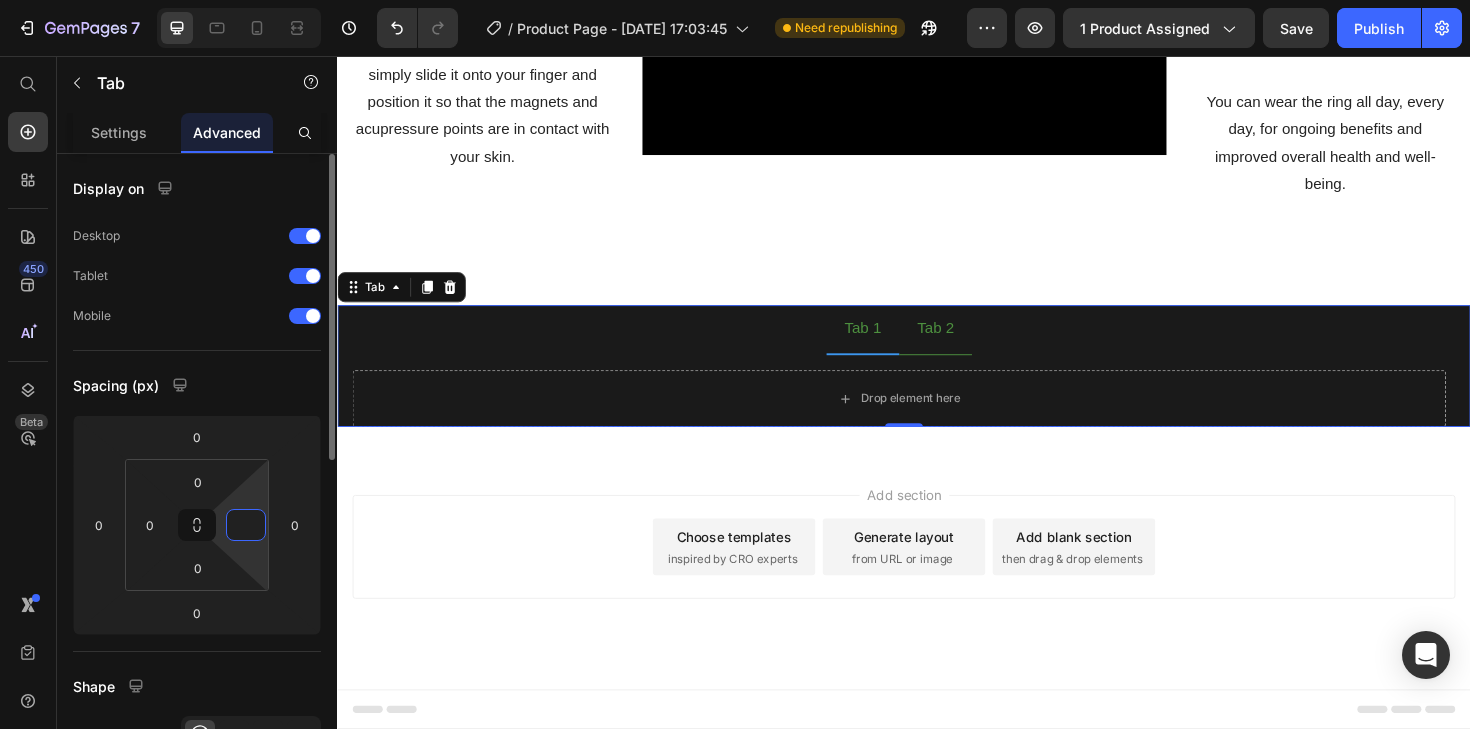 type on "0" 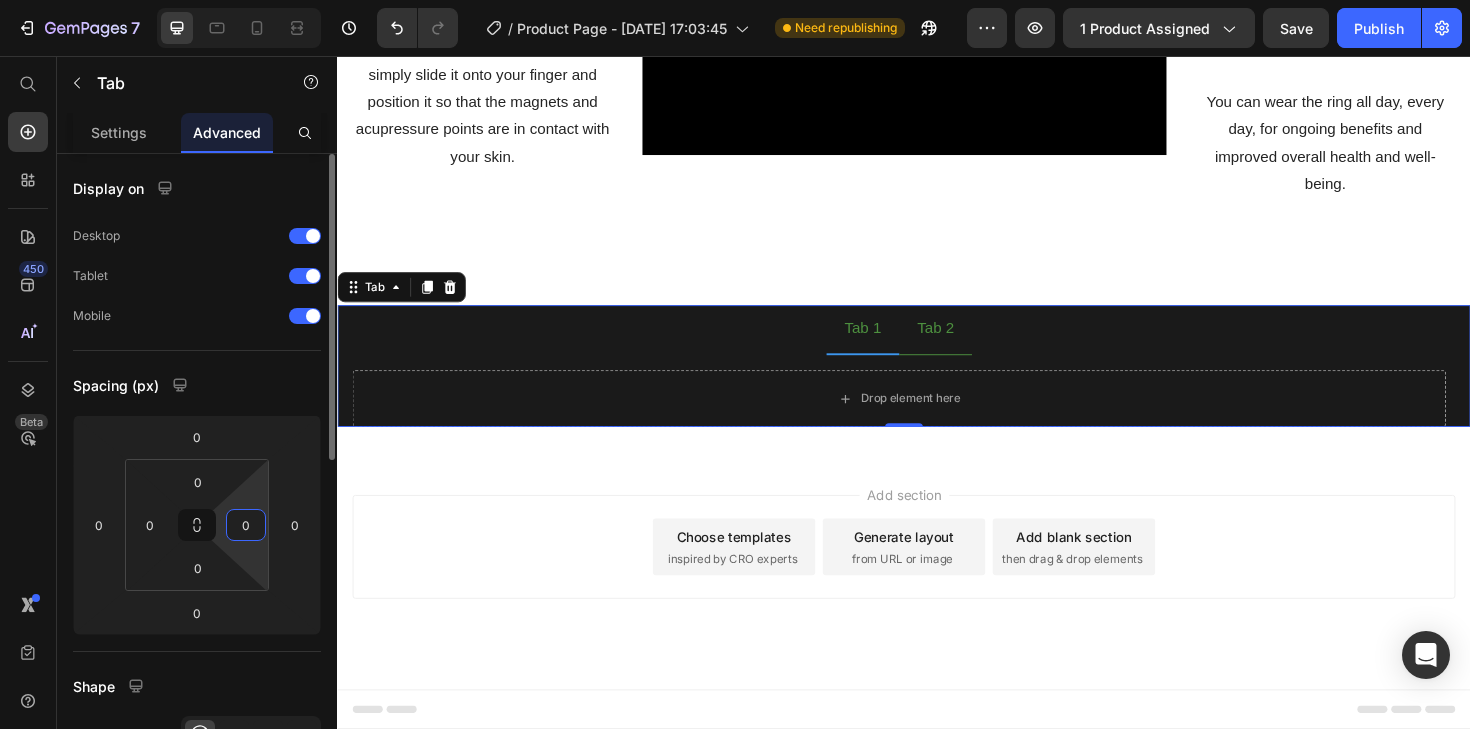 click on "Spacing (px)" at bounding box center [197, 385] 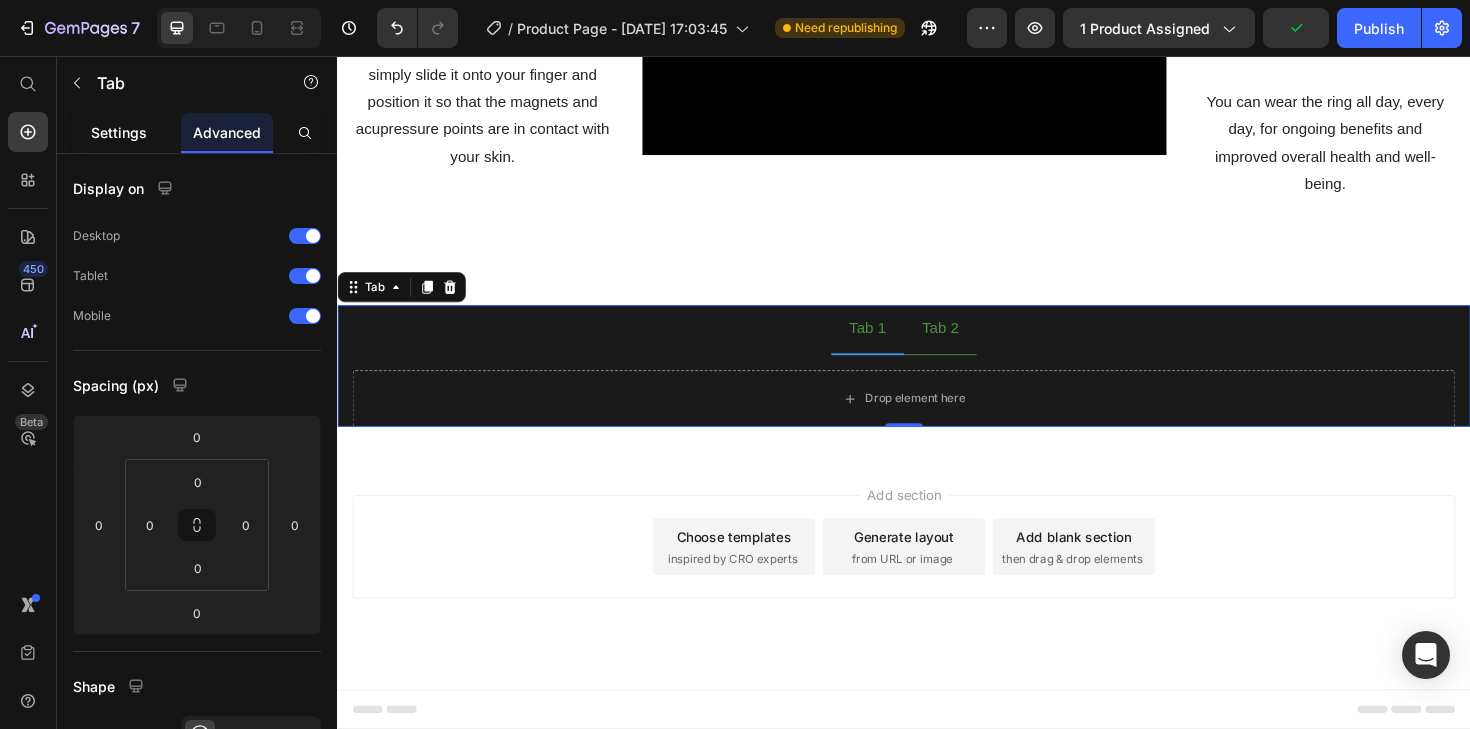 click on "Settings" 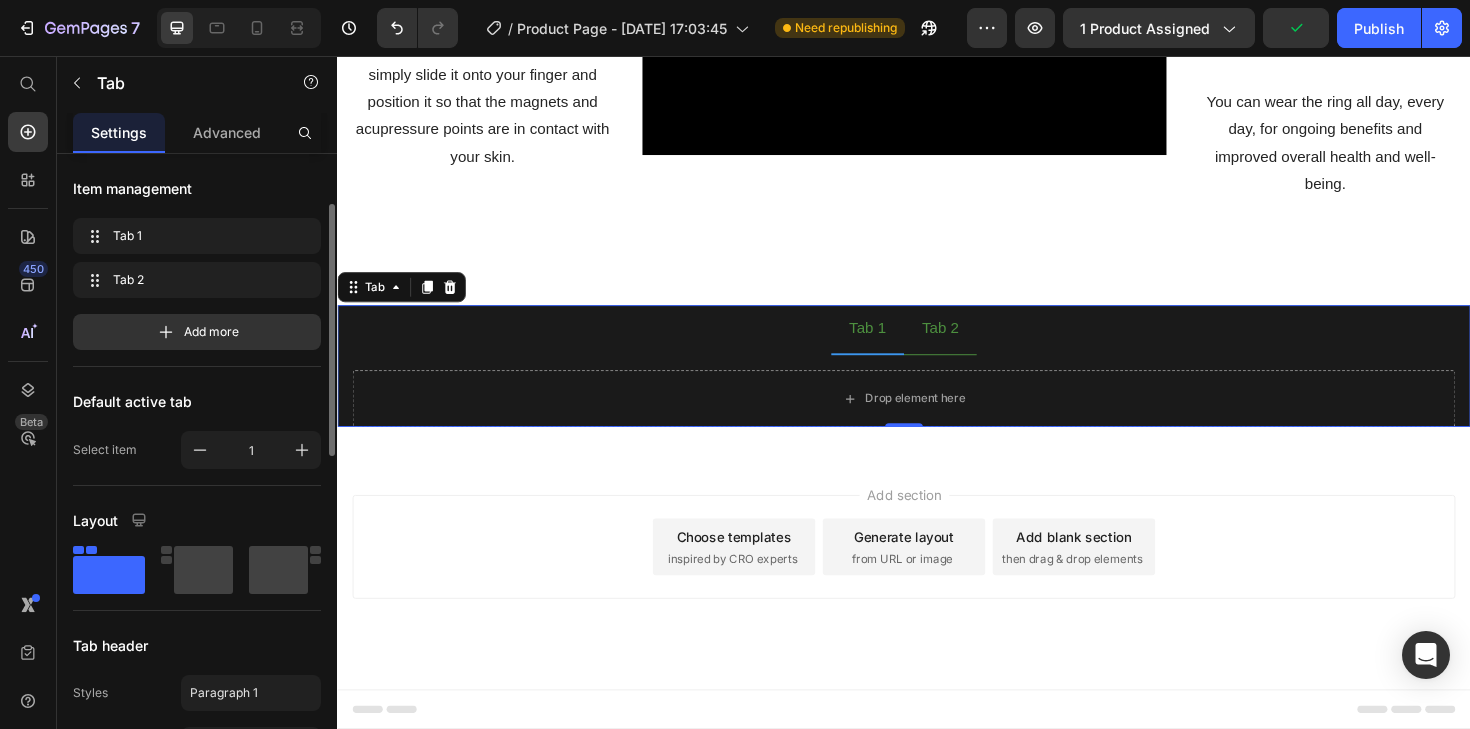 scroll, scrollTop: 112, scrollLeft: 0, axis: vertical 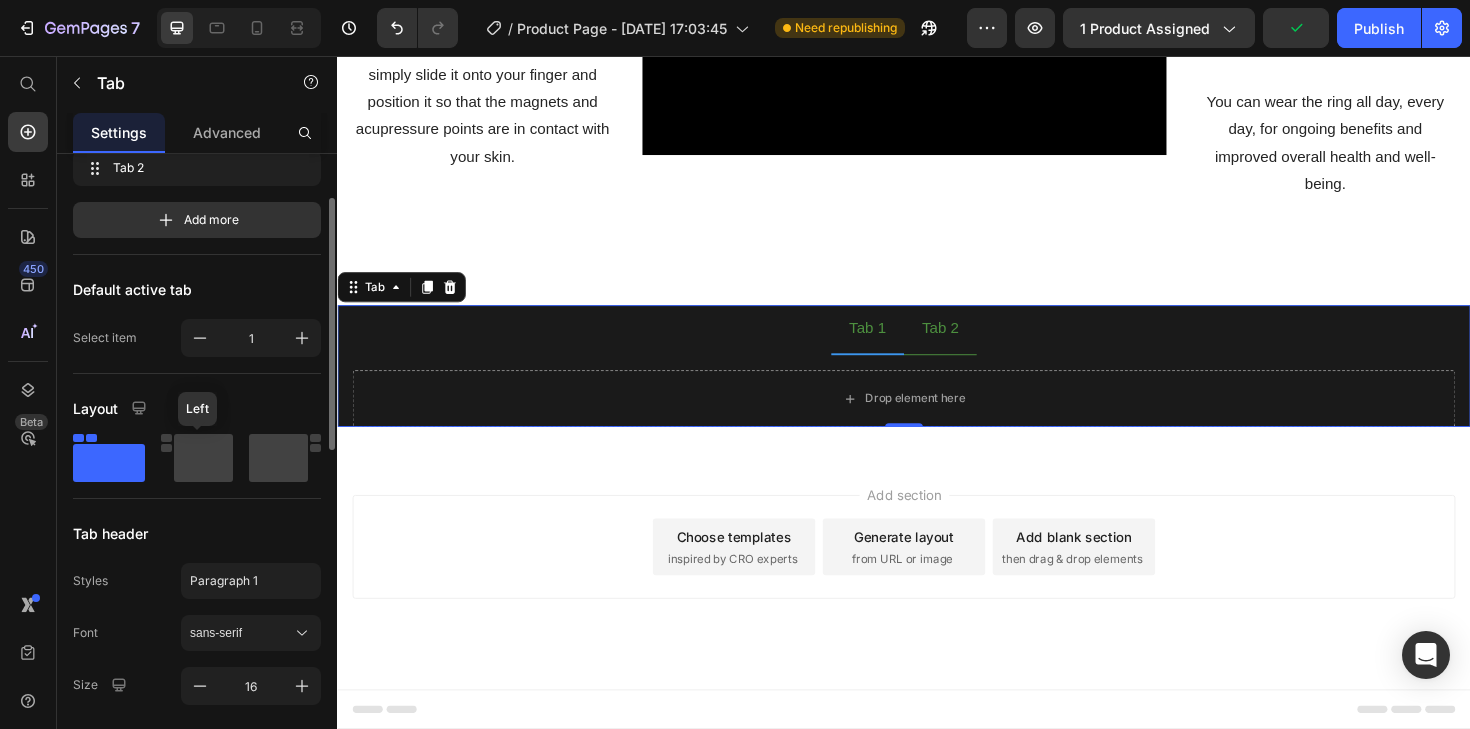 click 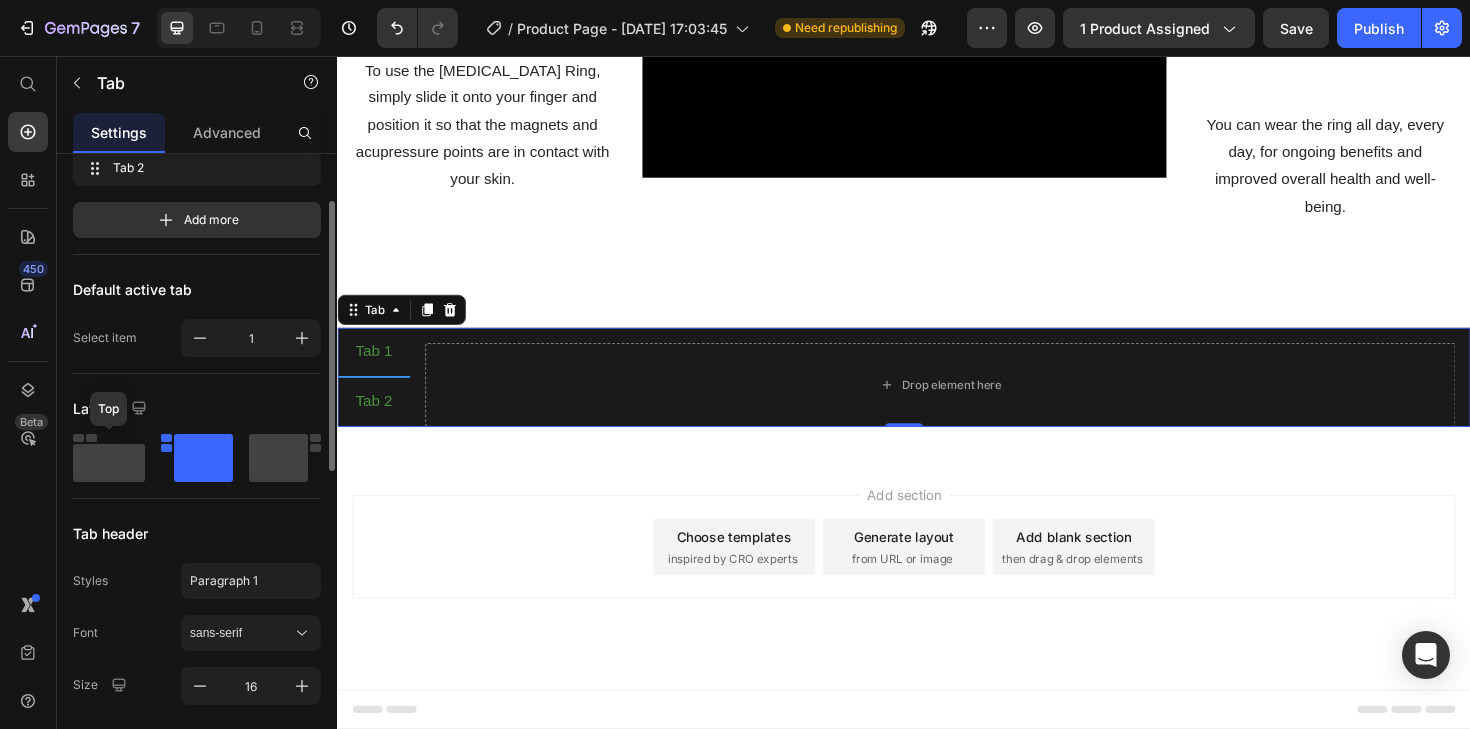 click 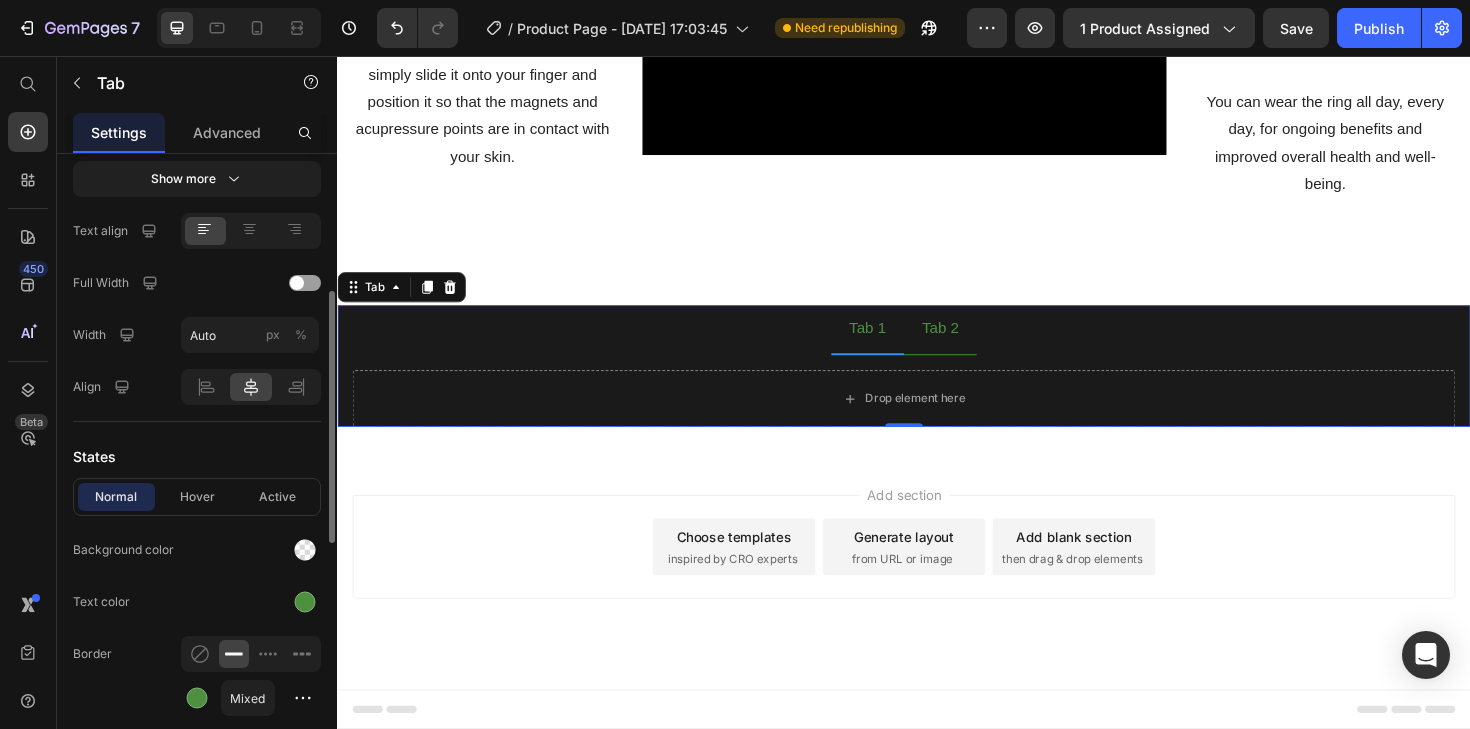 scroll, scrollTop: 839, scrollLeft: 0, axis: vertical 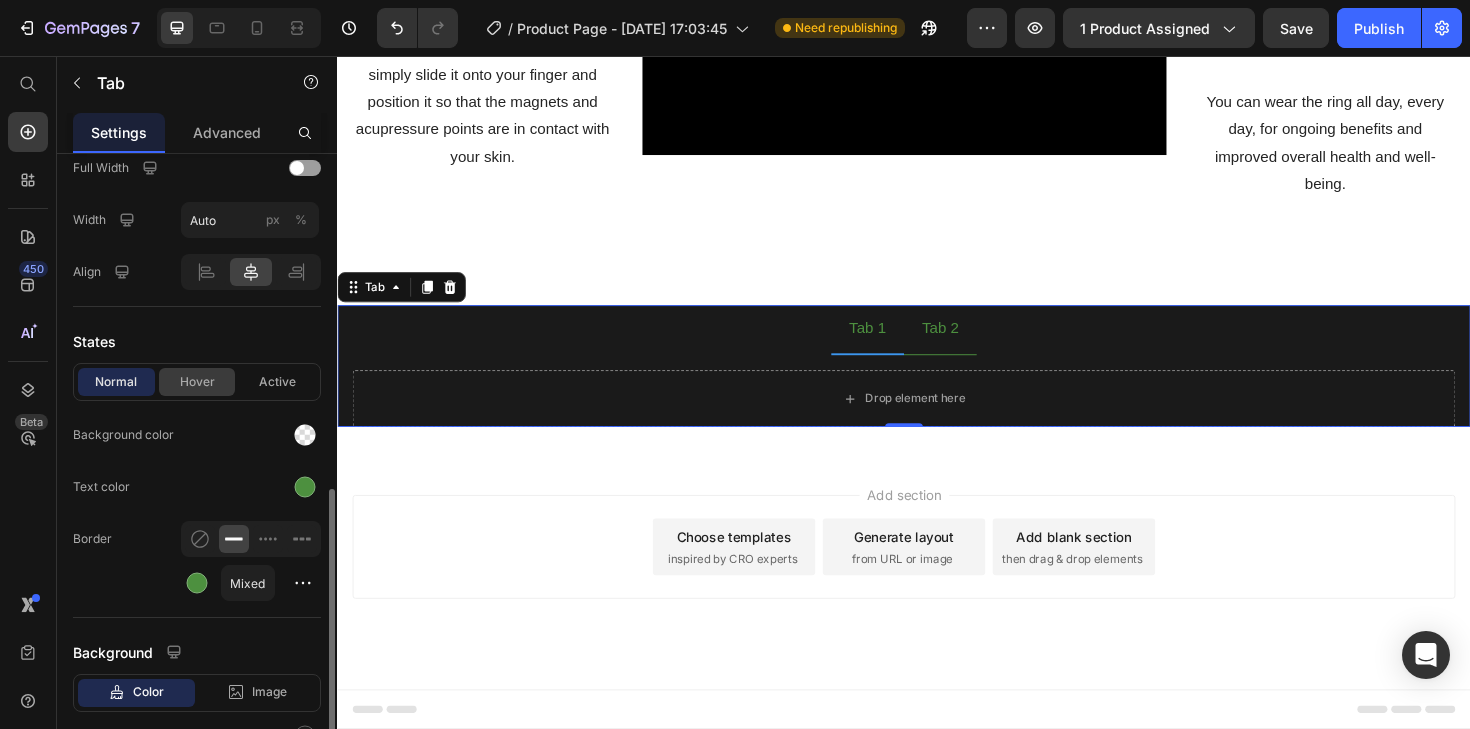 click on "Hover" at bounding box center (197, 382) 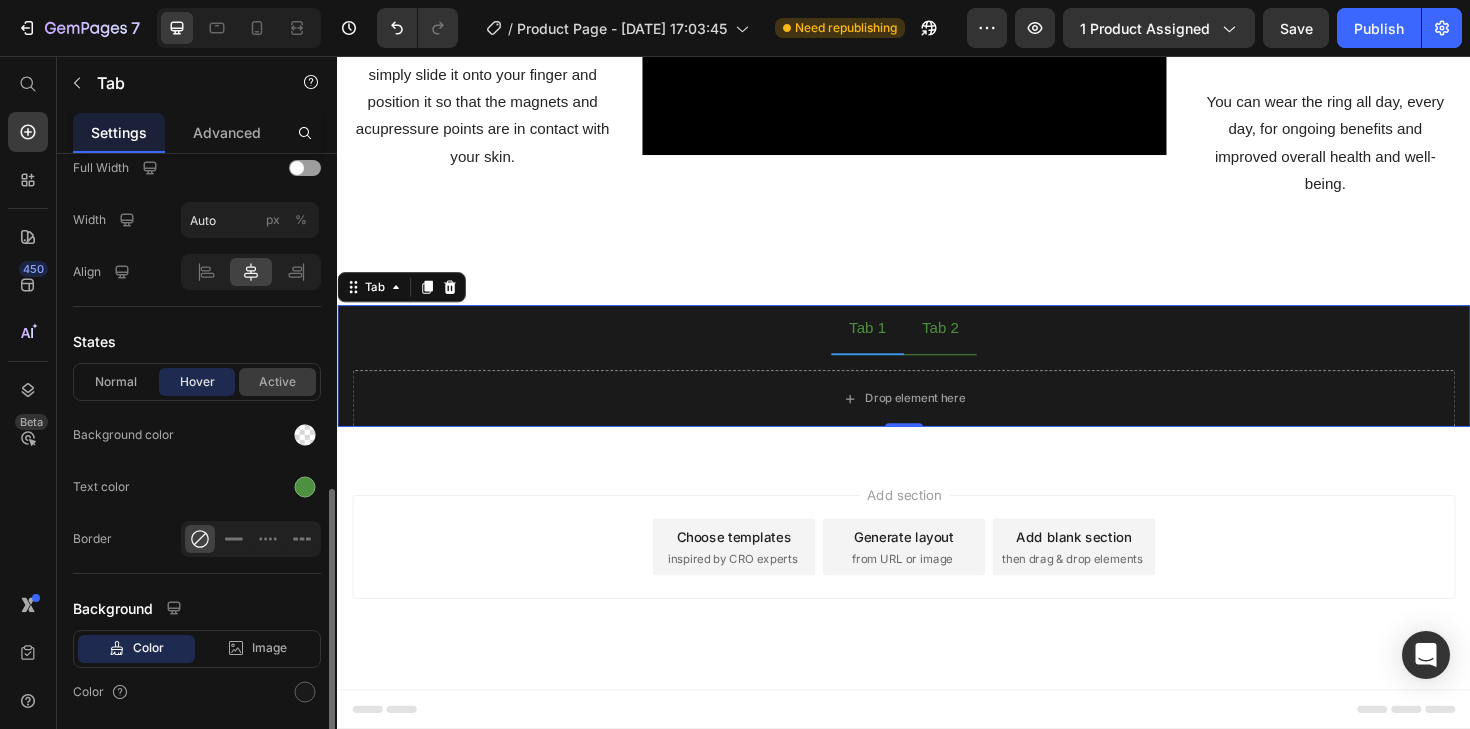 click on "Active" at bounding box center [277, 382] 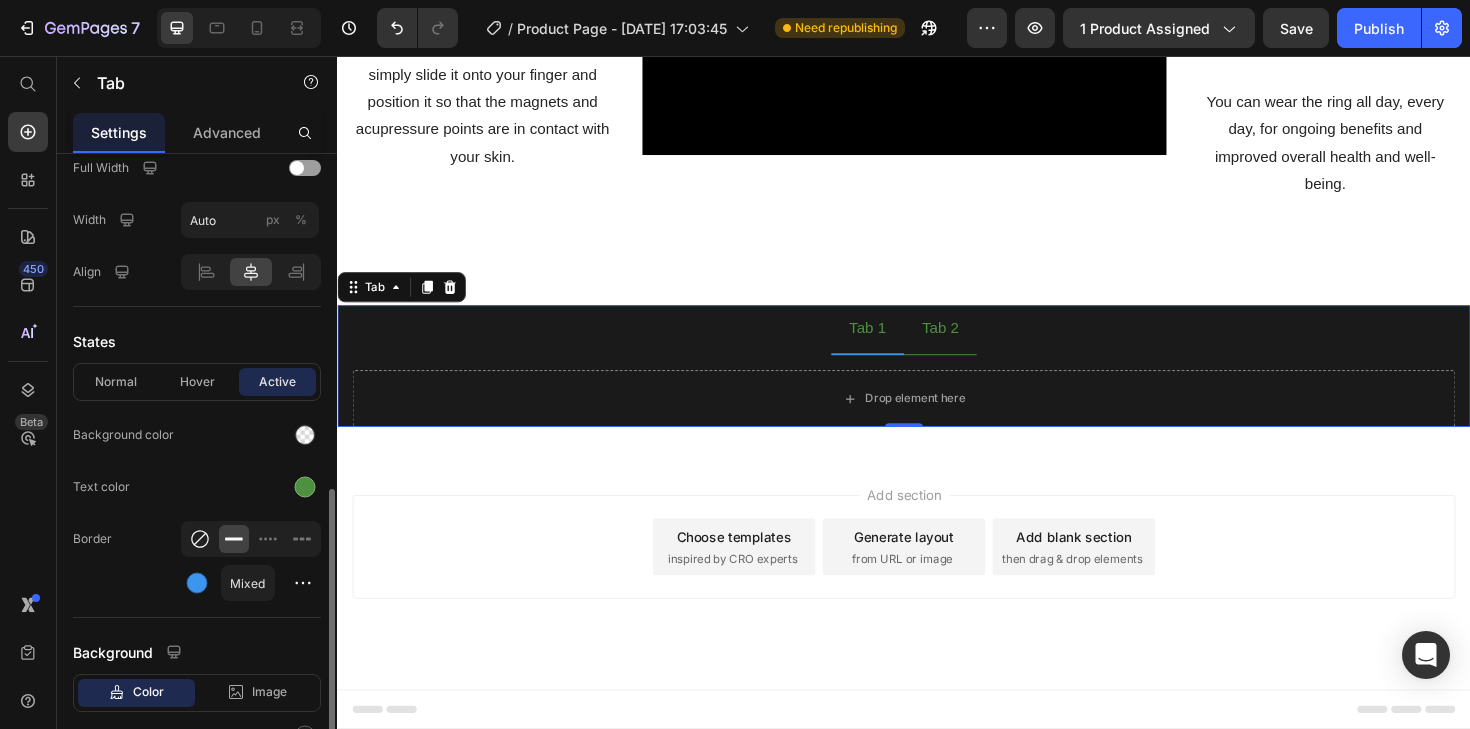 click 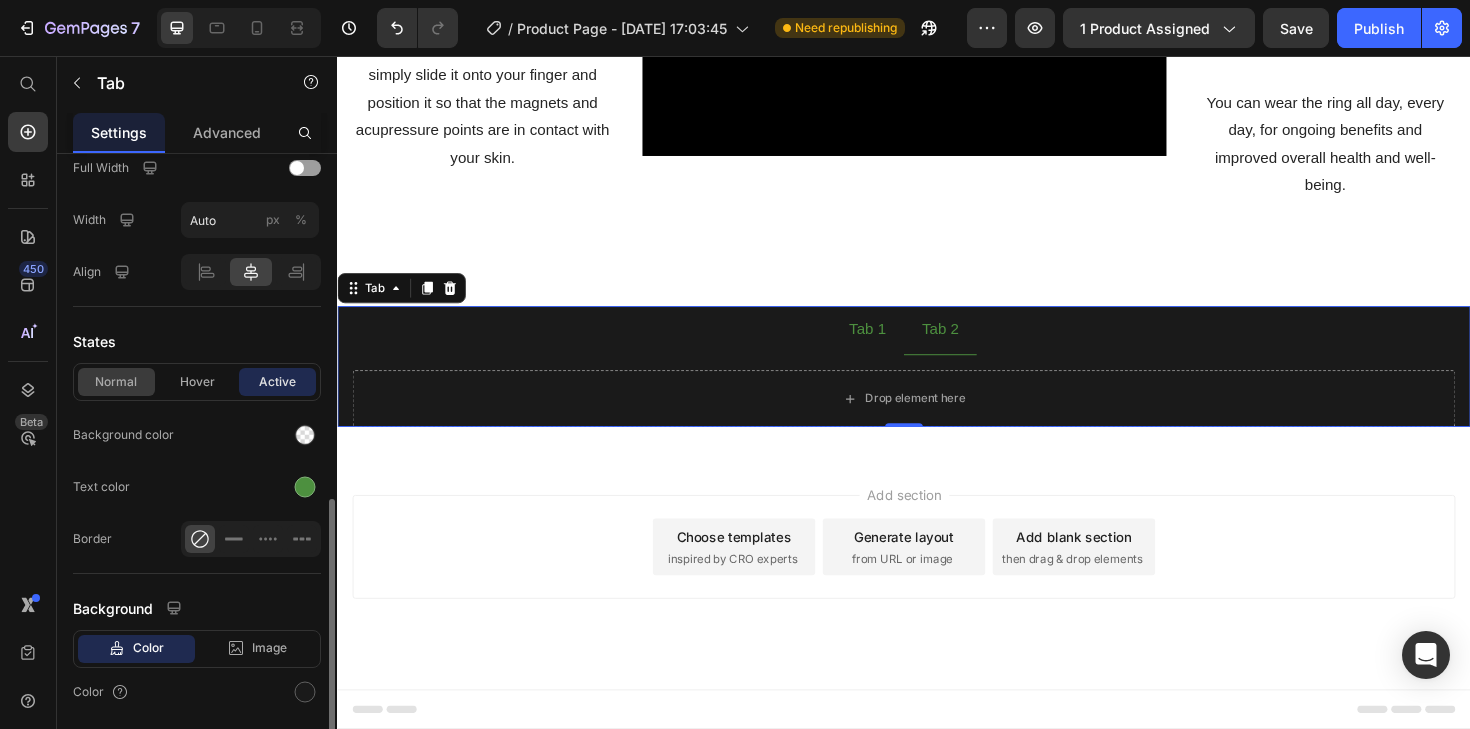 click on "Normal" at bounding box center [116, 382] 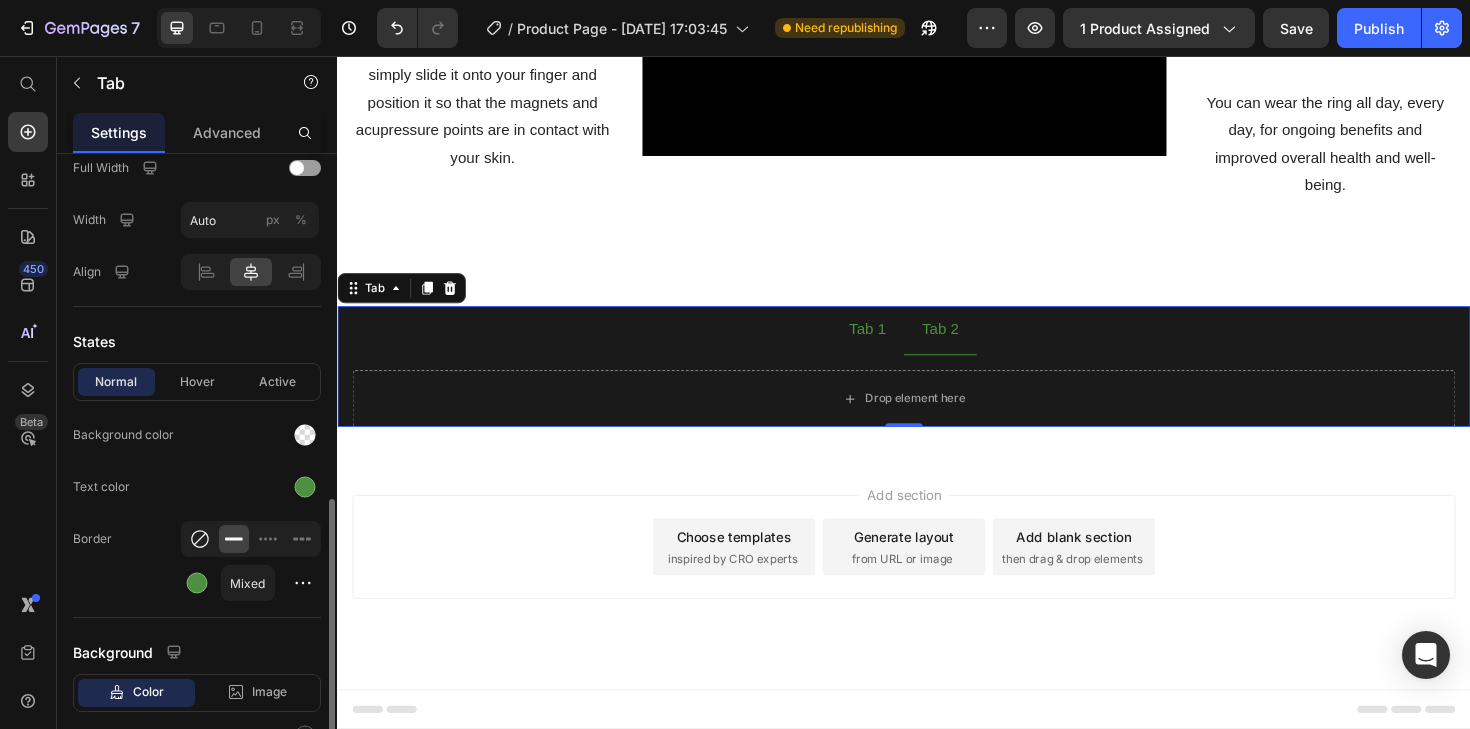 click 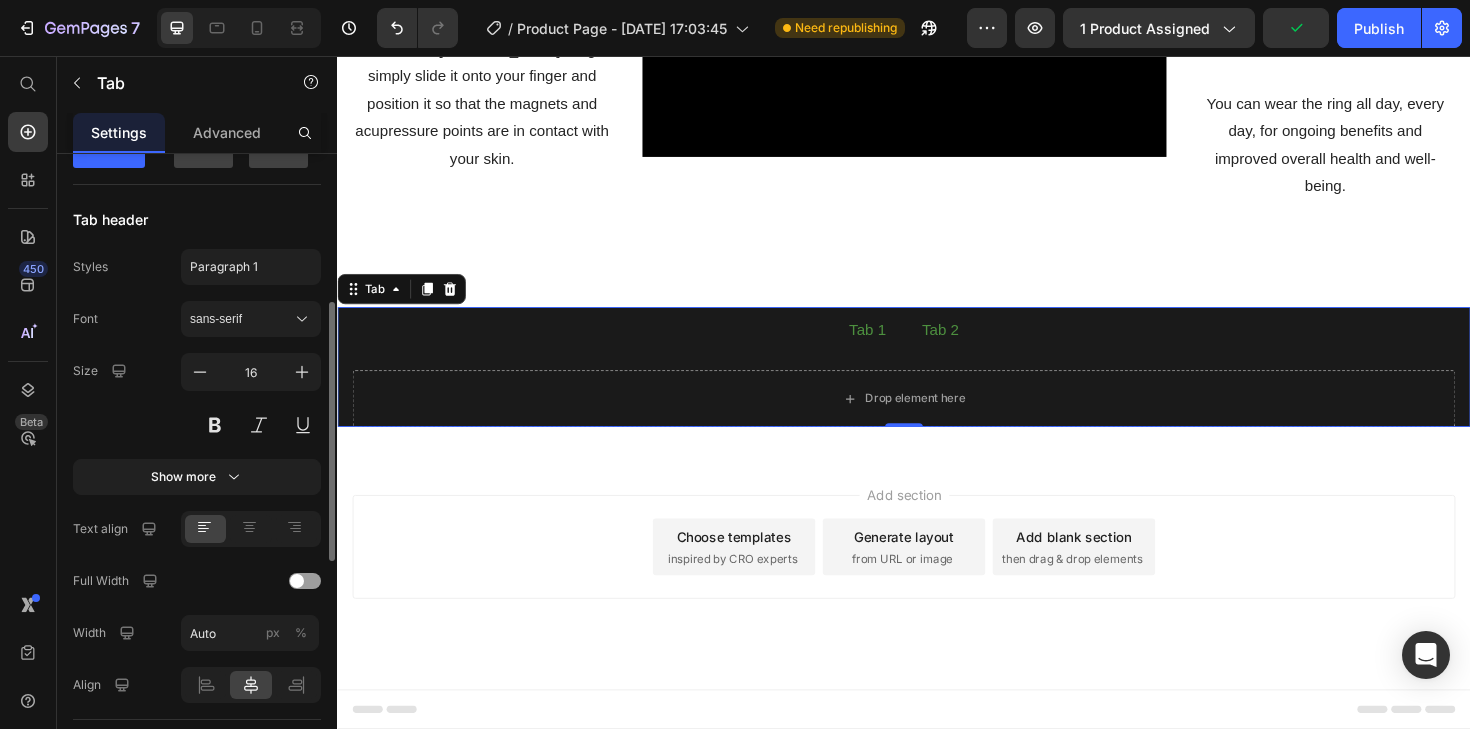 scroll, scrollTop: 407, scrollLeft: 0, axis: vertical 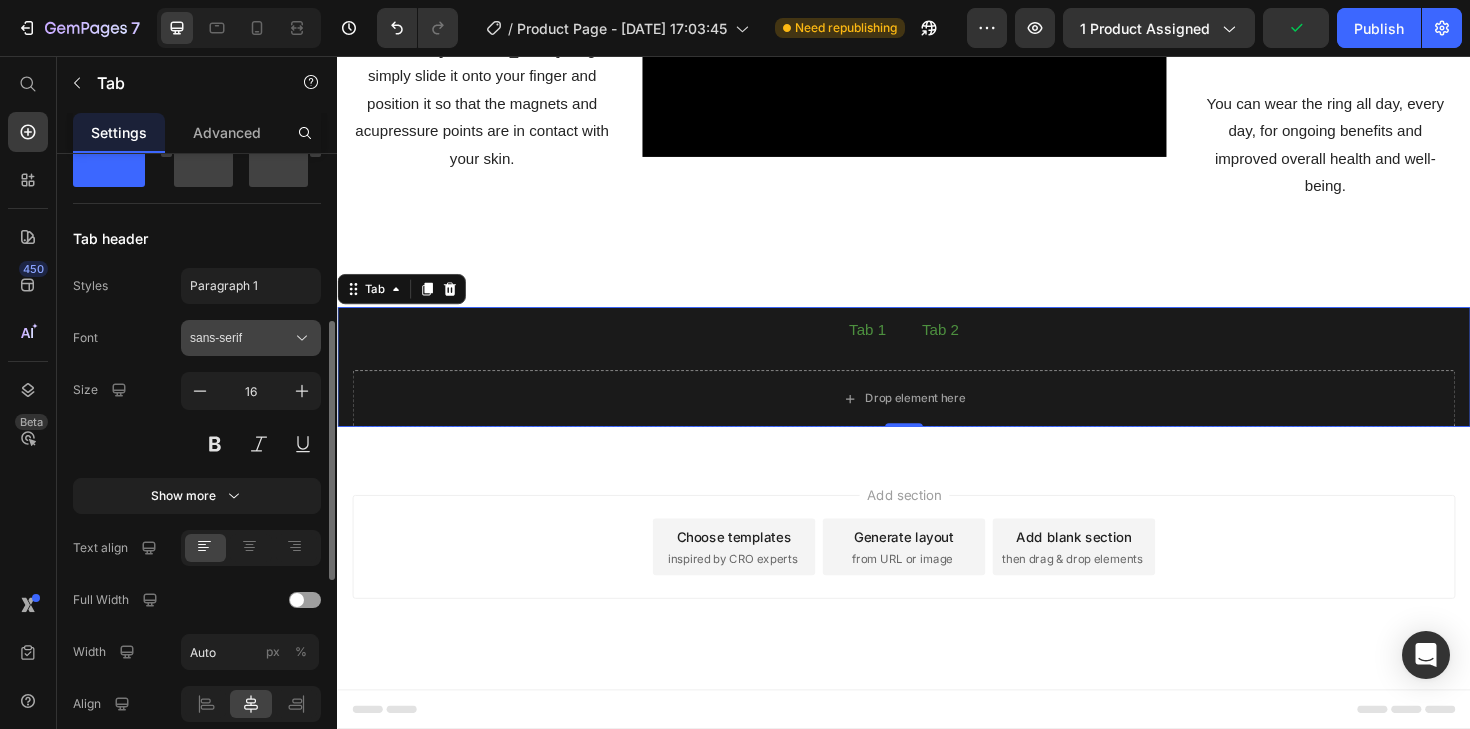 click on "sans-serif" at bounding box center (241, 338) 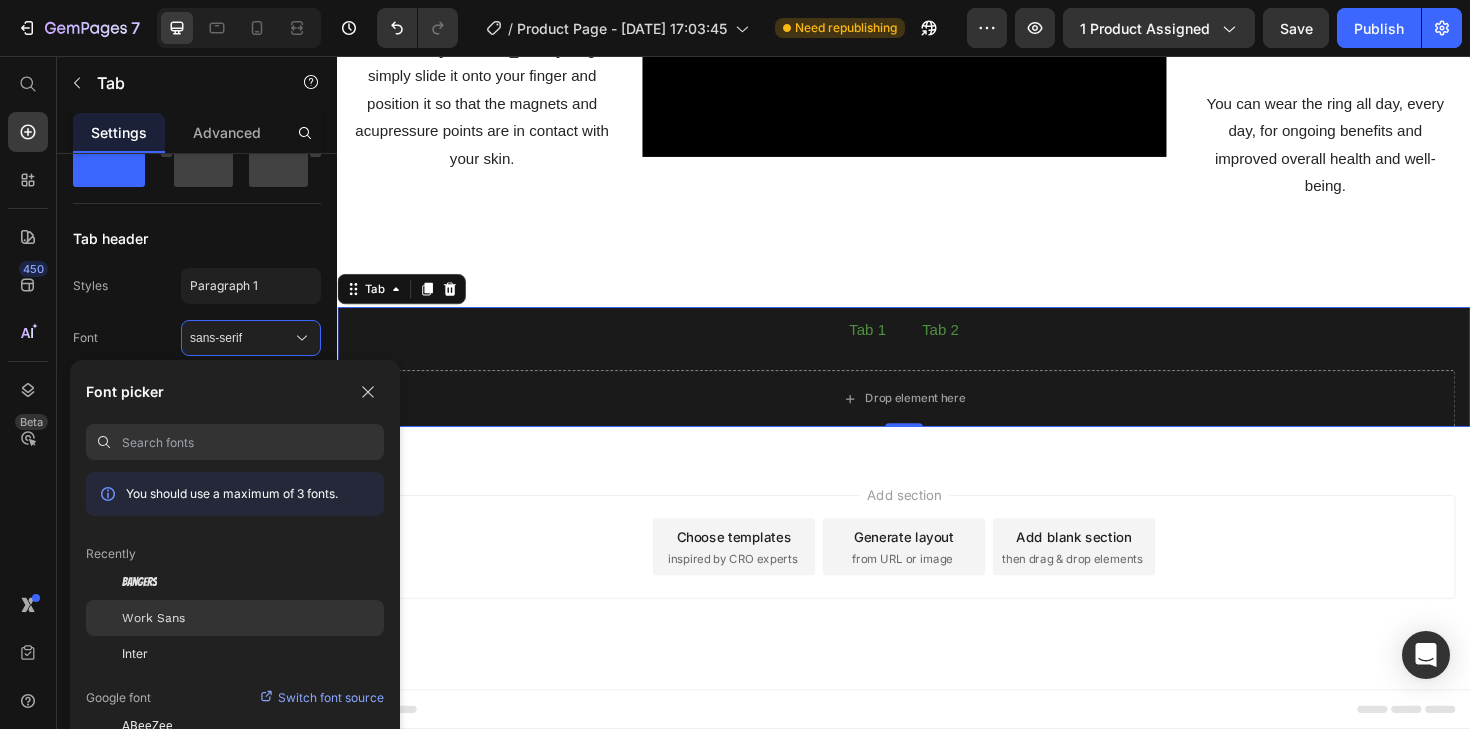 click on "Work Sans" 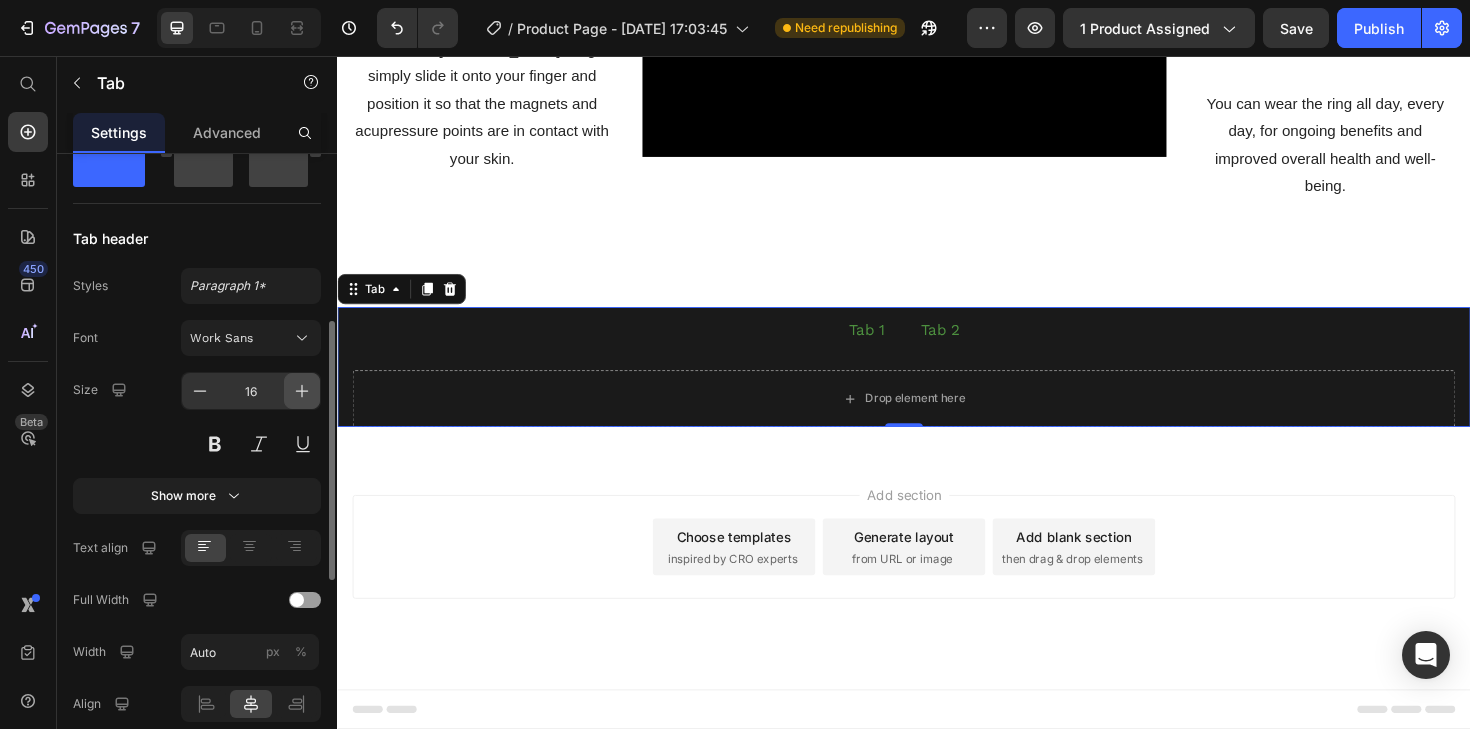 click at bounding box center (302, 391) 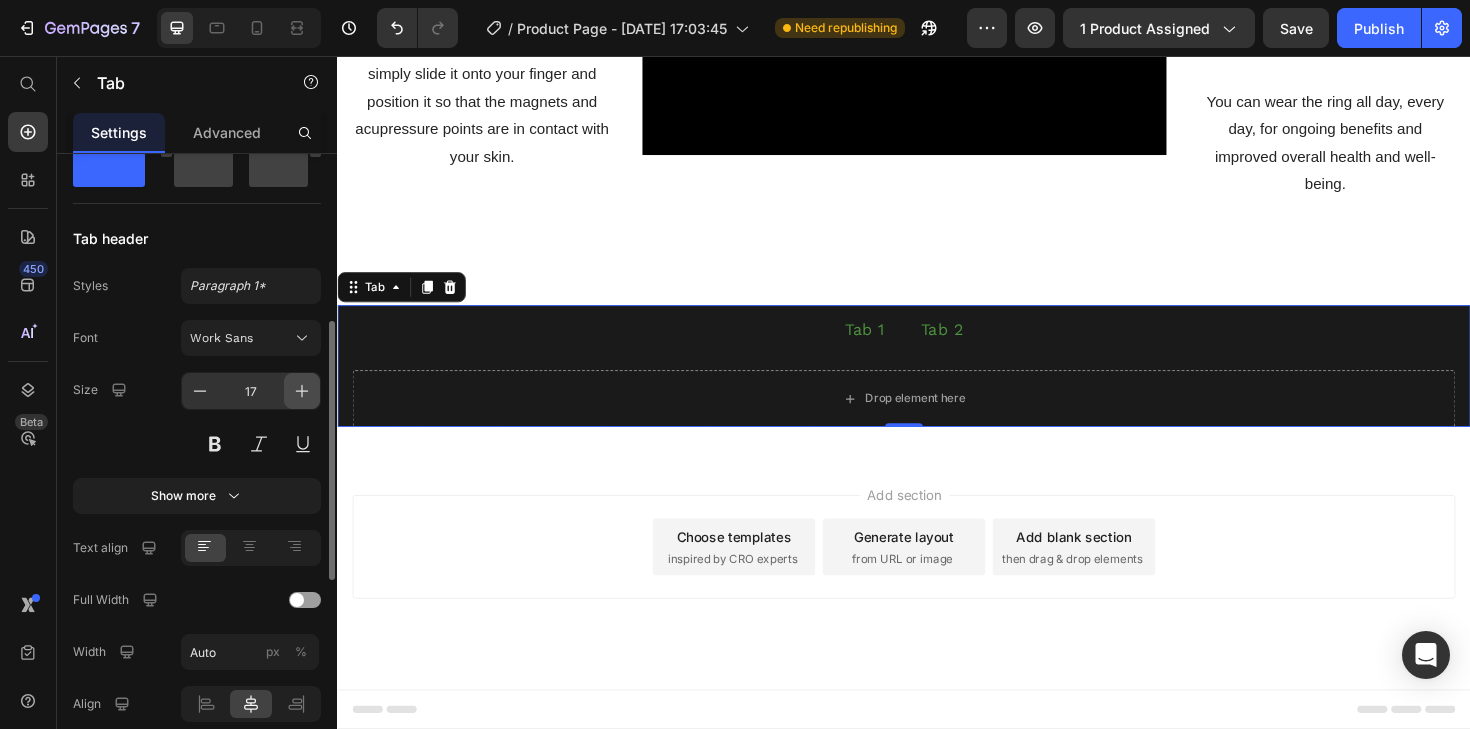 click at bounding box center [302, 391] 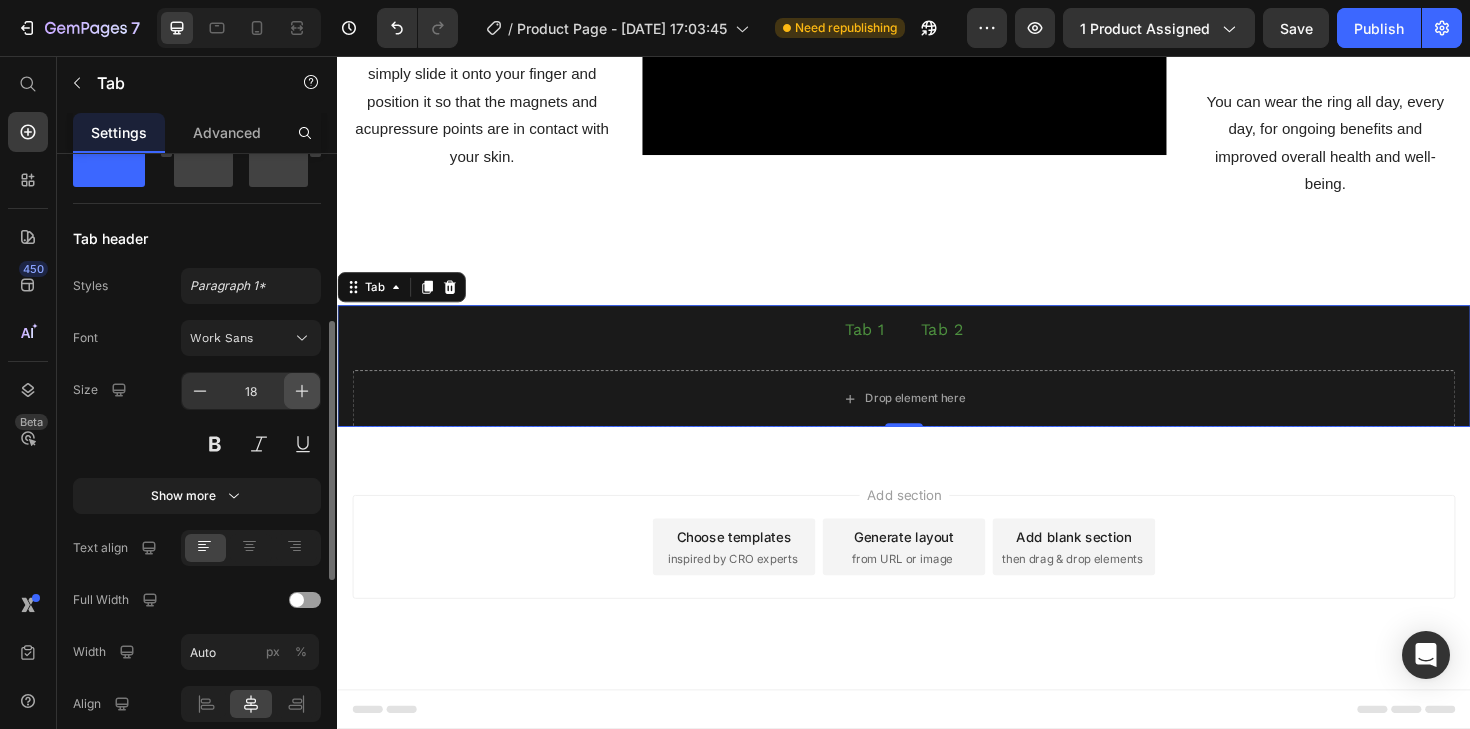 click at bounding box center [302, 391] 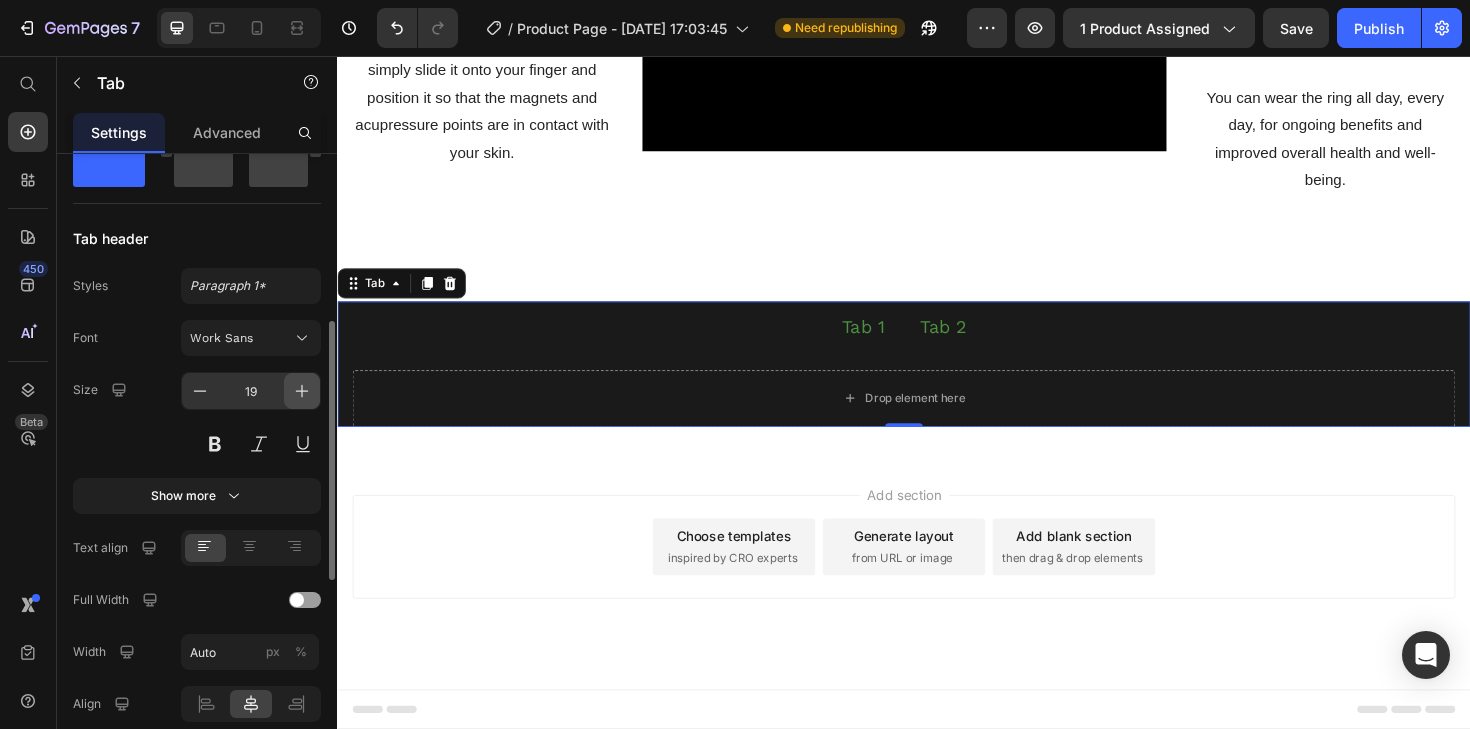 click at bounding box center (302, 391) 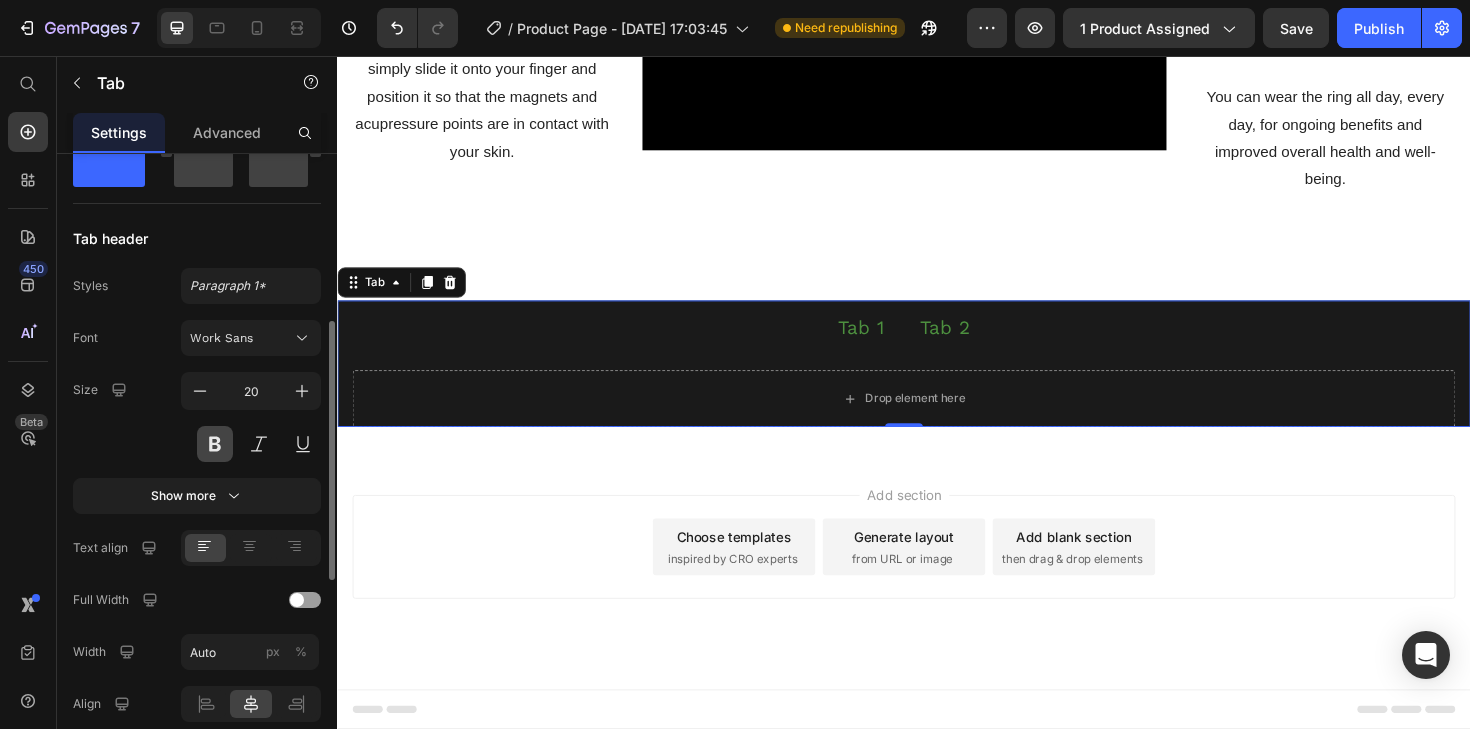 click at bounding box center (215, 444) 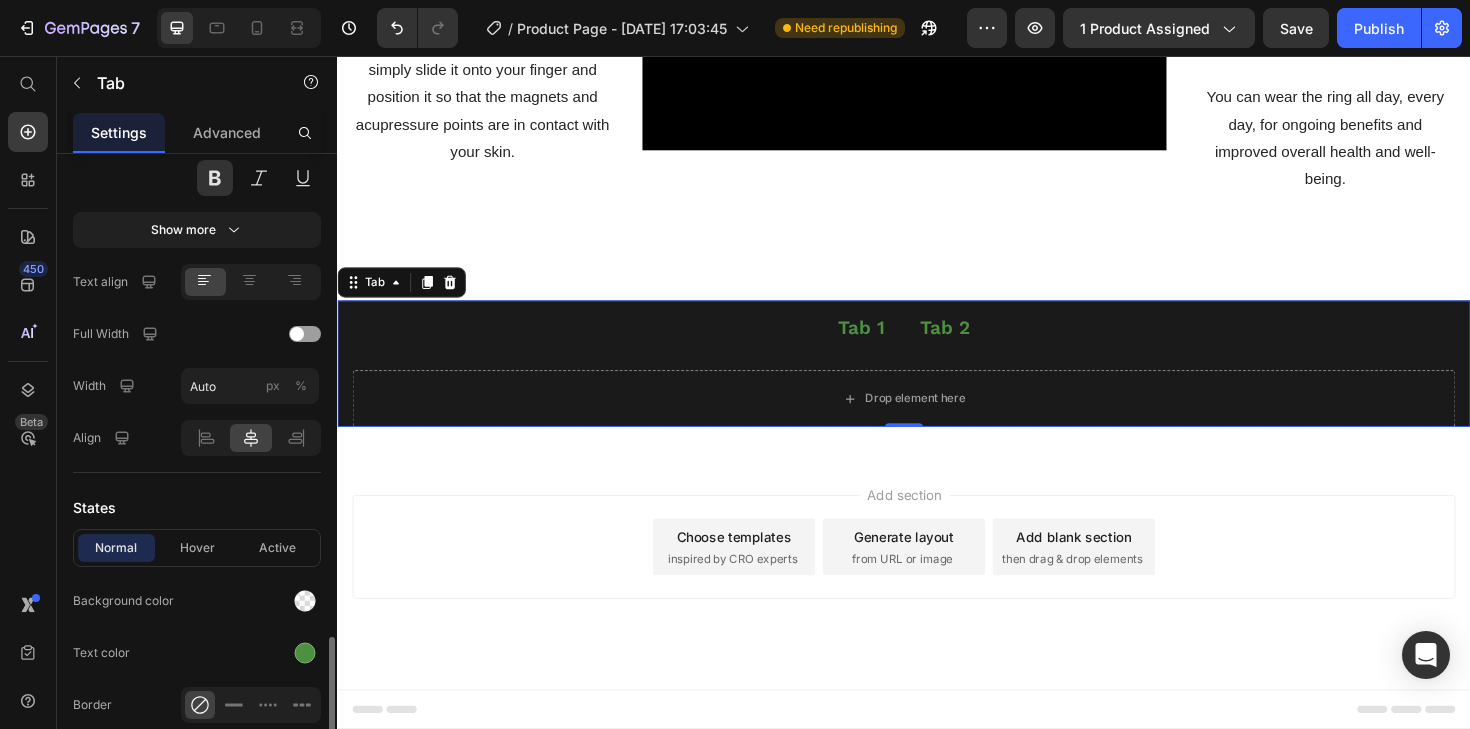 scroll, scrollTop: 820, scrollLeft: 0, axis: vertical 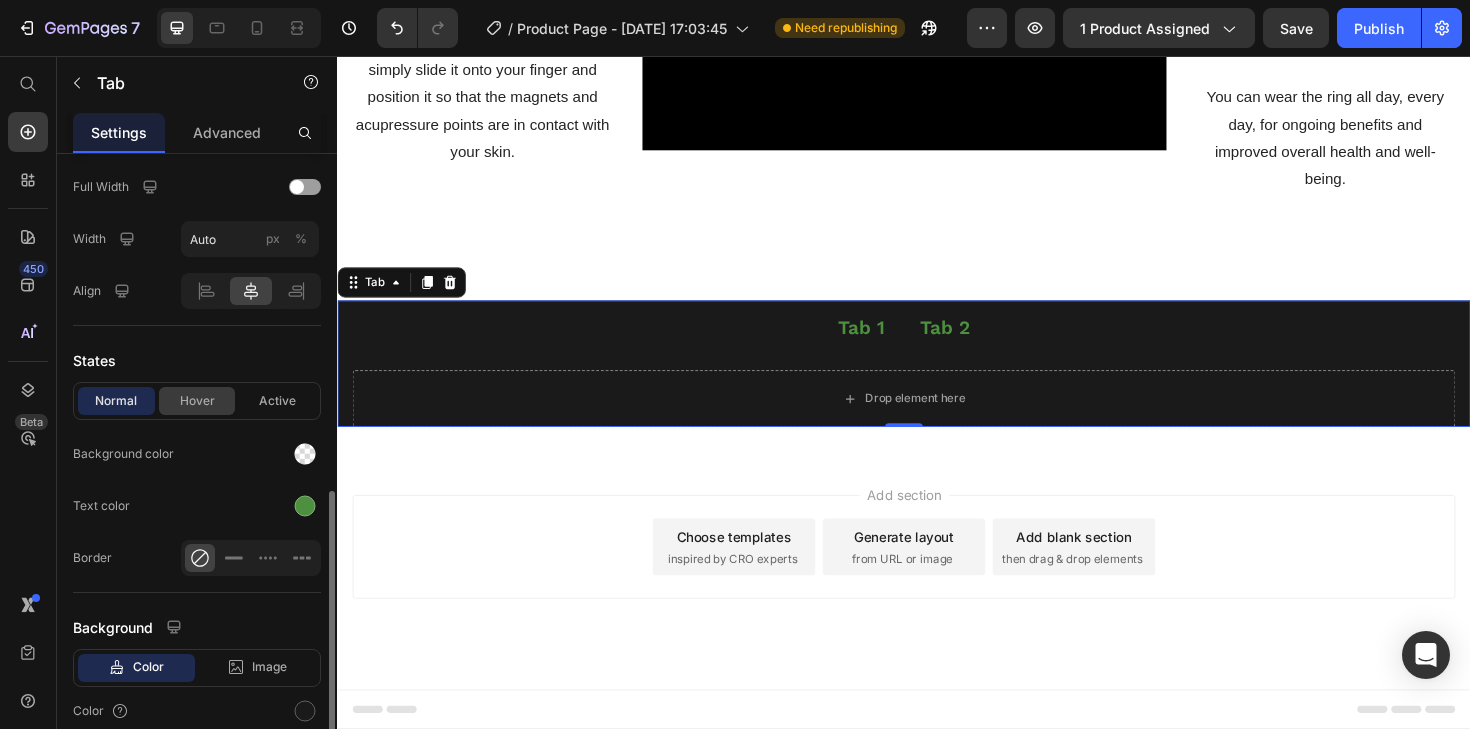 click on "Hover" at bounding box center [197, 401] 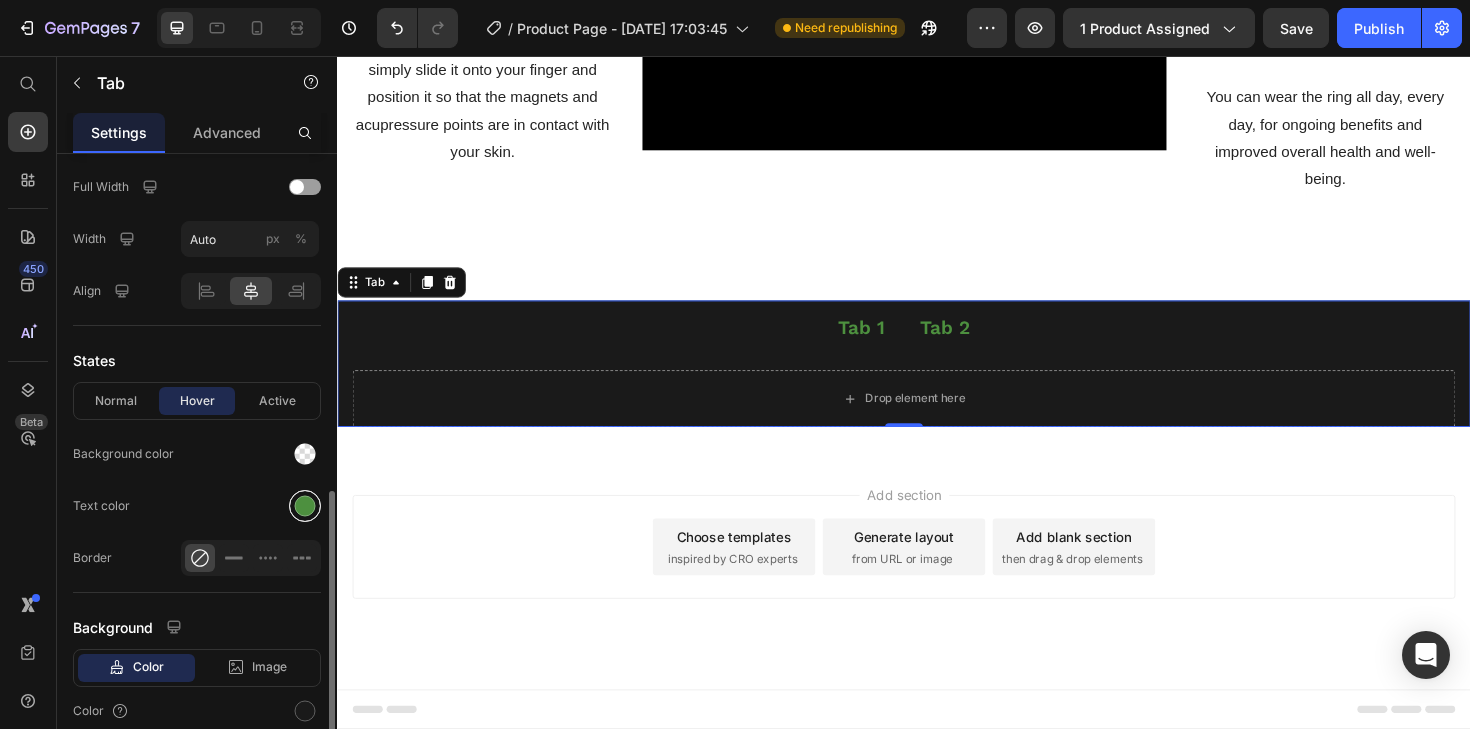 click at bounding box center [305, 506] 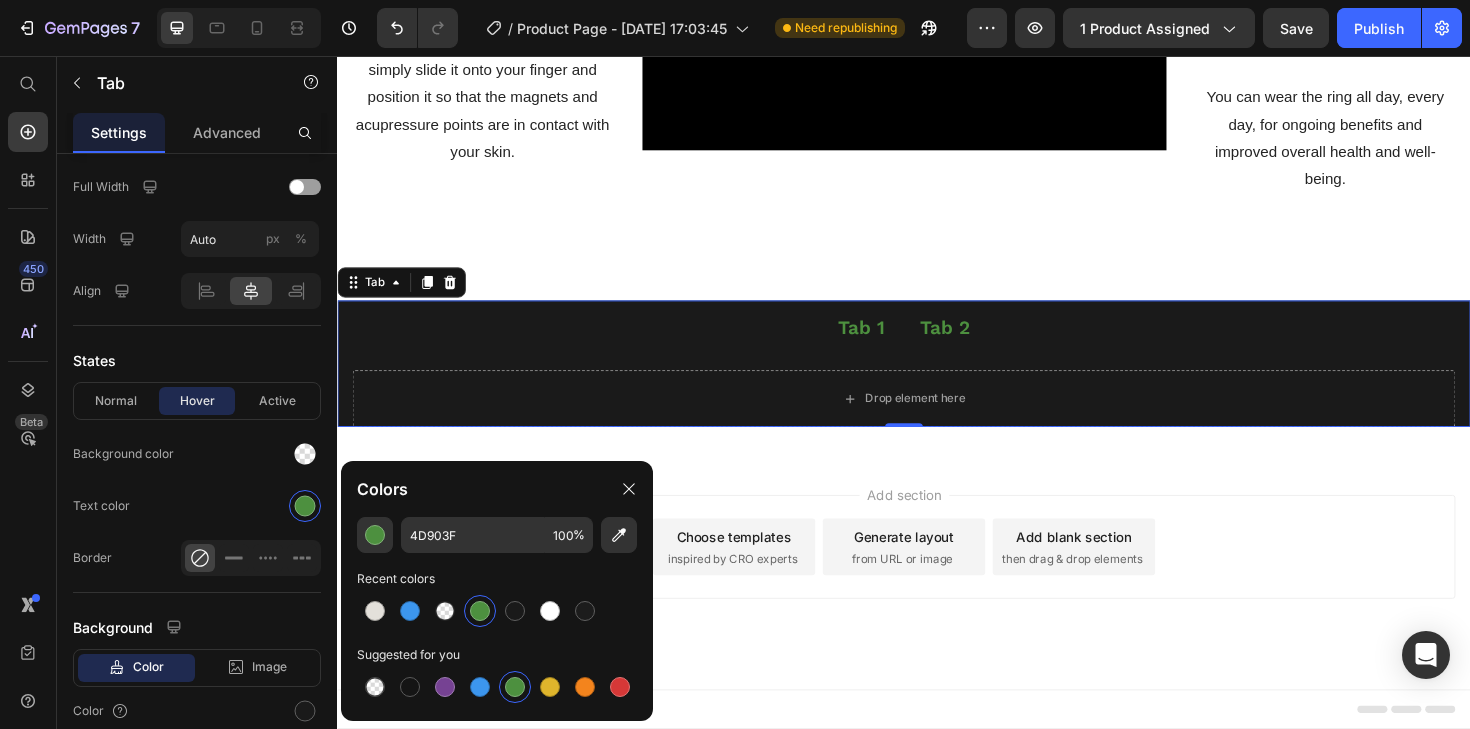 drag, startPoint x: 398, startPoint y: 607, endPoint x: 377, endPoint y: 580, distance: 34.20526 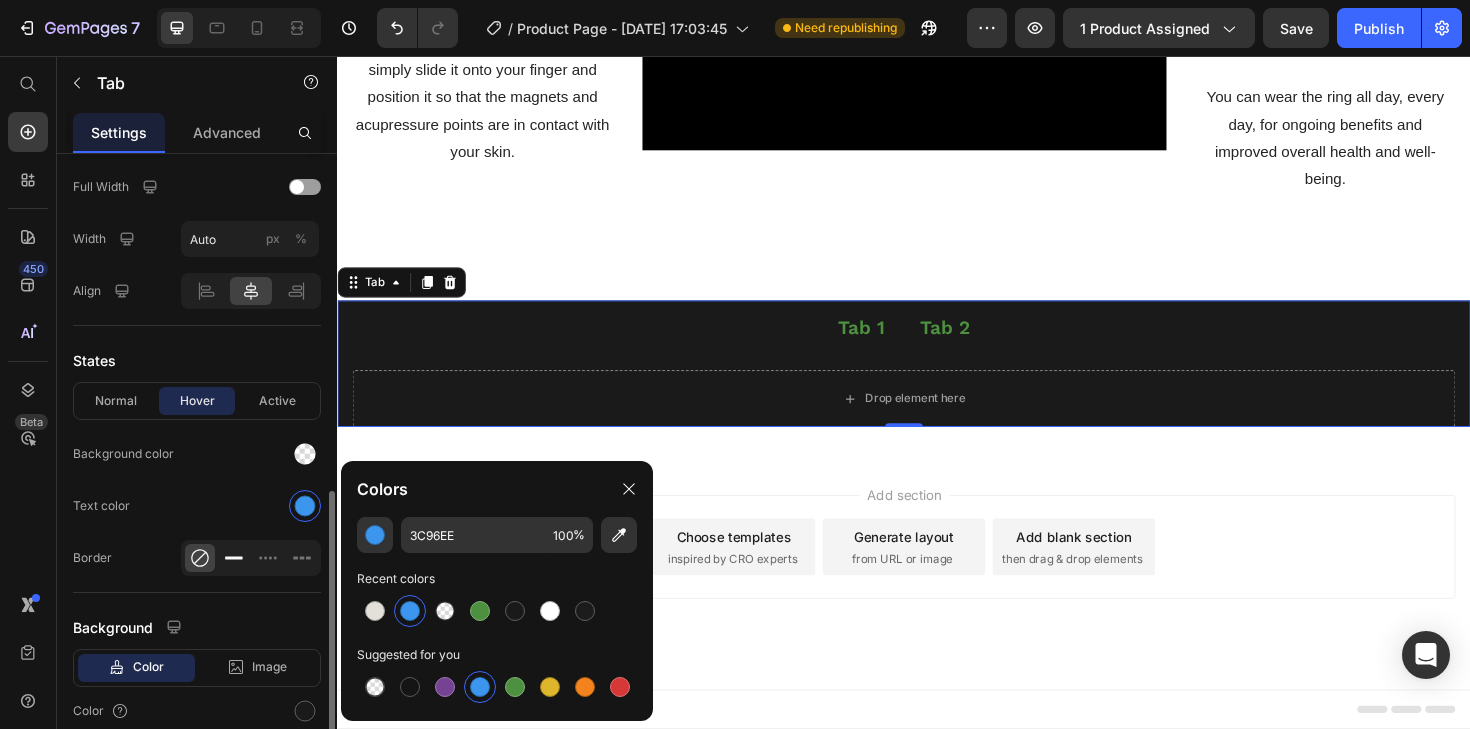 click 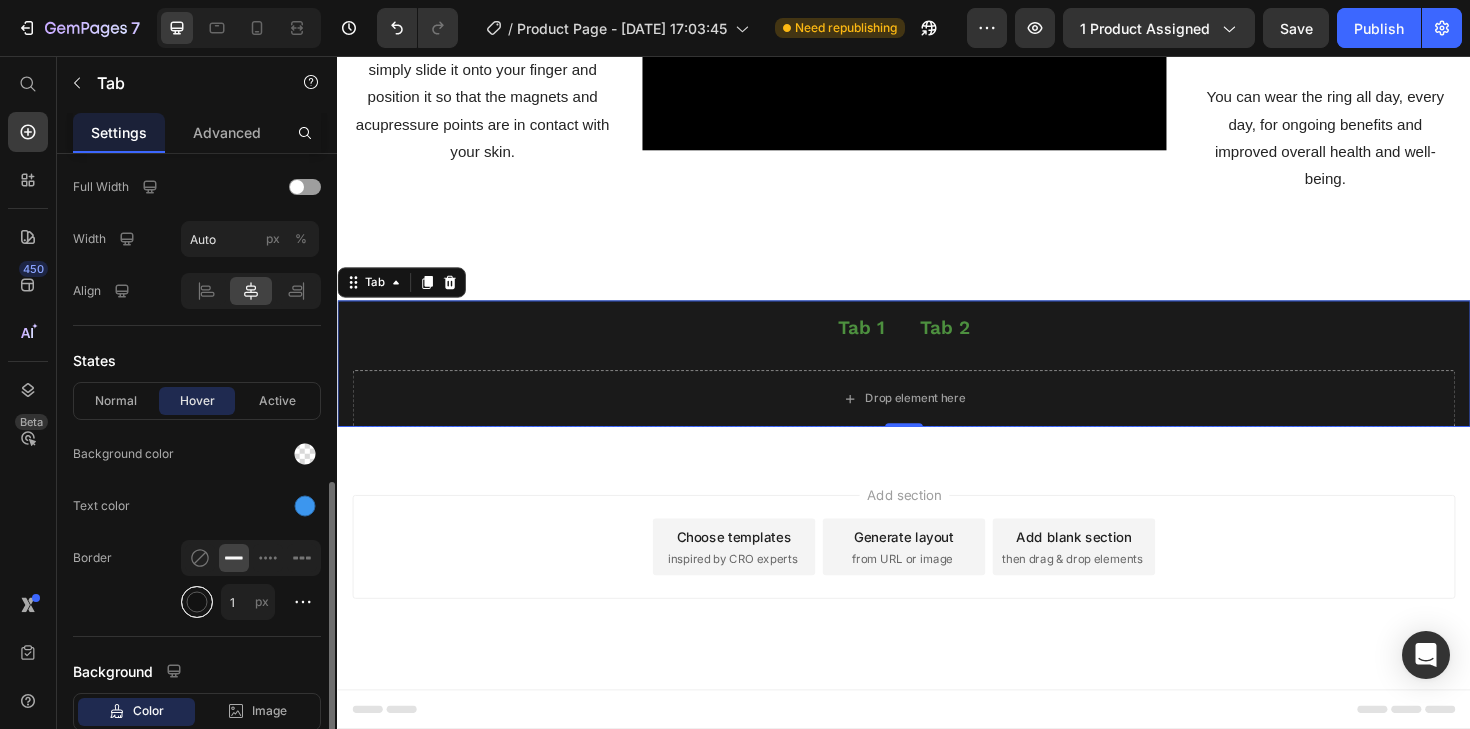 click at bounding box center [197, 602] 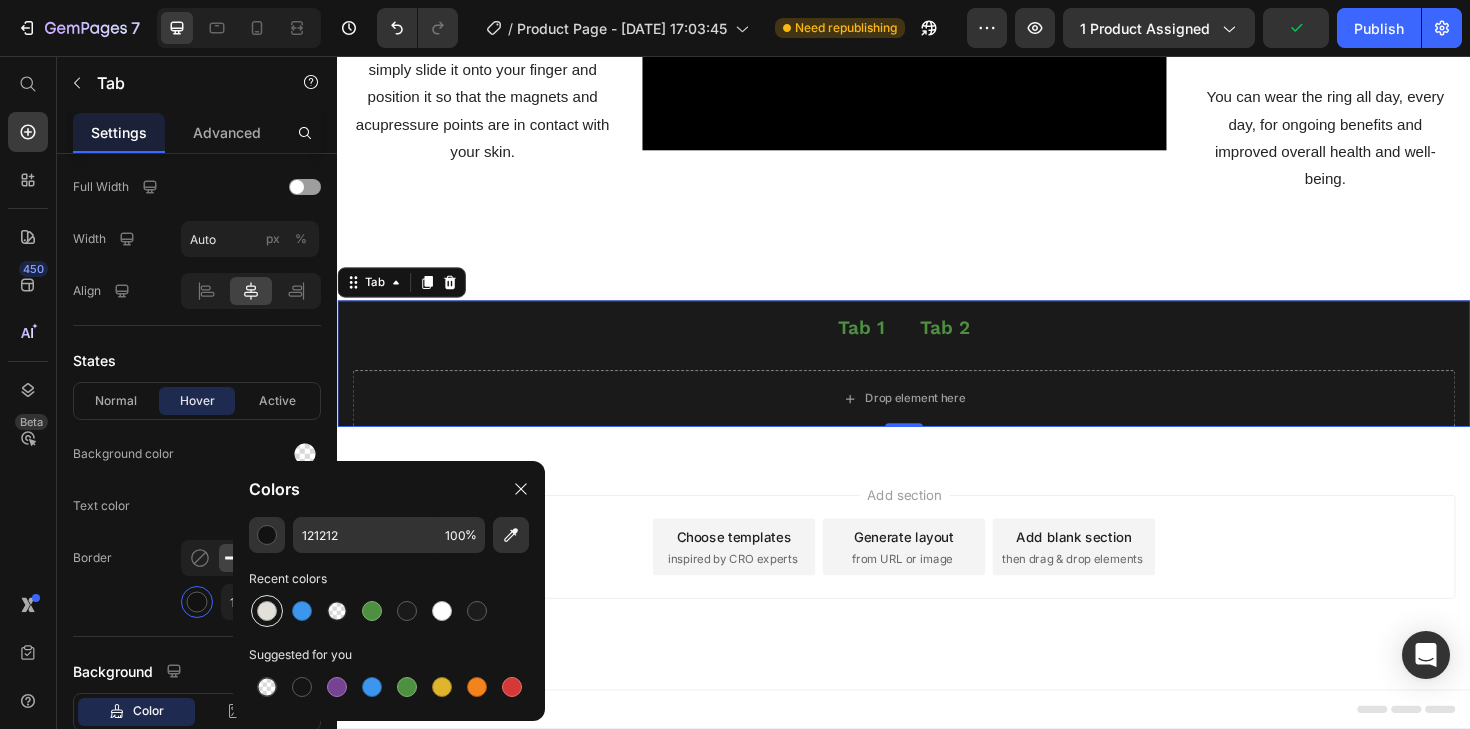 click at bounding box center (267, 611) 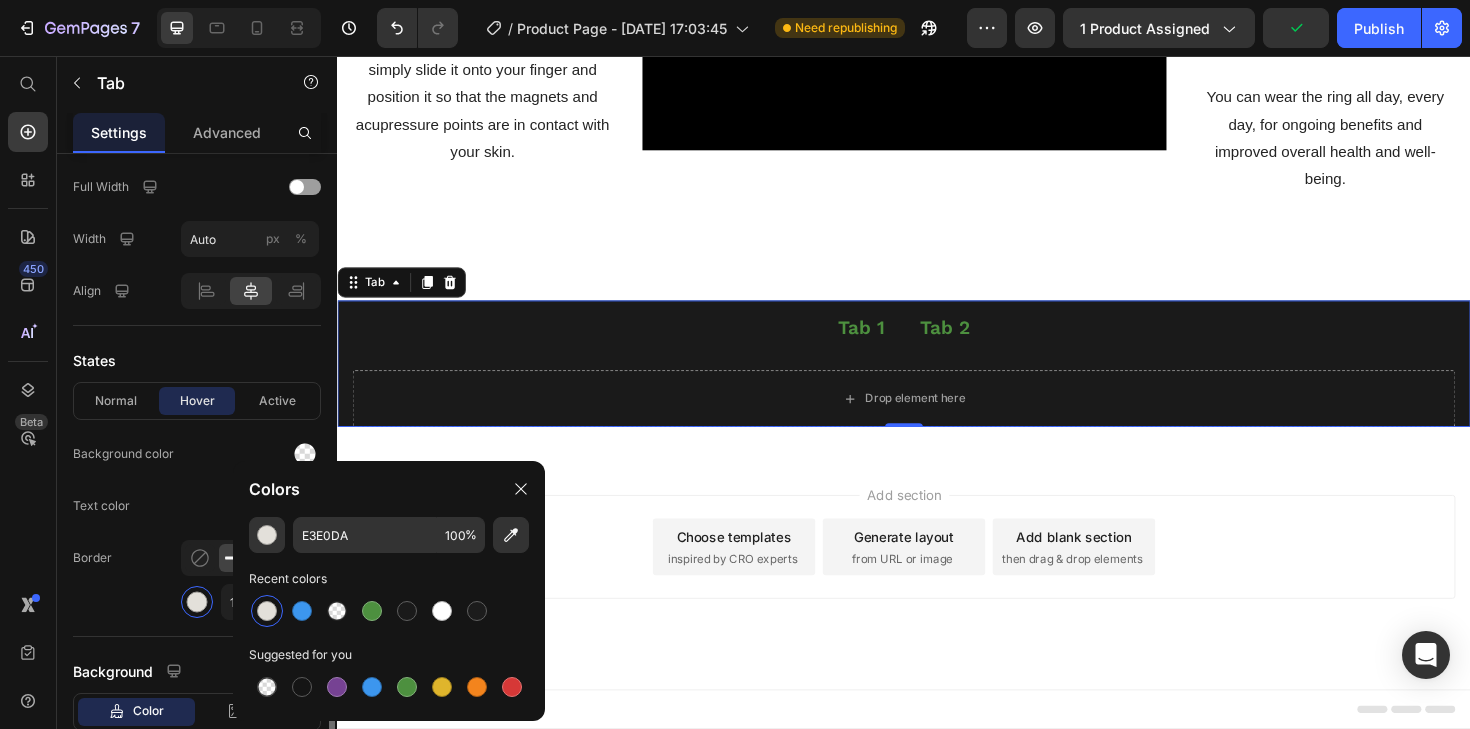 click on "Text color" 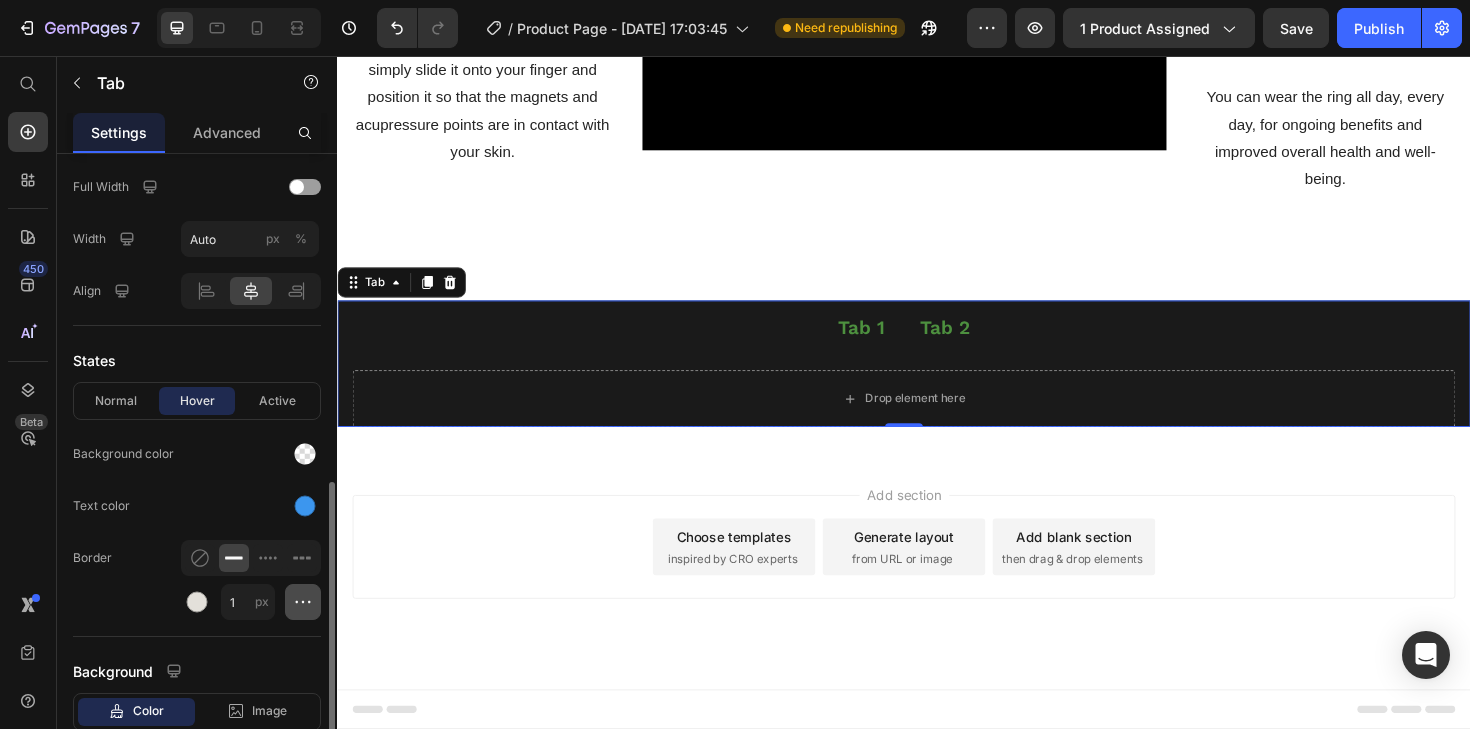 click 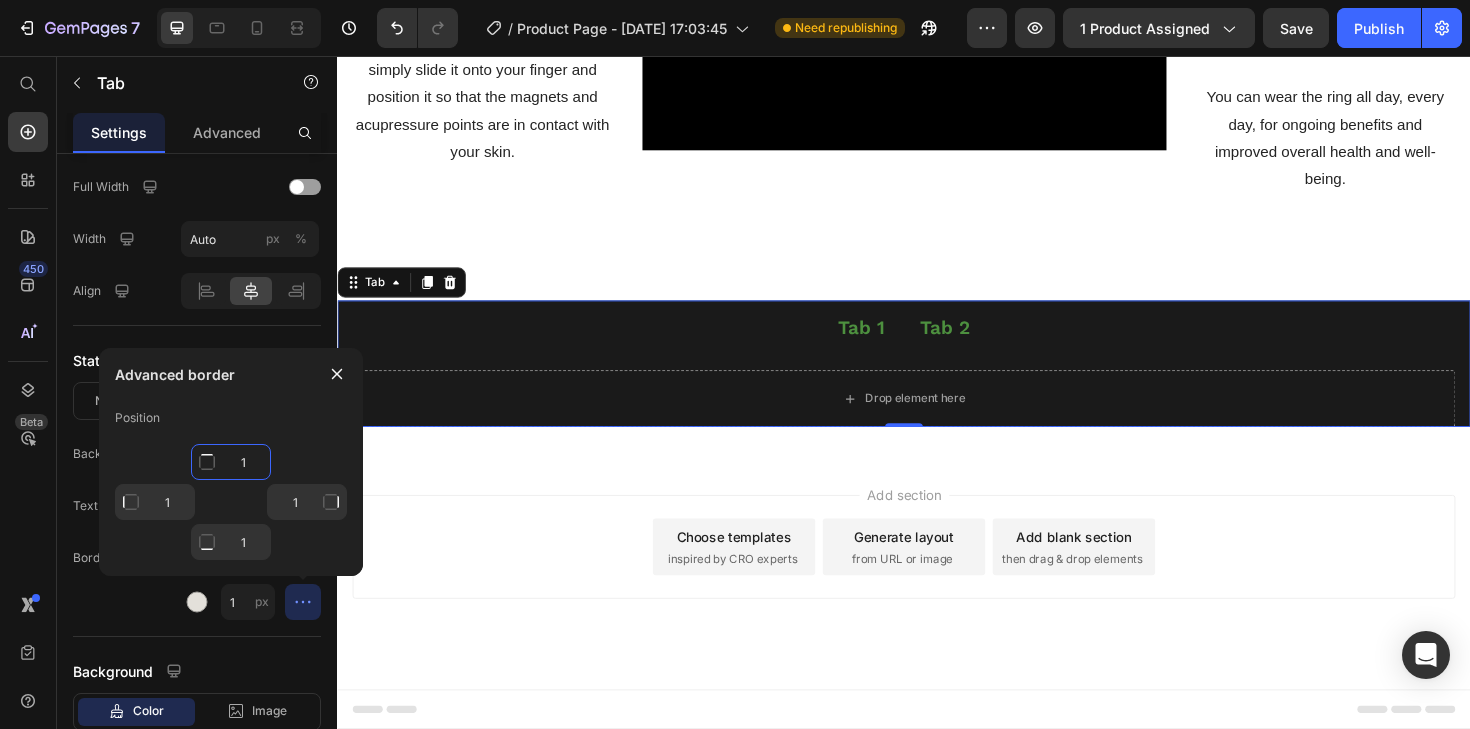 click on "1" 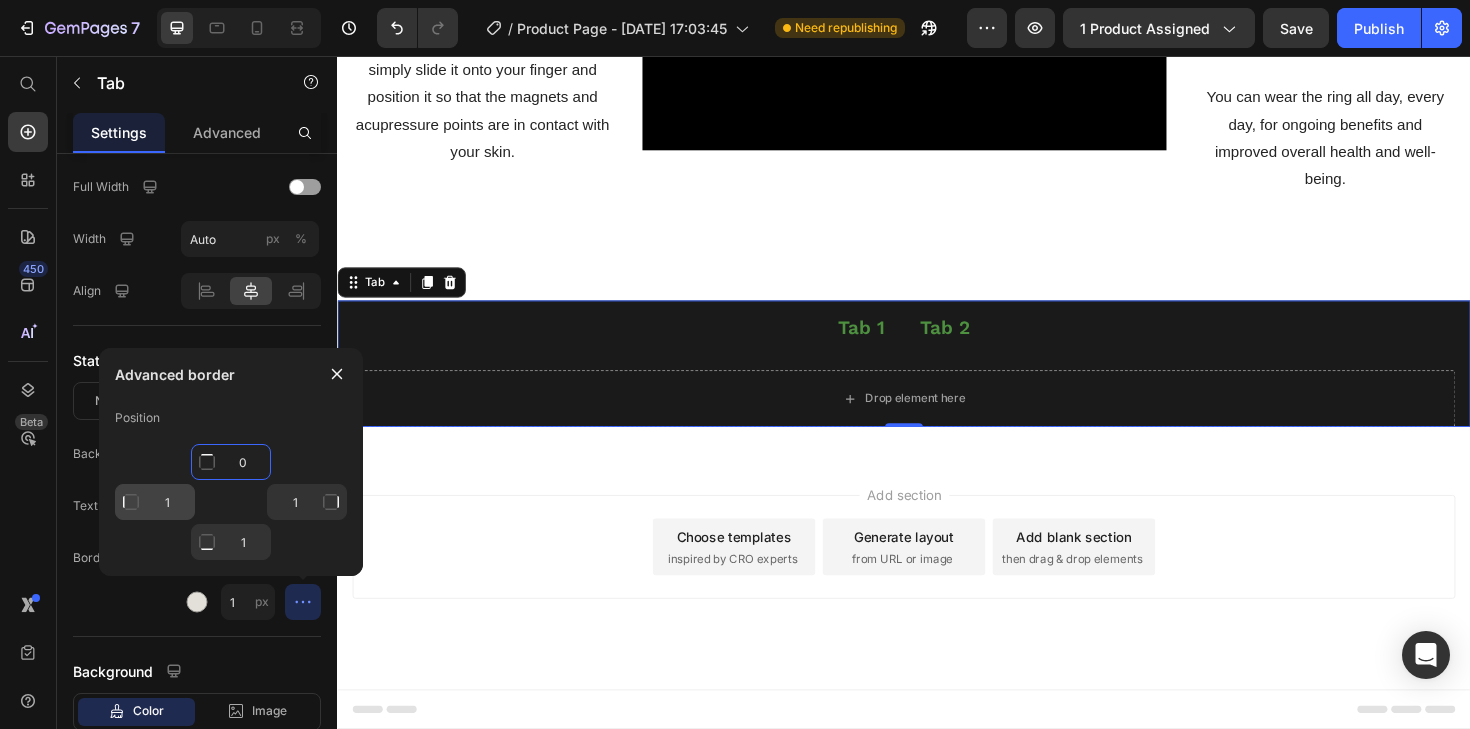 type on "0" 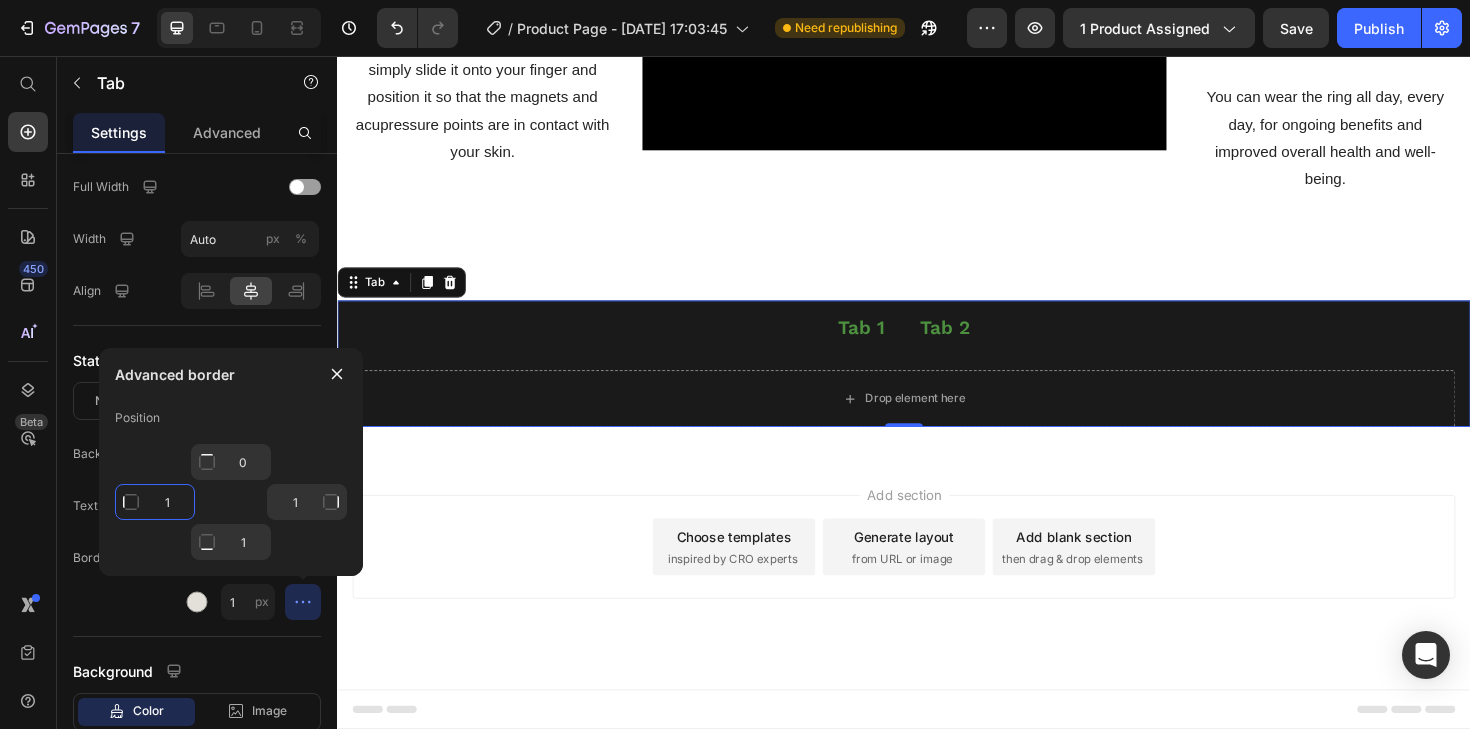 type on "Mixed" 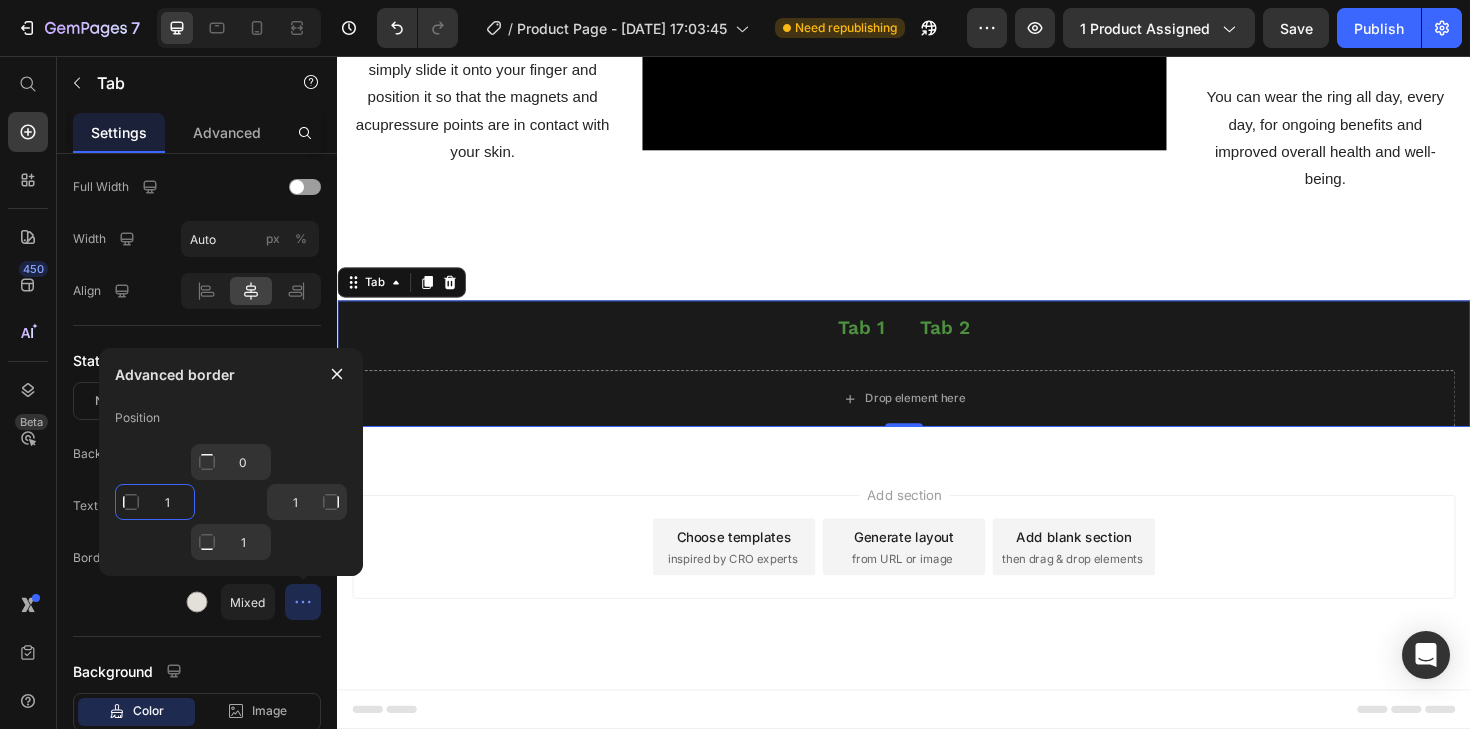 click on "1" 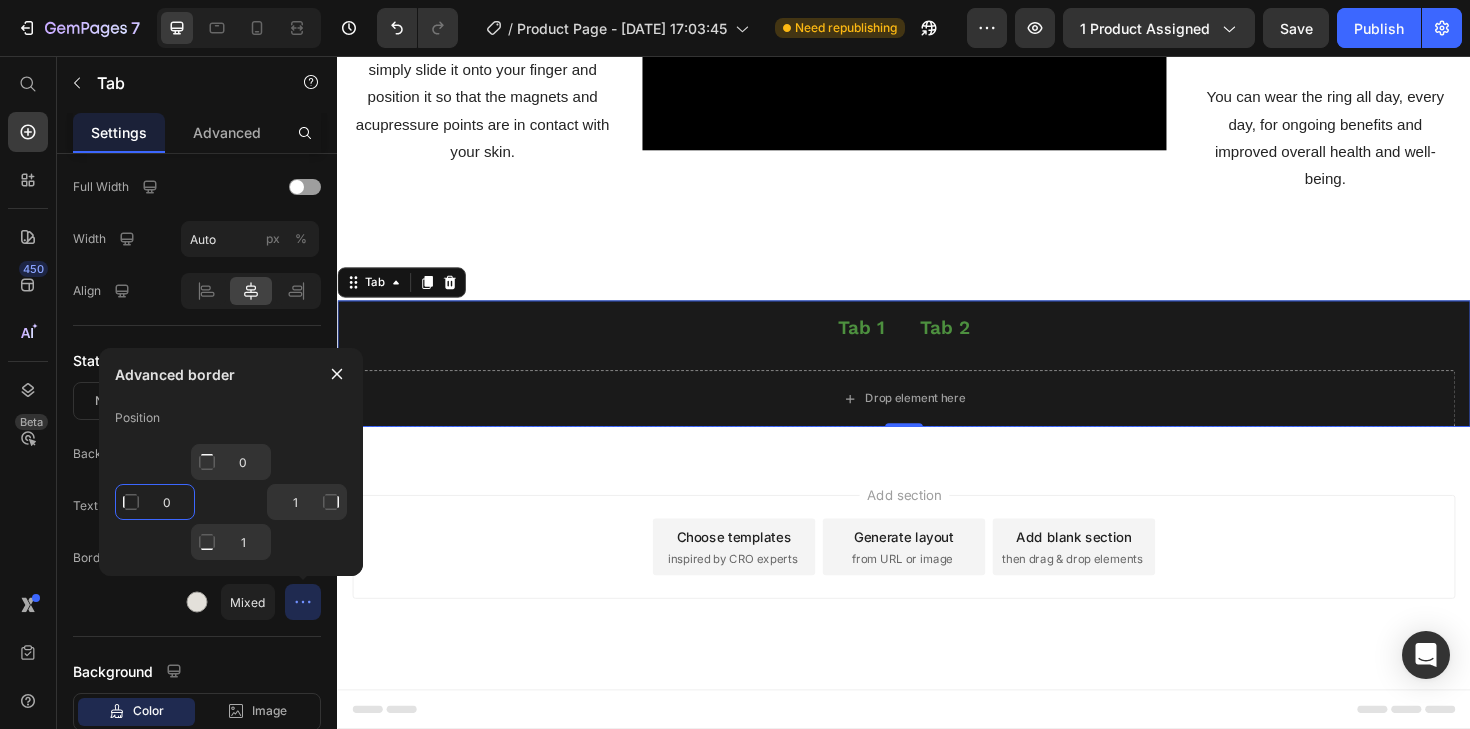 type on "0" 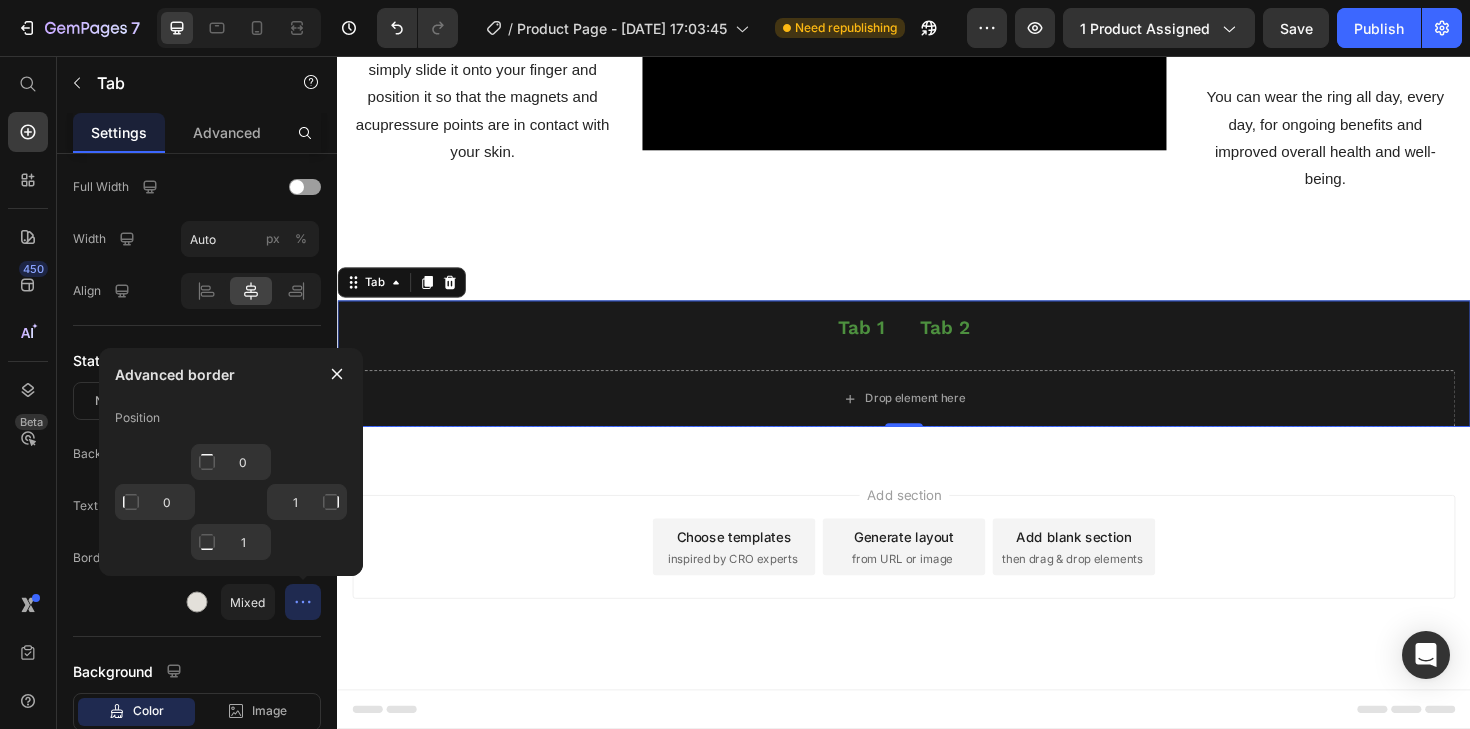 click at bounding box center (331, 502) 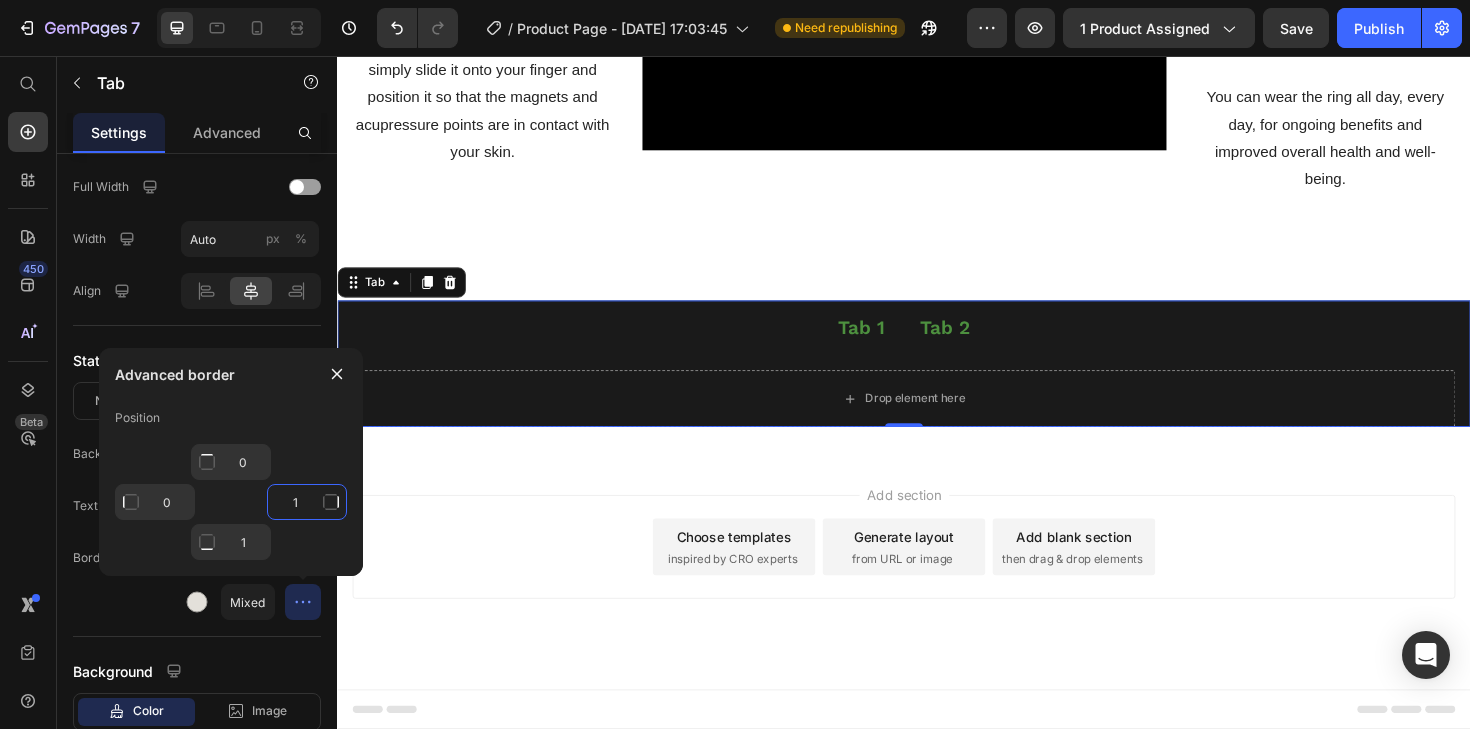 click on "1" 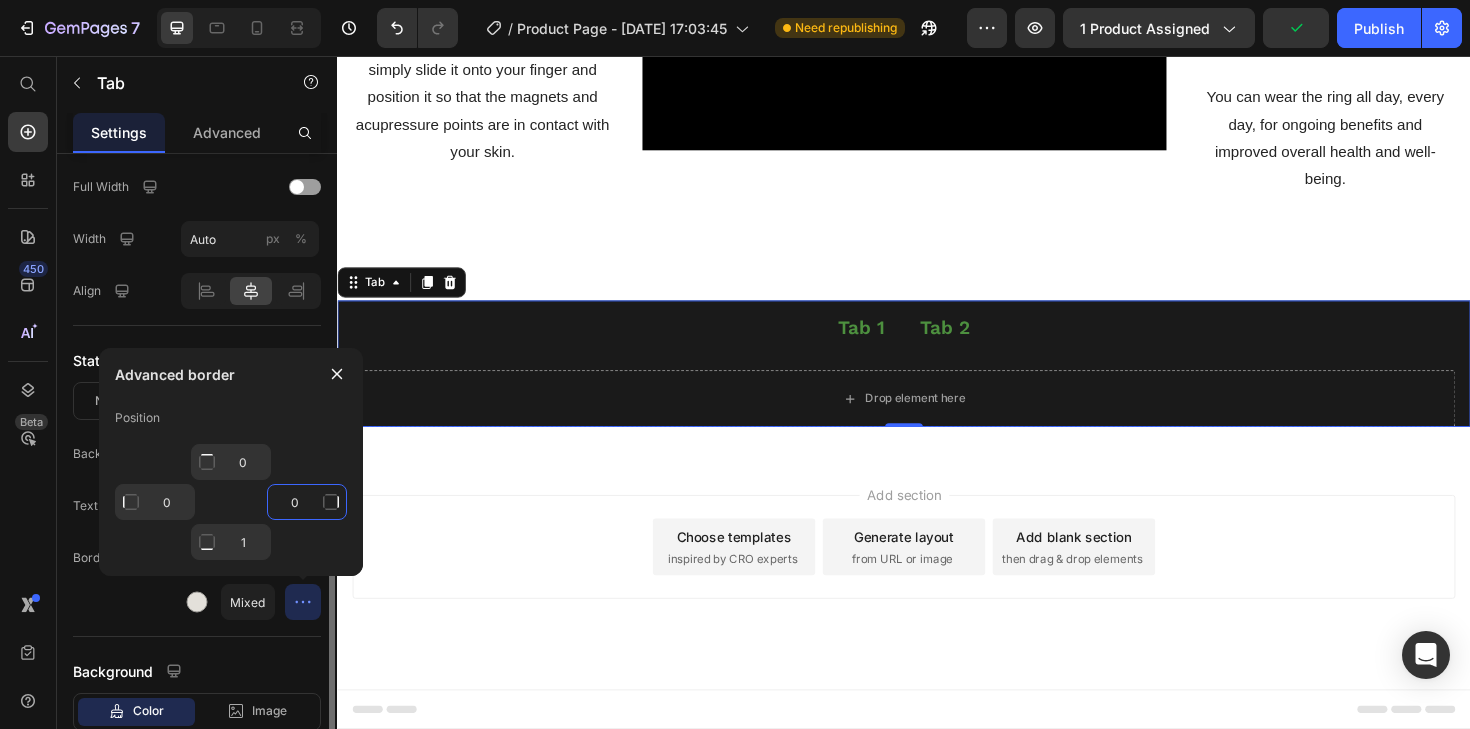 type on "0" 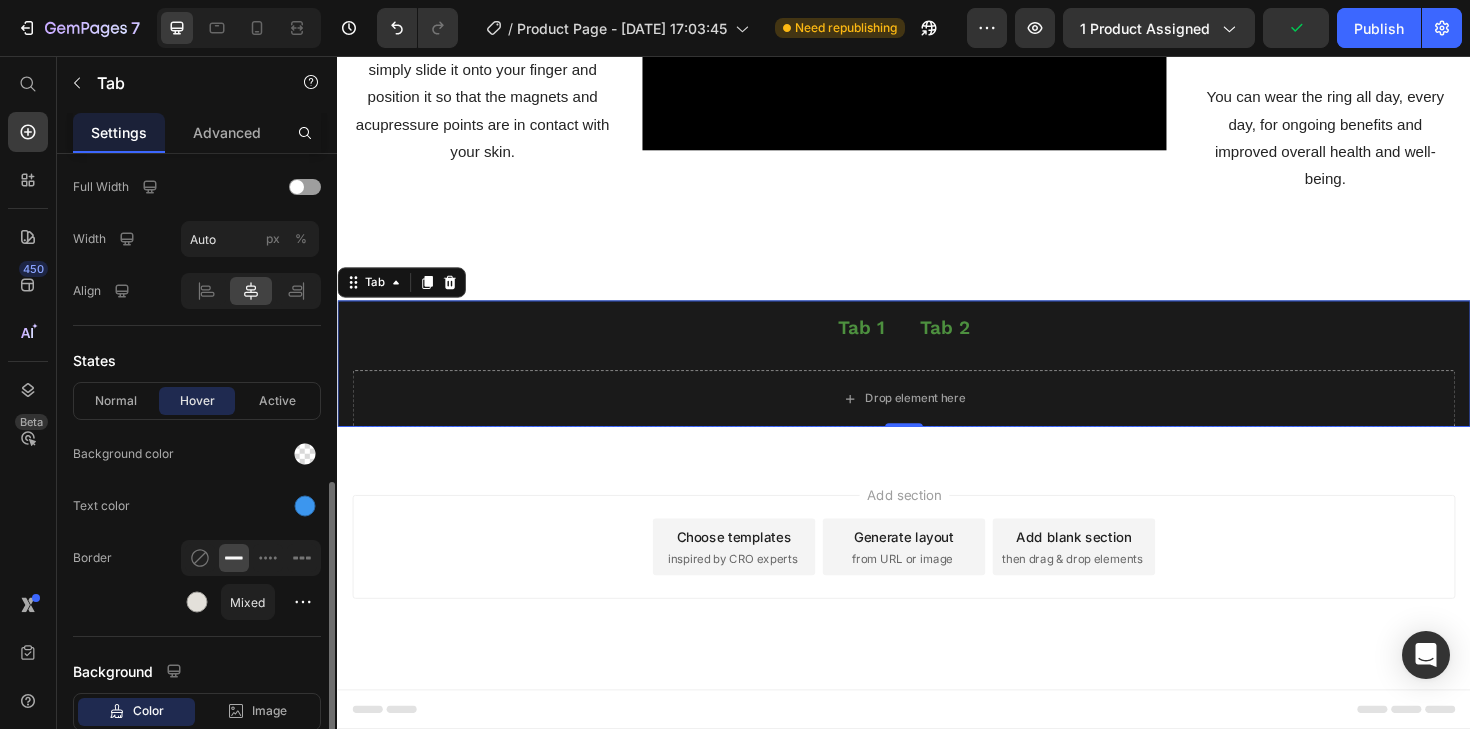 click on "Border Mixed" 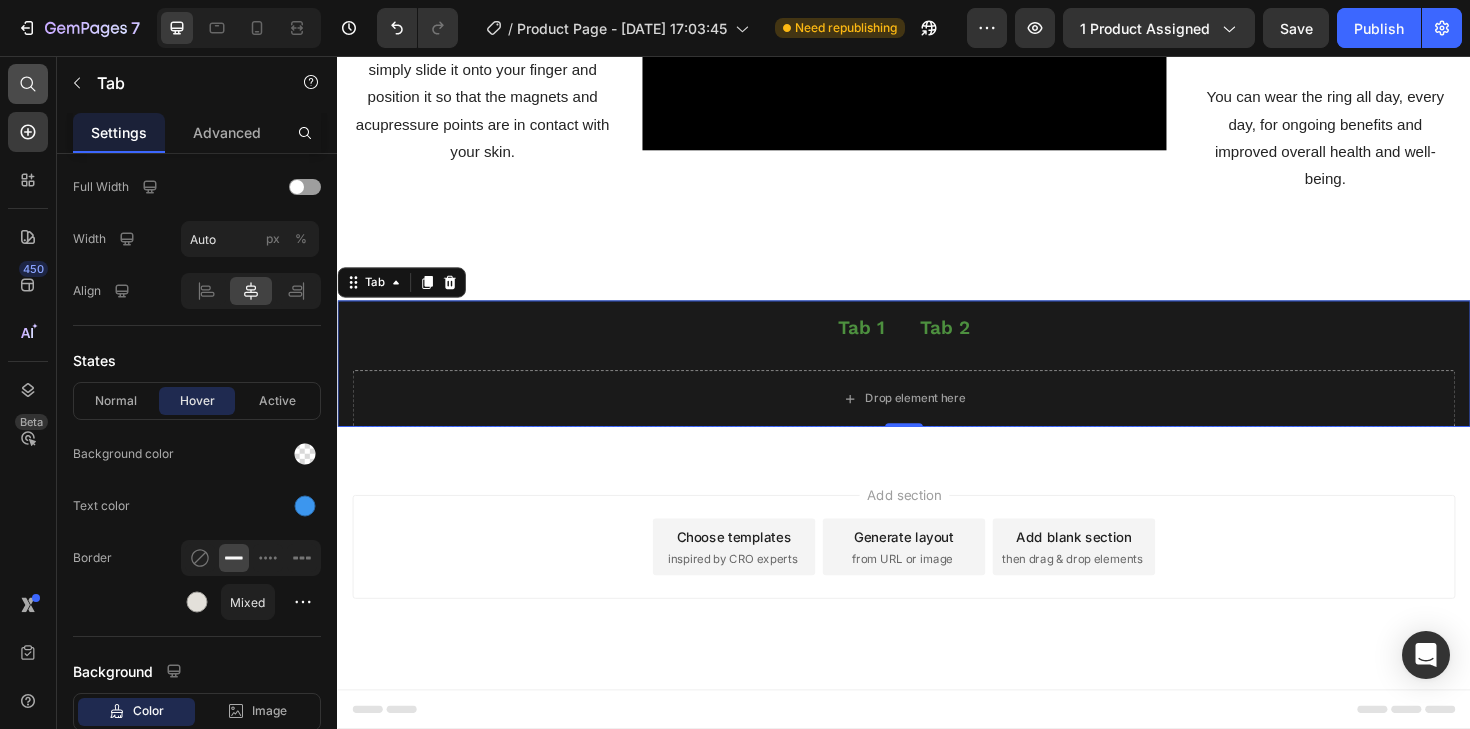 click 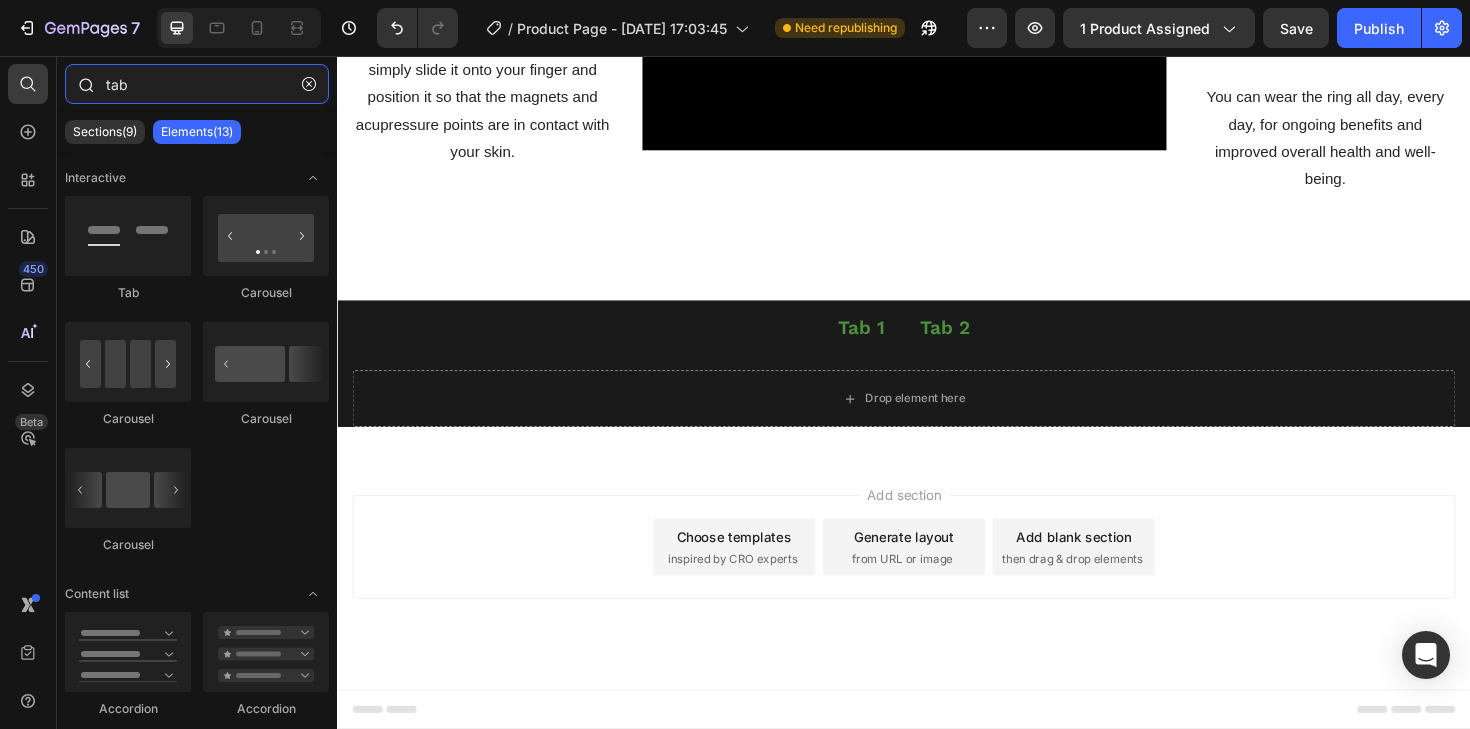 click on "tab" at bounding box center [197, 84] 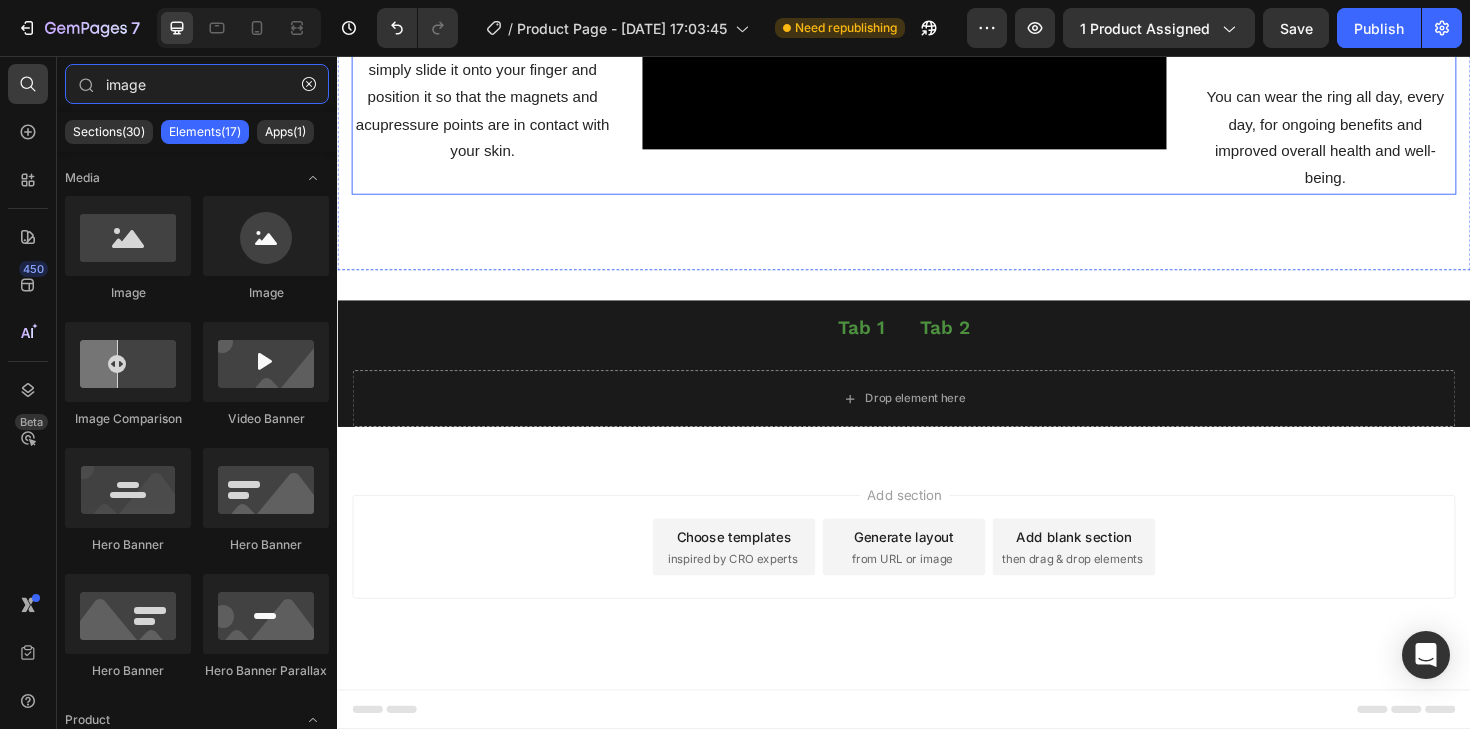 scroll, scrollTop: 3096, scrollLeft: 0, axis: vertical 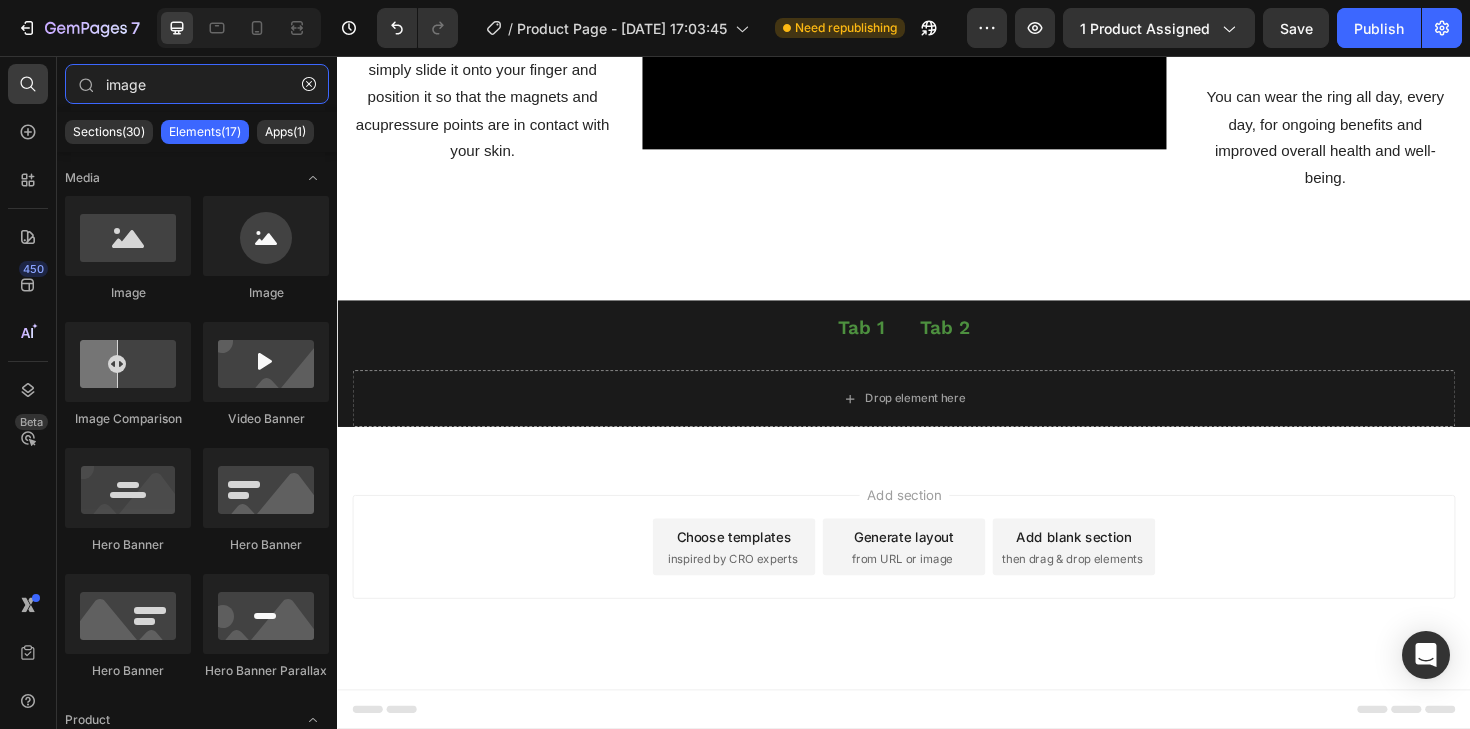 type on "image" 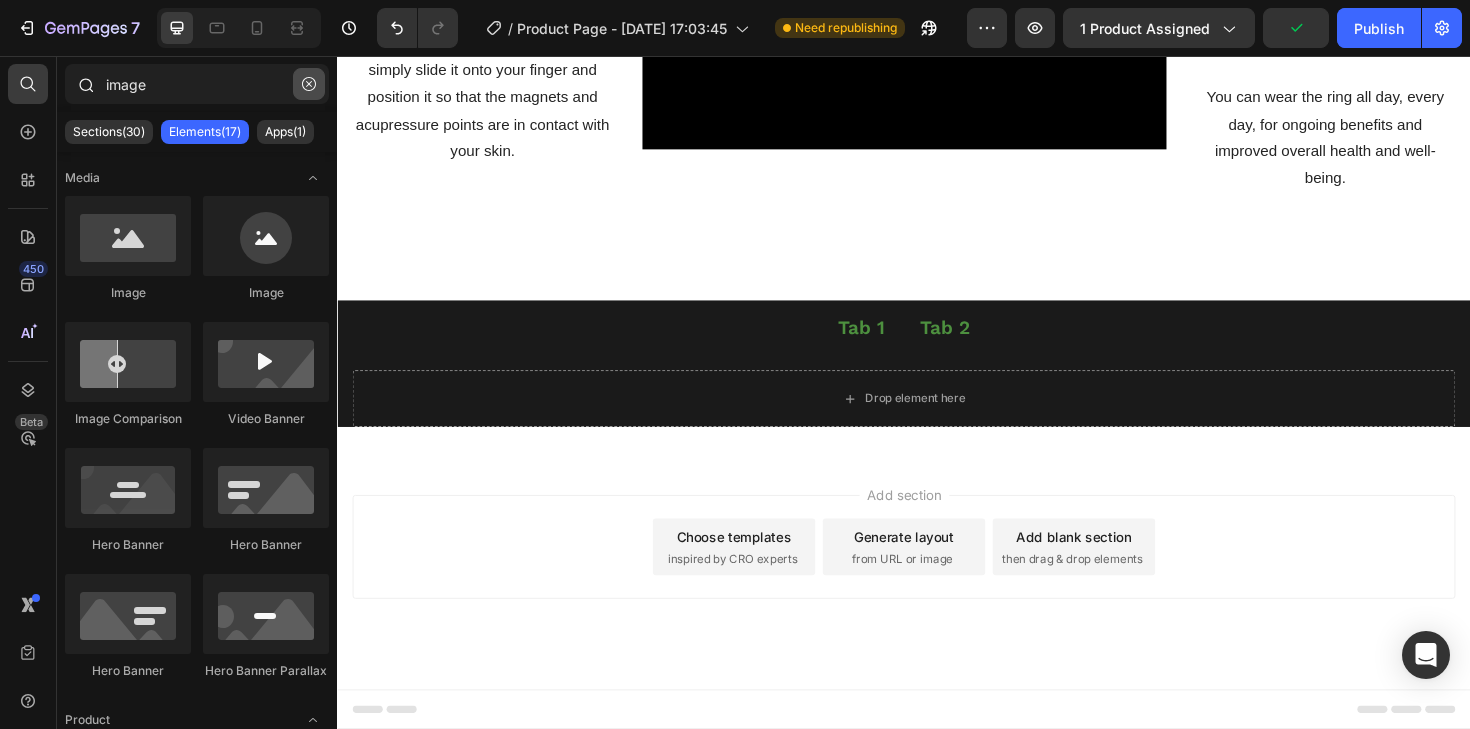 click 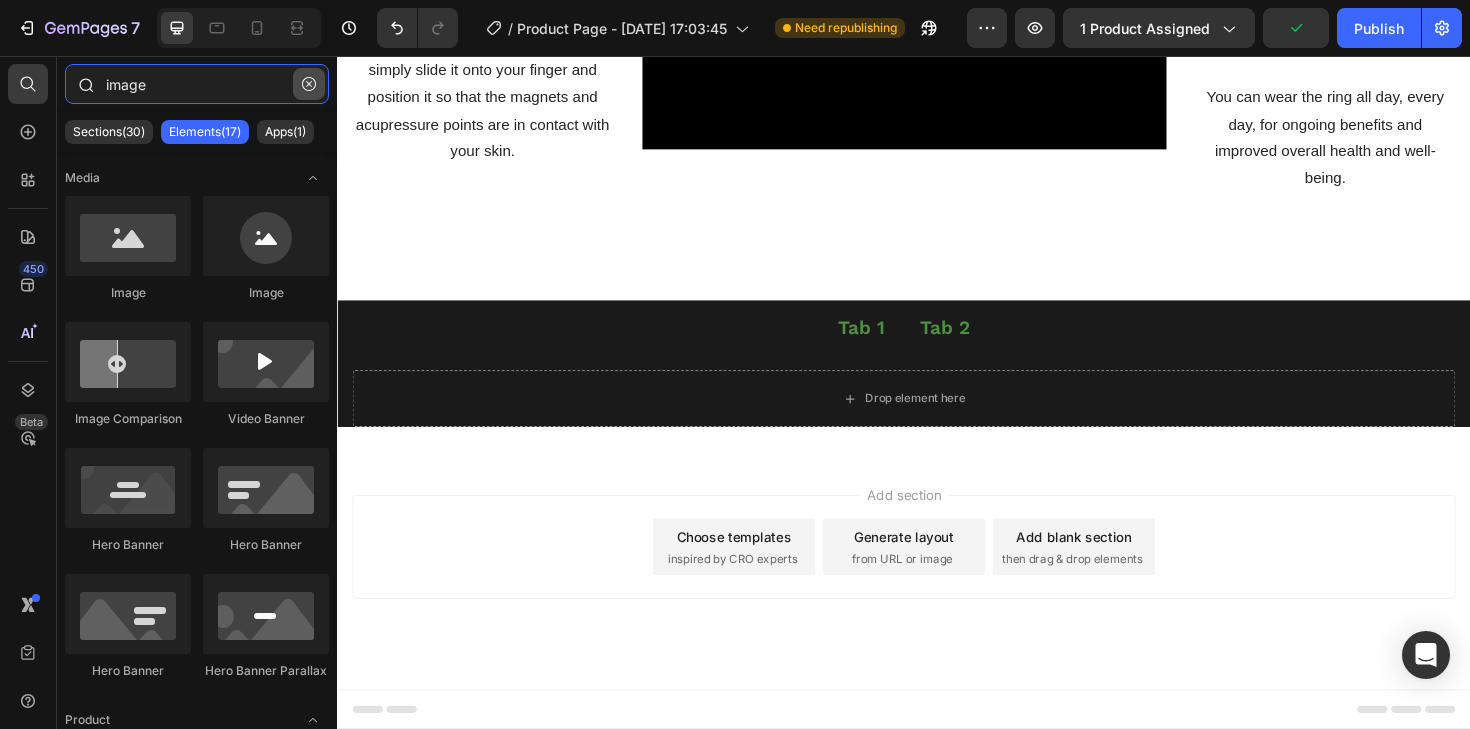 type 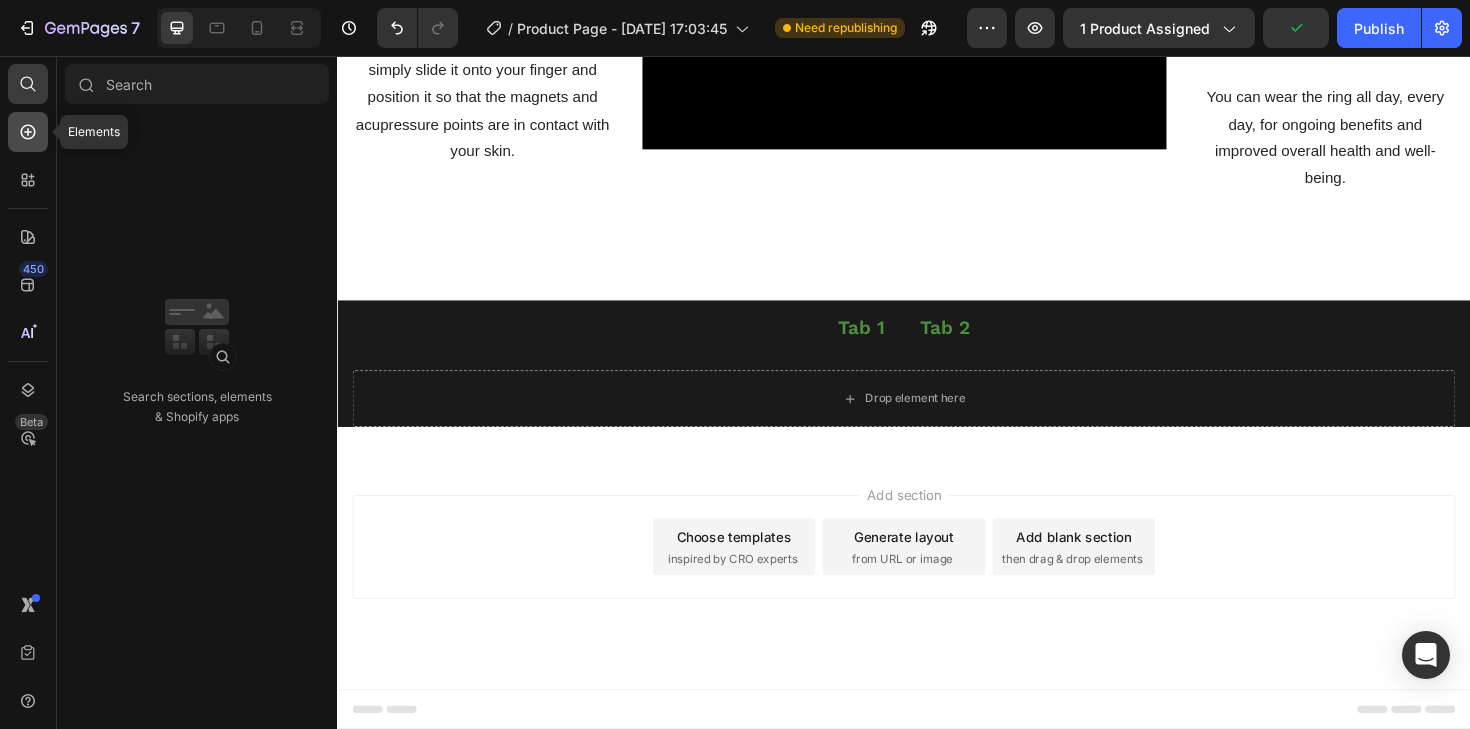 click 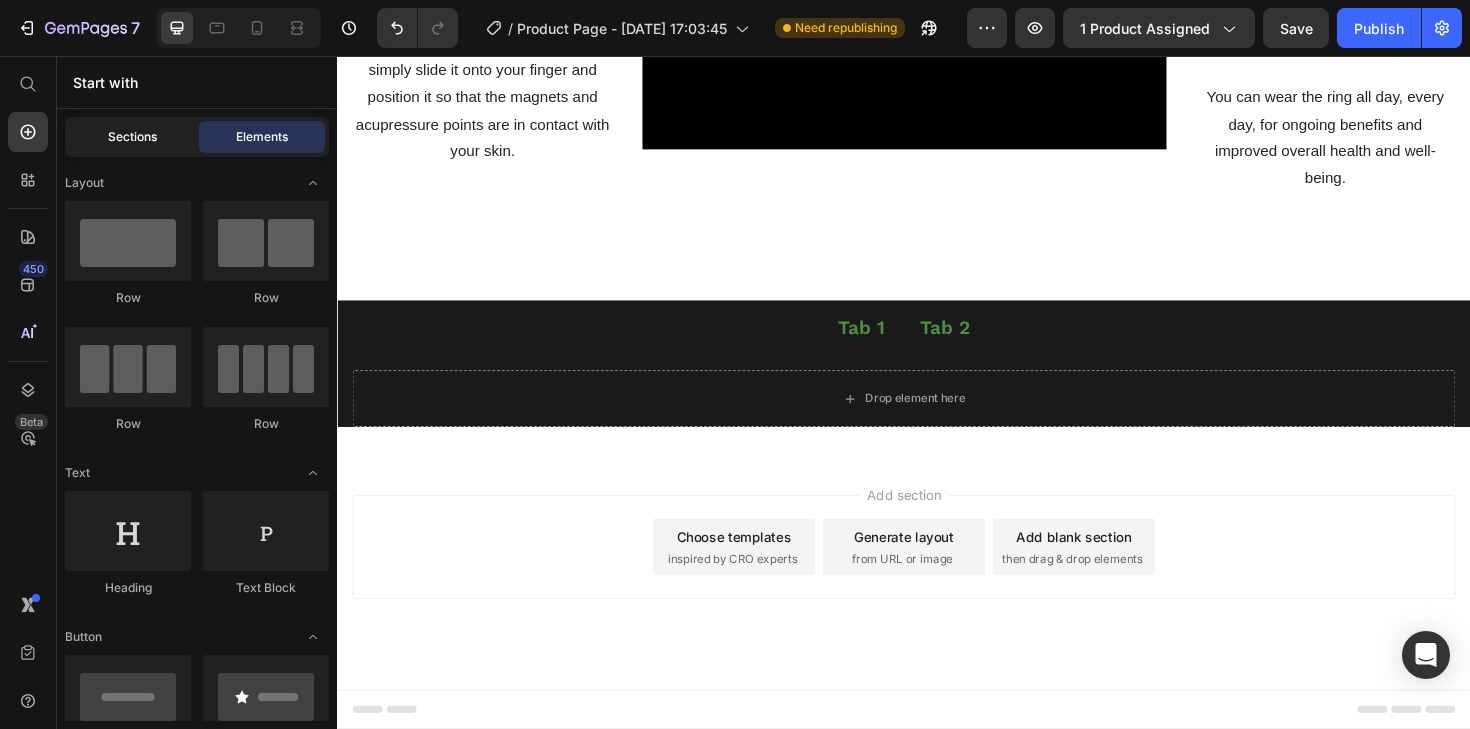 click on "Sections" at bounding box center [132, 137] 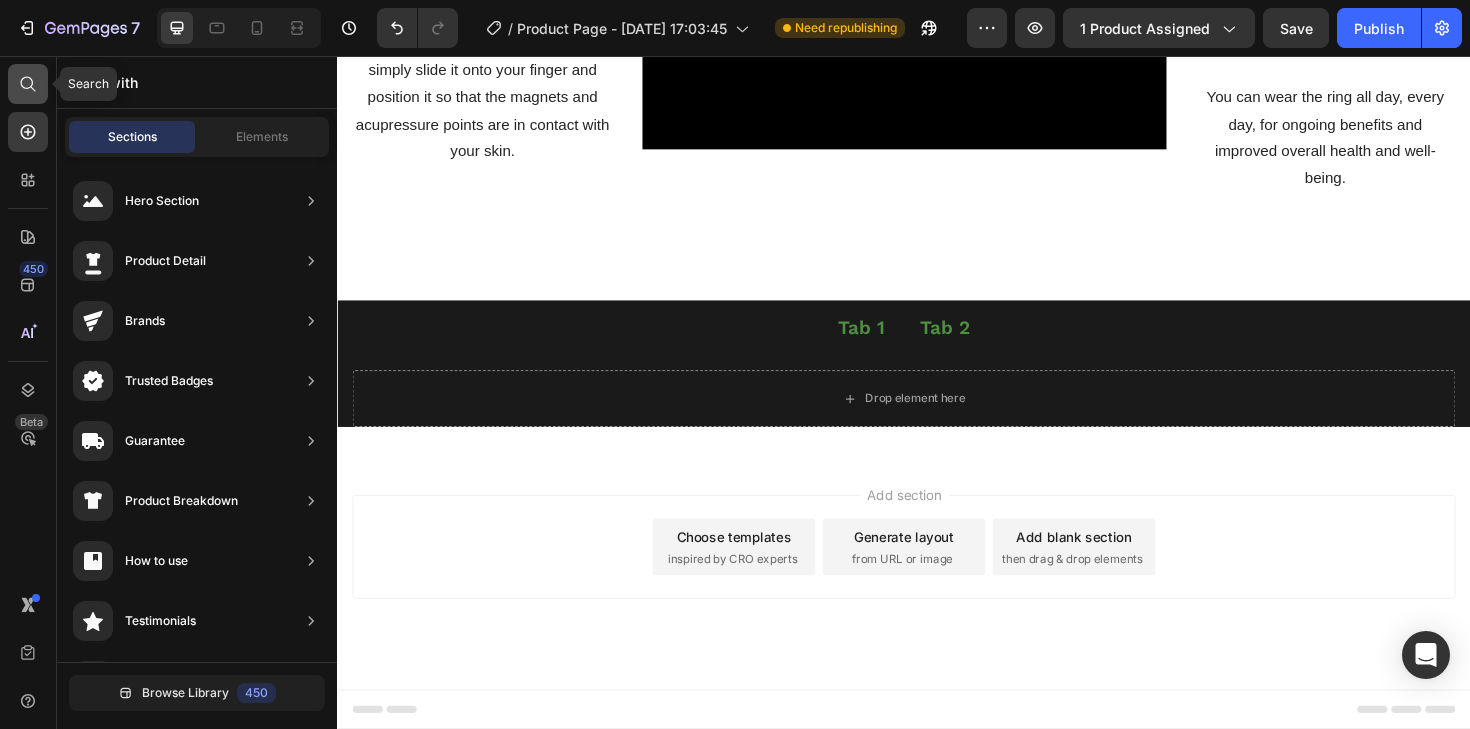 click 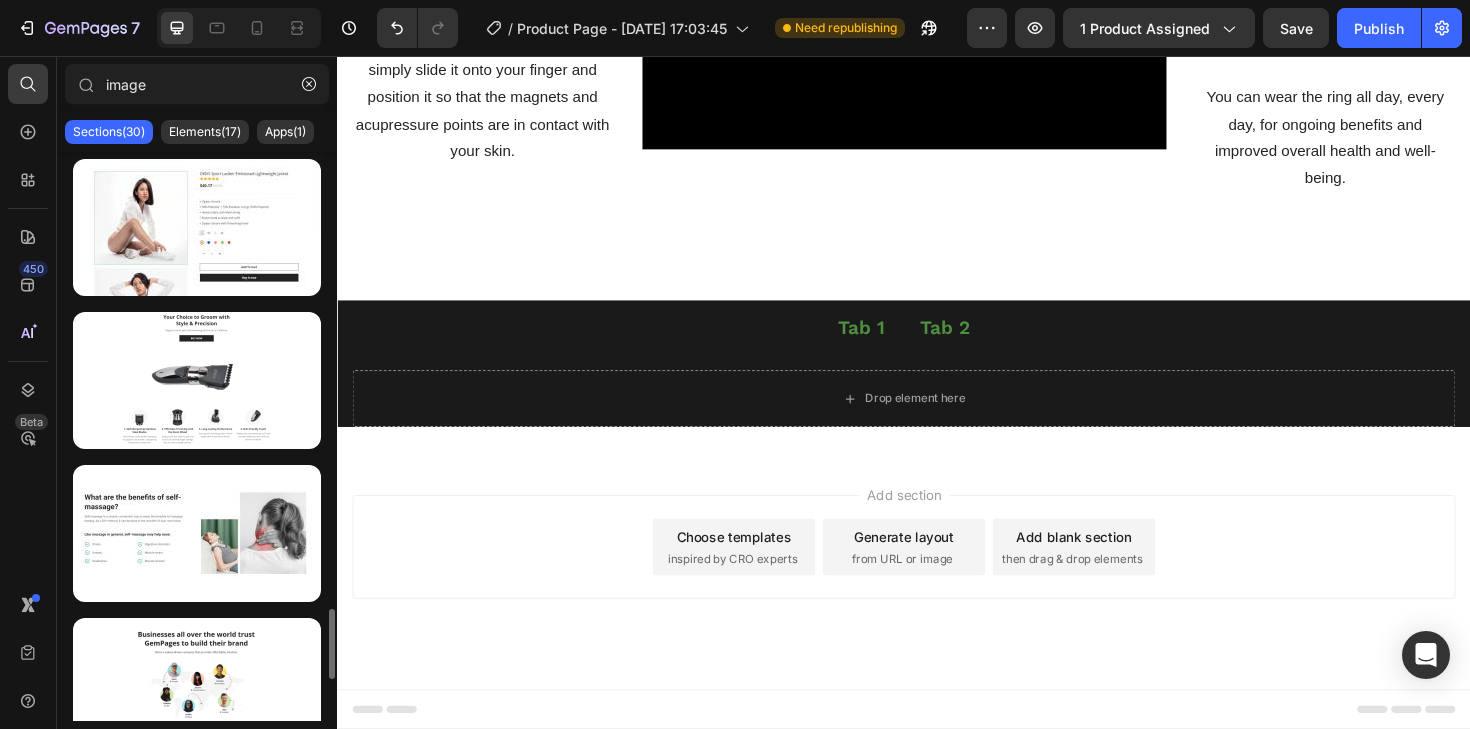 scroll, scrollTop: 3674, scrollLeft: 0, axis: vertical 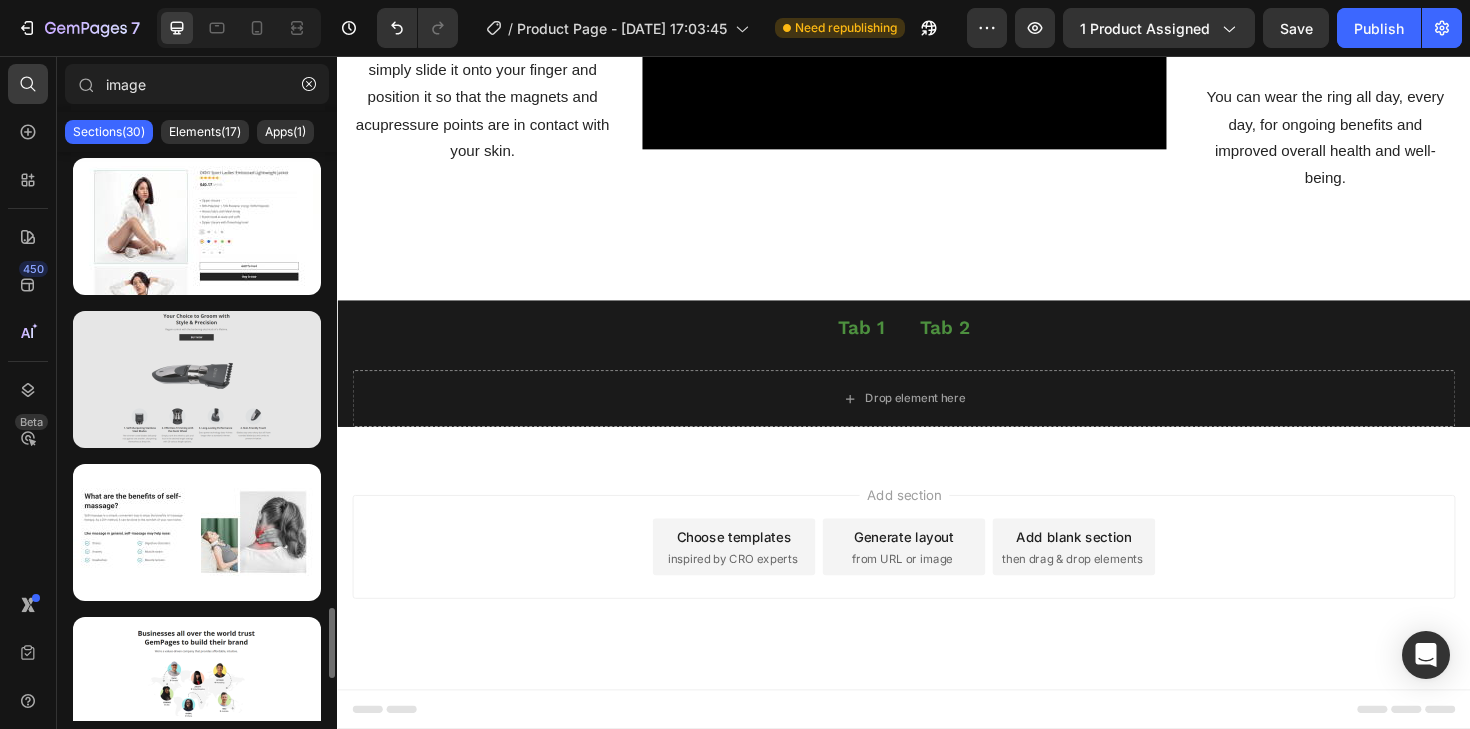 type on "image" 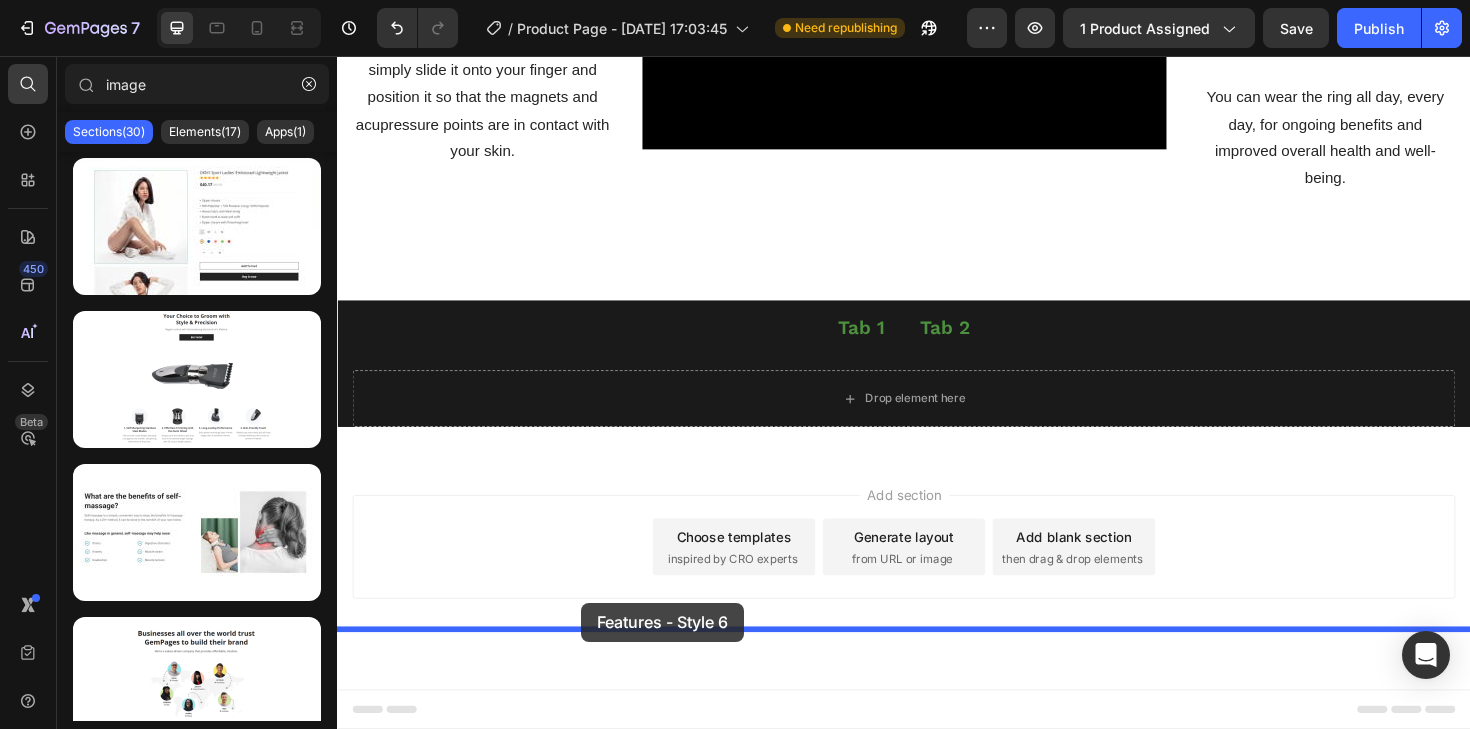 drag, startPoint x: 547, startPoint y: 465, endPoint x: 586, endPoint y: 633, distance: 172.46739 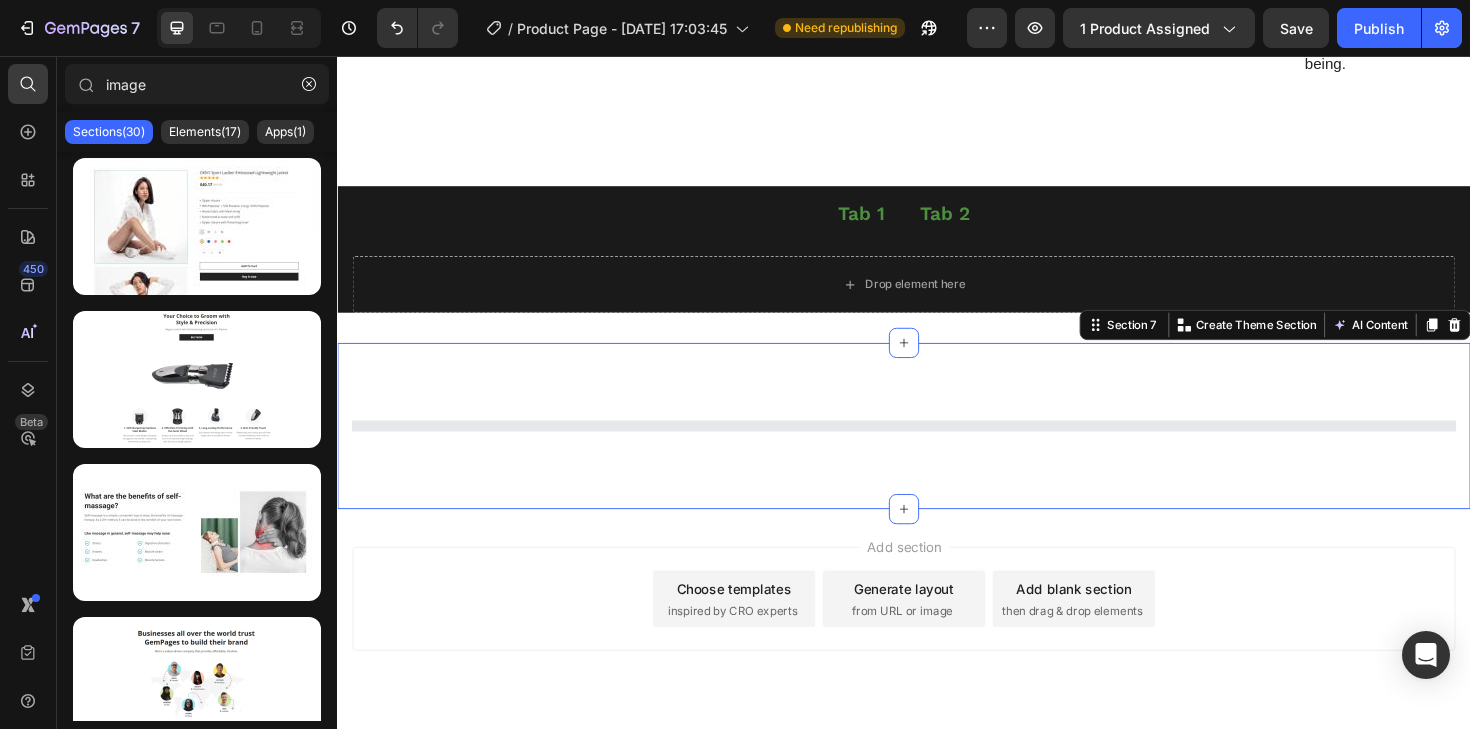 scroll, scrollTop: 0, scrollLeft: 0, axis: both 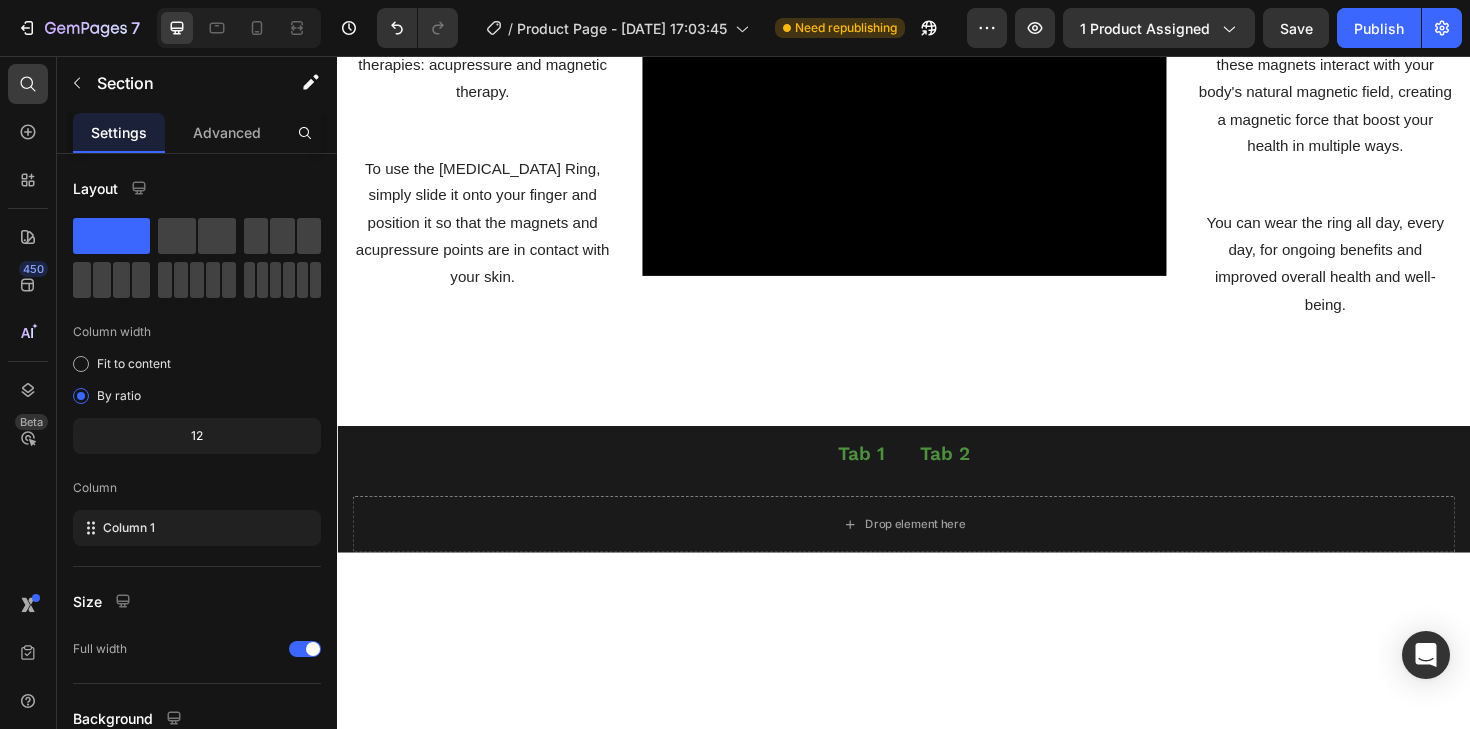 click on "How Does It Work?" at bounding box center (937, -102) 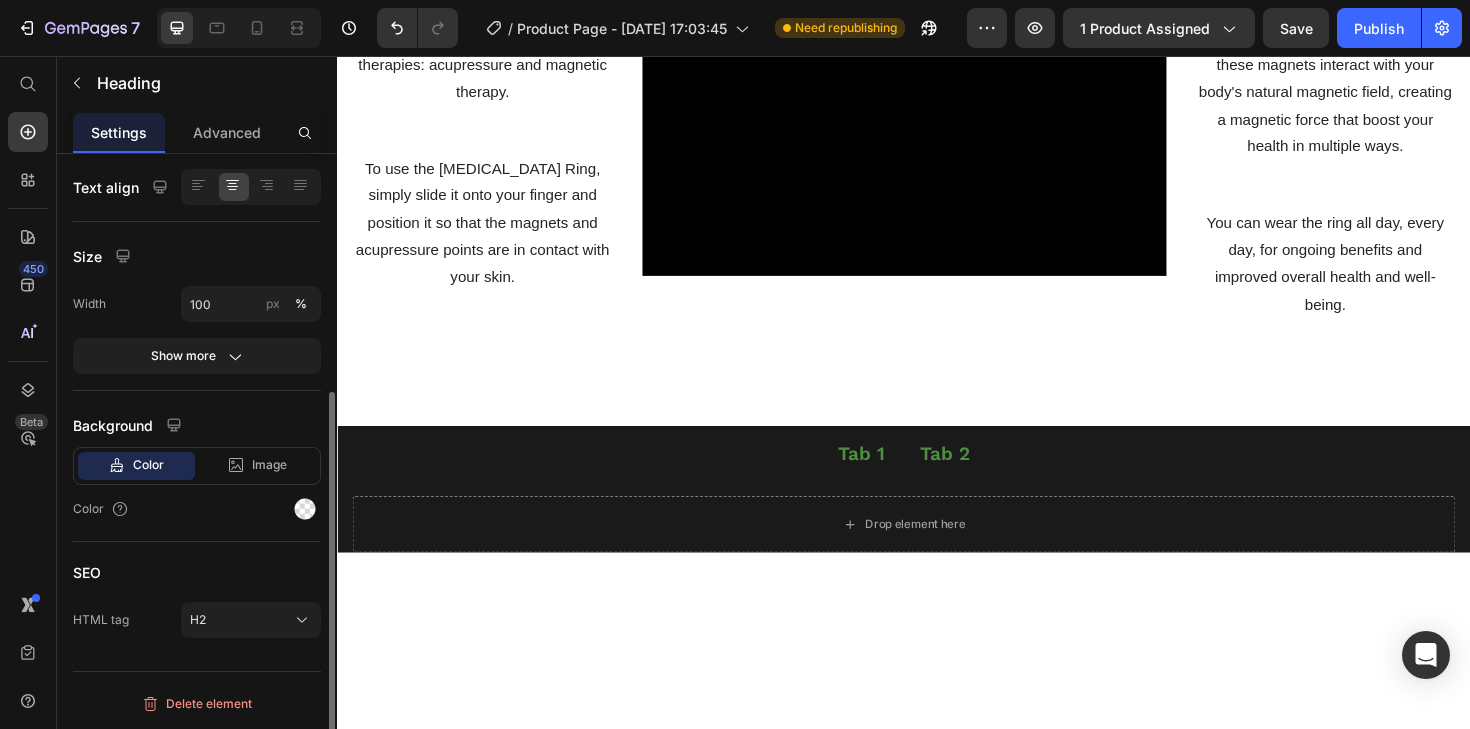 scroll, scrollTop: 0, scrollLeft: 0, axis: both 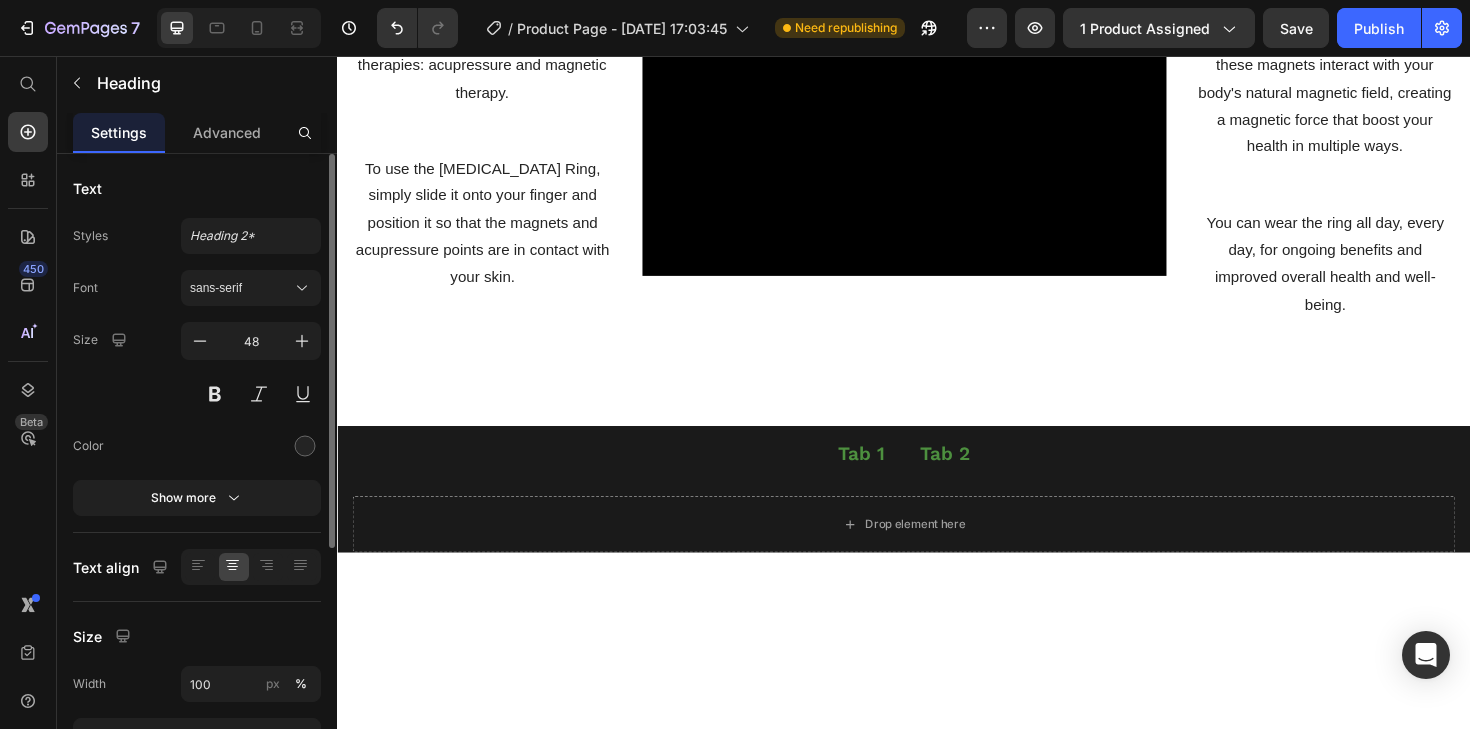 click on "How Does It Work?" at bounding box center (937, -102) 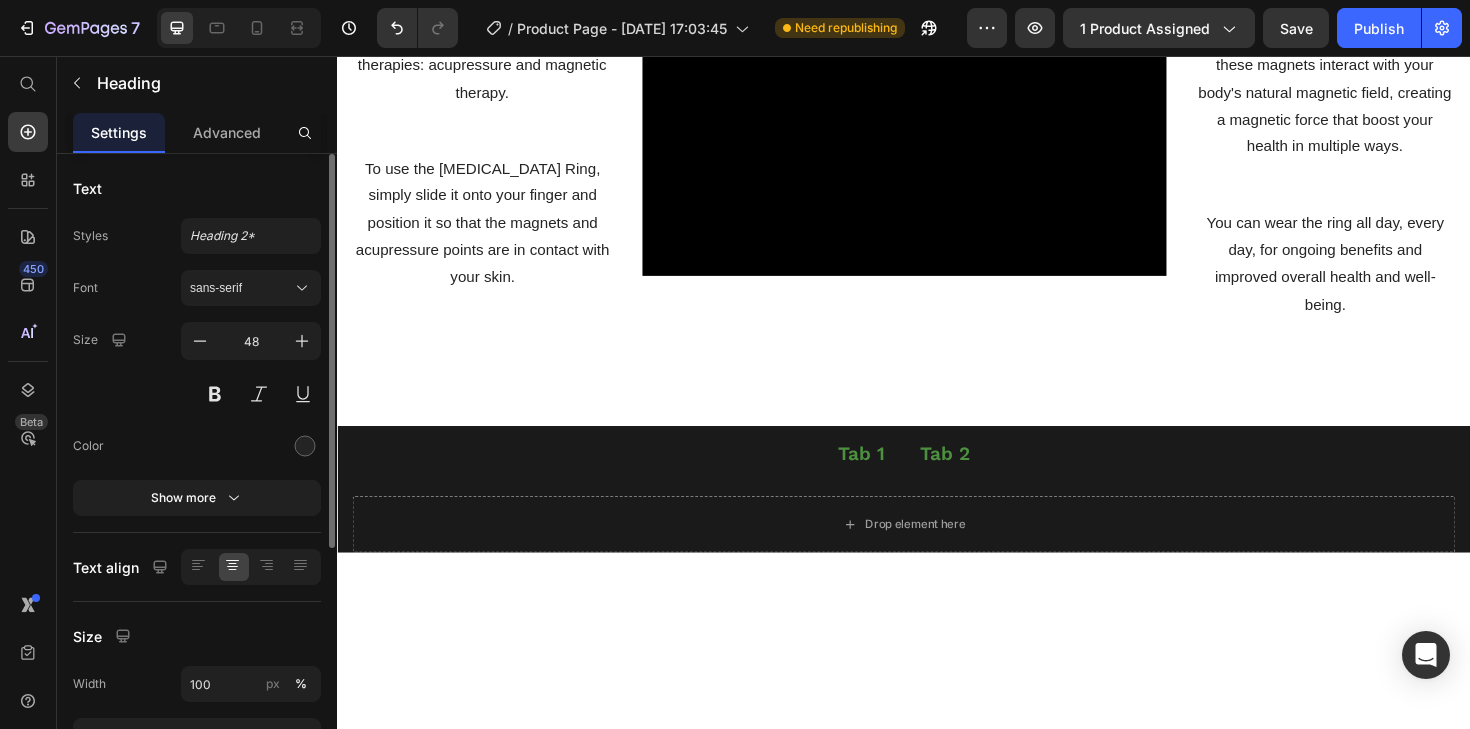 copy on "How Does It Work?" 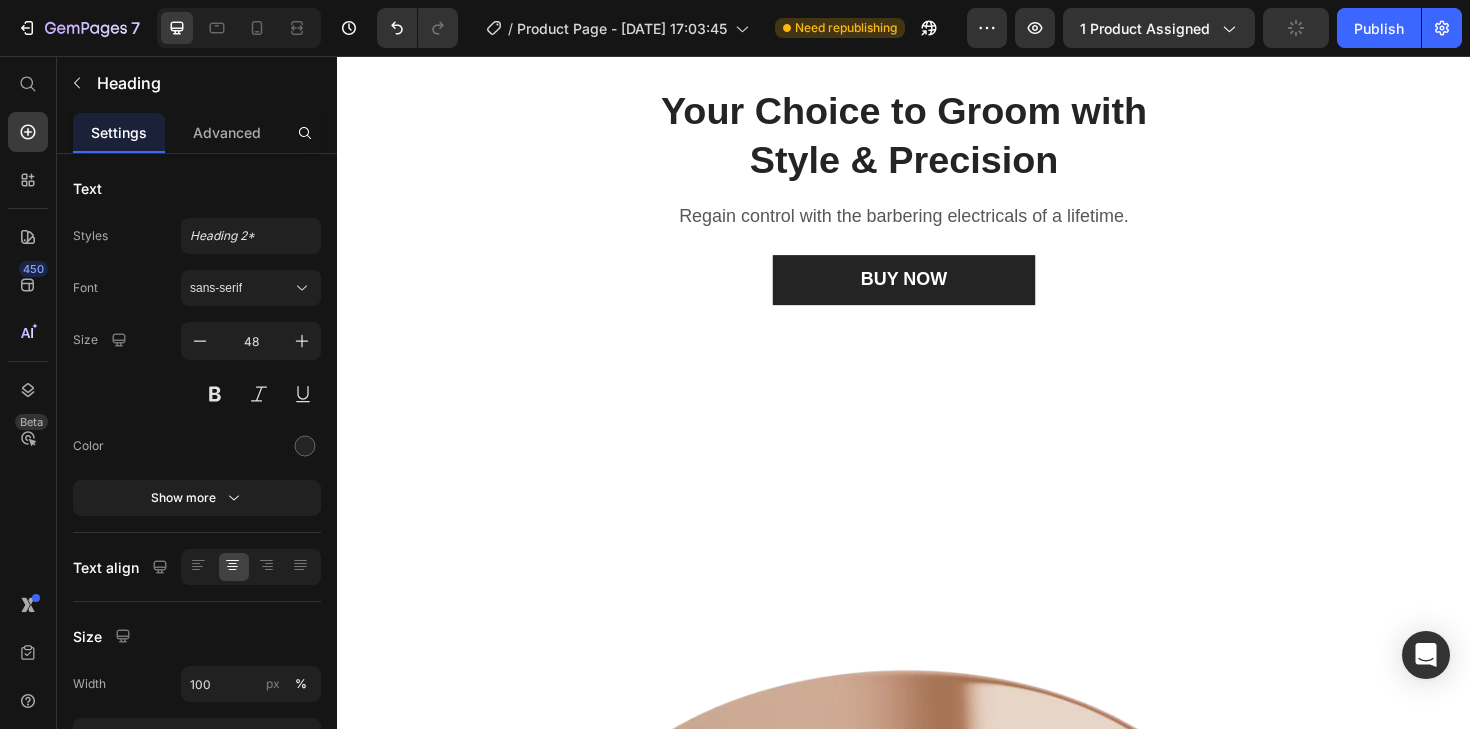 scroll, scrollTop: 3406, scrollLeft: 0, axis: vertical 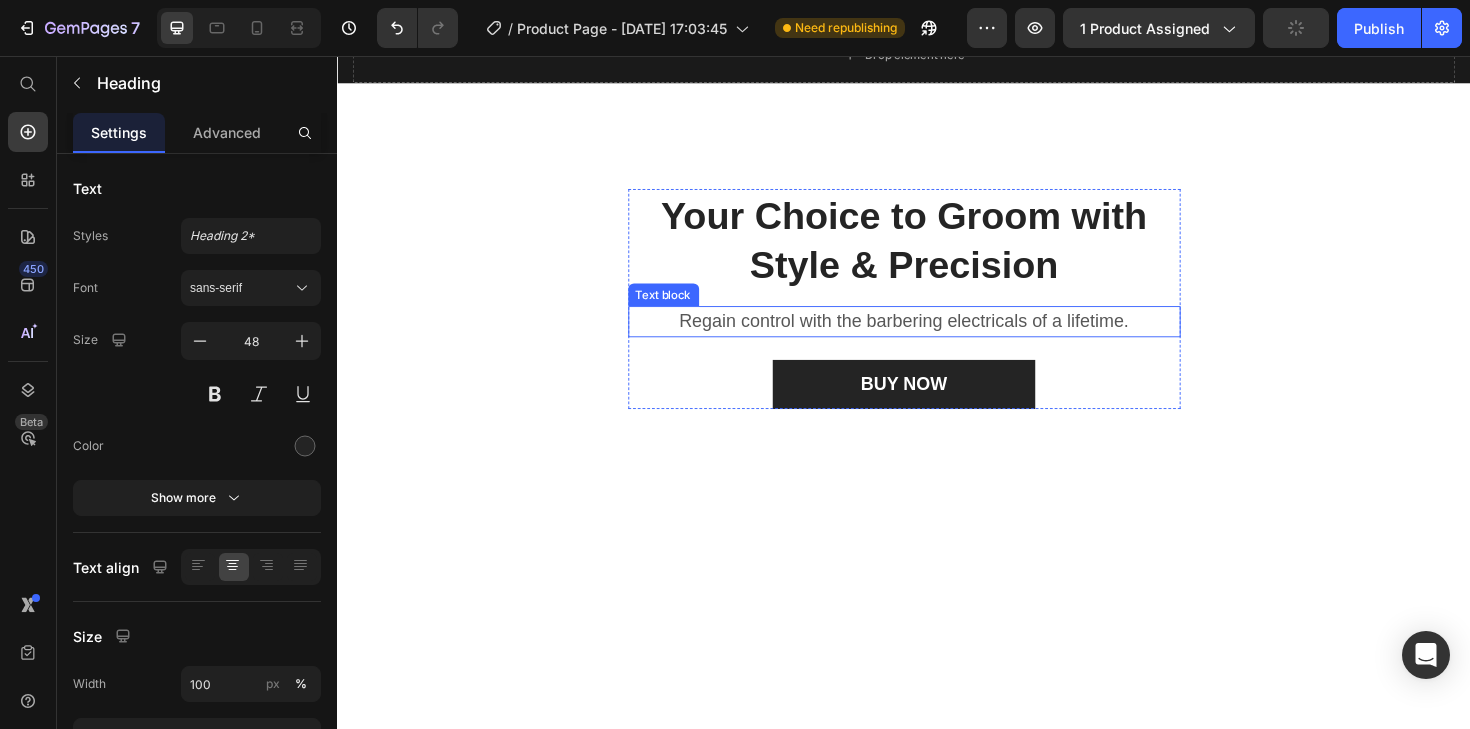 click on "Your Choice to Groom with Style & Precision" at bounding box center (937, 251) 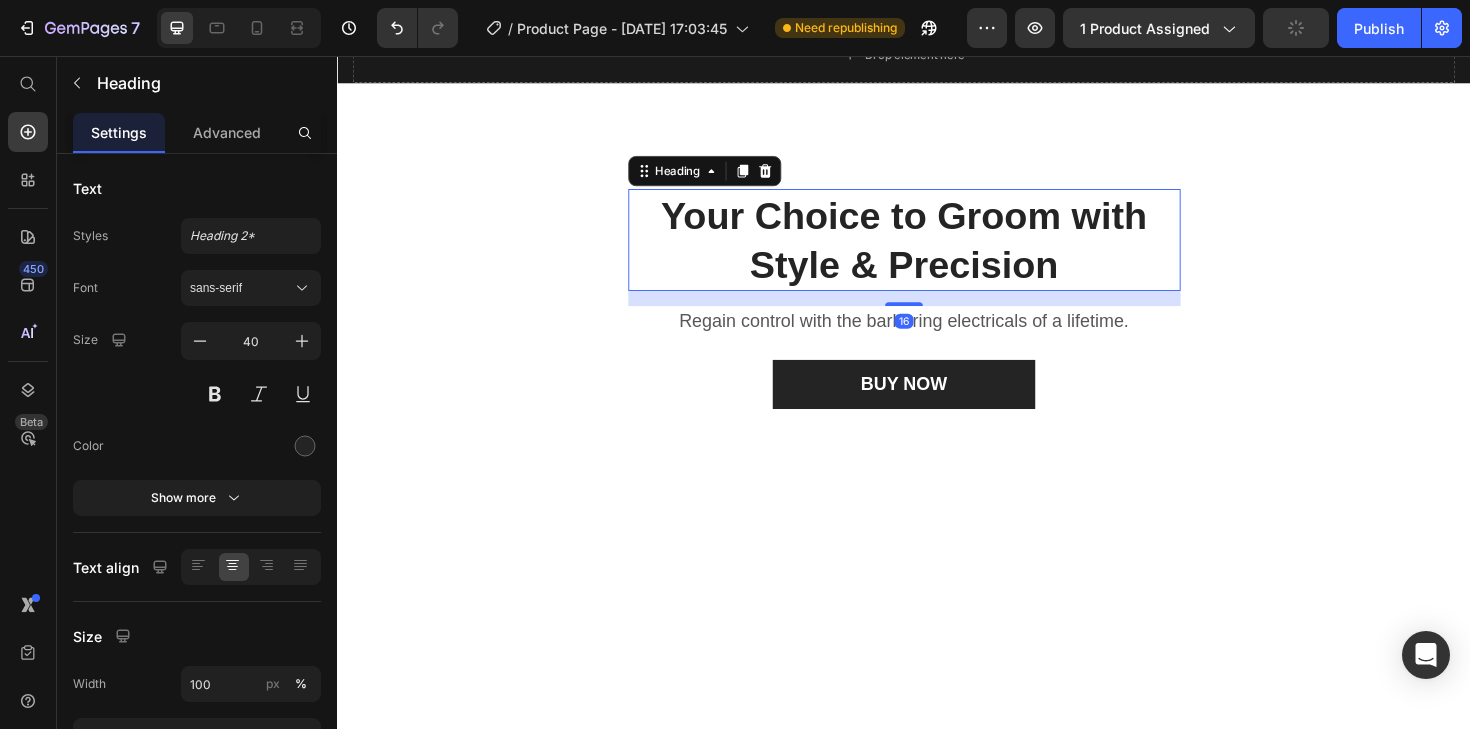 click on "Your Choice to Groom with Style & Precision" at bounding box center (937, 251) 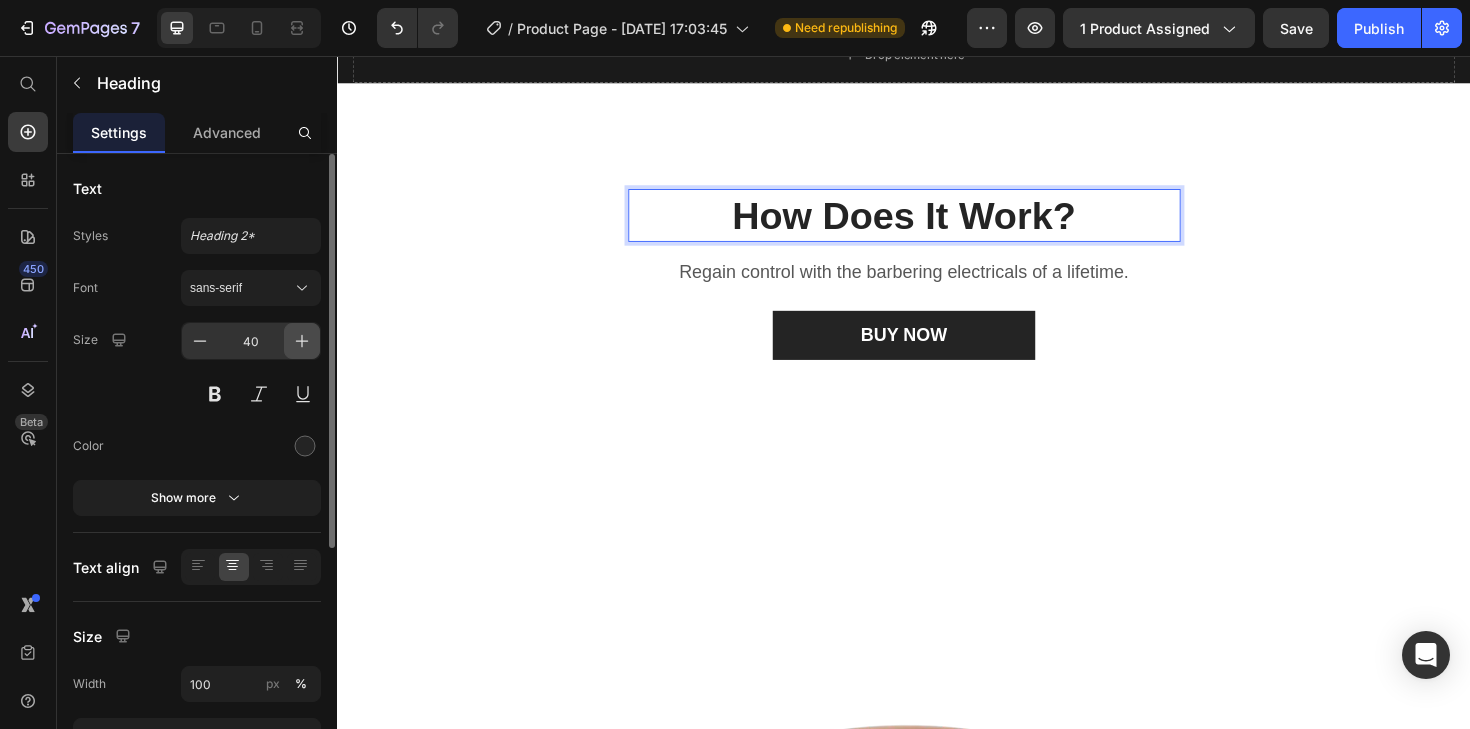 click 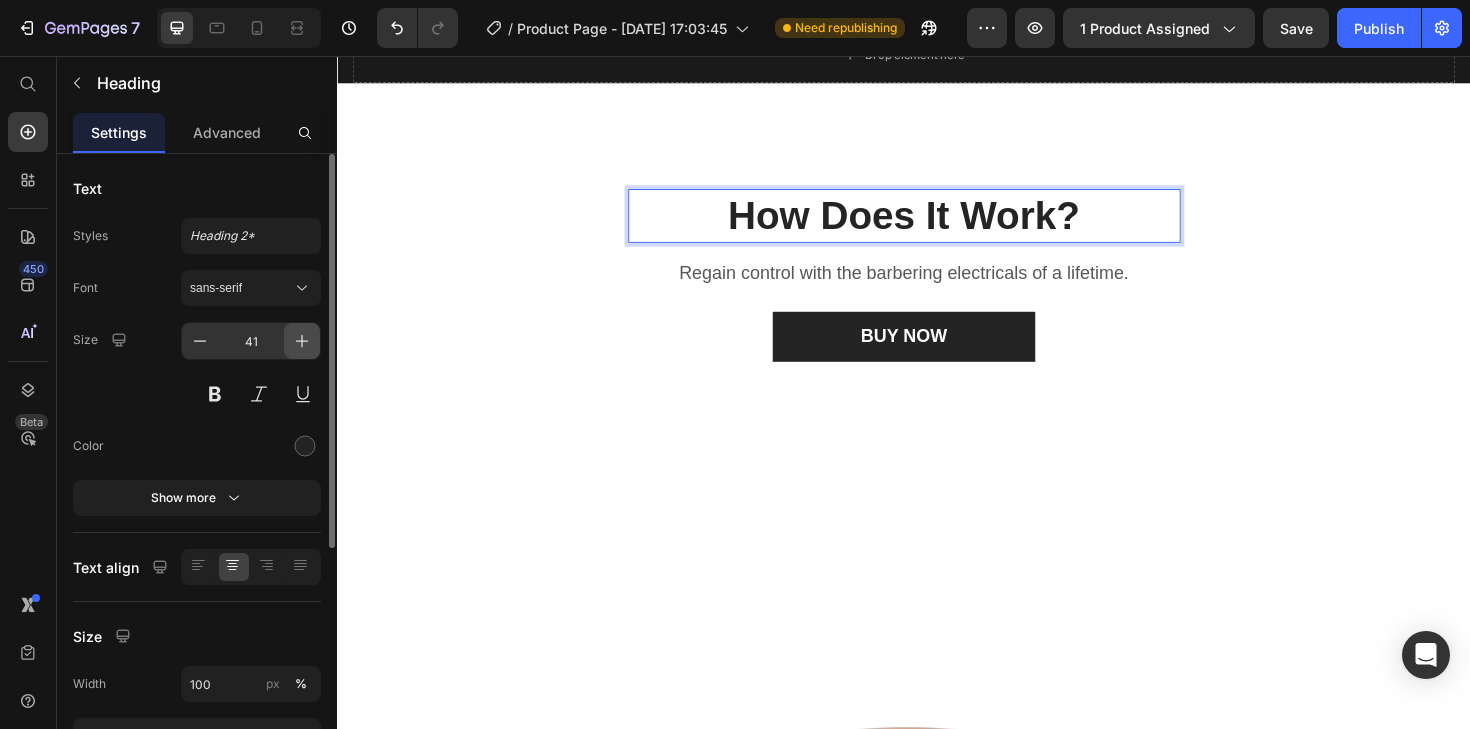 click 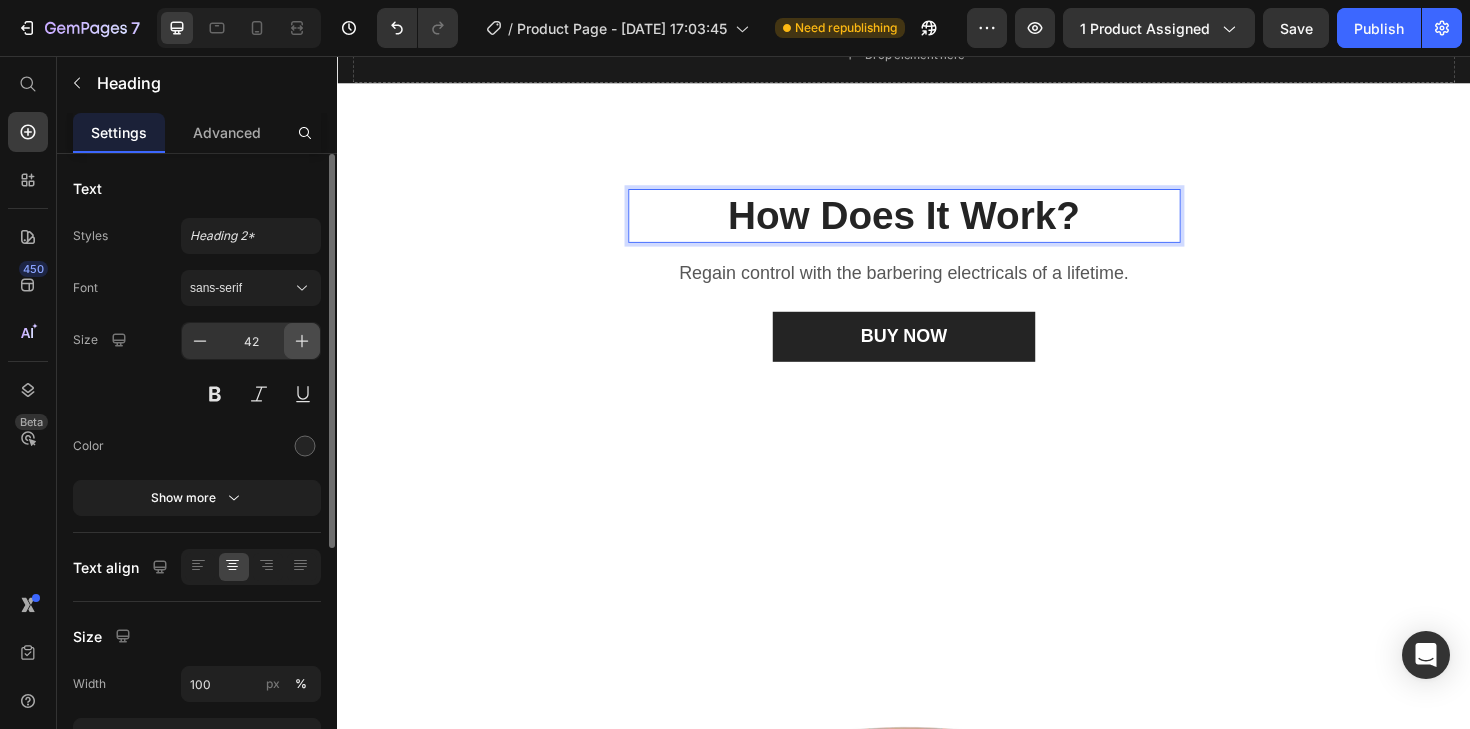 click 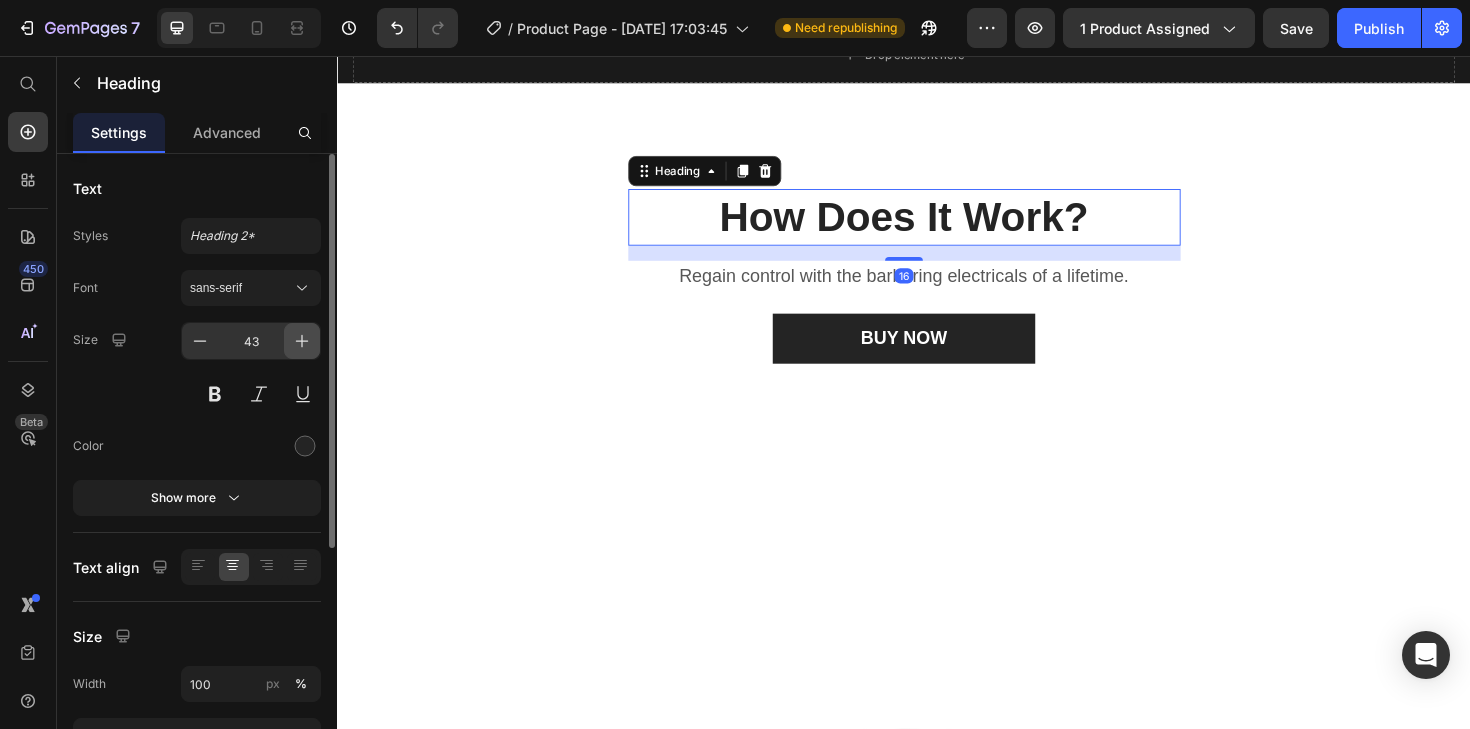 click 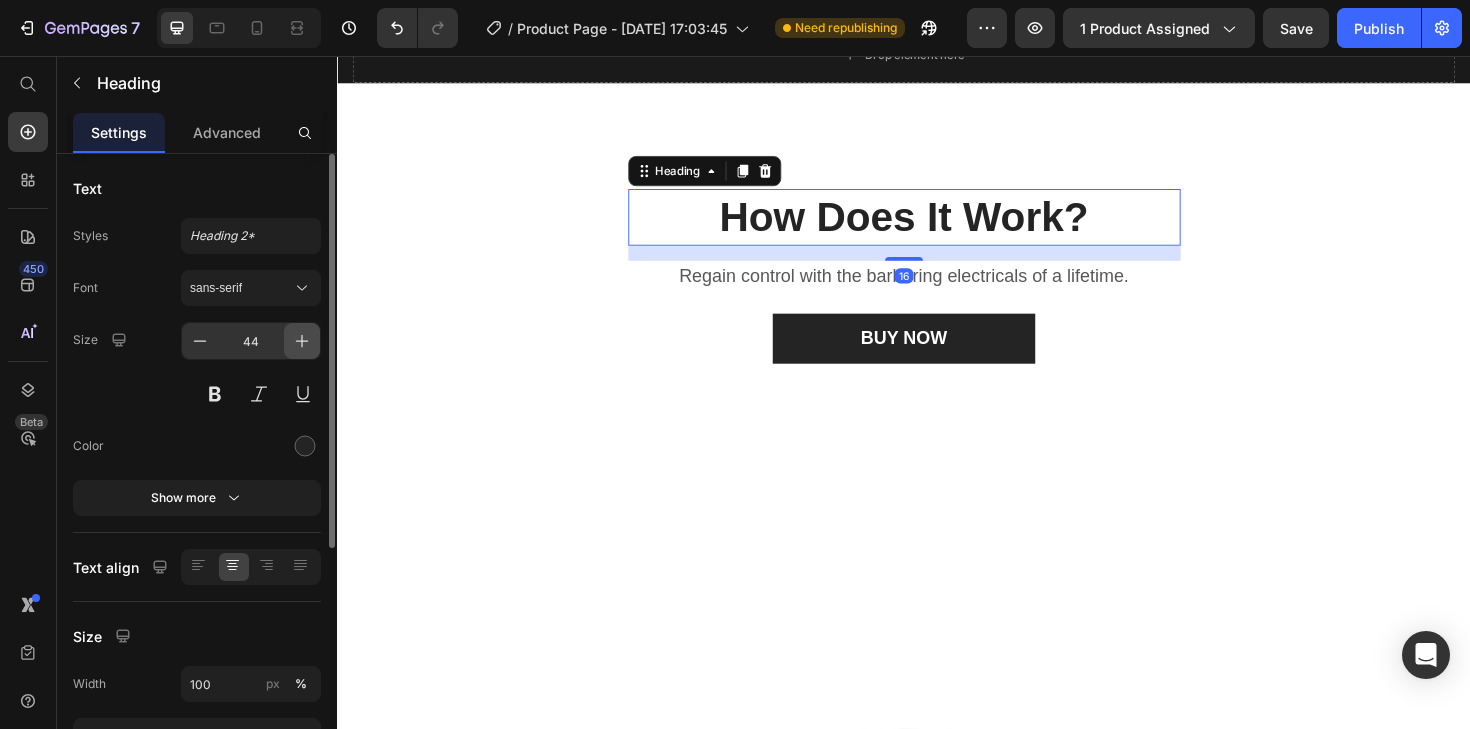 click 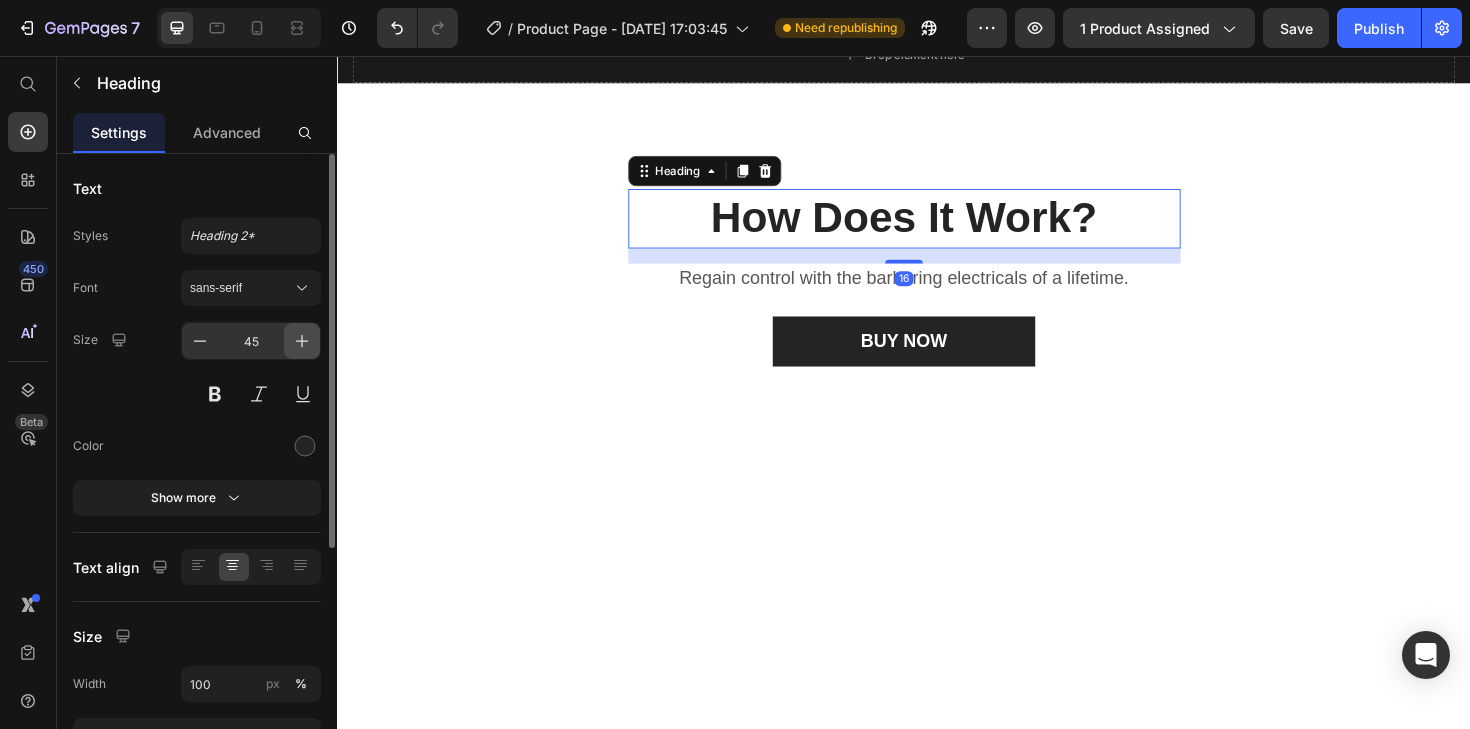 click 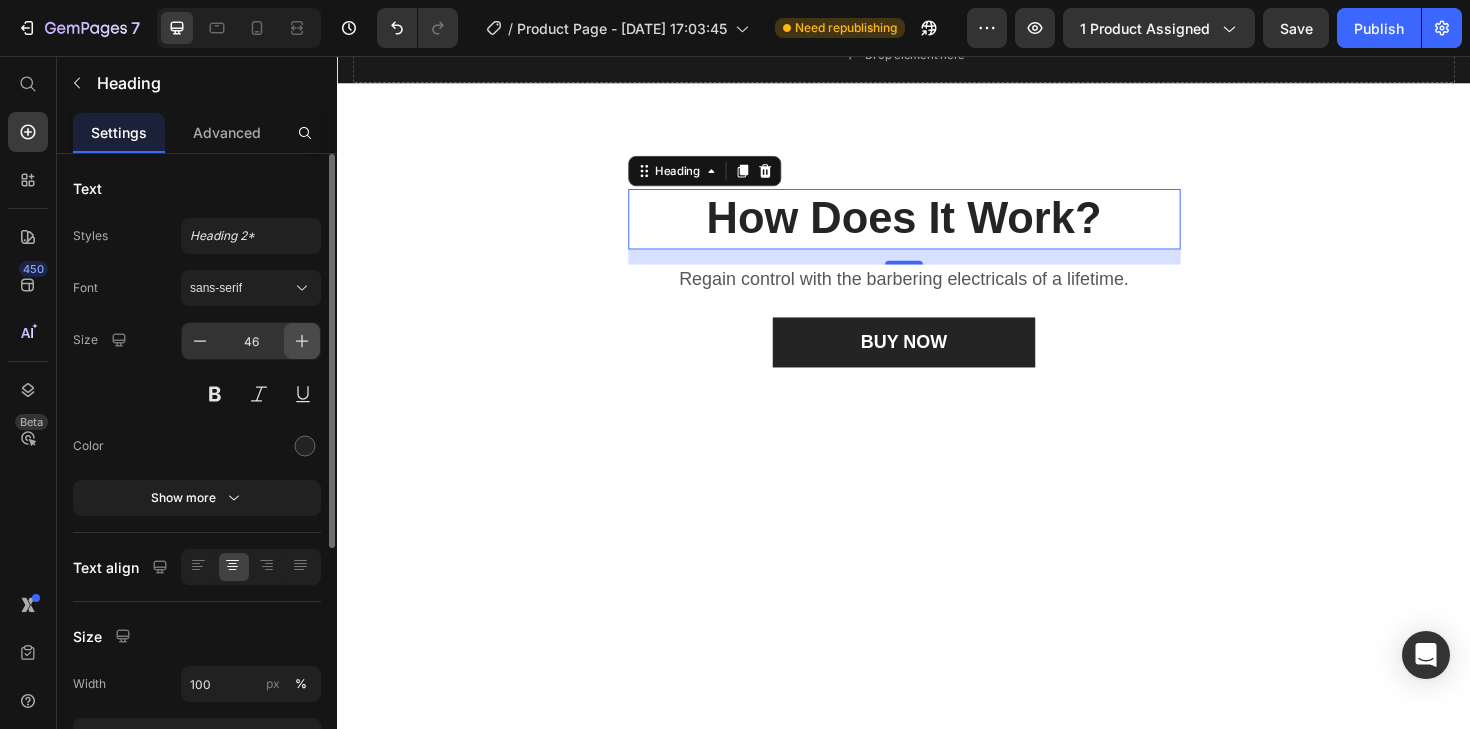 click 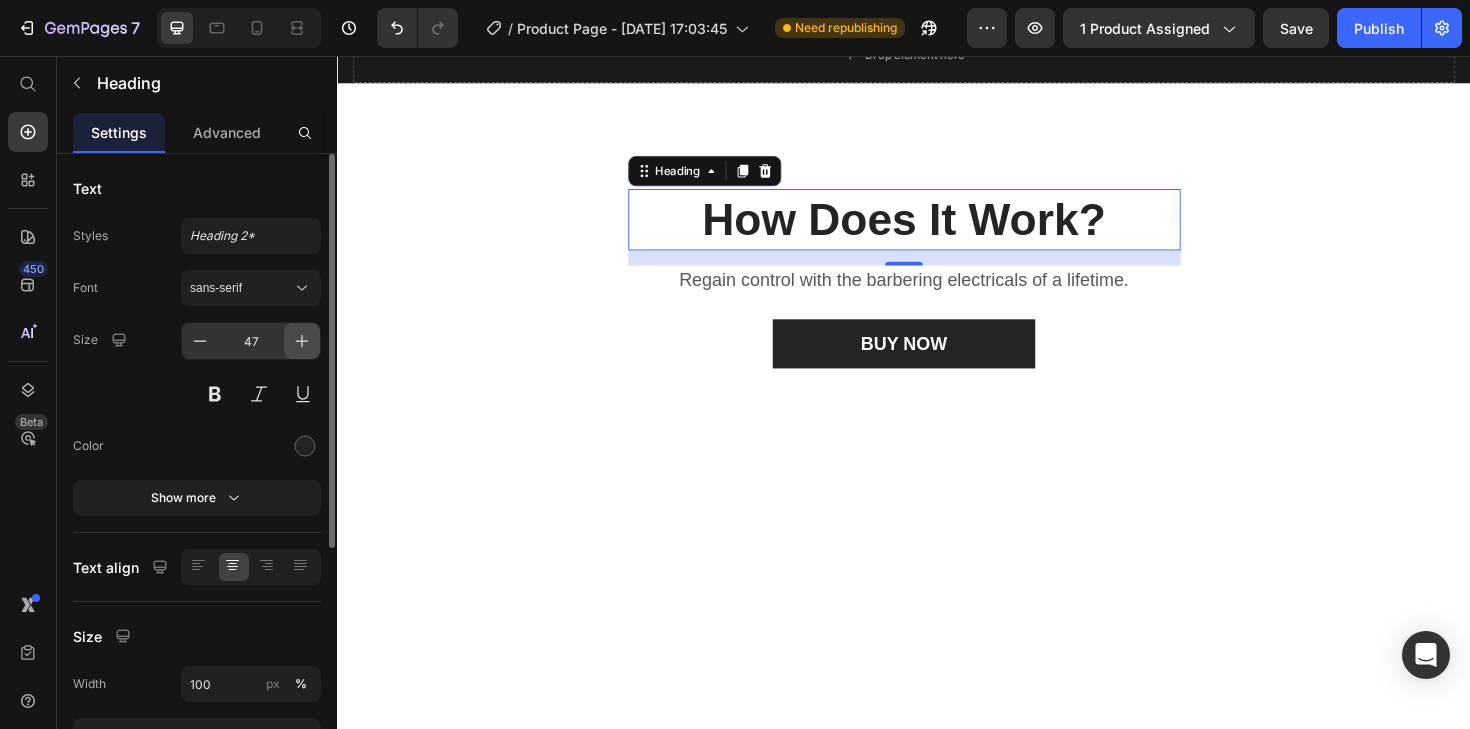 click 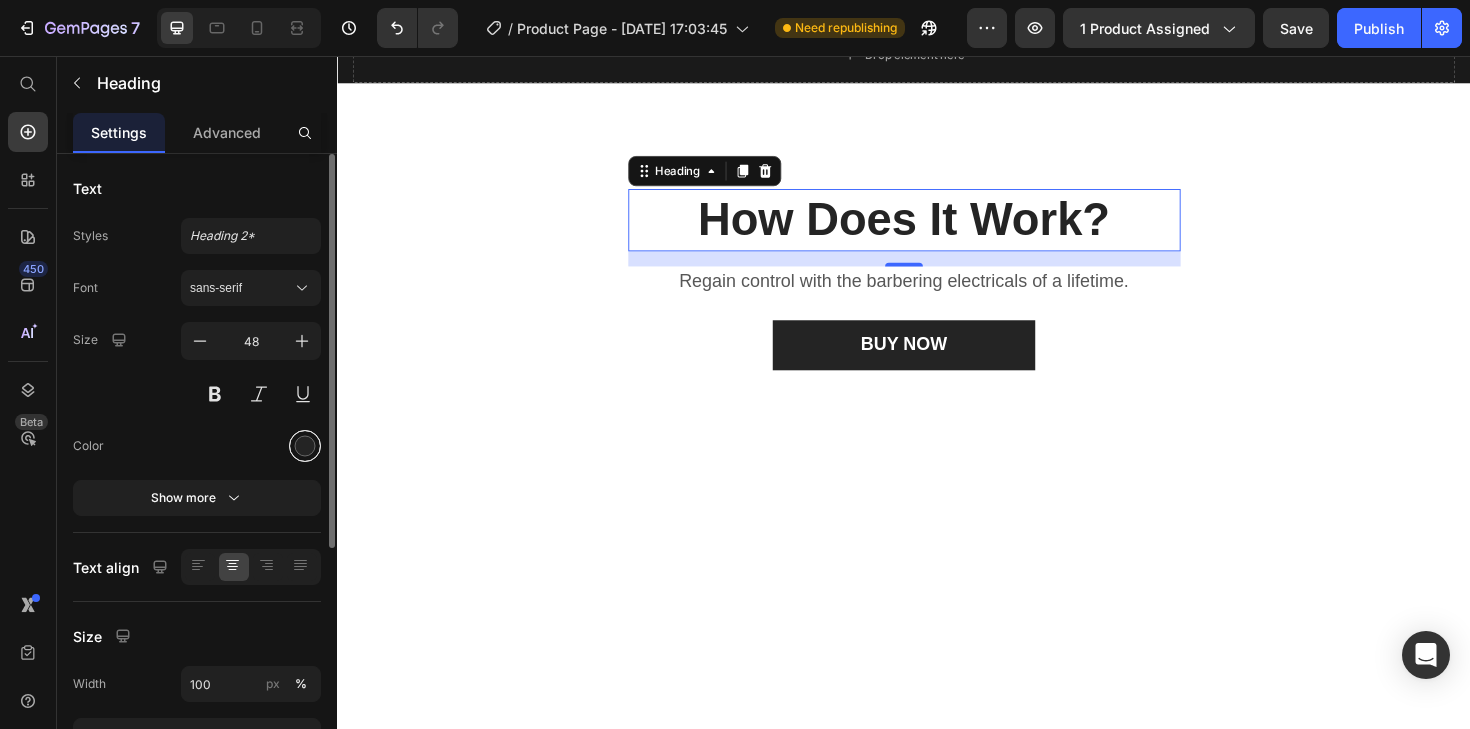 click at bounding box center [305, 446] 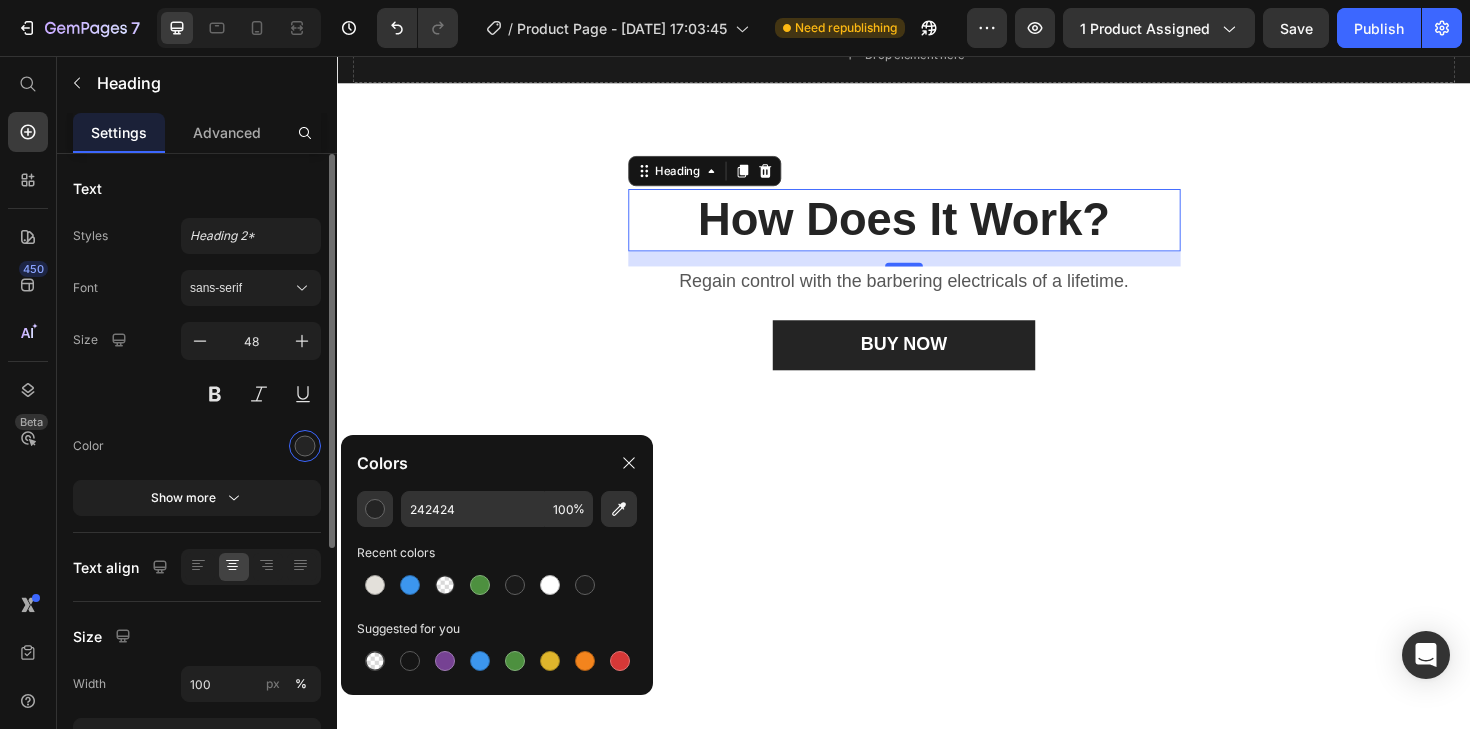 click on "Font sans-serif Size 48 Color Show more" at bounding box center (197, 393) 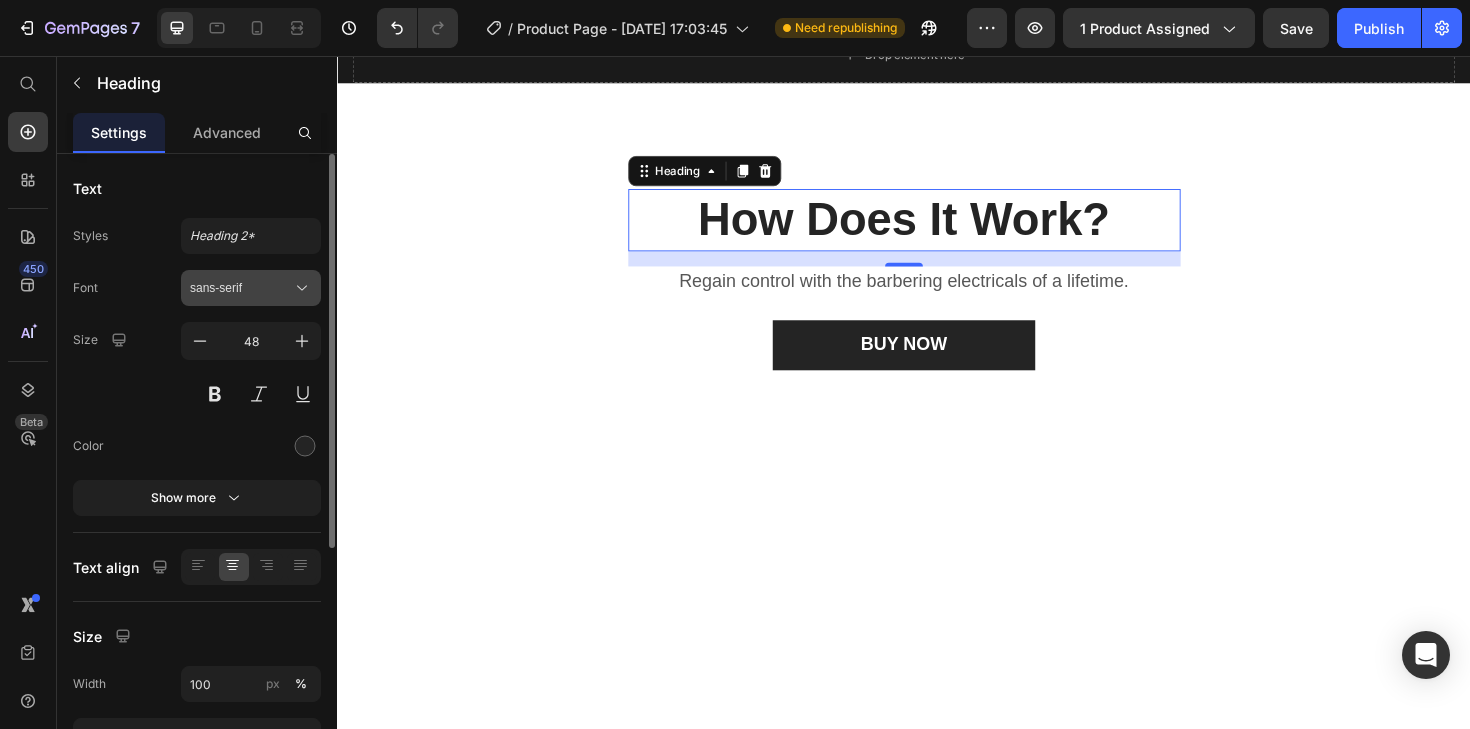 click on "sans-serif" at bounding box center (251, 288) 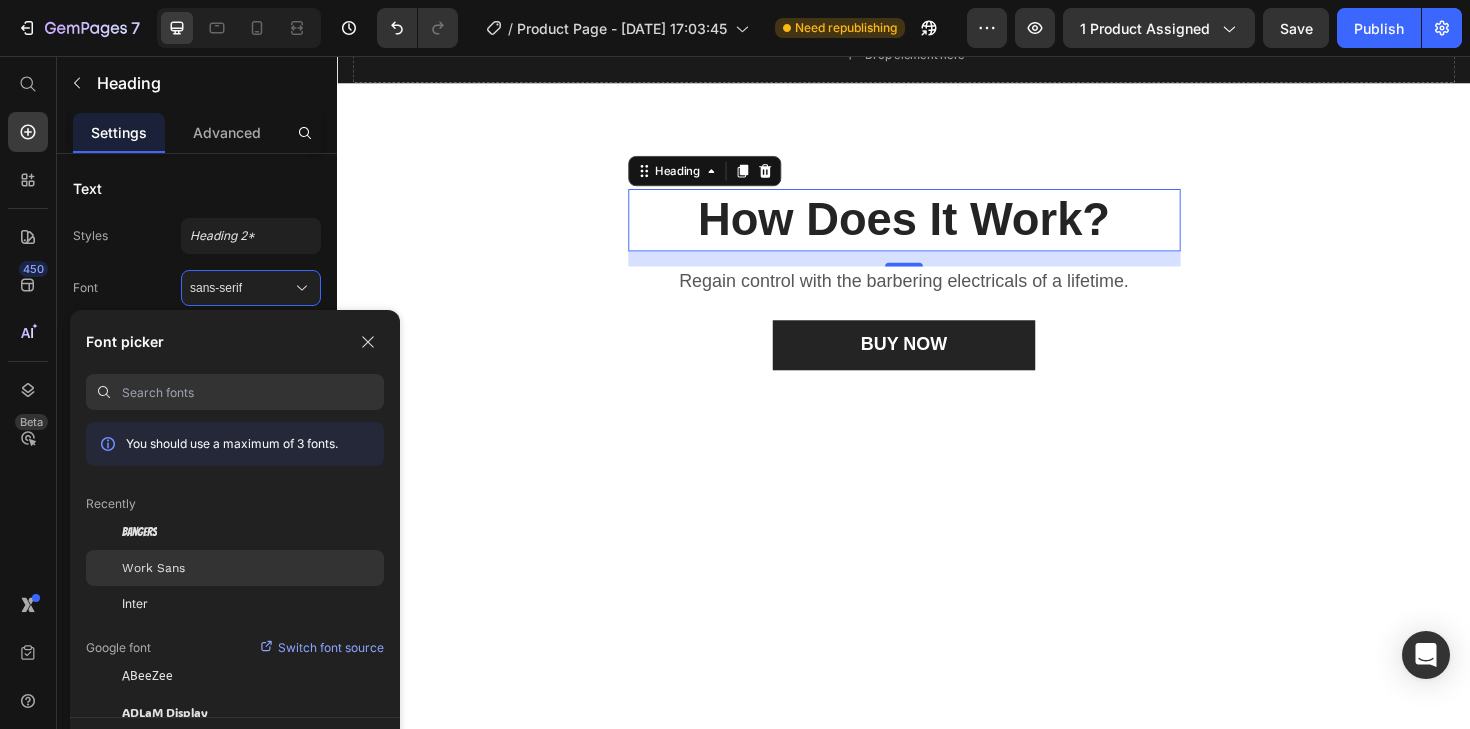 click on "Work Sans" 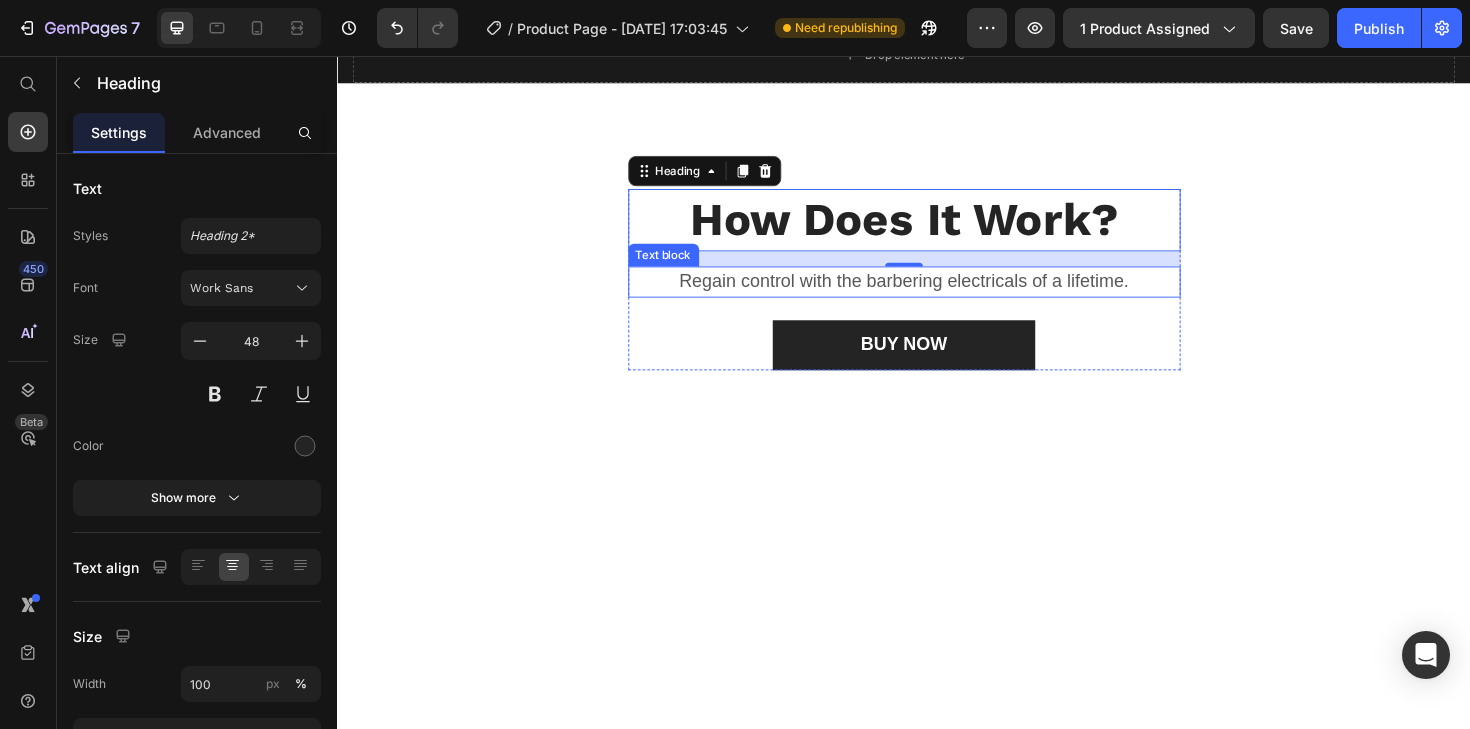 click on "Regain control with the barbering electricals of a lifetime." at bounding box center (937, 295) 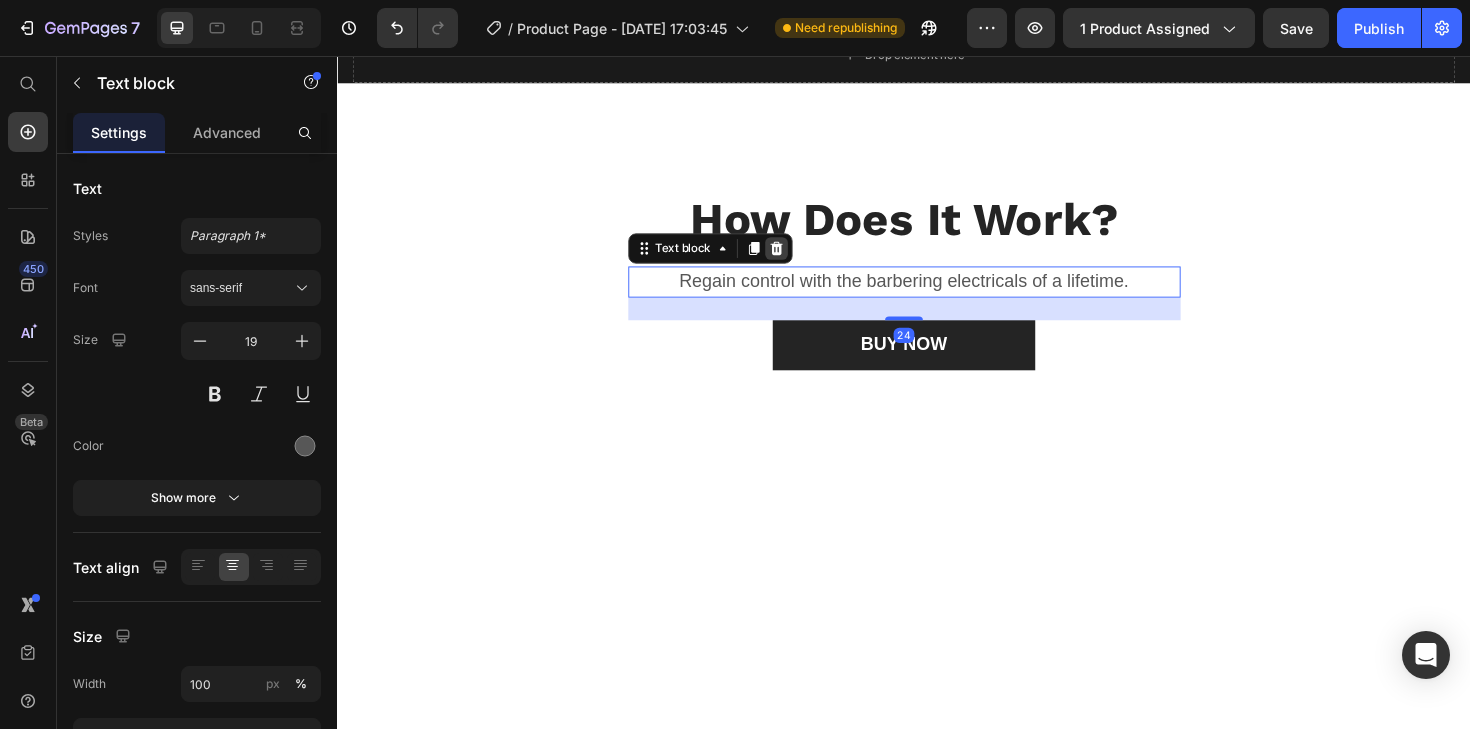 click at bounding box center [802, 260] 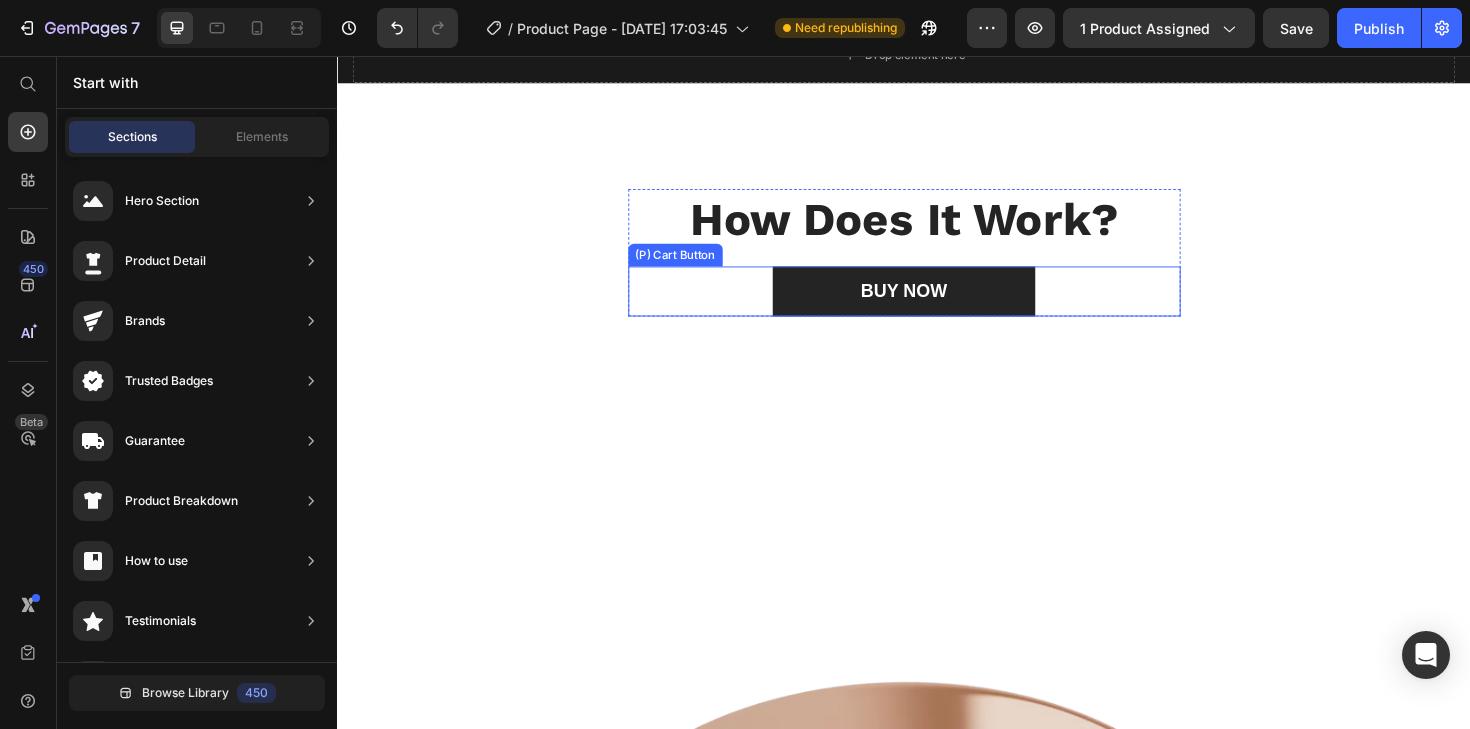 click on "BUY NOW (P) Cart Button" at bounding box center (937, 305) 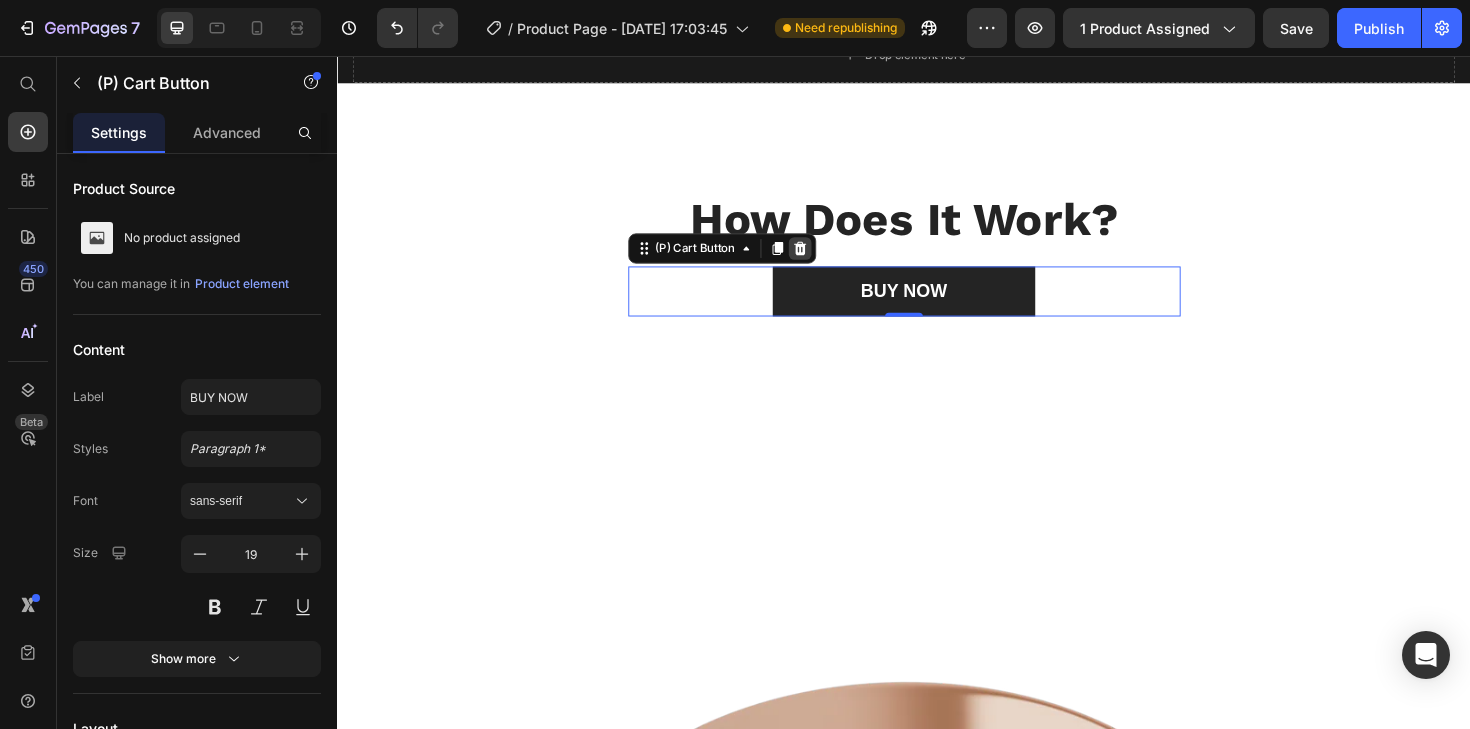 click 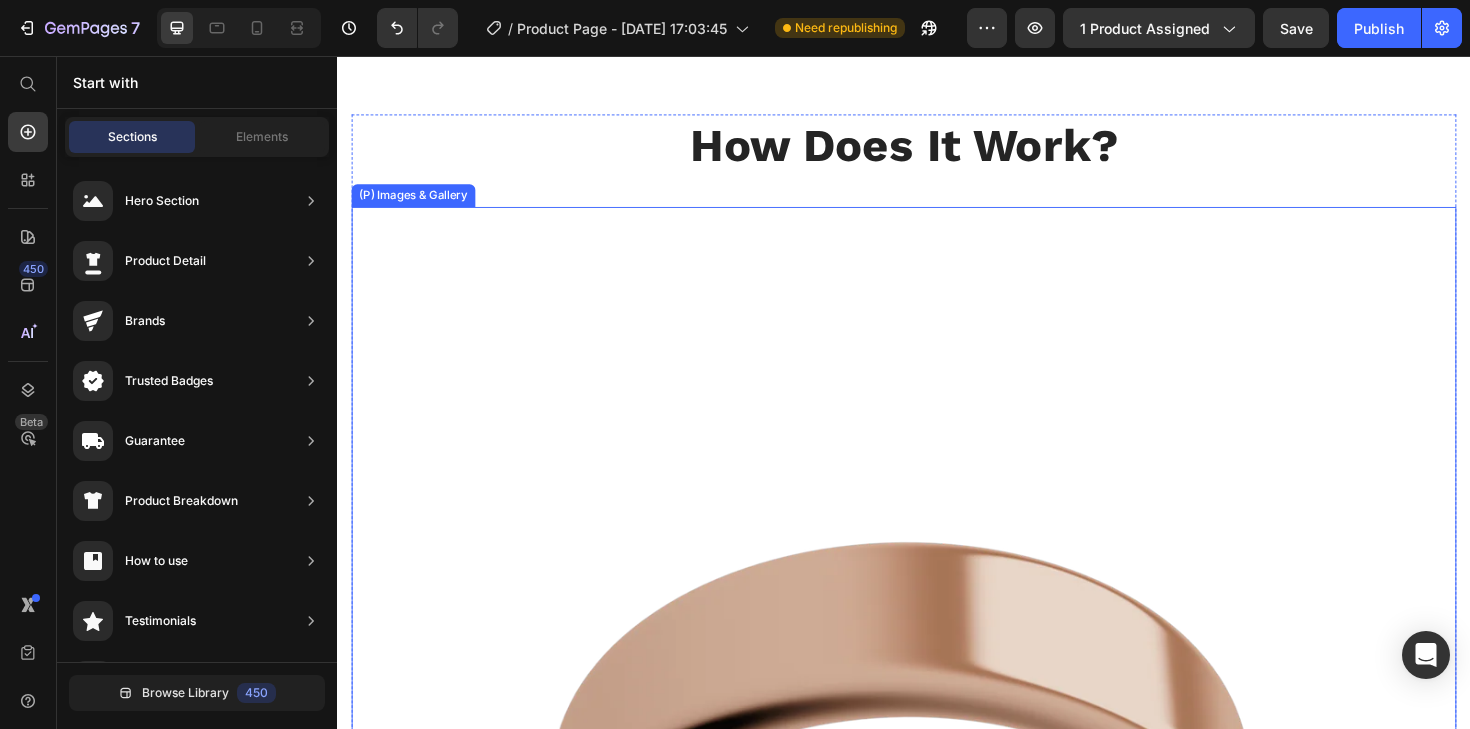 scroll, scrollTop: 3474, scrollLeft: 0, axis: vertical 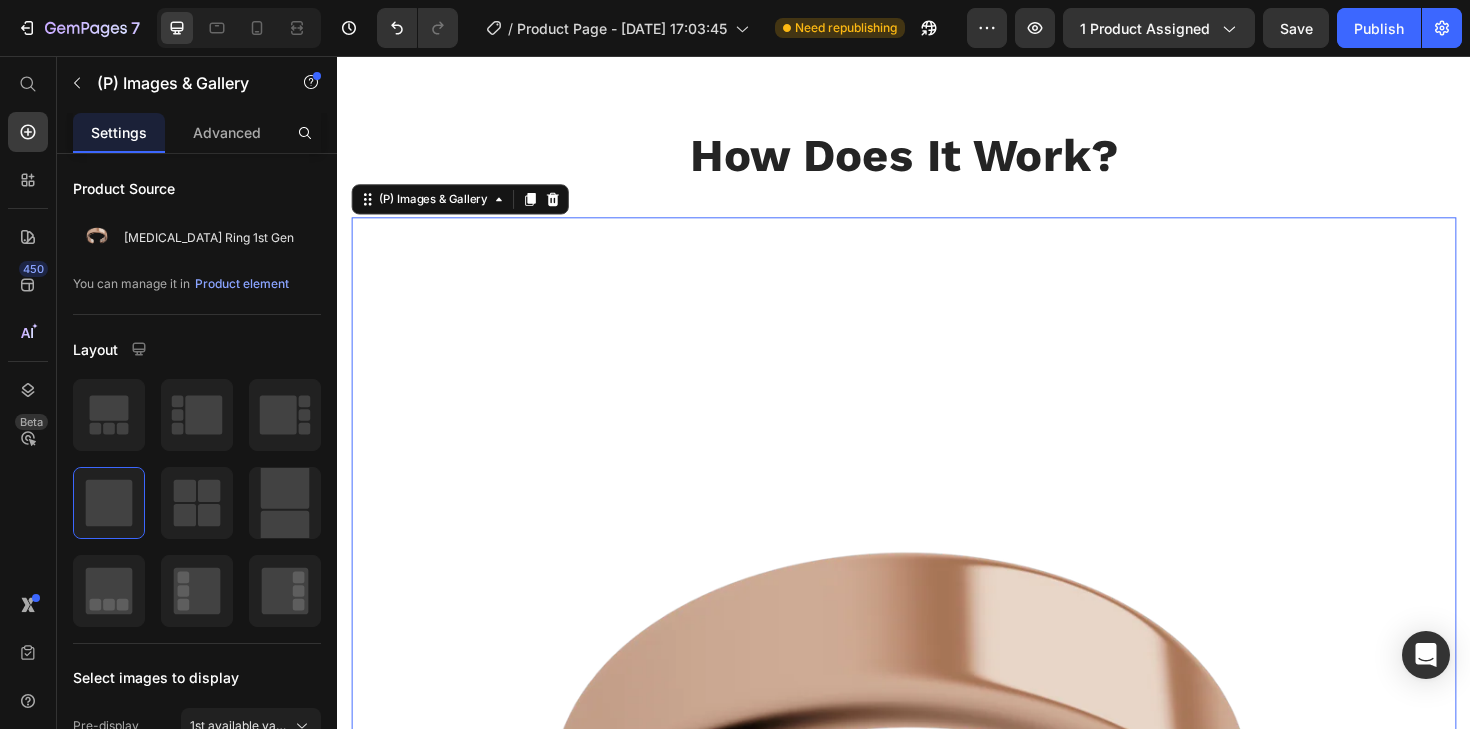 click at bounding box center [937, 958] 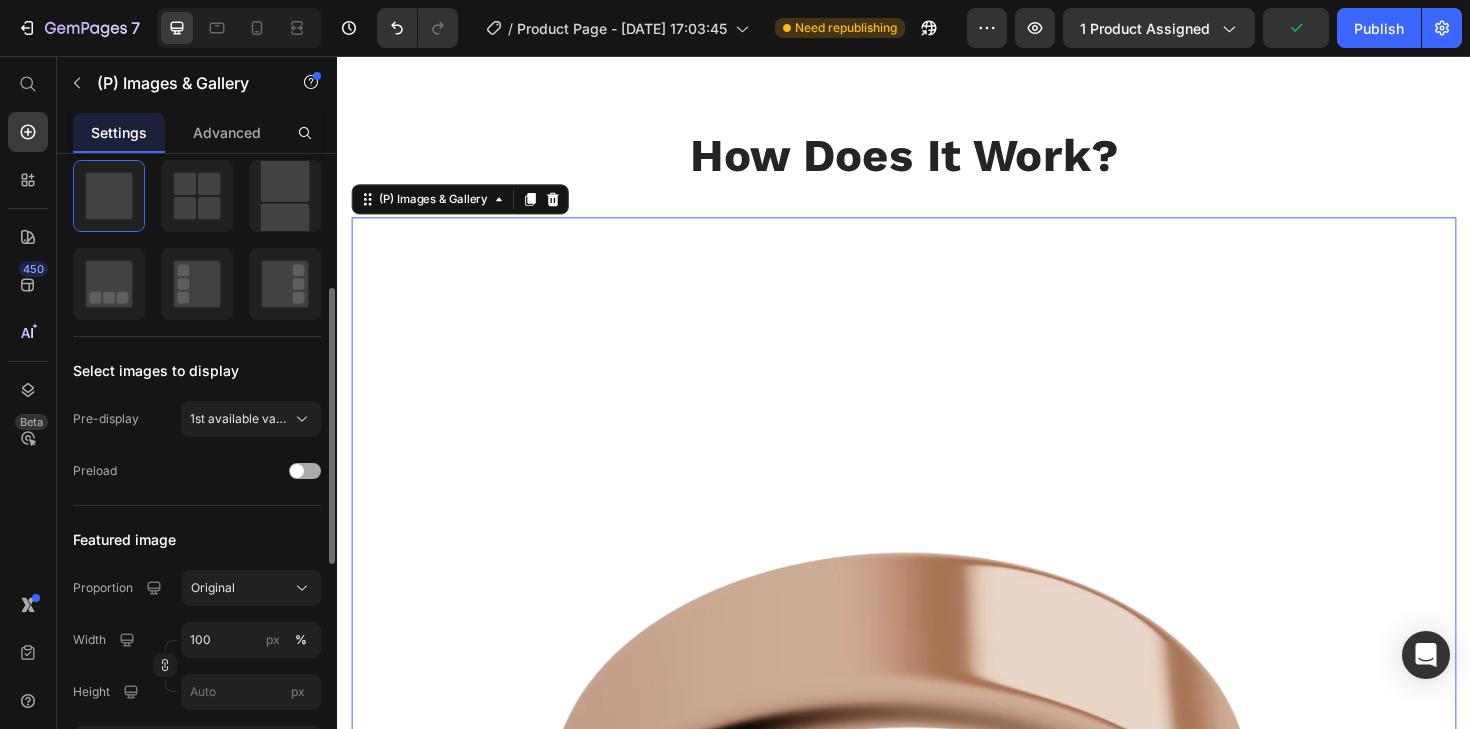 scroll, scrollTop: 397, scrollLeft: 0, axis: vertical 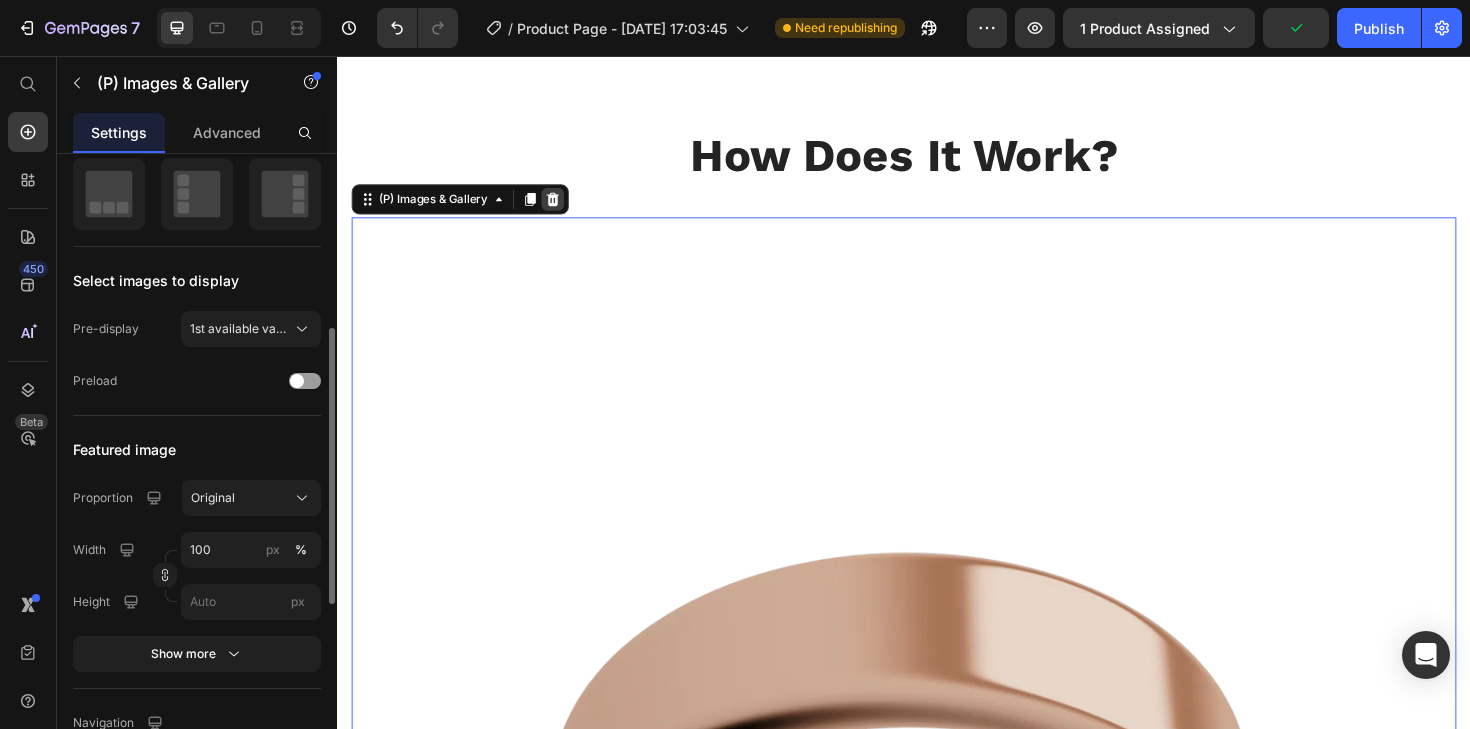 click at bounding box center (565, 208) 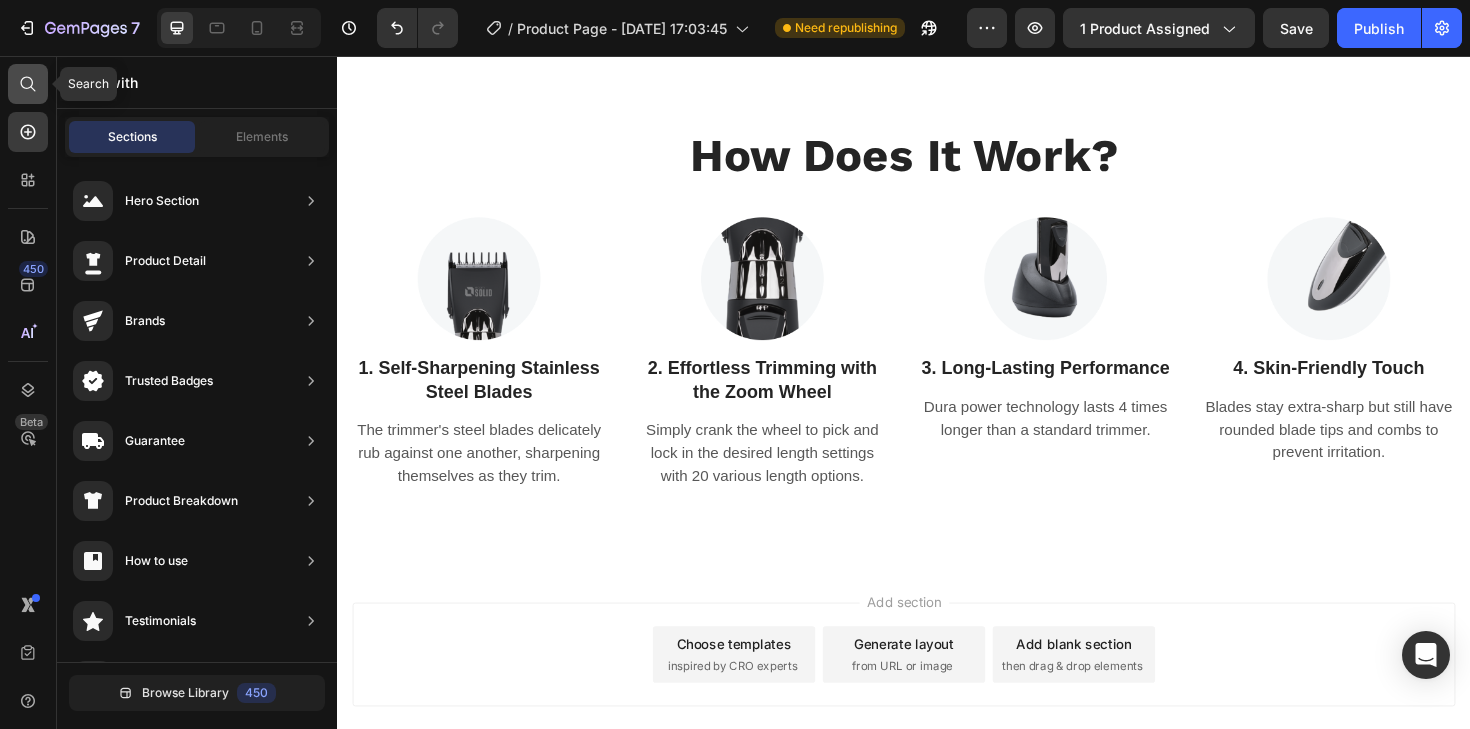 click 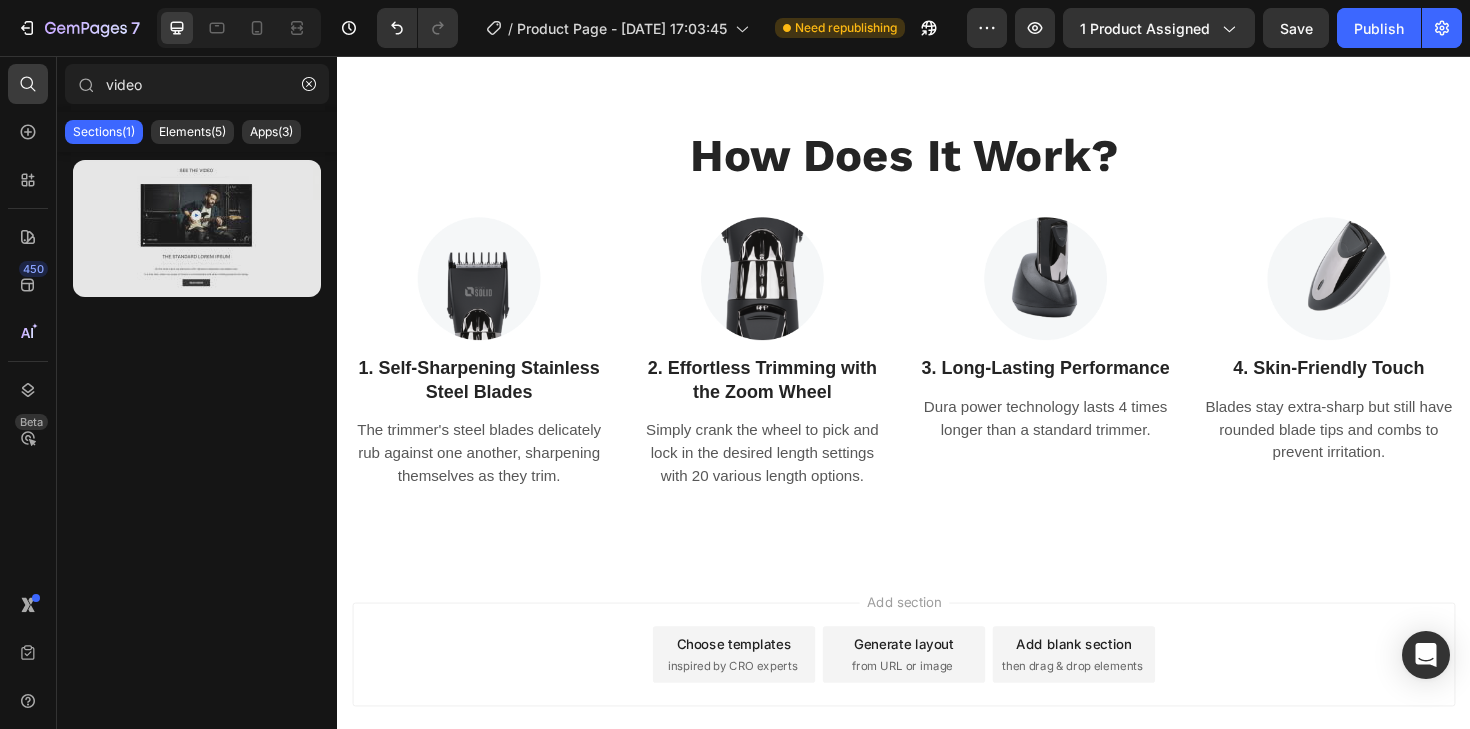 type on "video" 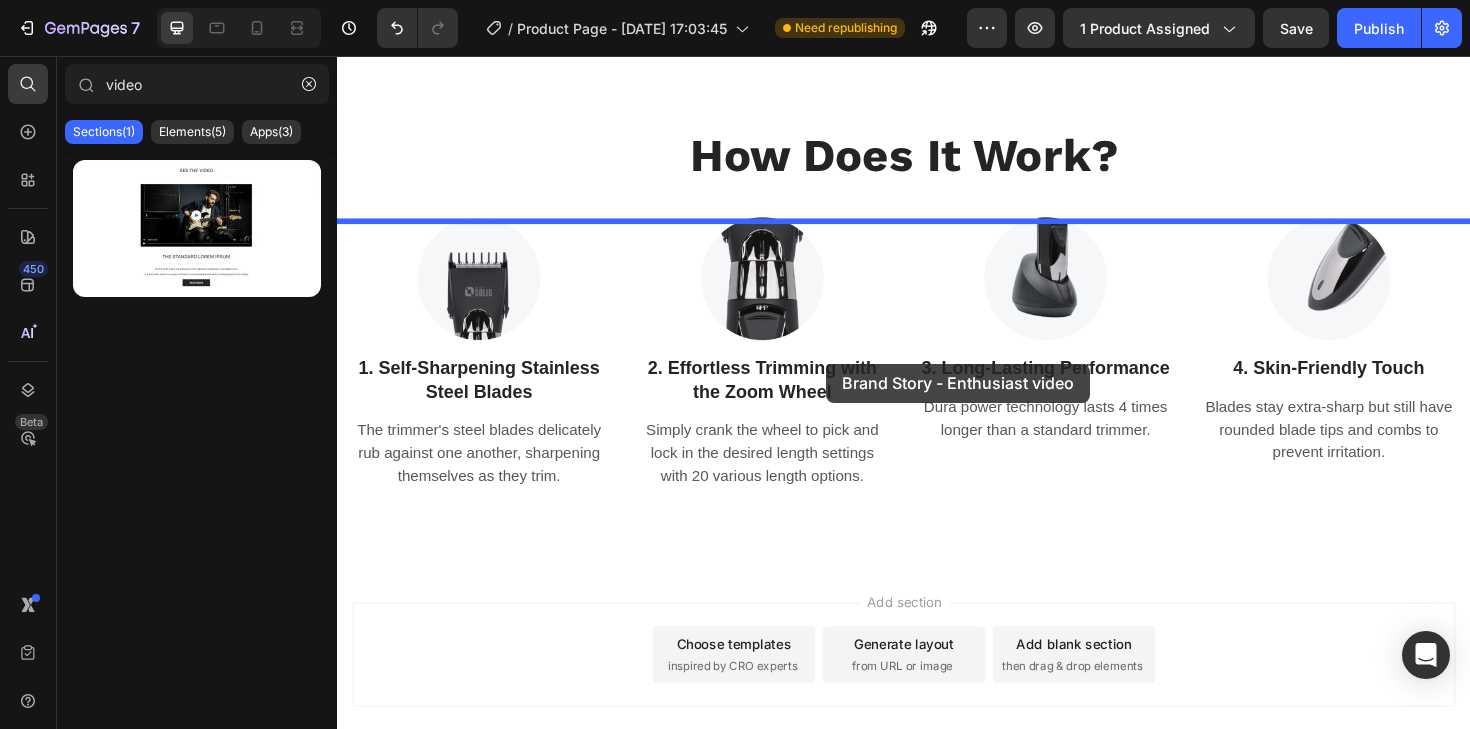 drag, startPoint x: 503, startPoint y: 255, endPoint x: 855, endPoint y: 382, distance: 374.20984 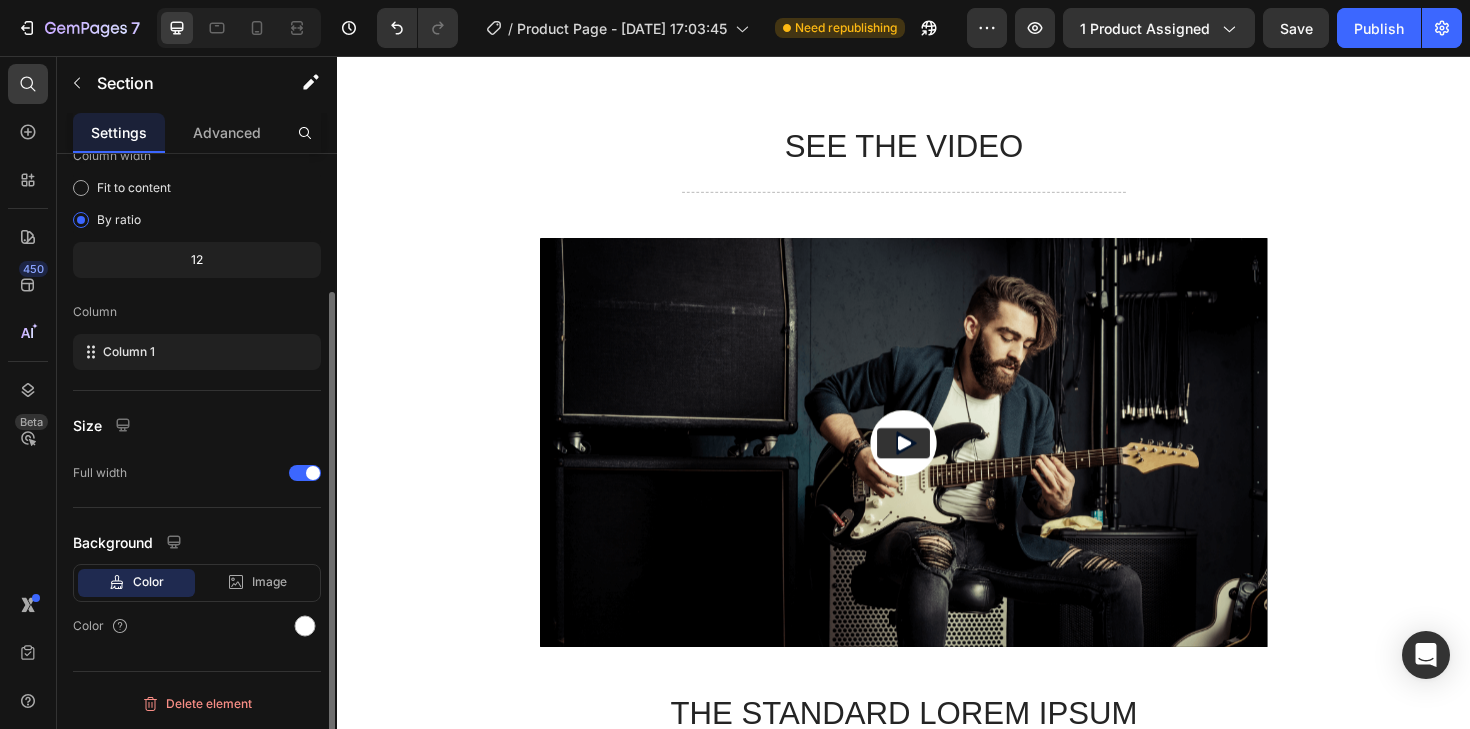 scroll, scrollTop: 0, scrollLeft: 0, axis: both 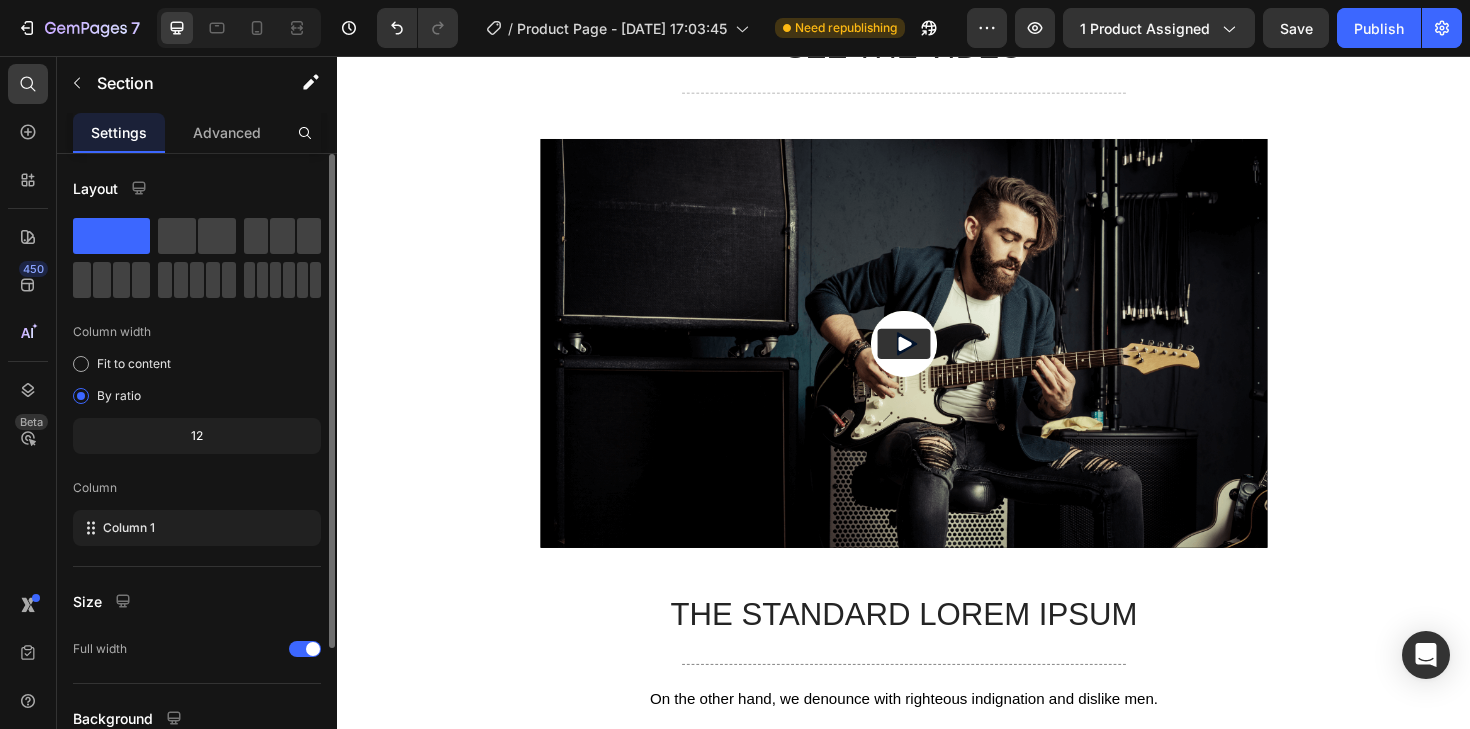 click at bounding box center [937, 360] 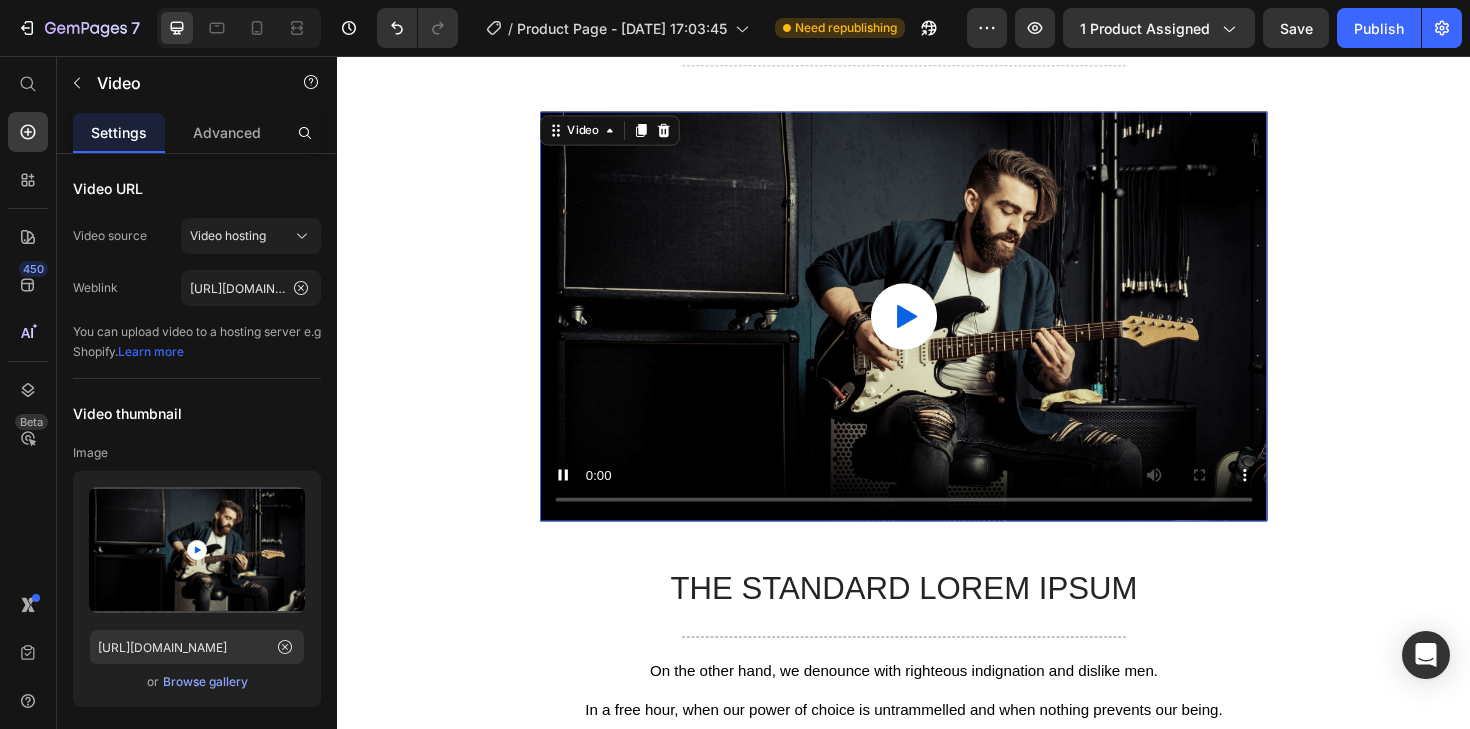 scroll, scrollTop: 2873, scrollLeft: 0, axis: vertical 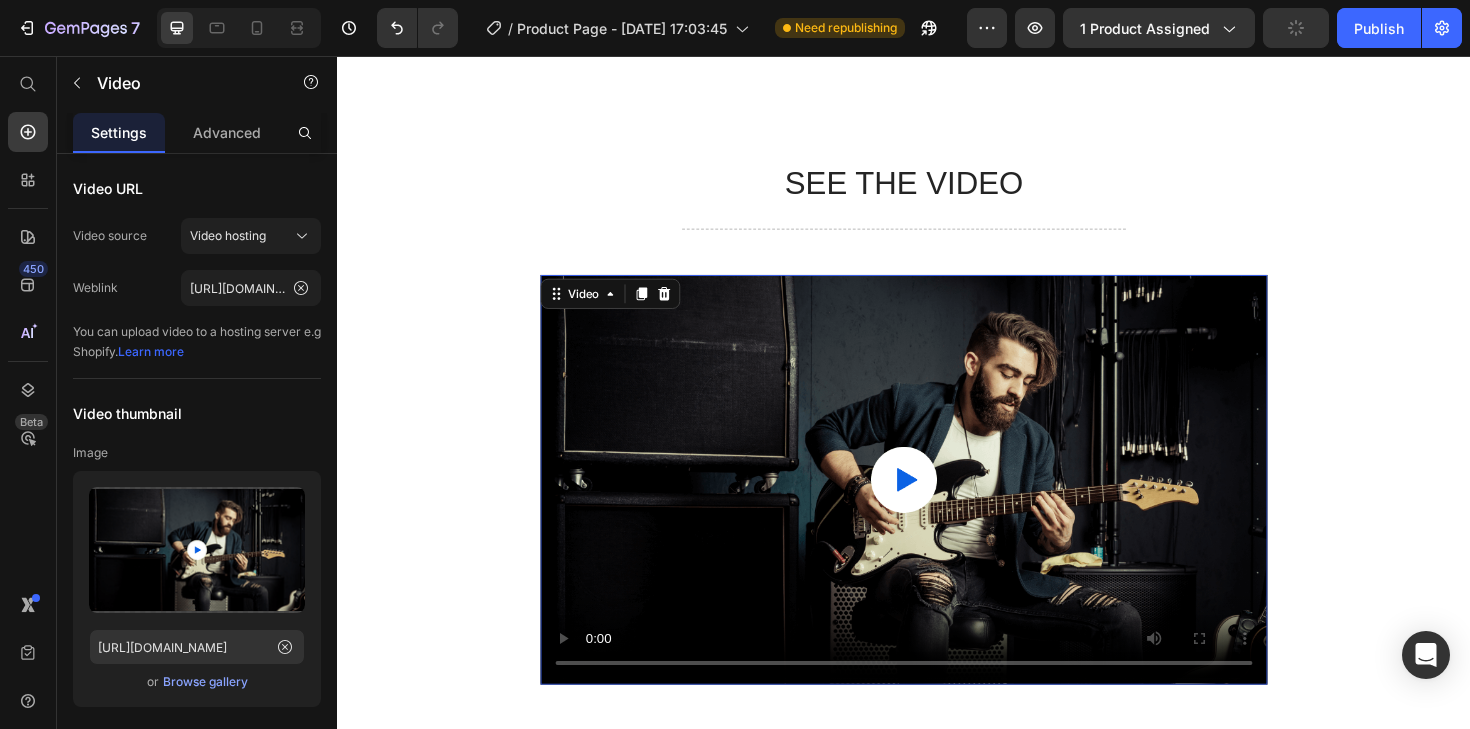 click at bounding box center [937, -376] 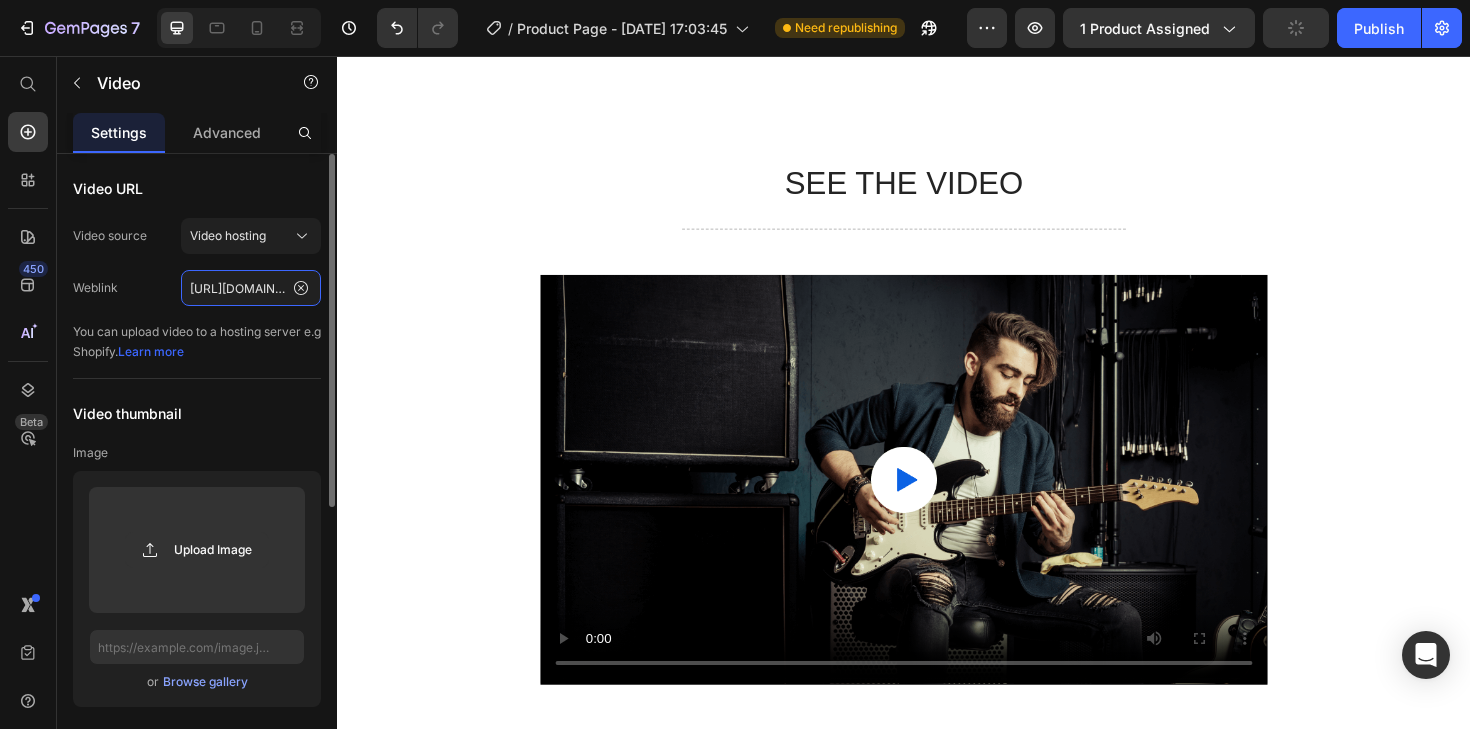 click on "[URL][DOMAIN_NAME]" 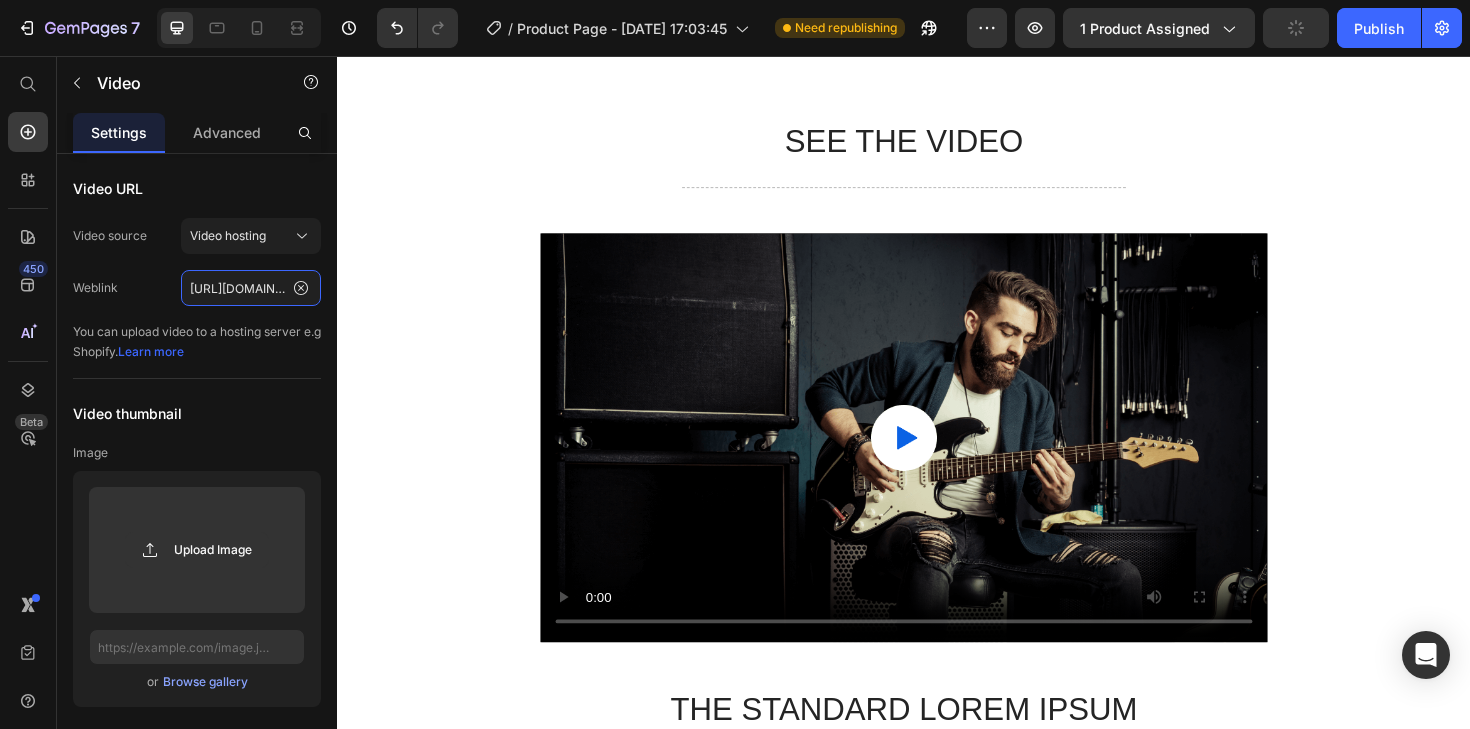 scroll, scrollTop: 3509, scrollLeft: 0, axis: vertical 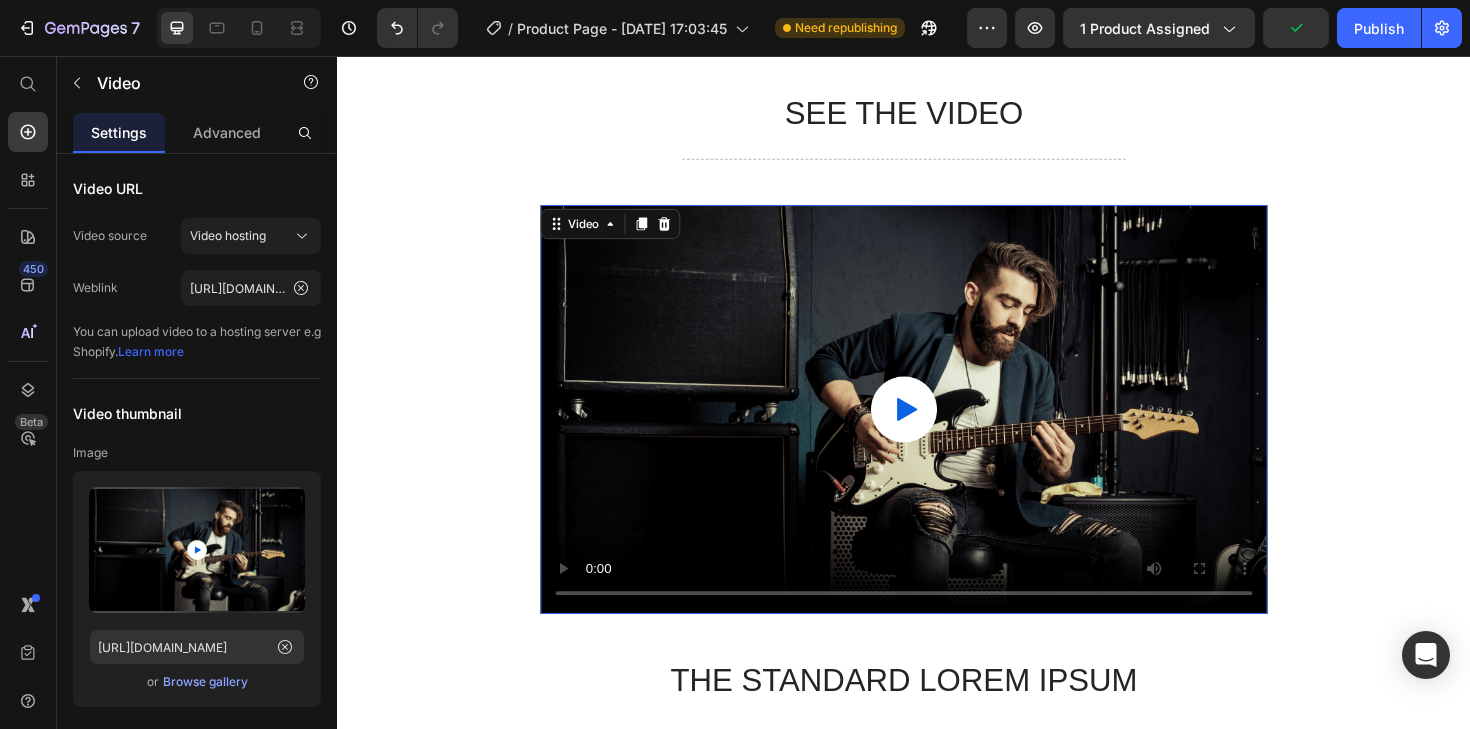 click at bounding box center [937, 430] 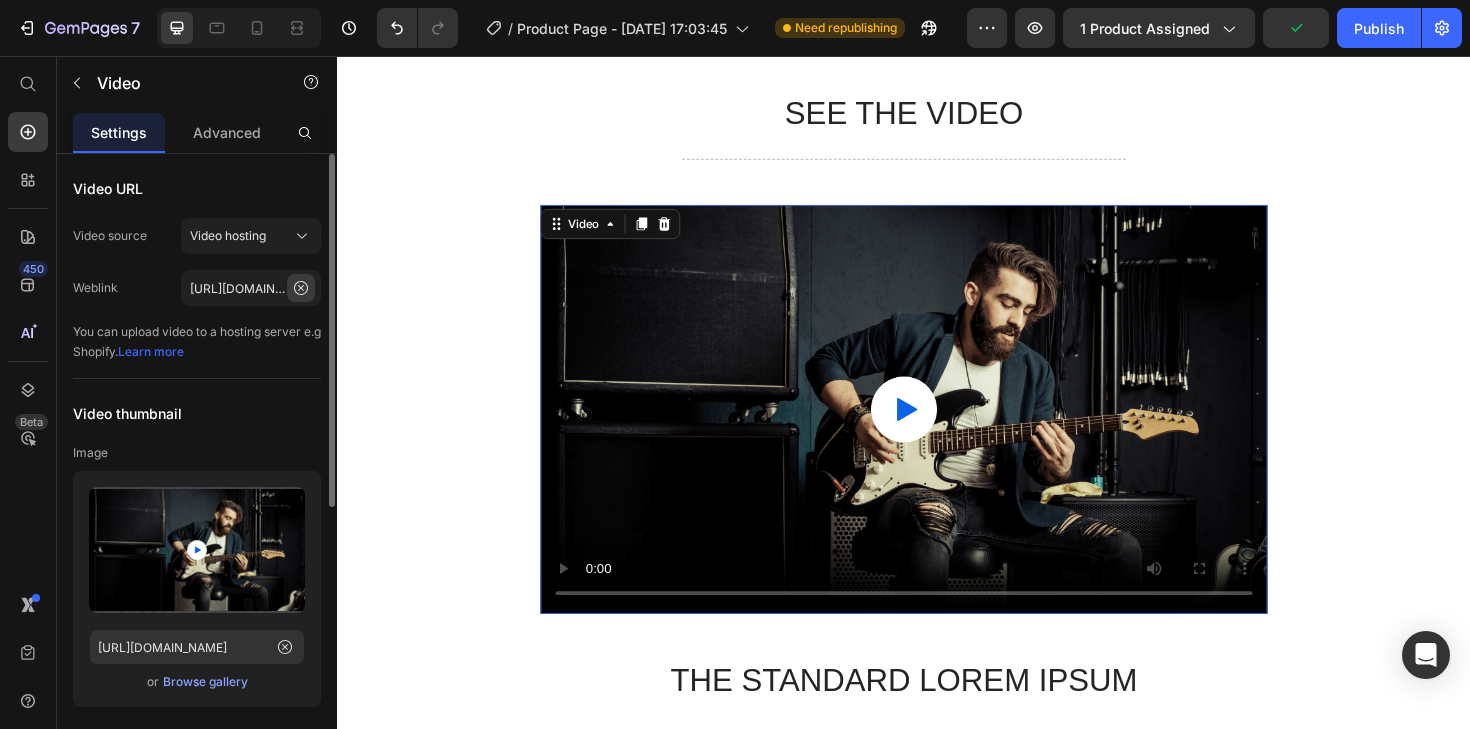click 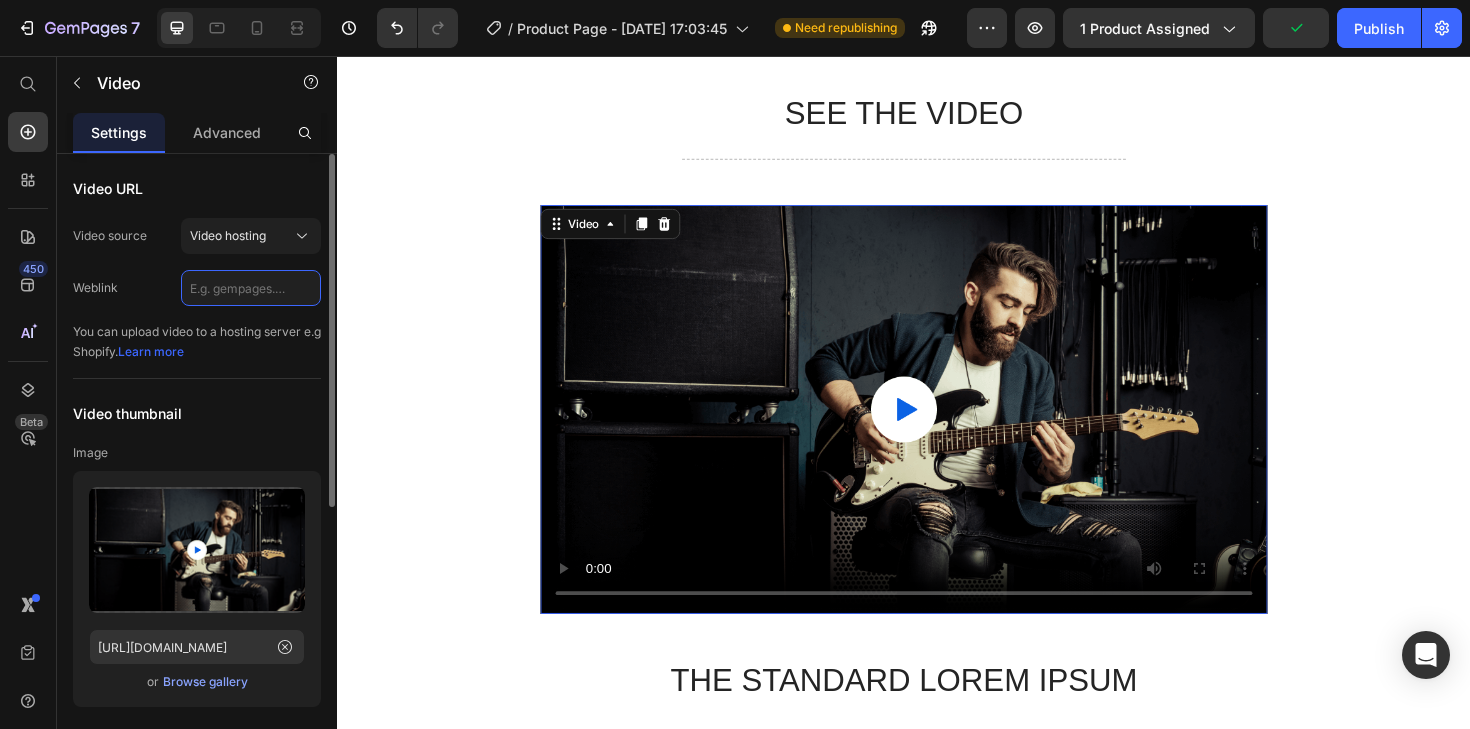 scroll, scrollTop: 0, scrollLeft: 0, axis: both 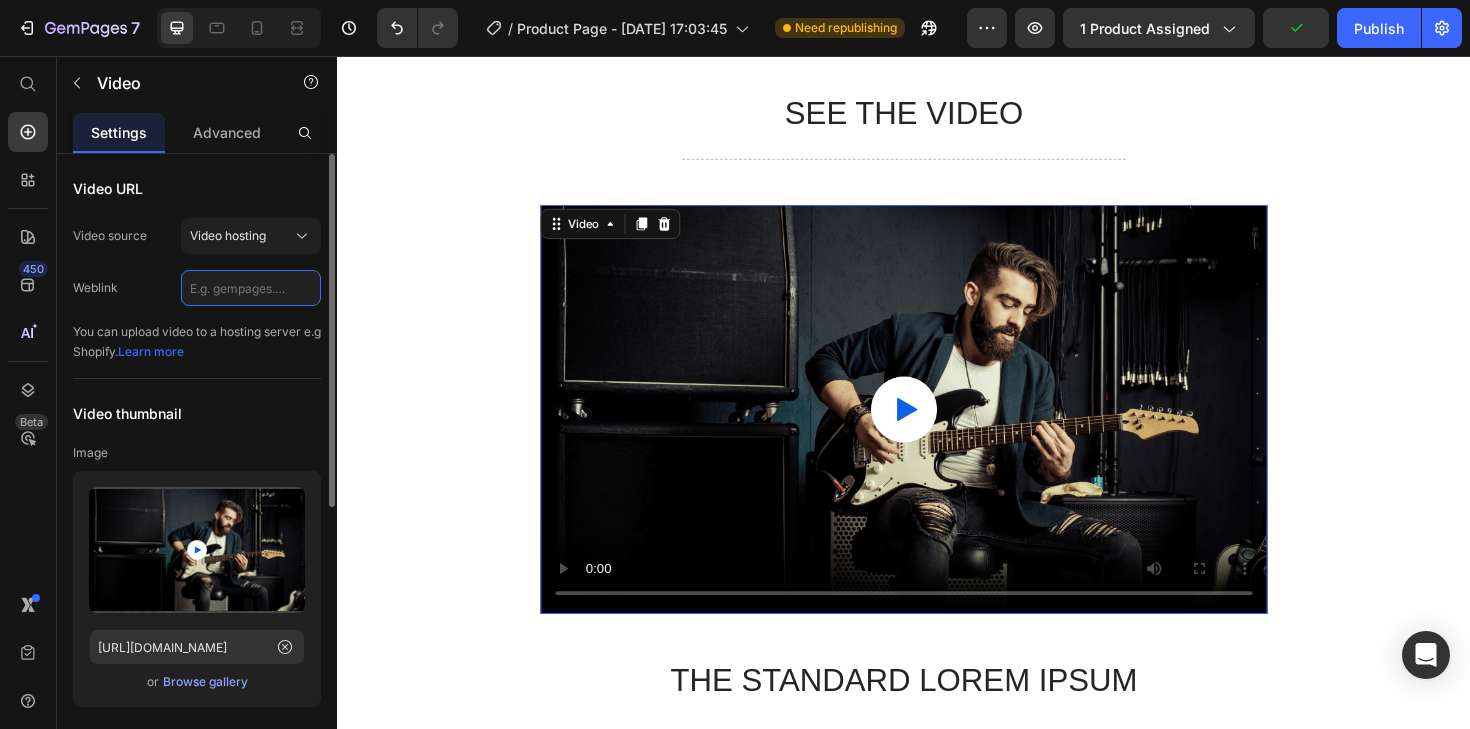 click 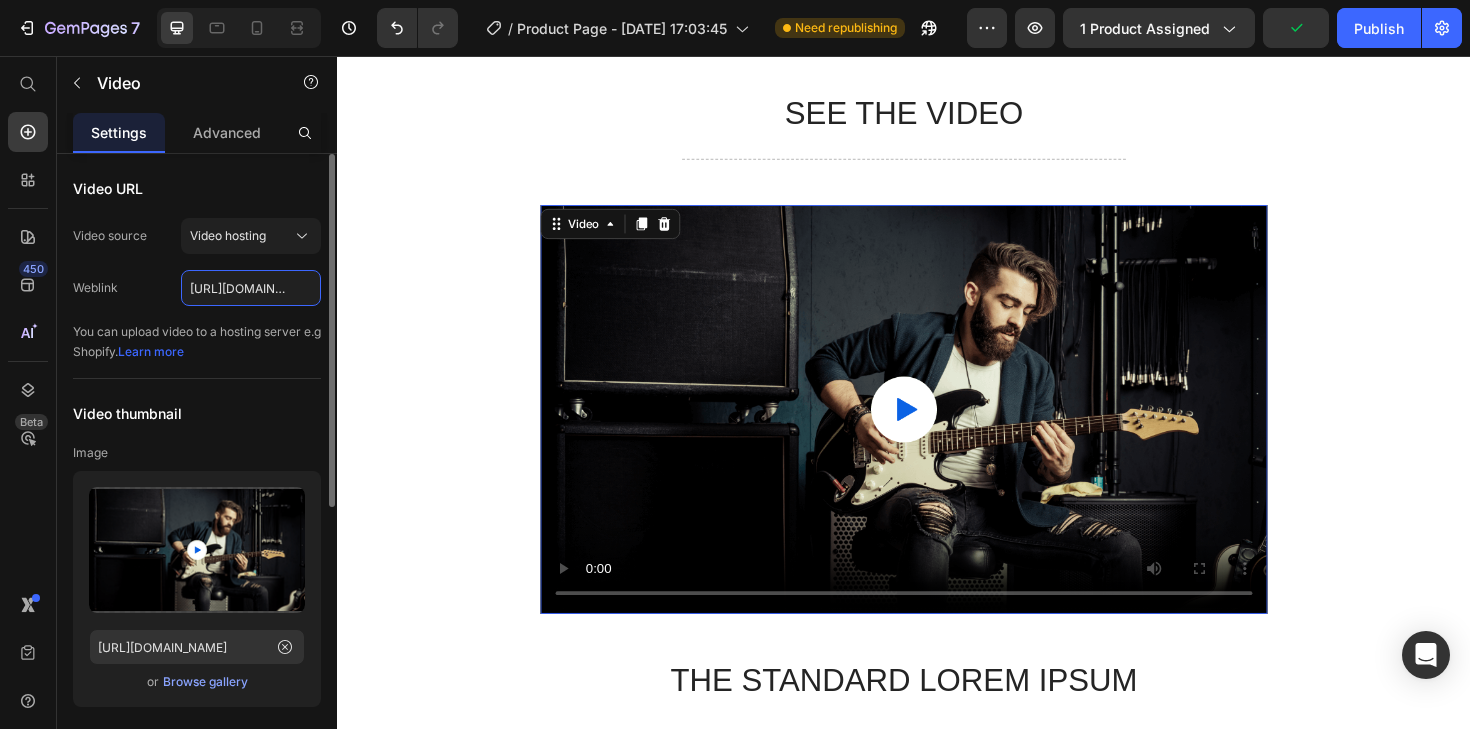 scroll, scrollTop: 0, scrollLeft: 371, axis: horizontal 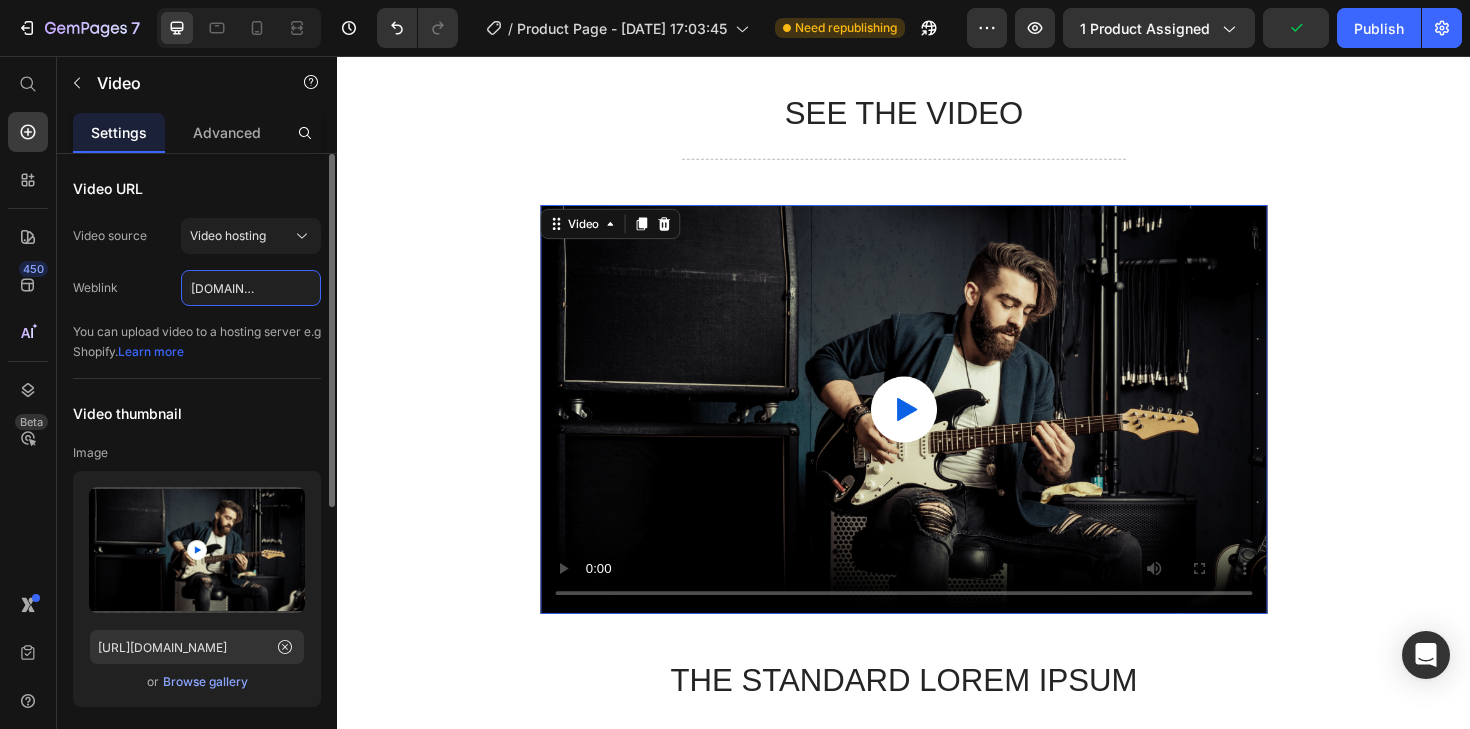type on "[URL][DOMAIN_NAME]" 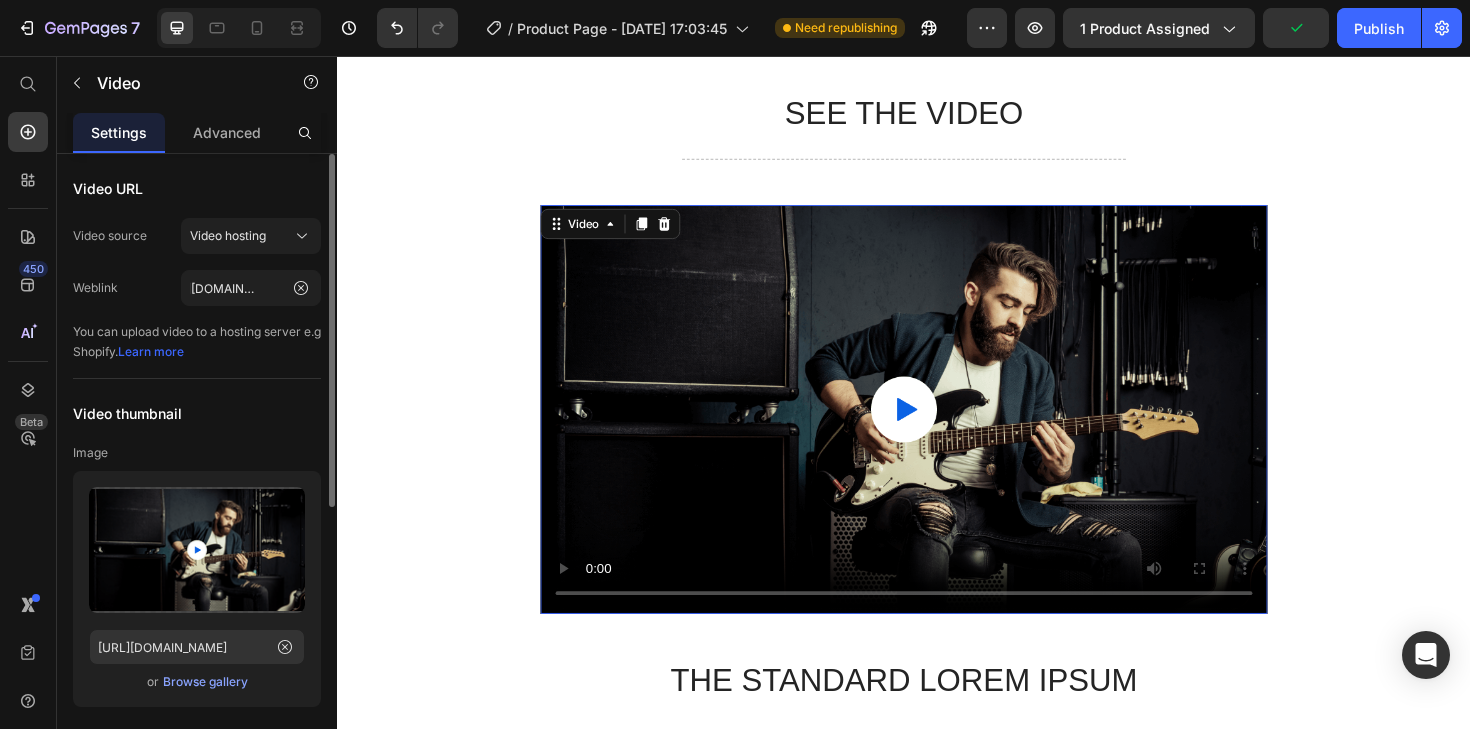 click on "You can upload video to a hosting server e.g Shopify.   Learn more" at bounding box center [197, 342] 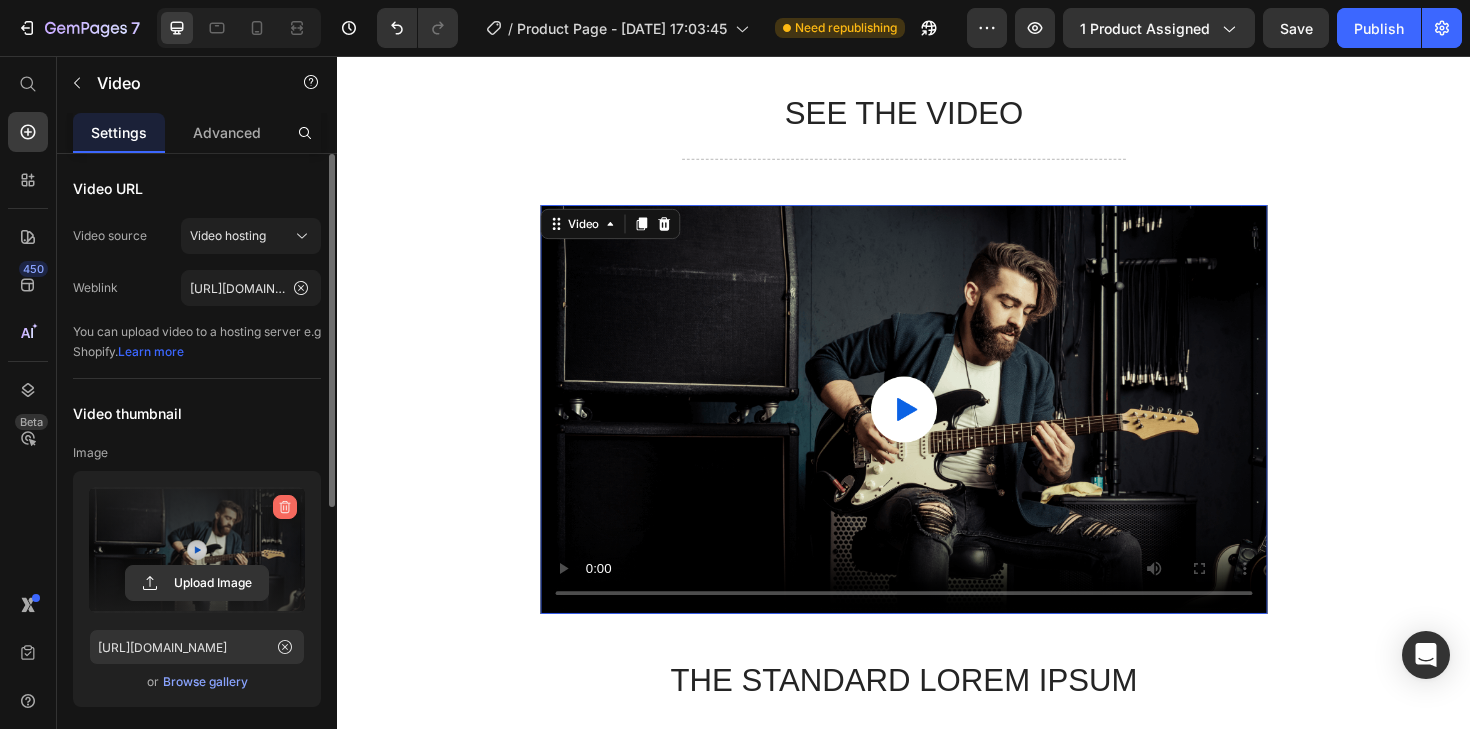 click 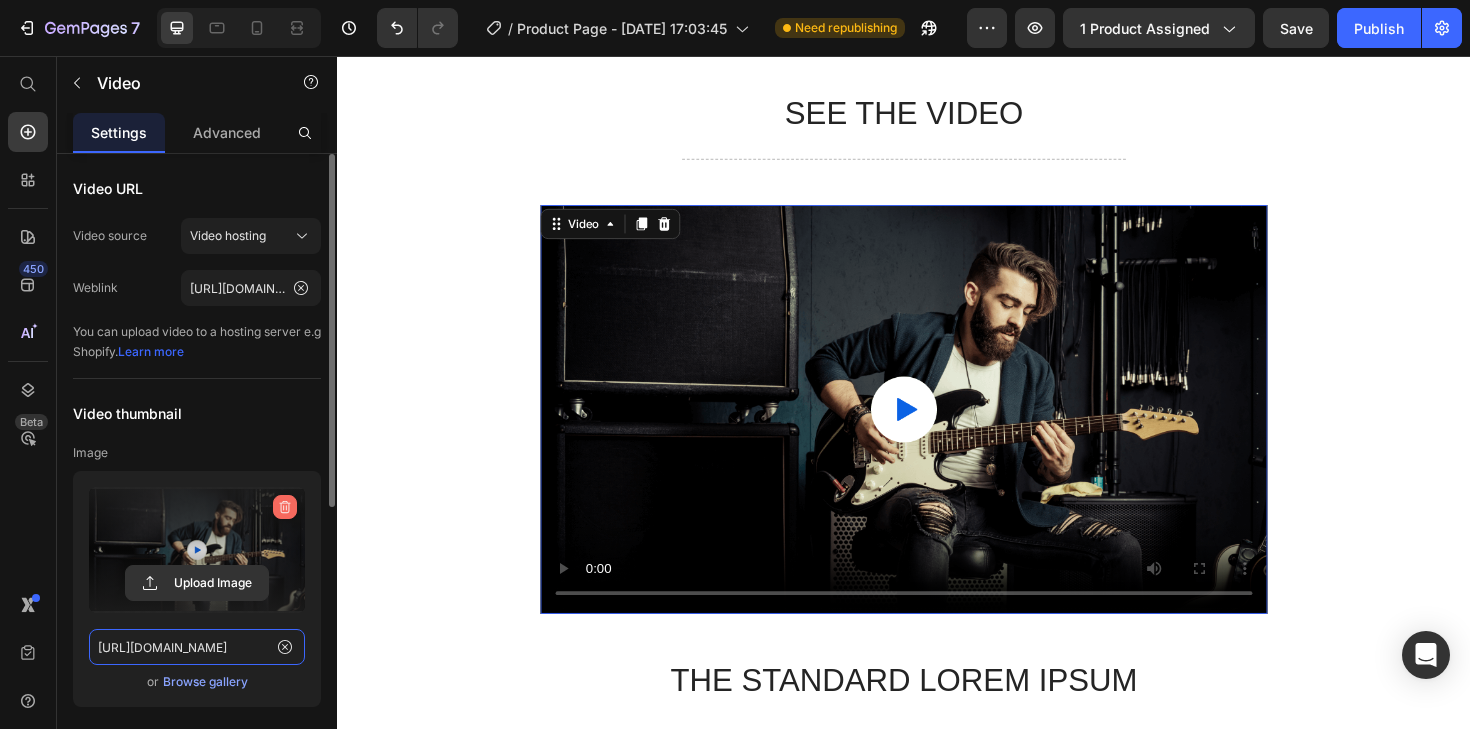 type 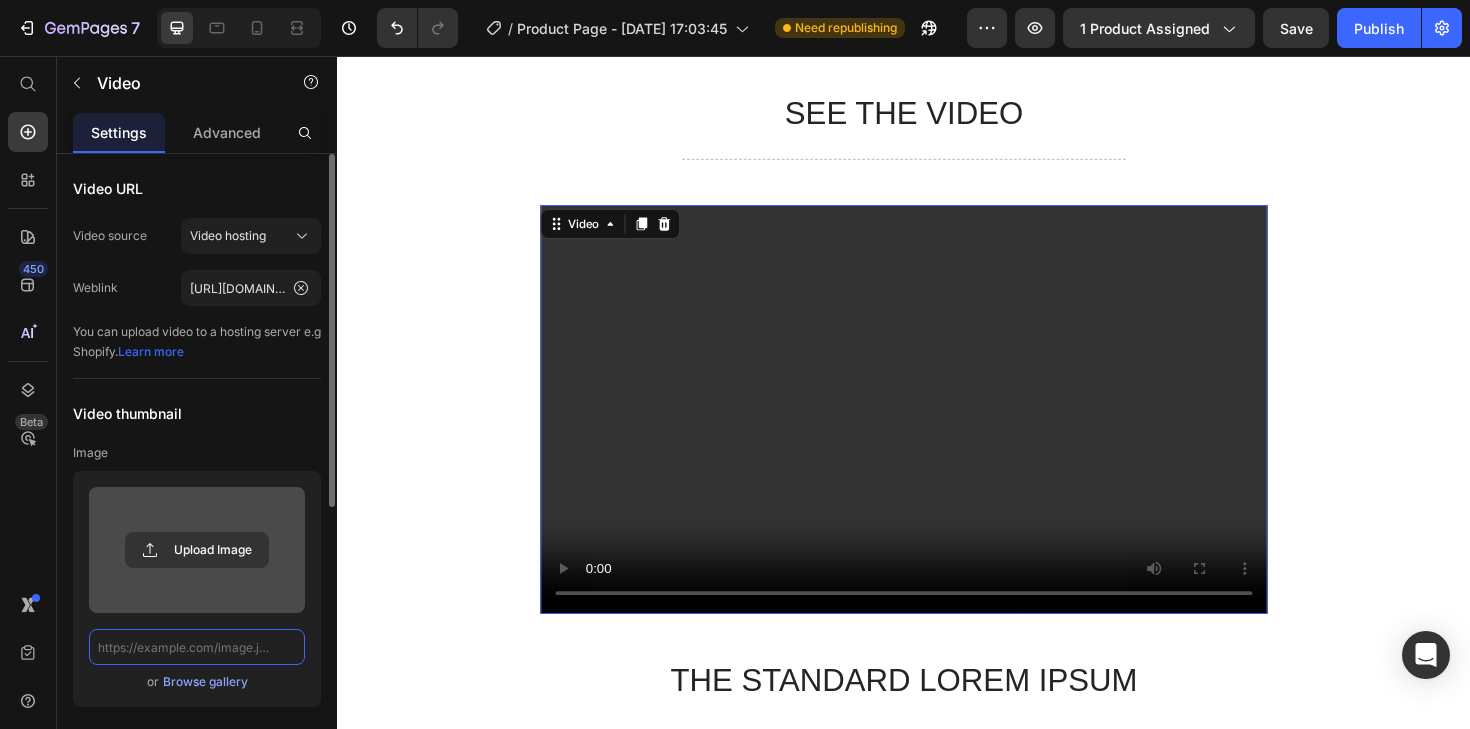 scroll, scrollTop: 0, scrollLeft: 0, axis: both 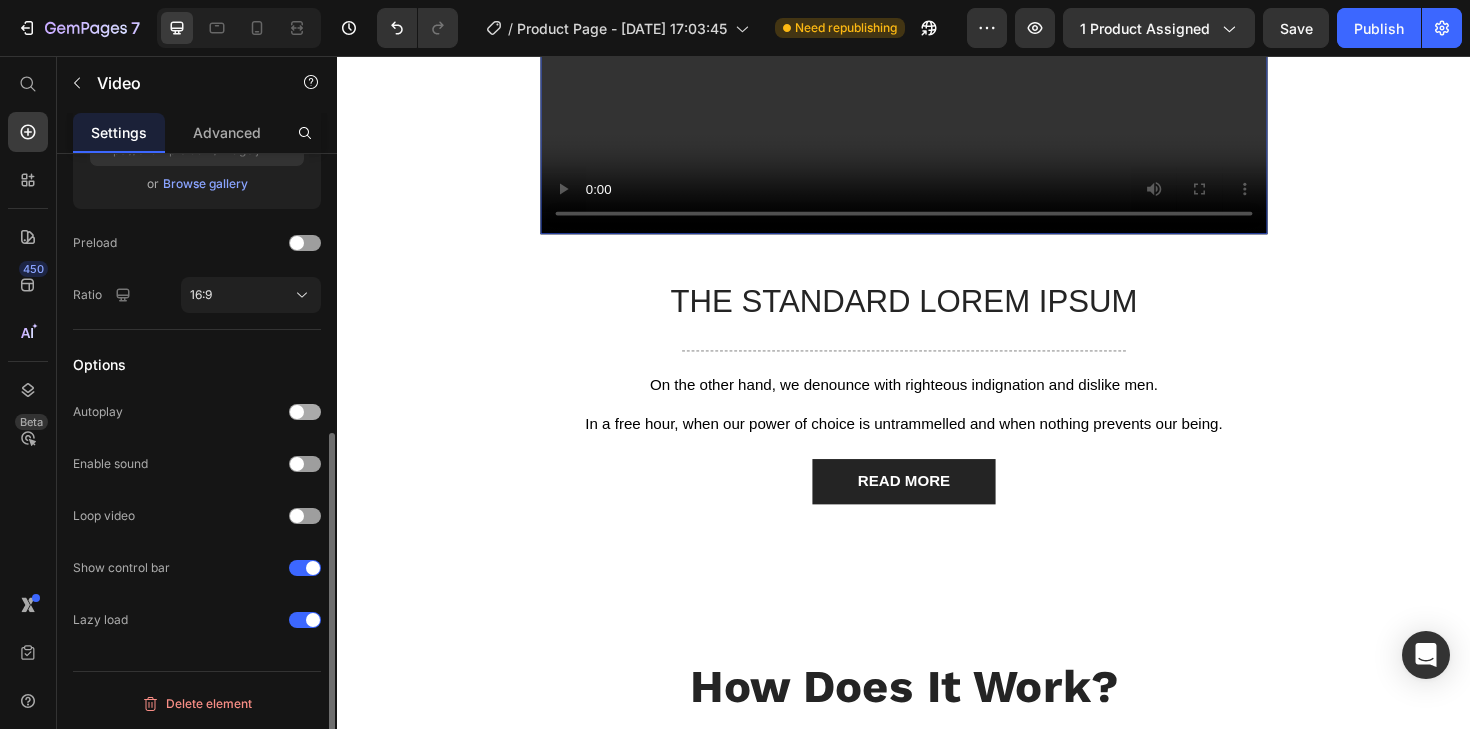 click at bounding box center [305, 412] 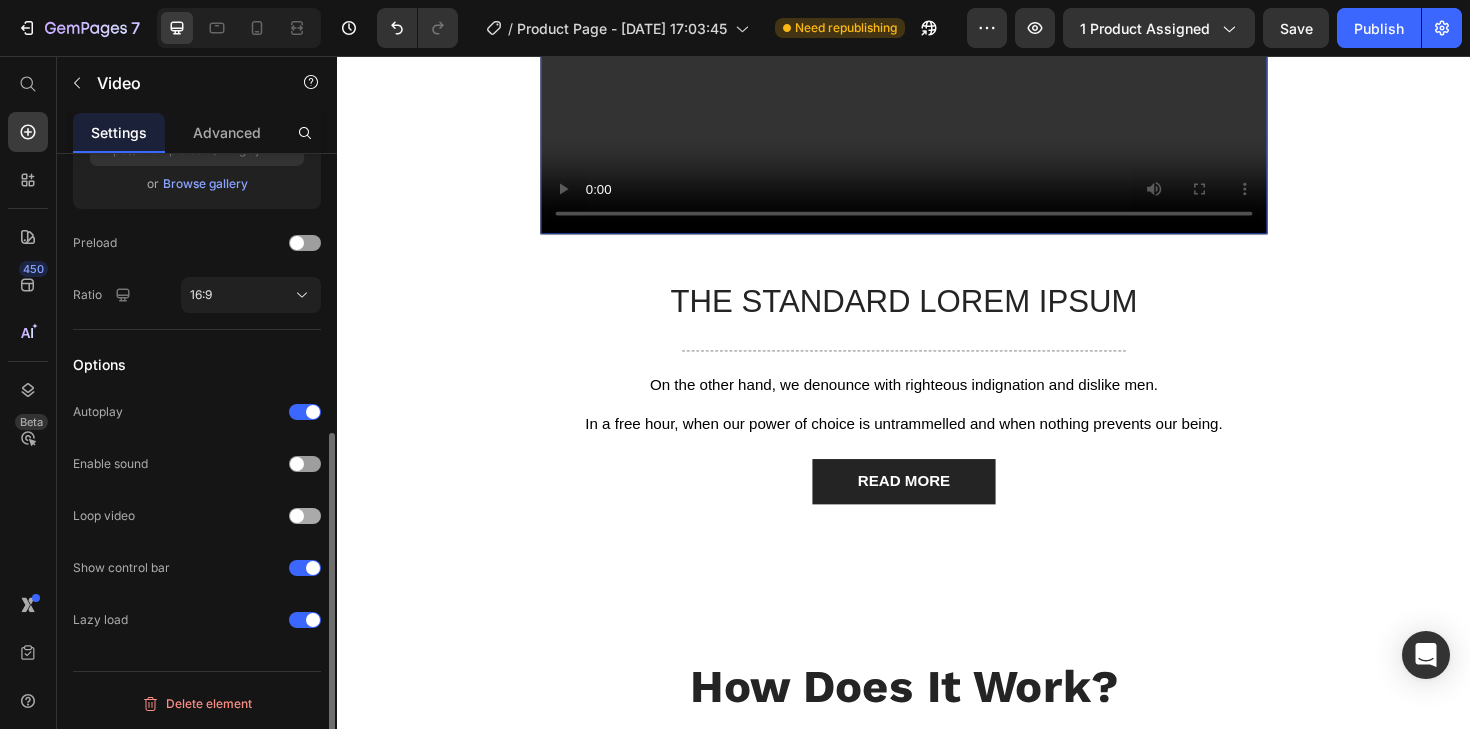 click at bounding box center [305, 516] 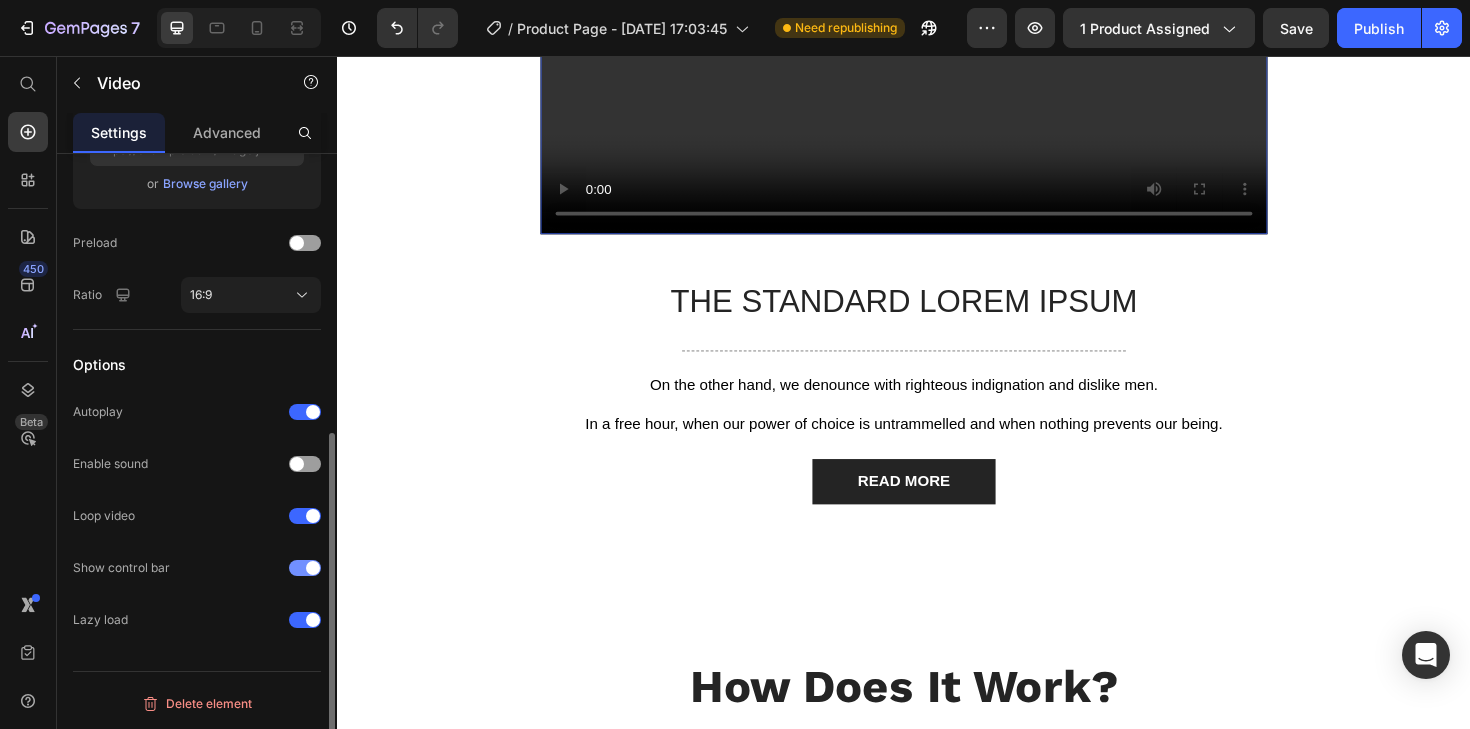click at bounding box center [313, 568] 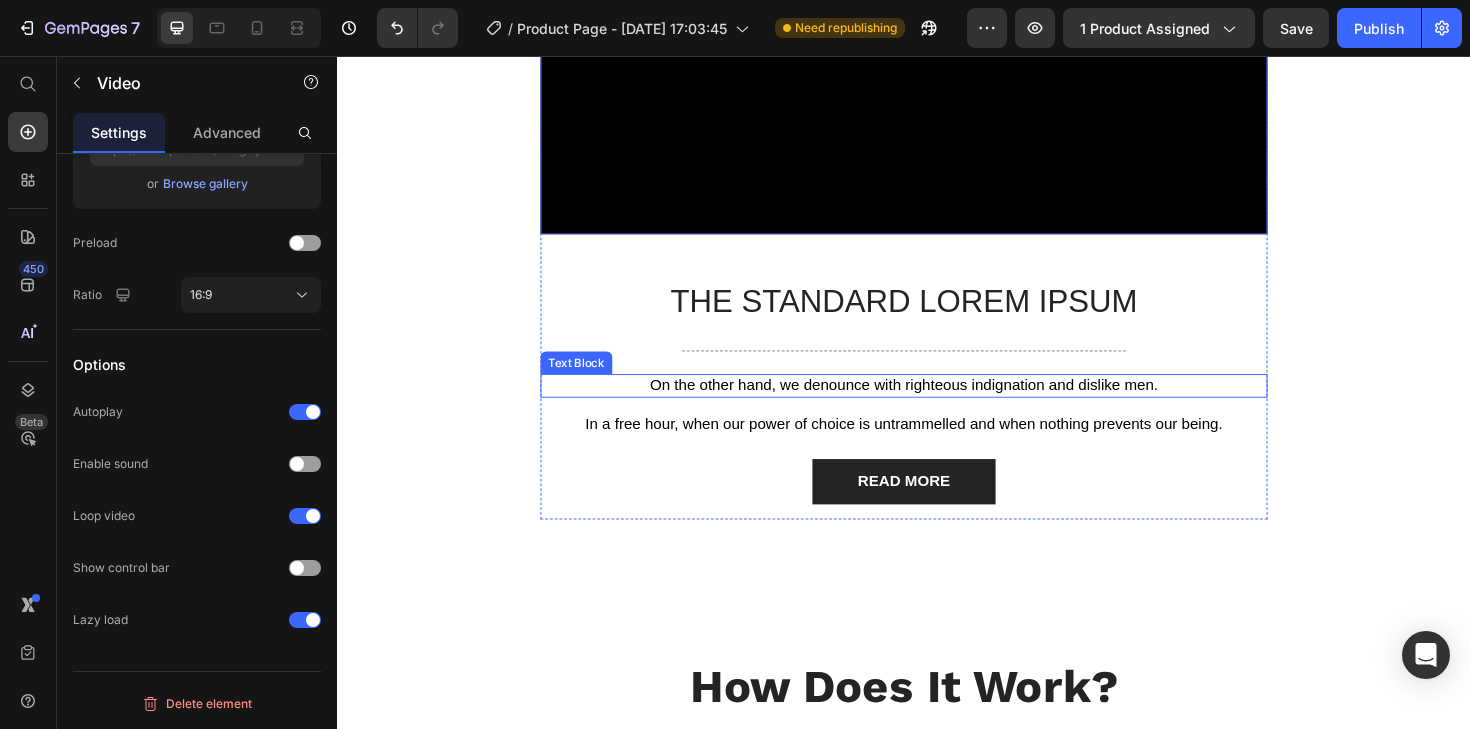 scroll, scrollTop: 3881, scrollLeft: 0, axis: vertical 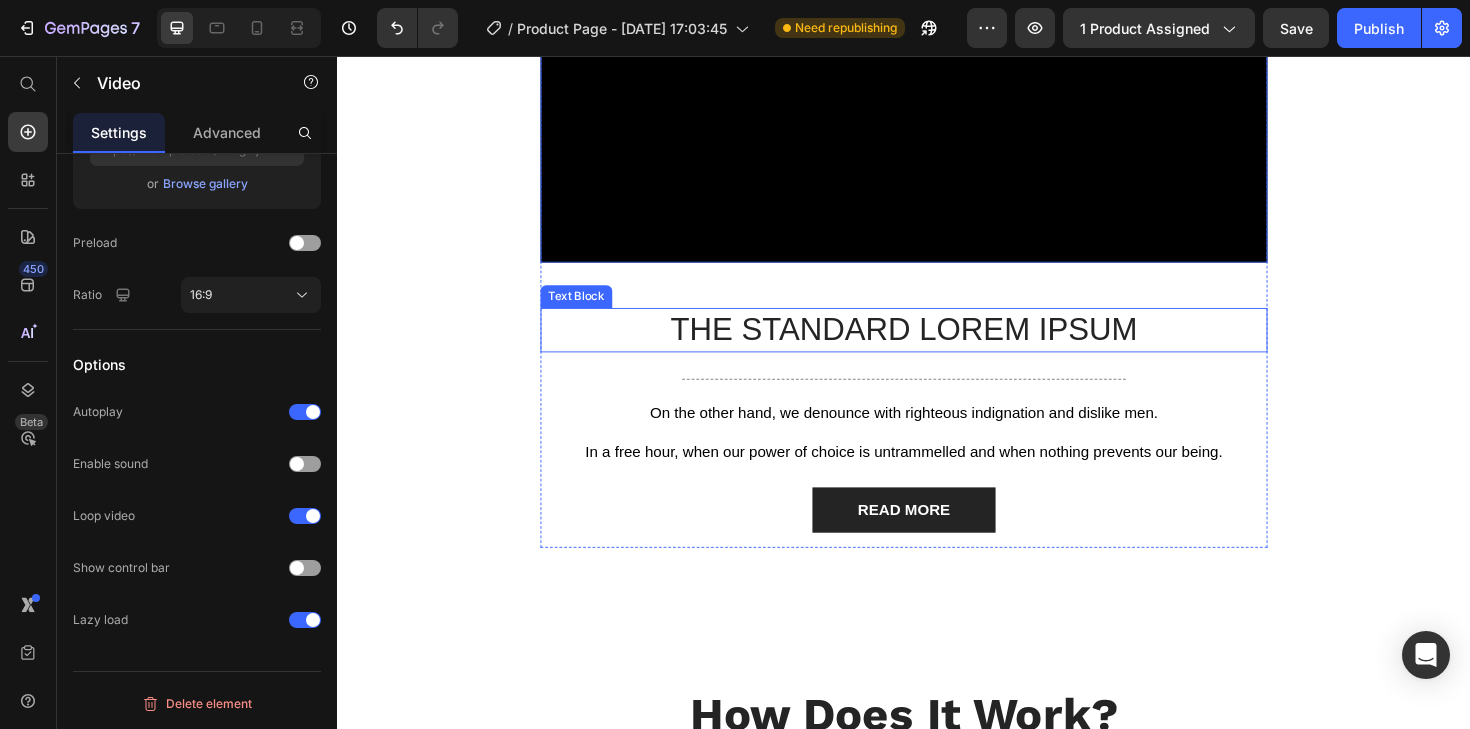 click on "The standard Lorem Ipsum" at bounding box center (937, 346) 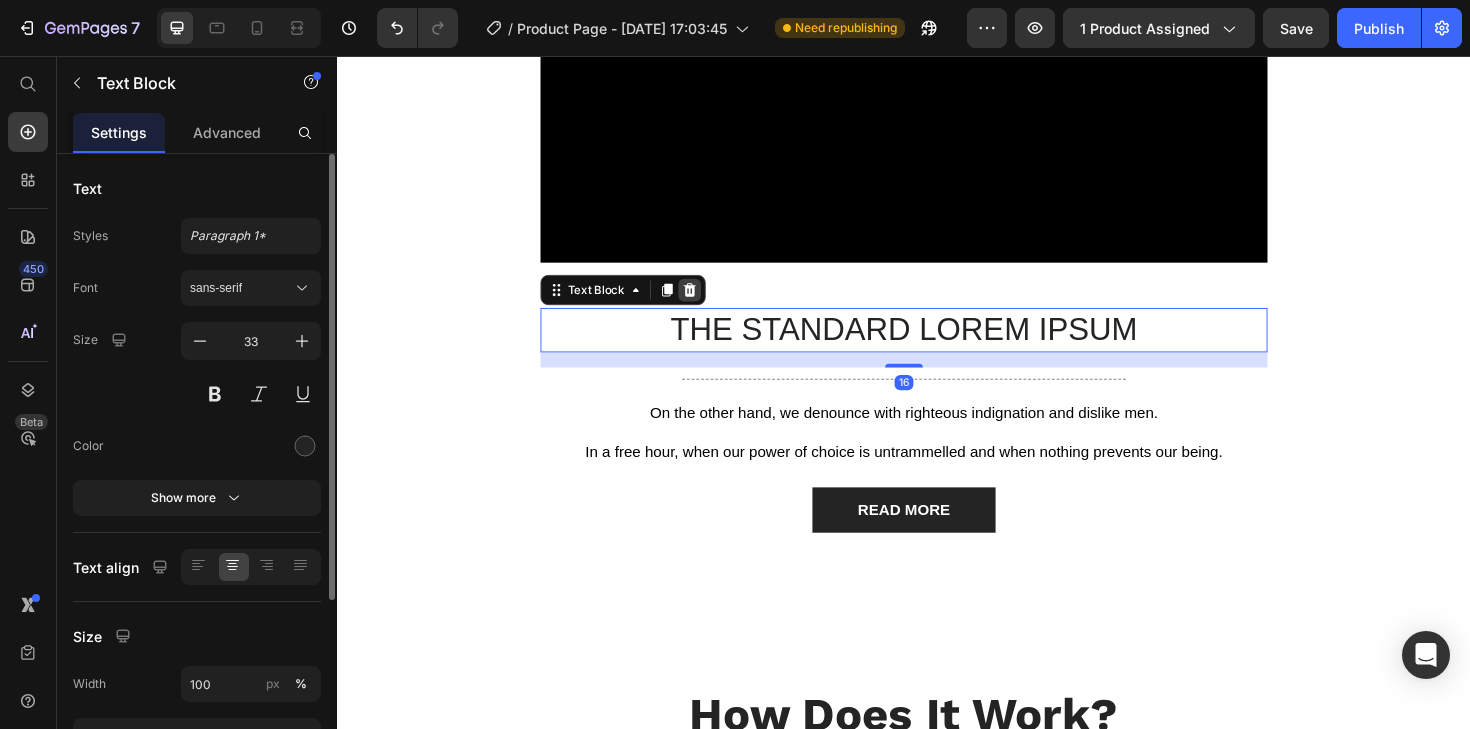 click 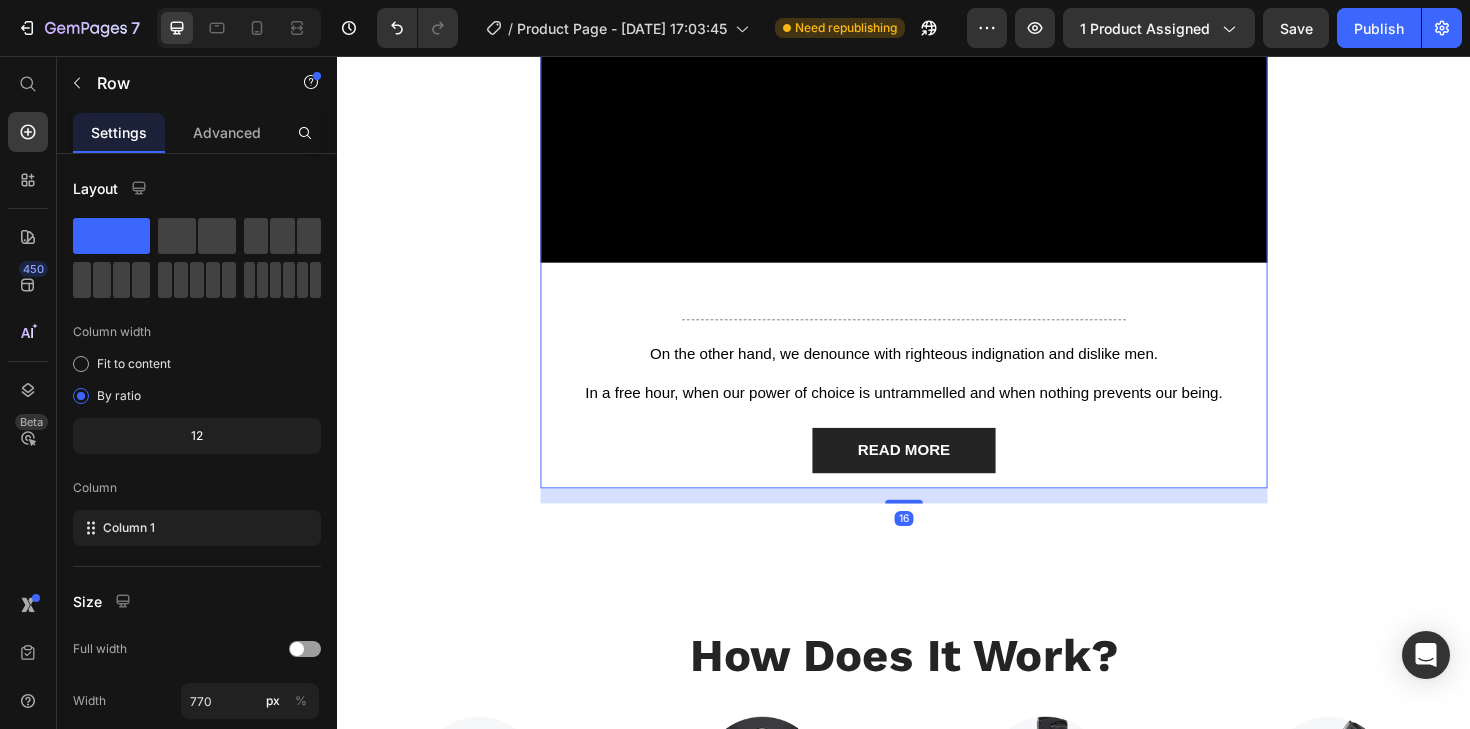 click on "SEE THE VIDEO Heading                Title Line Video                Title Line On the other hand, we denounce with righteous indignation and dislike men. Text Block In a free hour, when our power of choice is untrammelled and when nothing prevents our being. Text Block READ MORE Button" at bounding box center [937, 118] 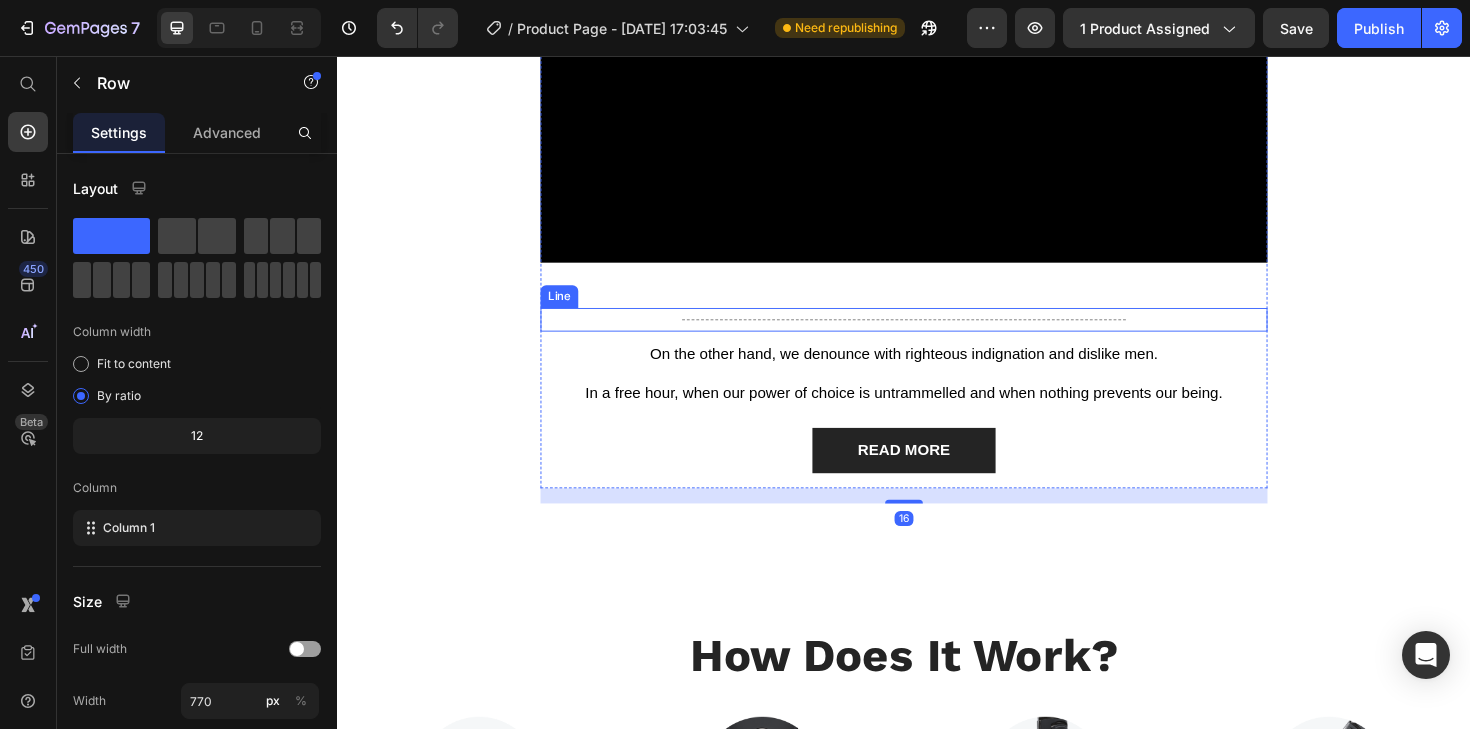 click on "Title Line" at bounding box center [937, 335] 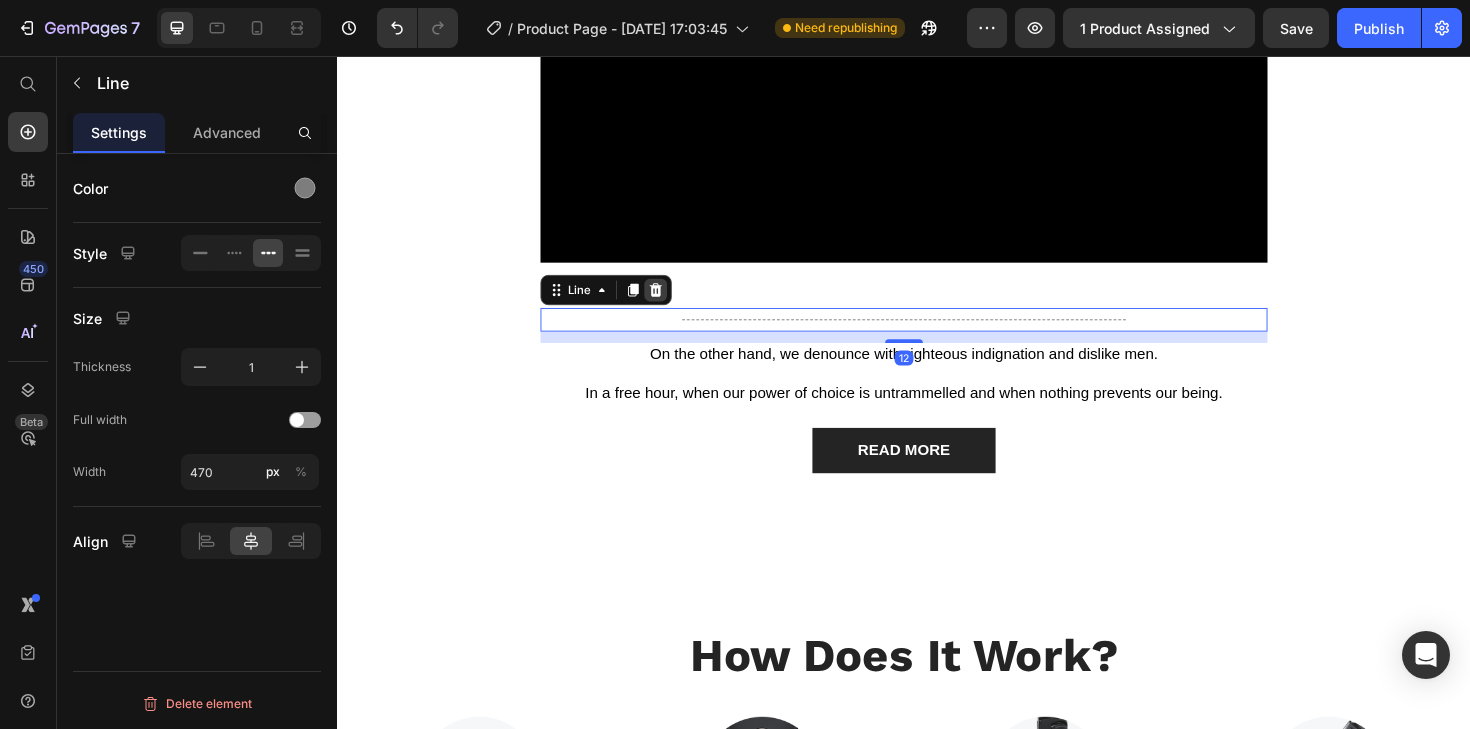 click 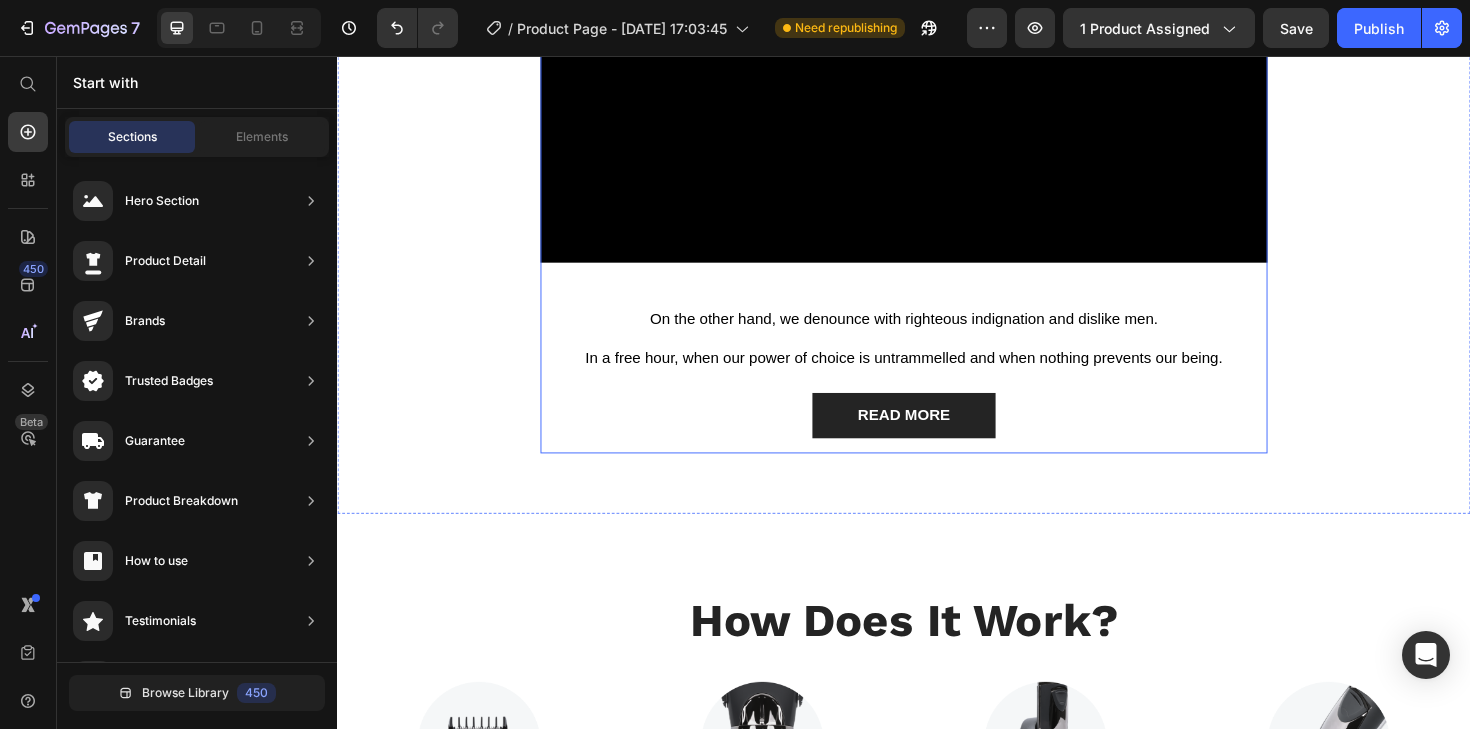 click on "SEE THE VIDEO Heading                Title Line Video On the other hand, we denounce with righteous indignation and dislike men. Text Block In a free hour, when our power of choice is untrammelled and when nothing prevents our being. Text Block READ MORE Button" at bounding box center (937, 99) 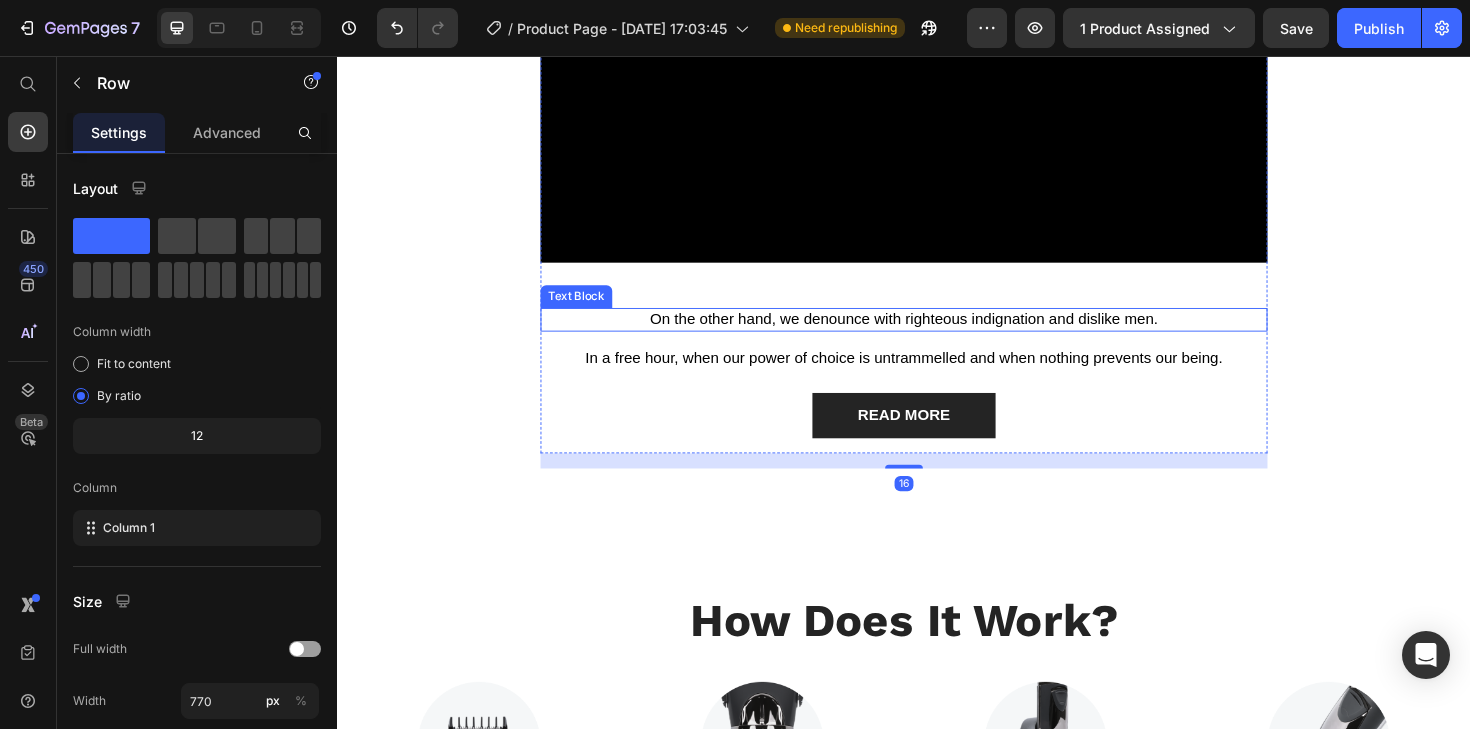 click on "On the other hand, we denounce with righteous indignation and dislike men." at bounding box center [937, 335] 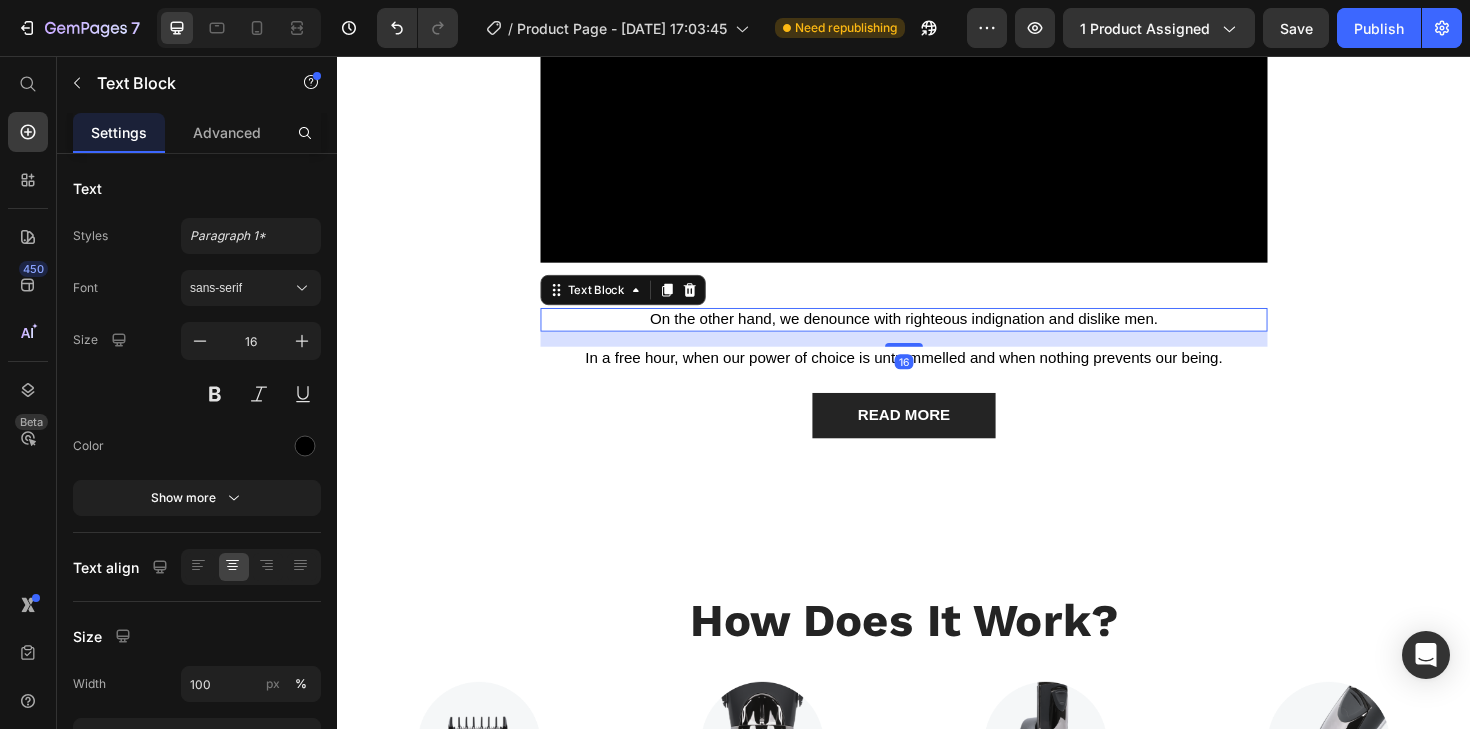 click on "Text Block" at bounding box center (639, 304) 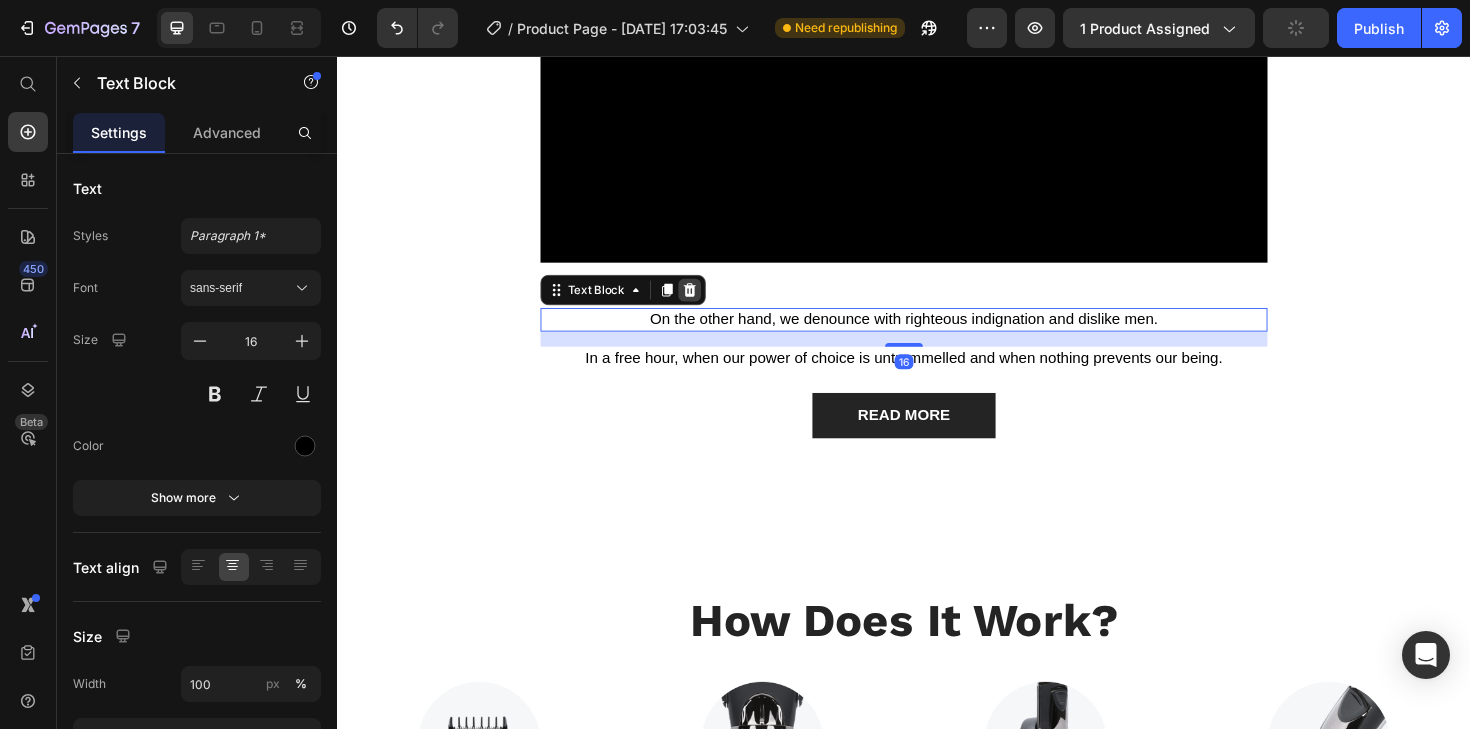 click 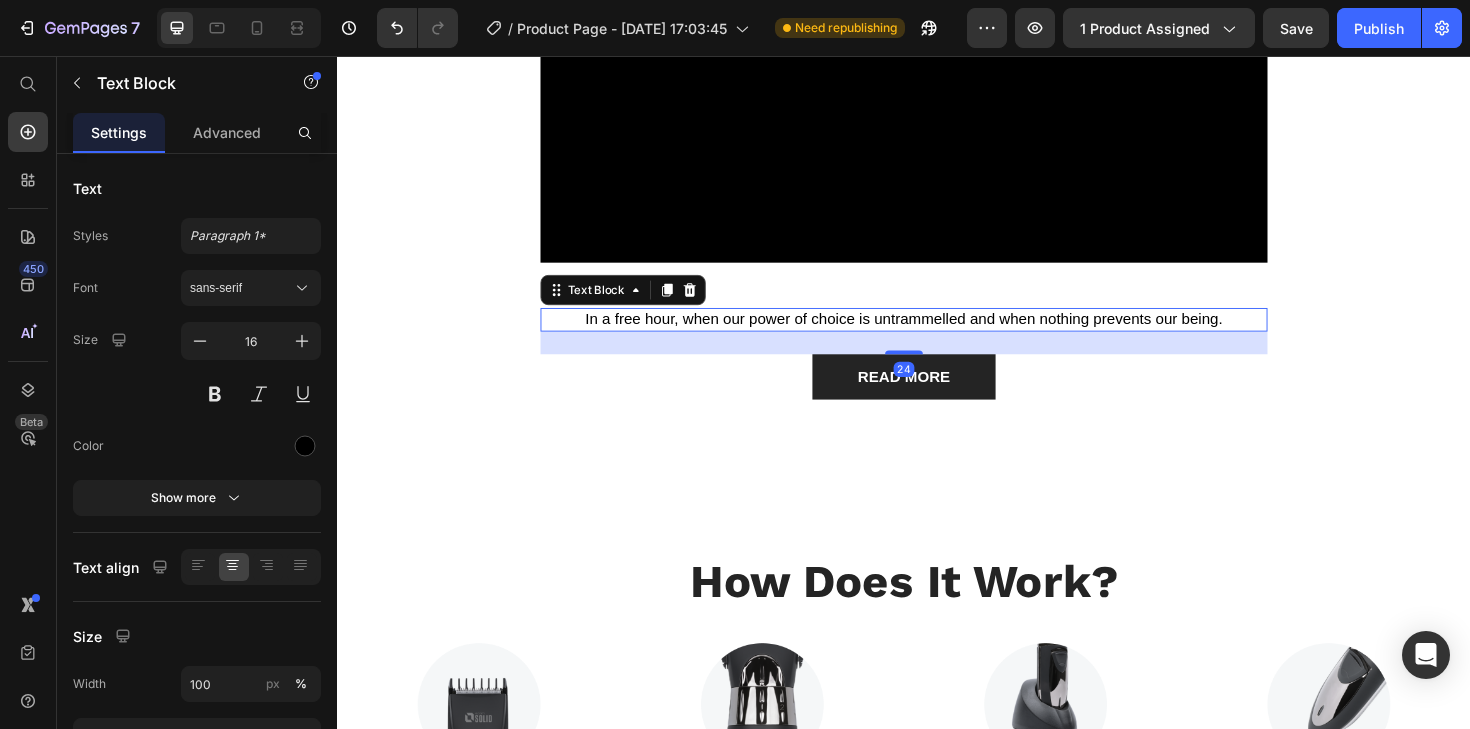 click on "In a free hour, when our power of choice is untrammelled and when nothing prevents our being." at bounding box center (937, 335) 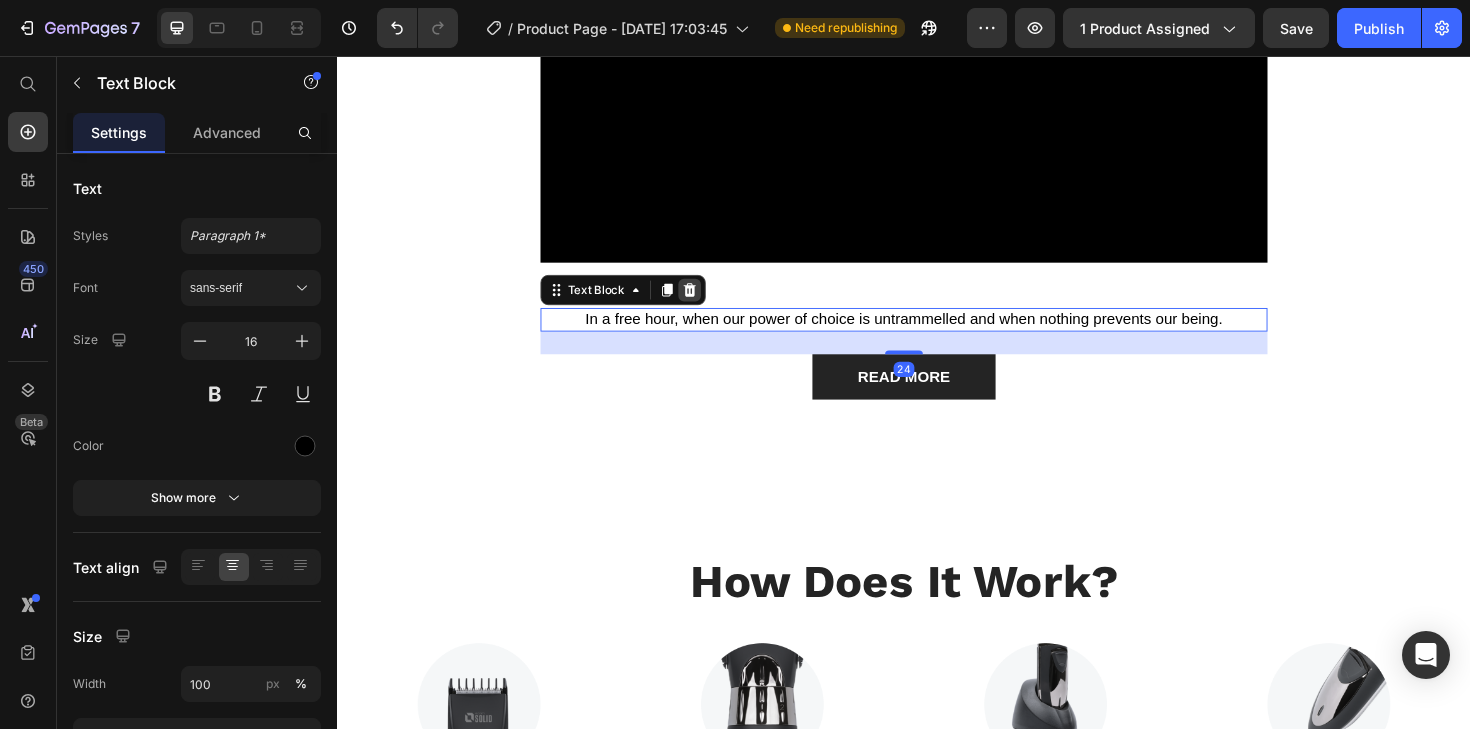 click 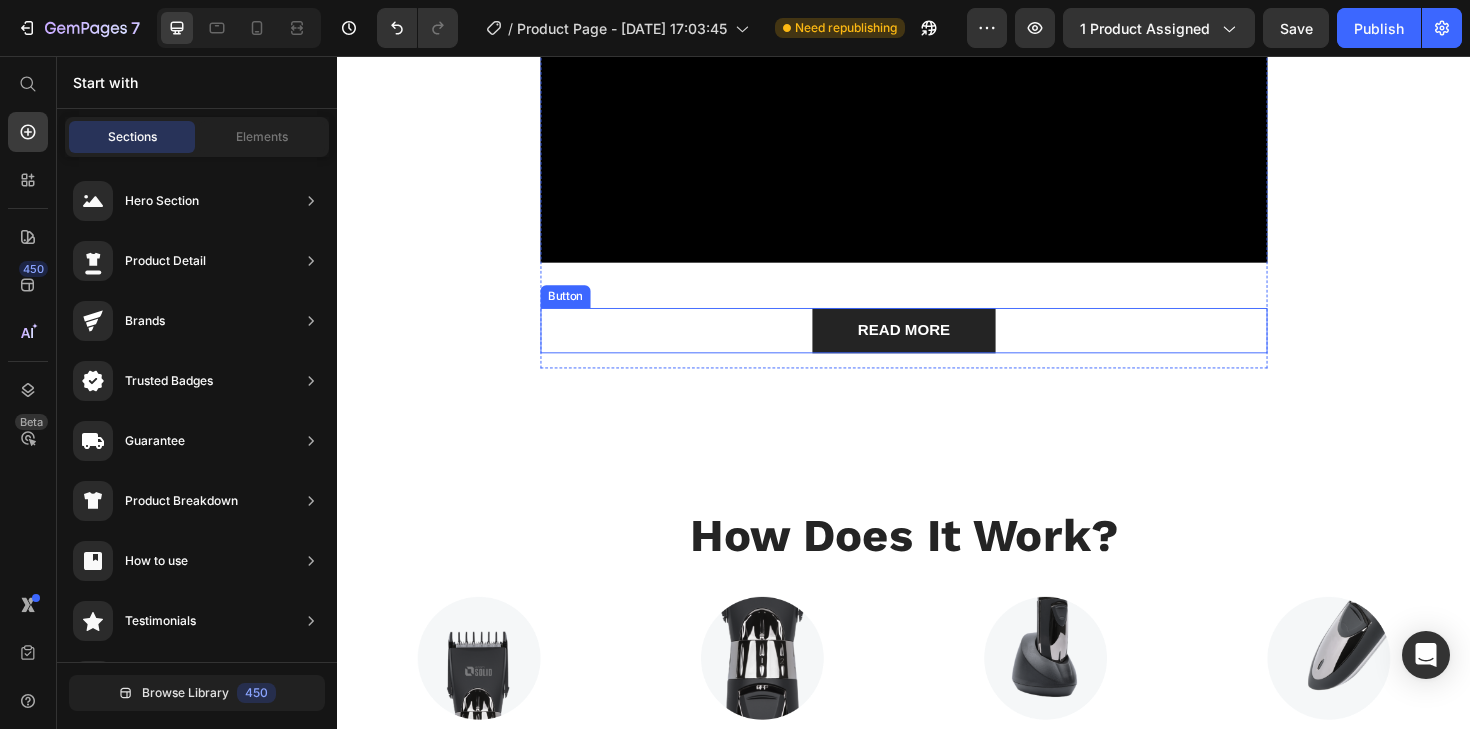 click on "READ MORE Button" at bounding box center (937, 347) 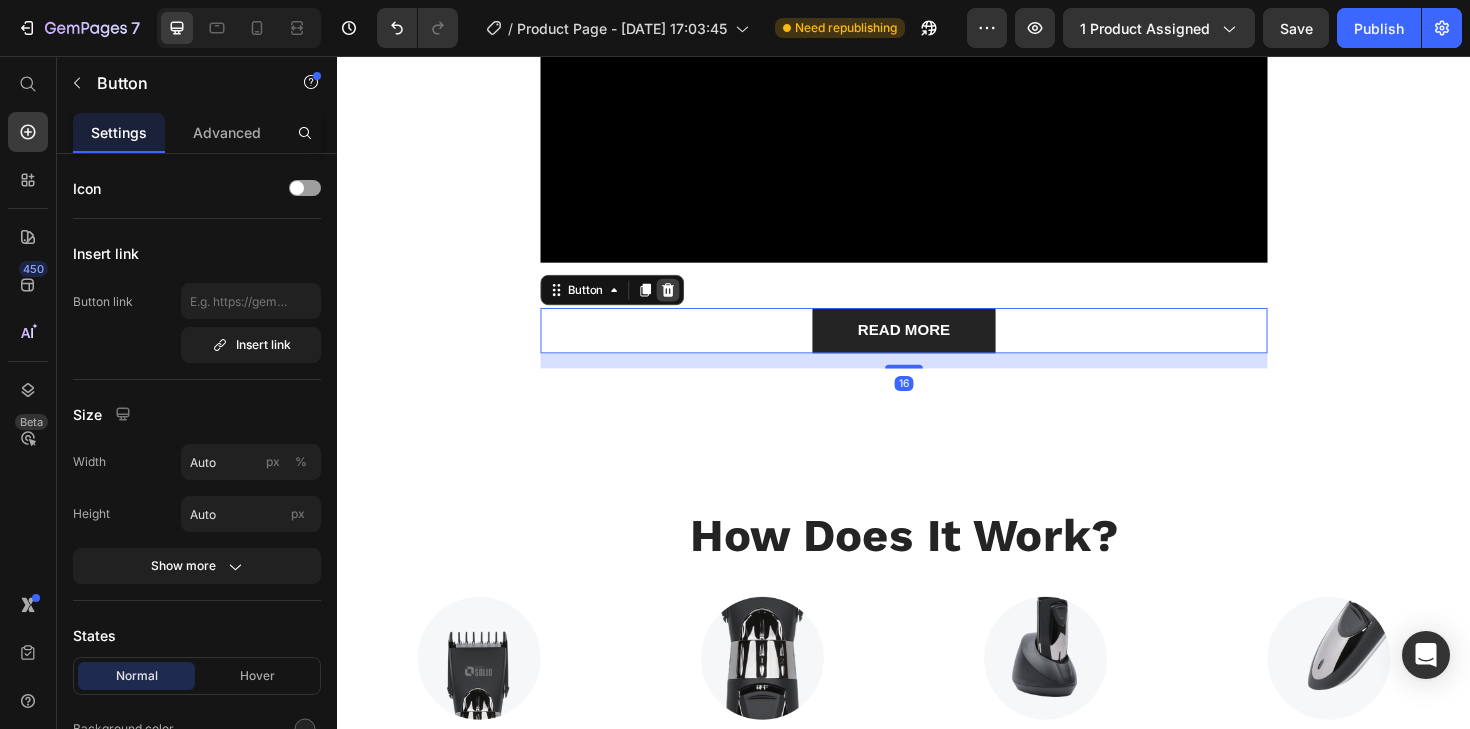 click 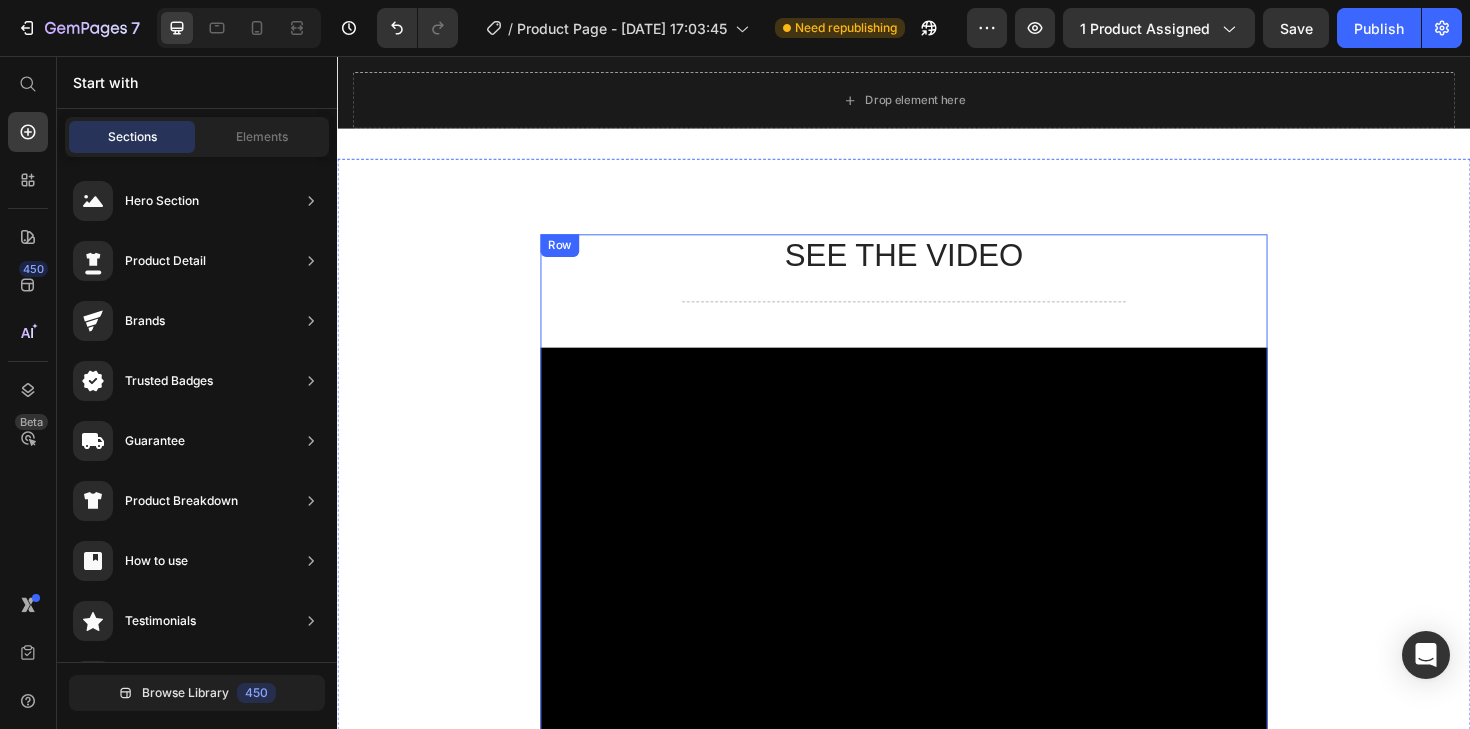 scroll, scrollTop: 3308, scrollLeft: 0, axis: vertical 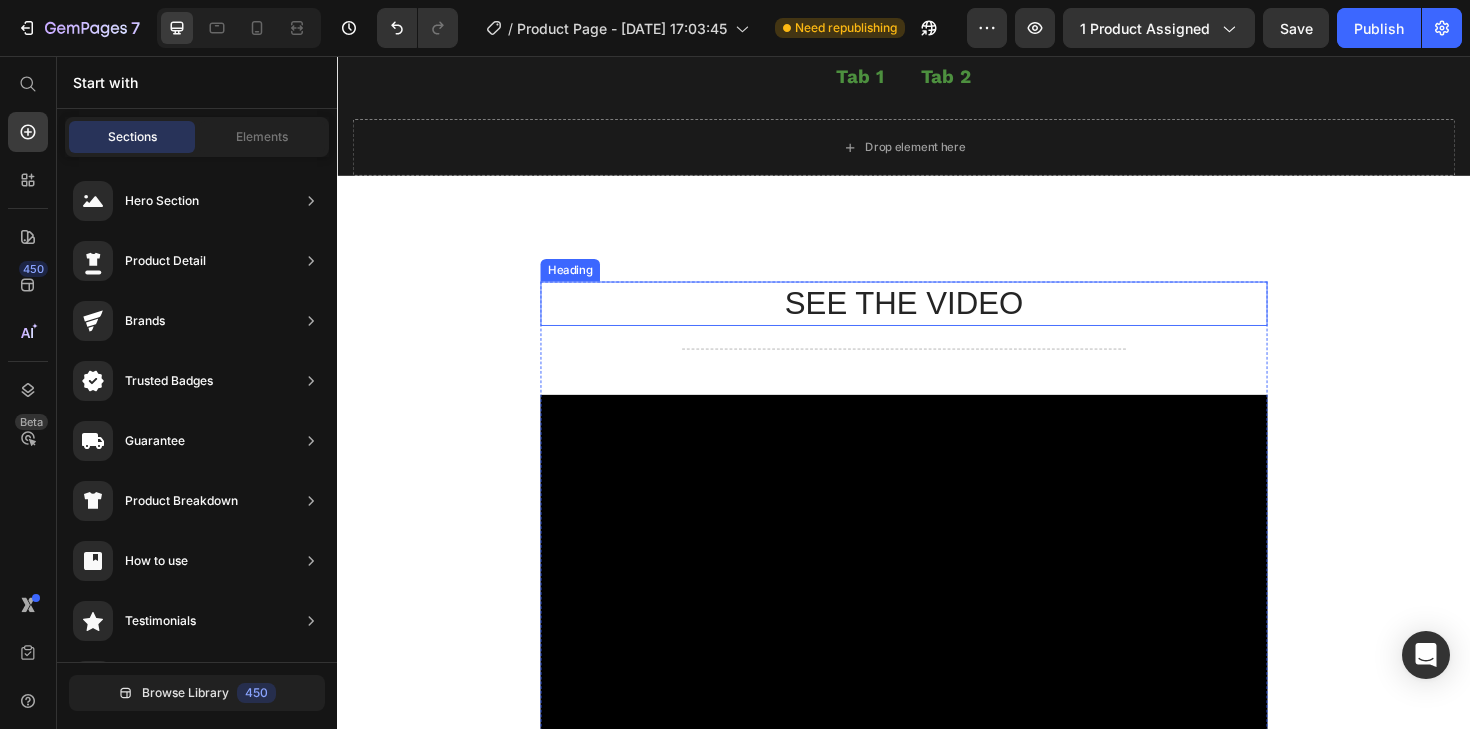 click on "SEE THE VIDEO" at bounding box center (937, 318) 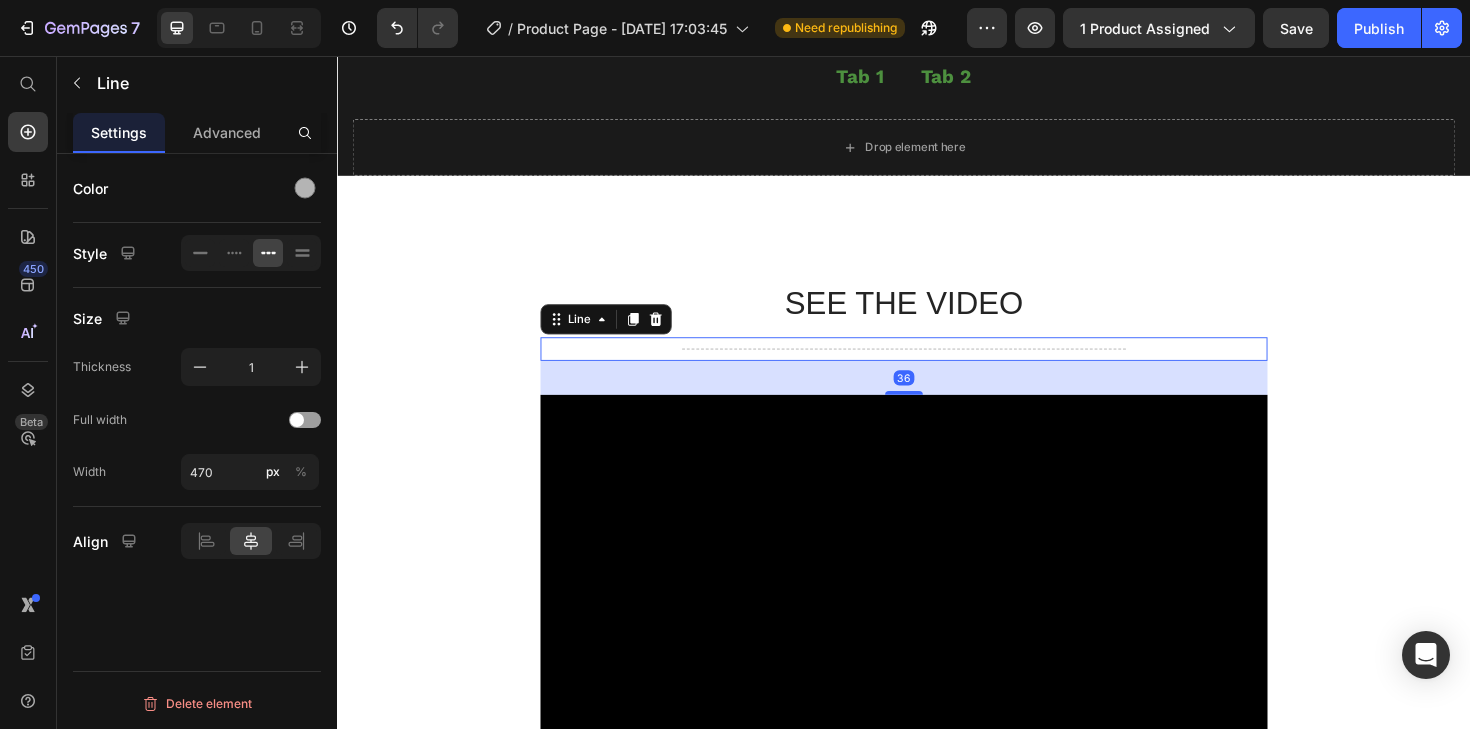 click on "Title Line   36" at bounding box center (937, 366) 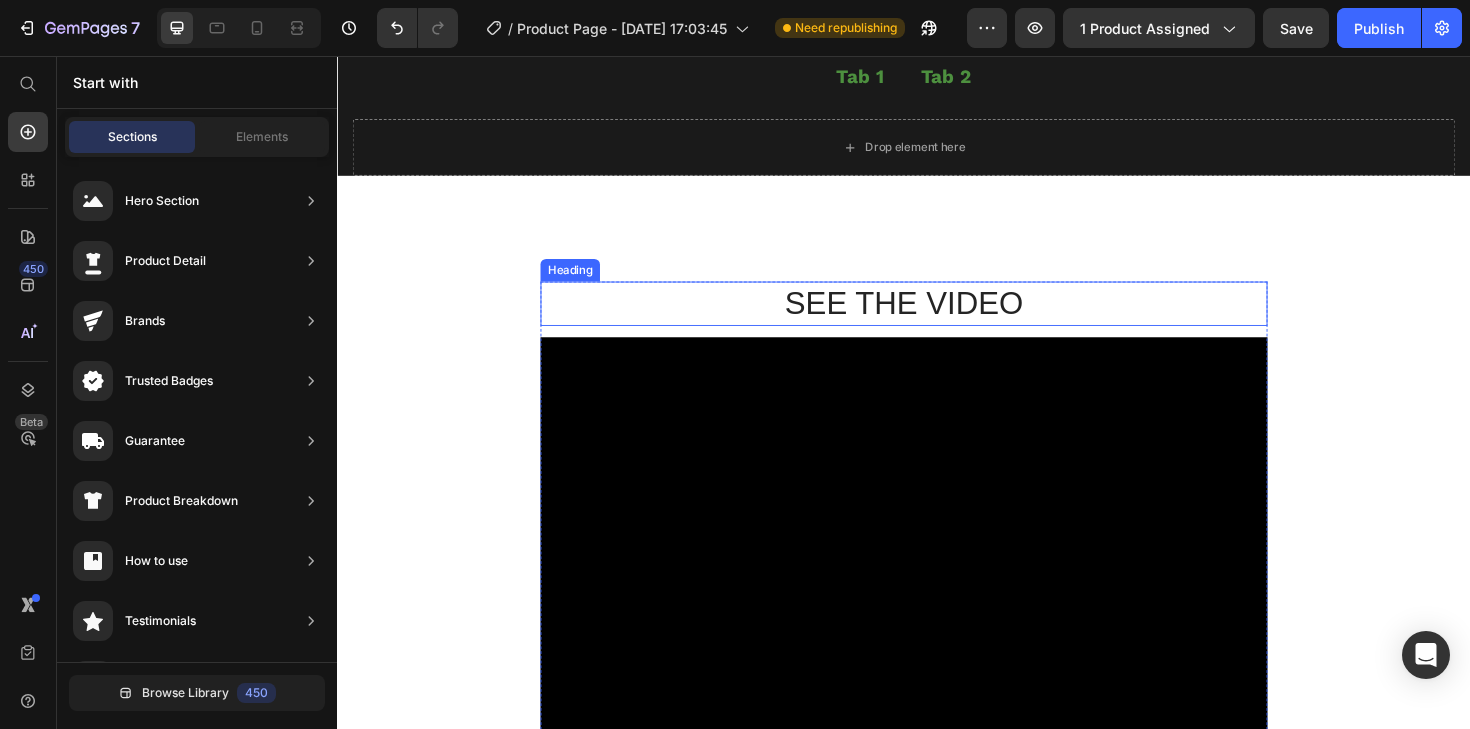 click on "SEE THE VIDEO" at bounding box center (937, 318) 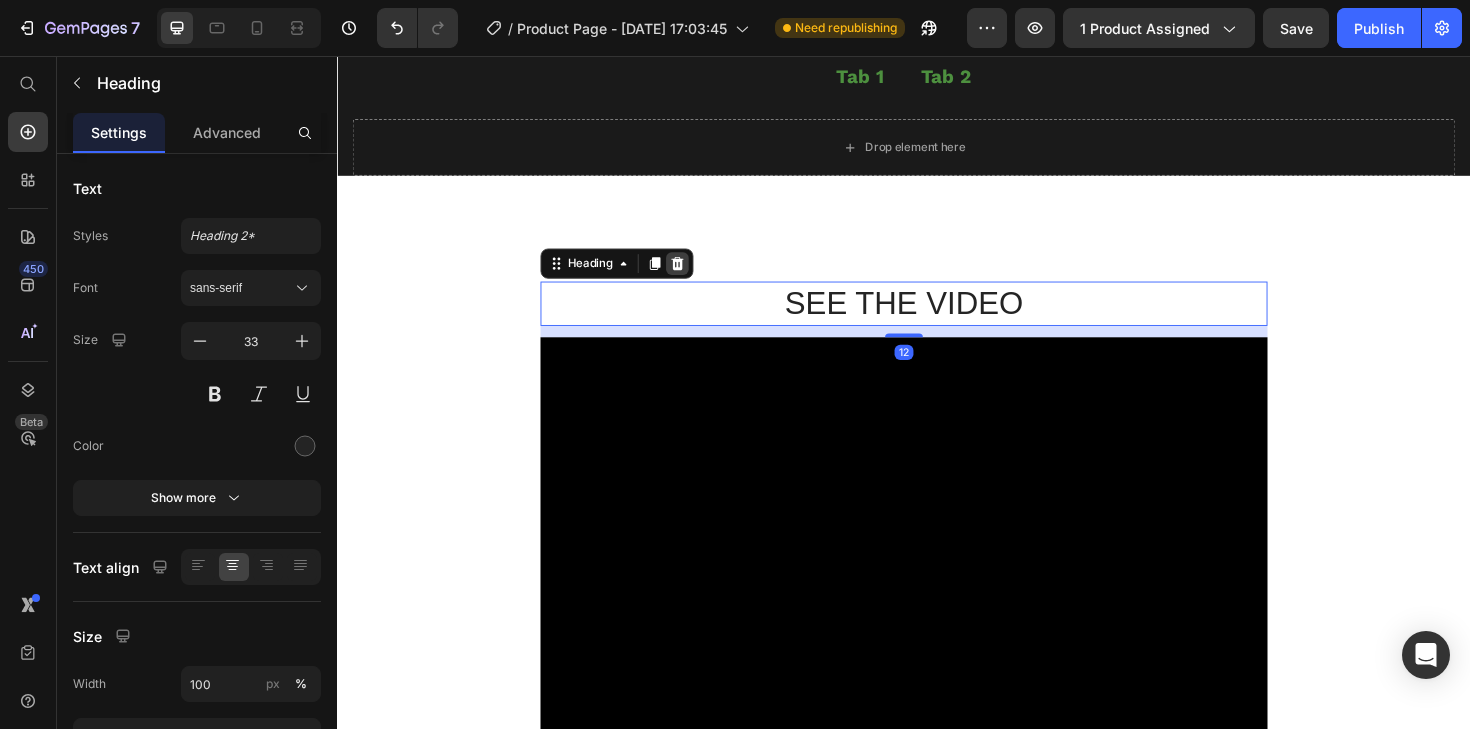 click 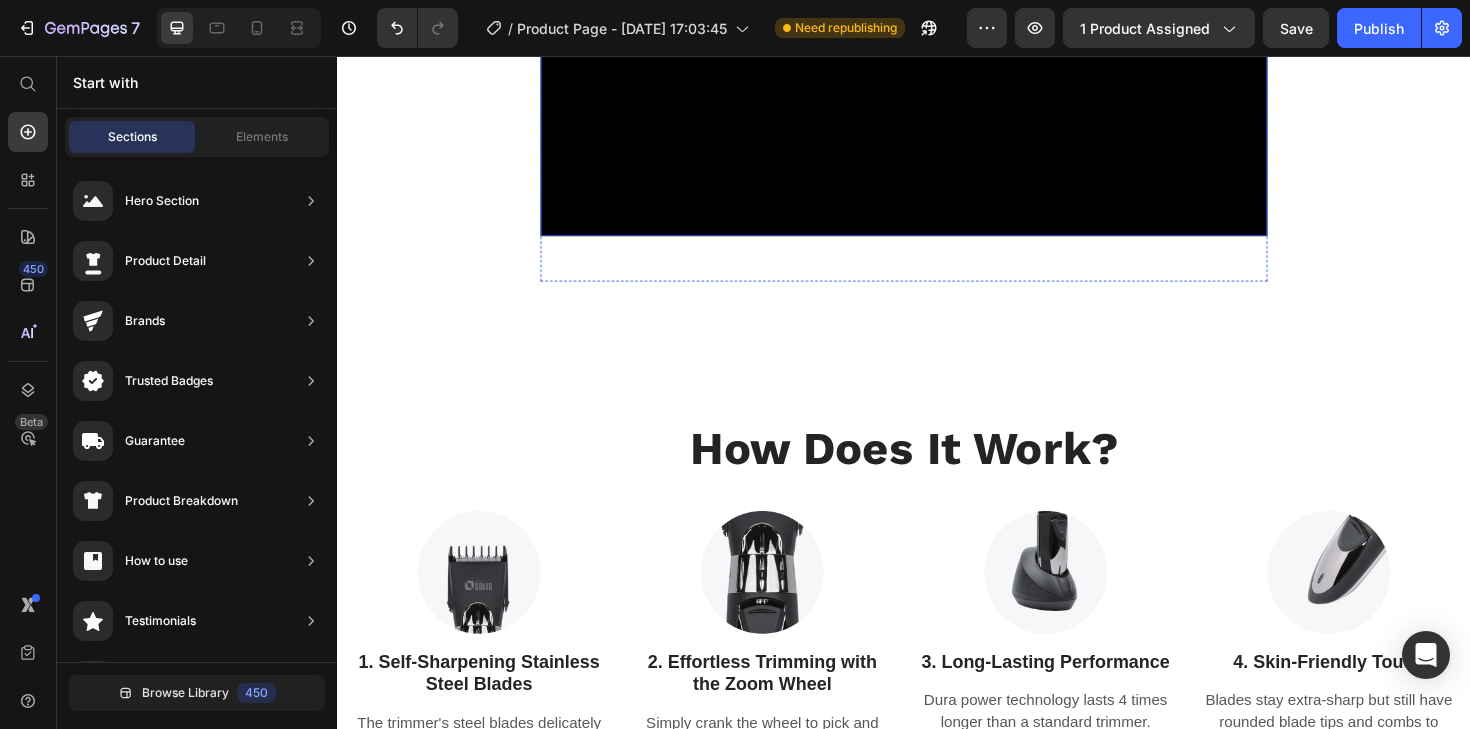 click at bounding box center (937, 30) 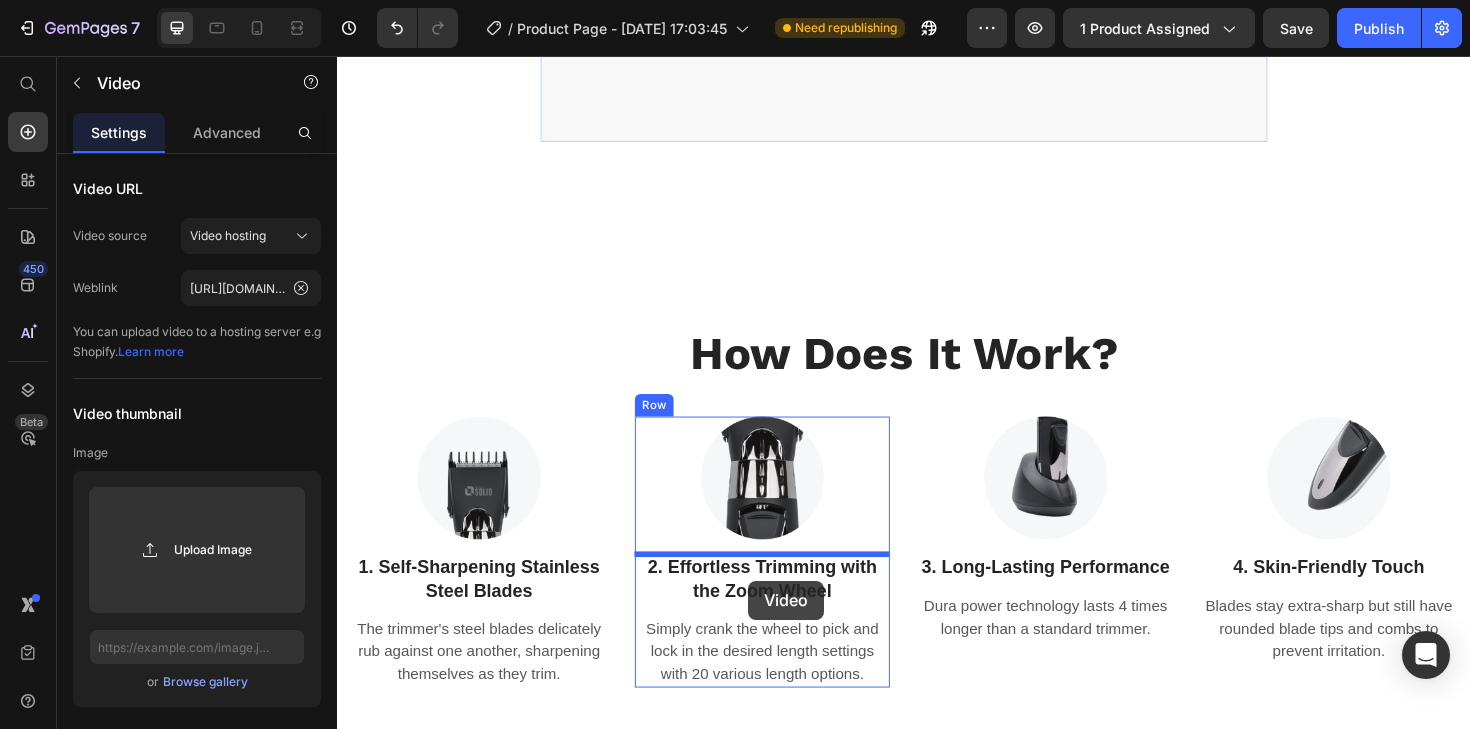 scroll, scrollTop: 4080, scrollLeft: 0, axis: vertical 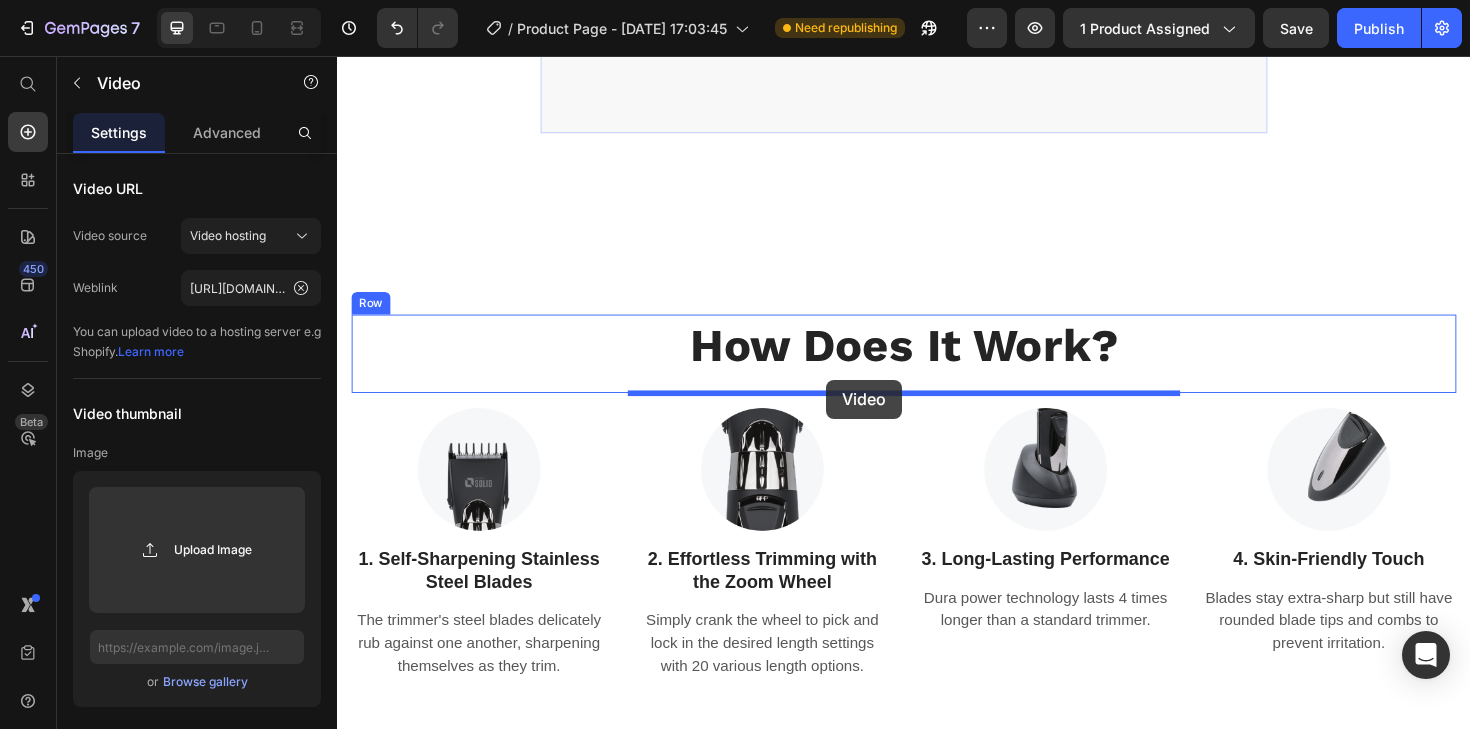 drag, startPoint x: 563, startPoint y: 306, endPoint x: 855, endPoint y: 399, distance: 306.45227 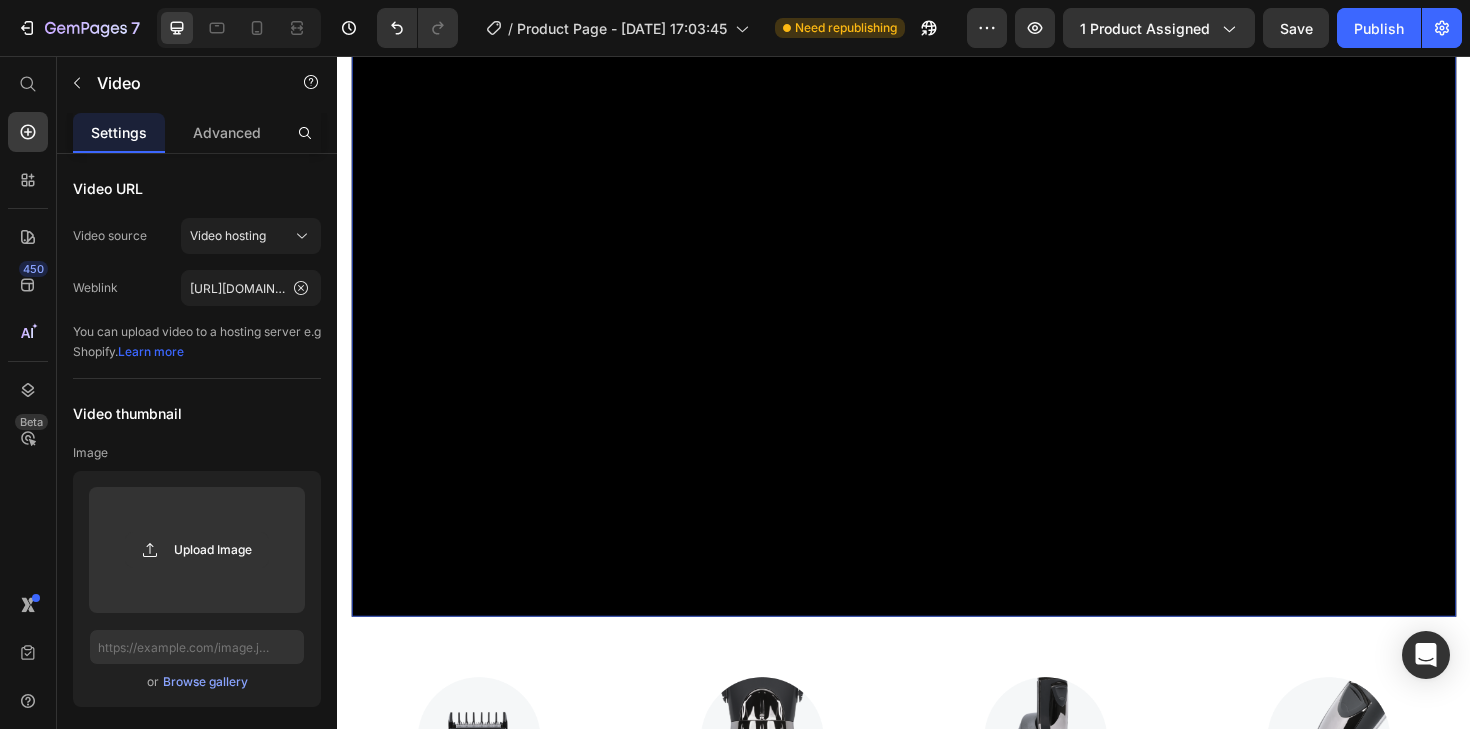 scroll, scrollTop: 3848, scrollLeft: 0, axis: vertical 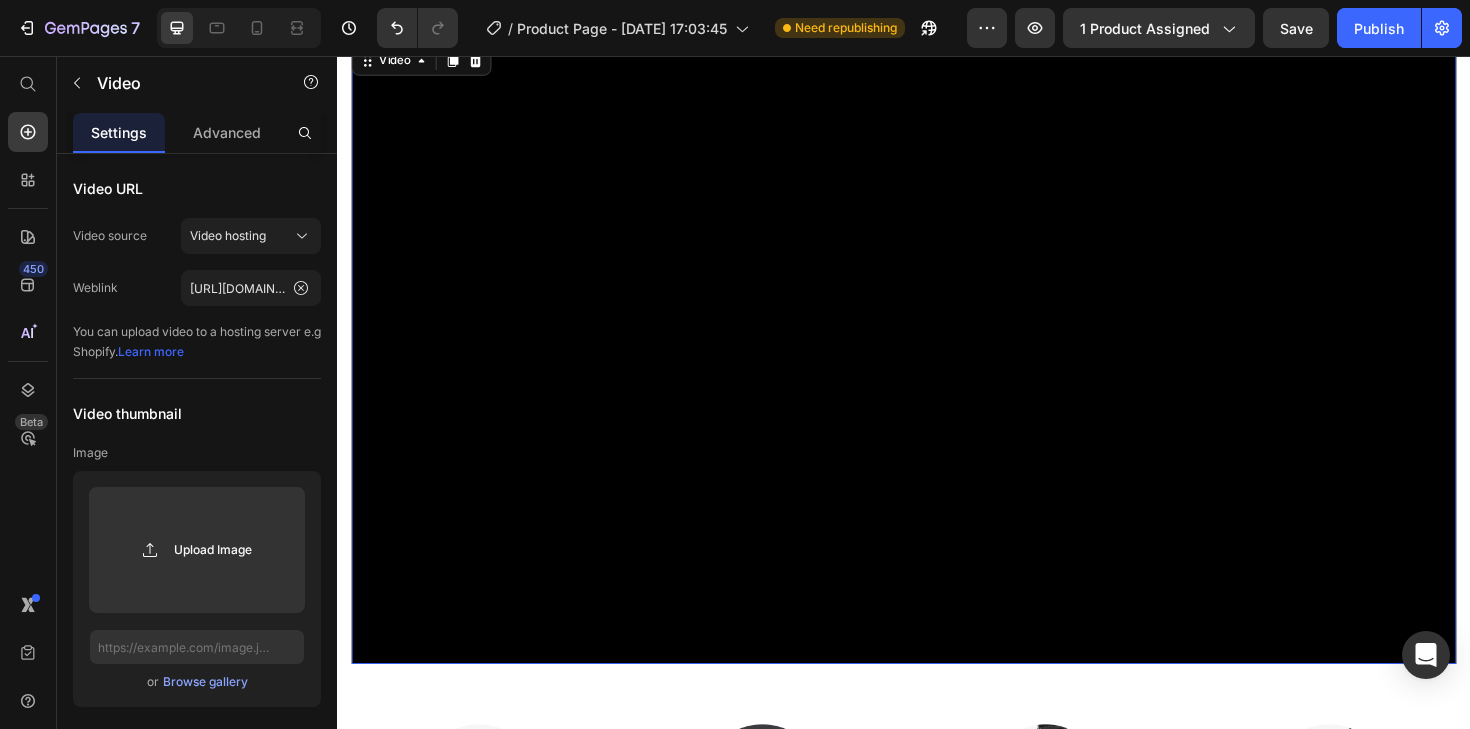 click at bounding box center [937, 370] 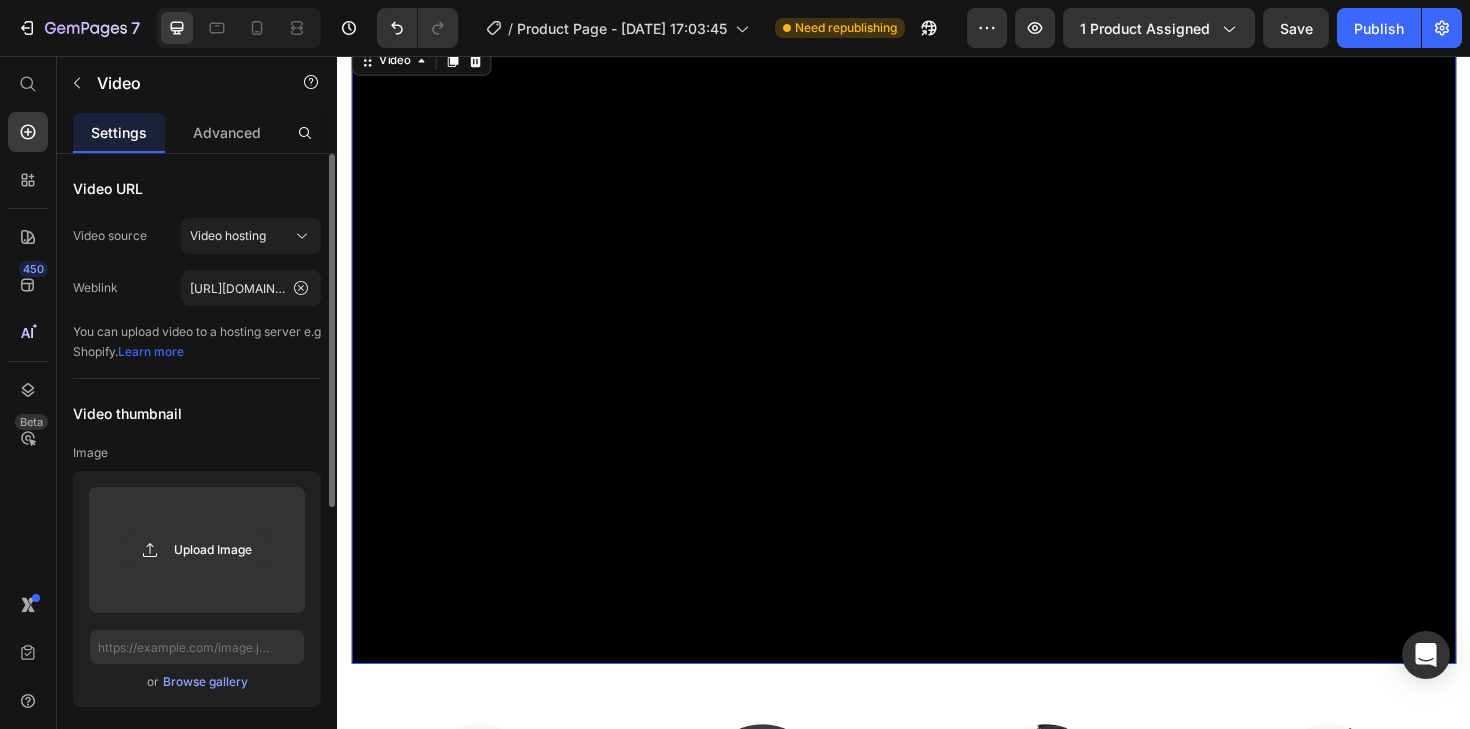 scroll, scrollTop: 498, scrollLeft: 0, axis: vertical 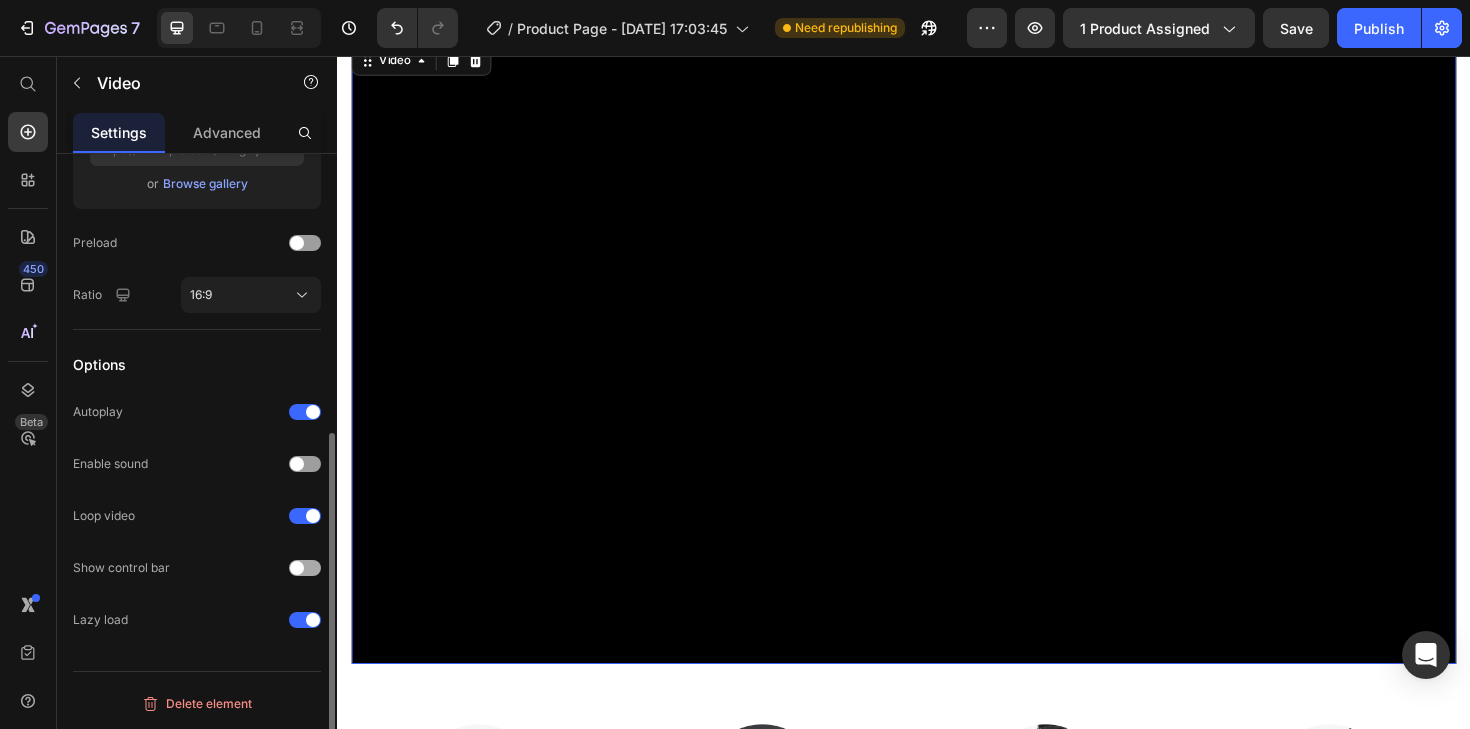 click at bounding box center [305, 568] 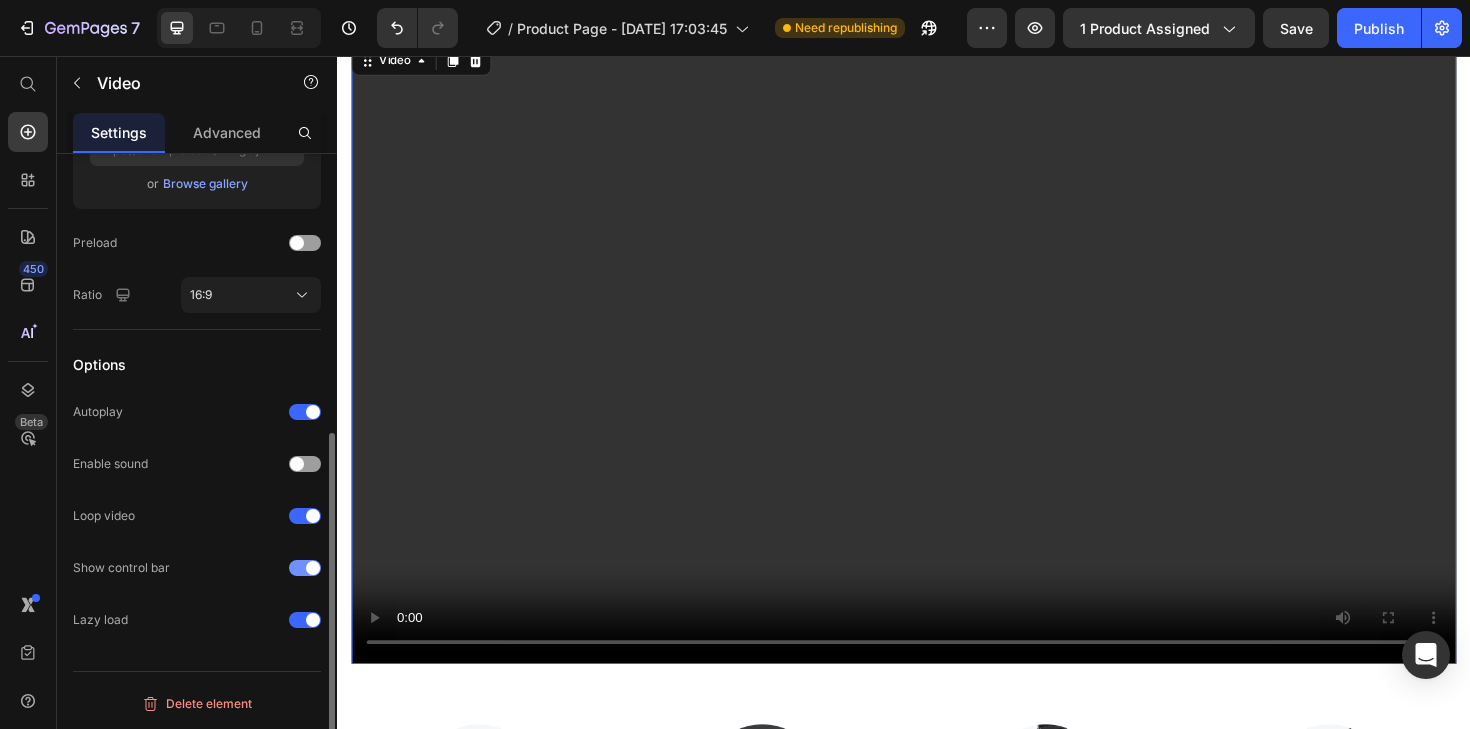 click 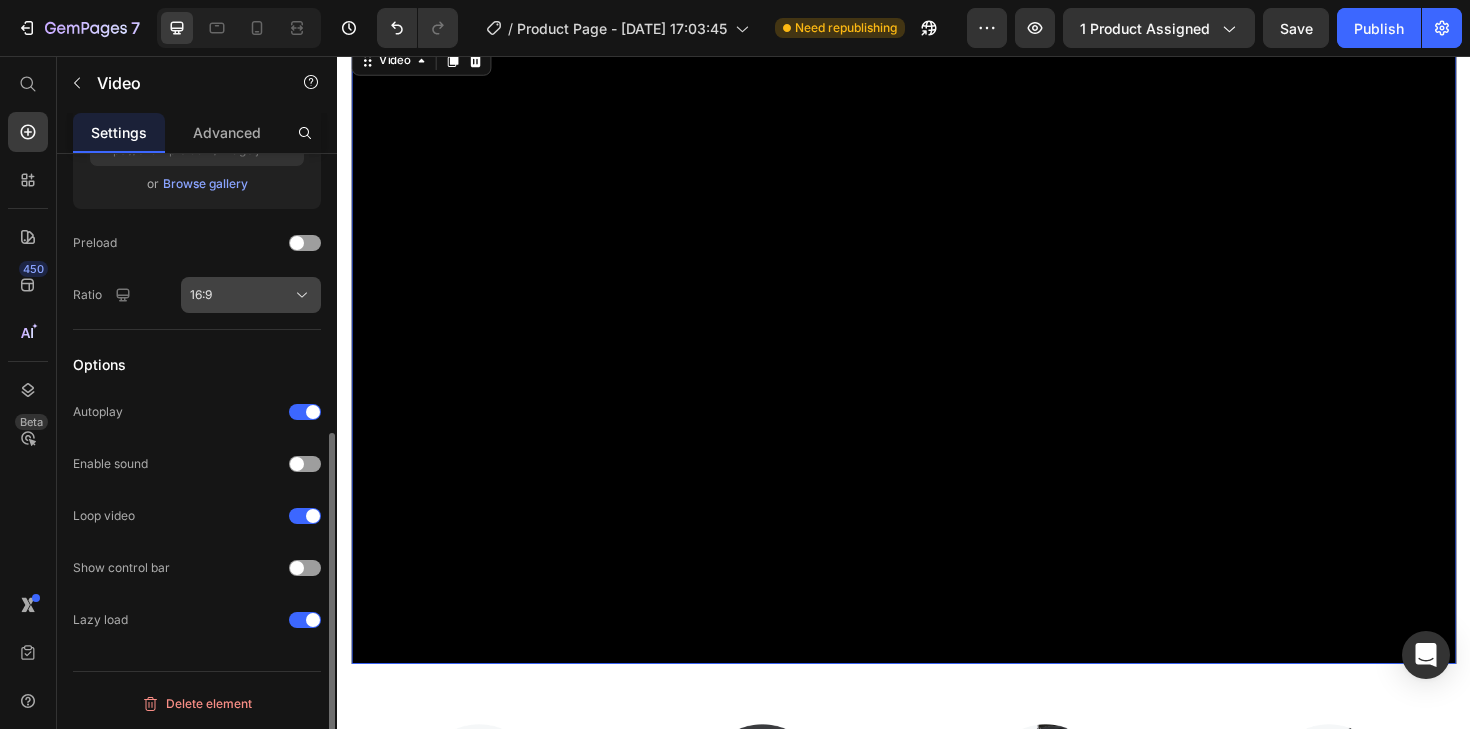 click on "16:9" 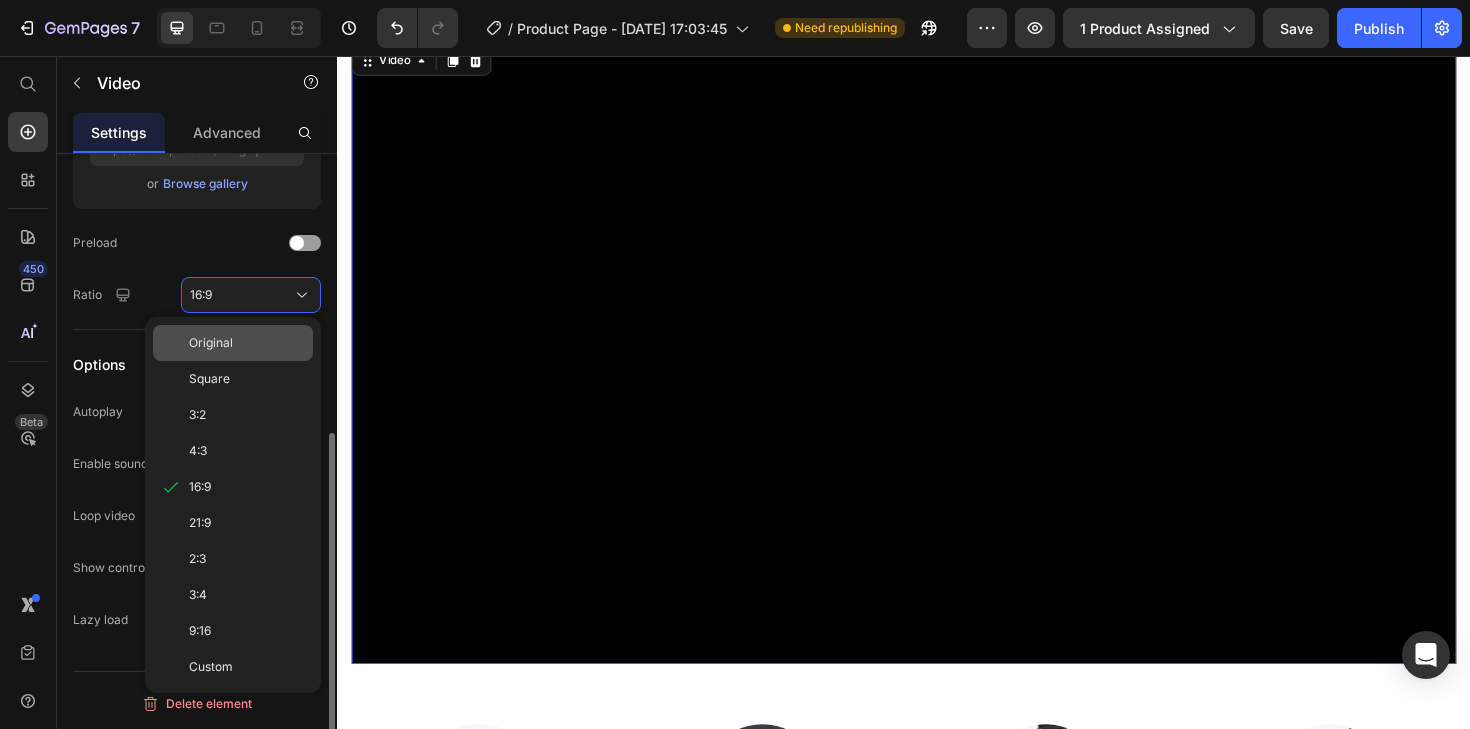 click on "Original" at bounding box center [247, 343] 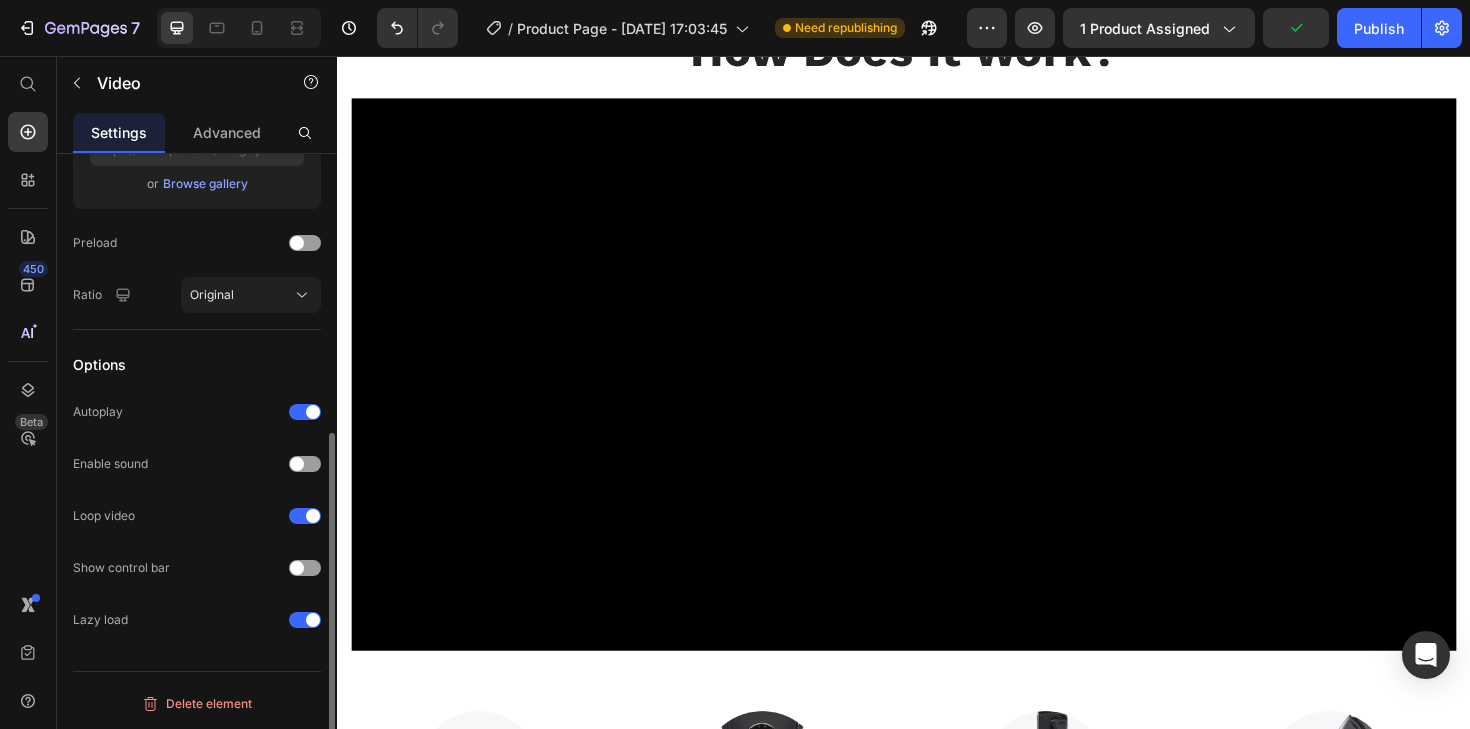 scroll, scrollTop: 3423, scrollLeft: 0, axis: vertical 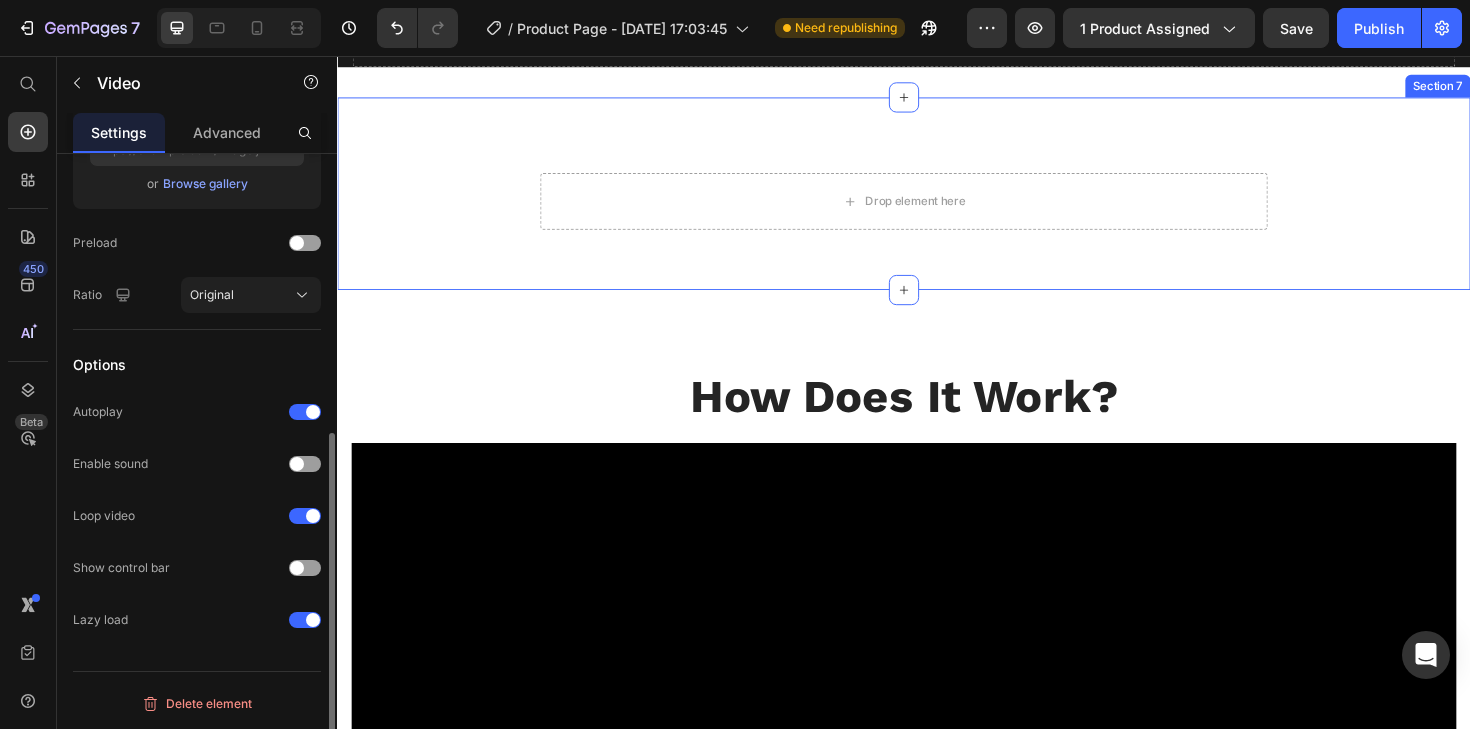 click on "Drop element here Row Section 7" at bounding box center (937, 202) 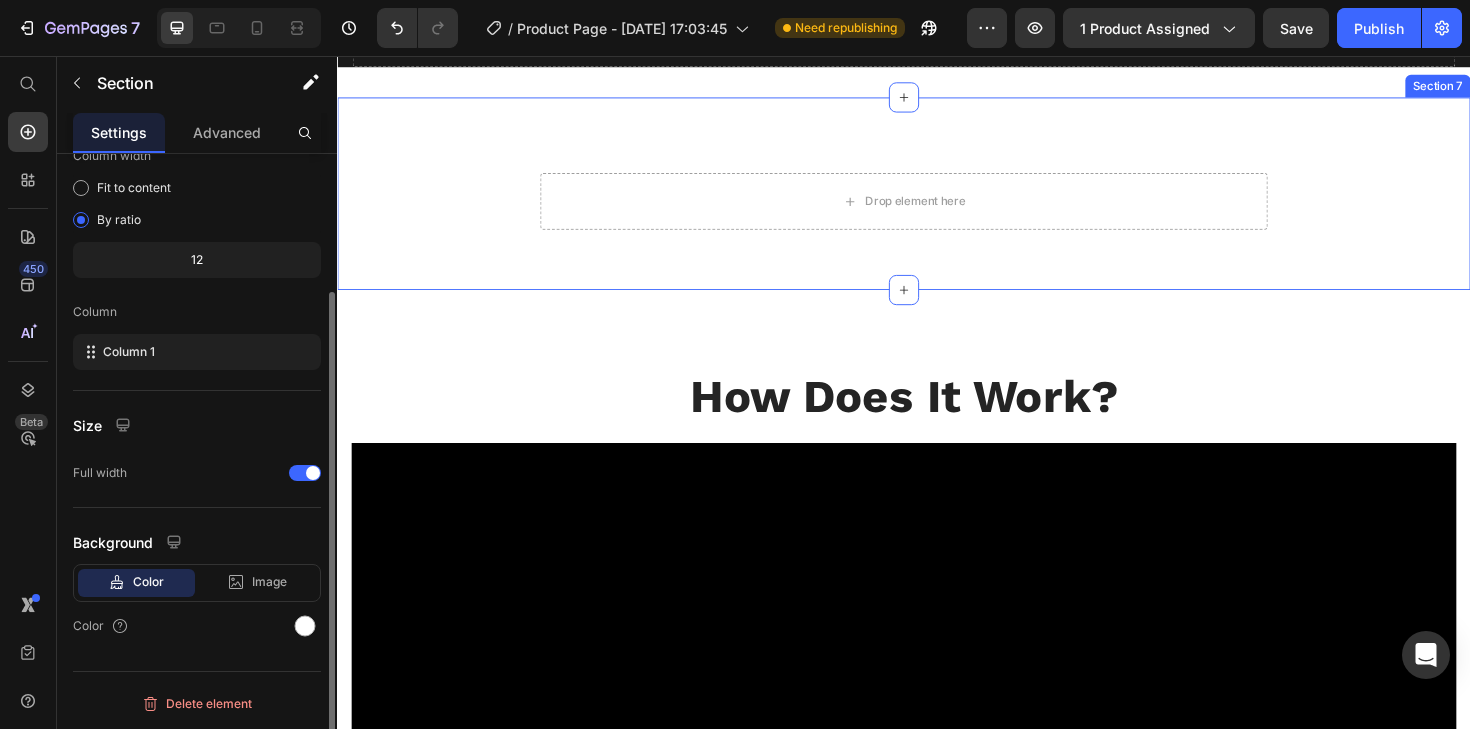 scroll, scrollTop: 0, scrollLeft: 0, axis: both 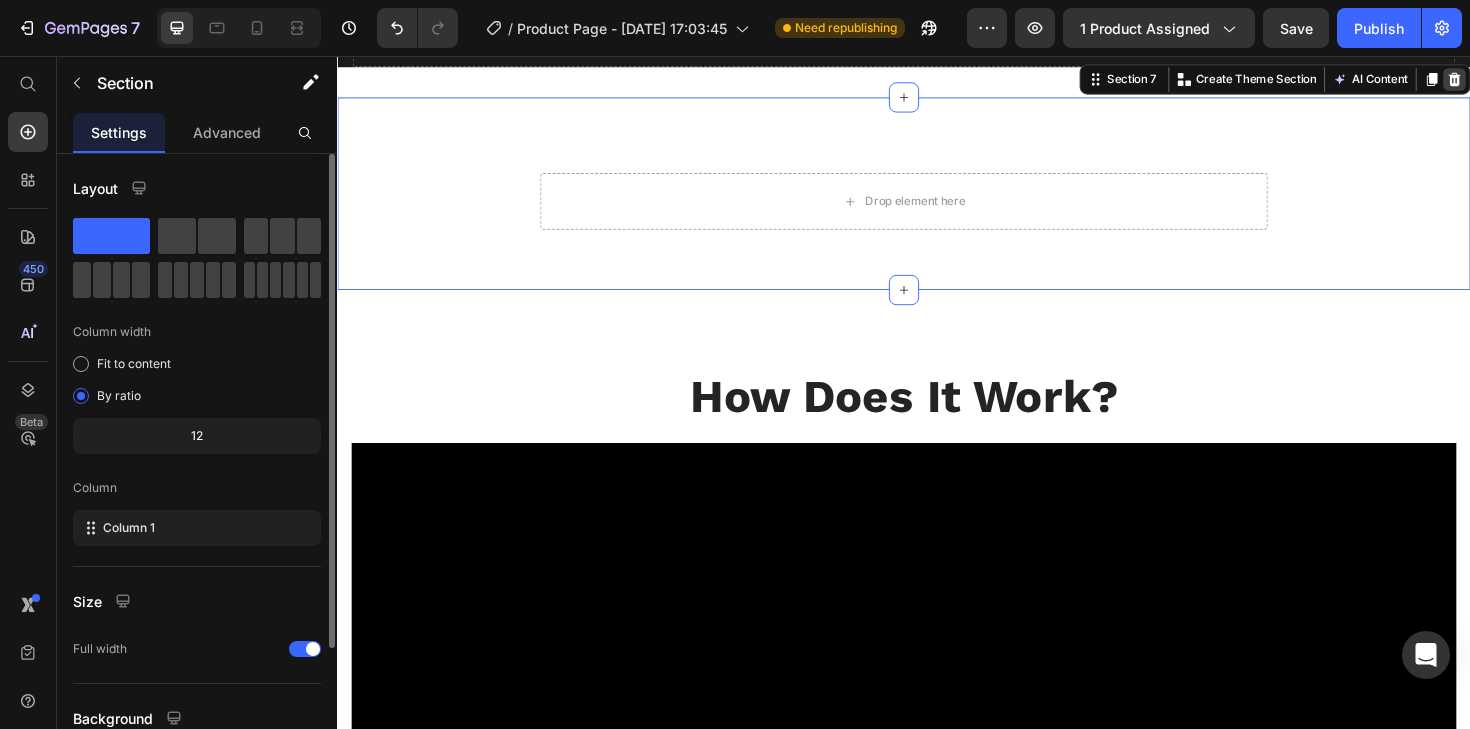 click 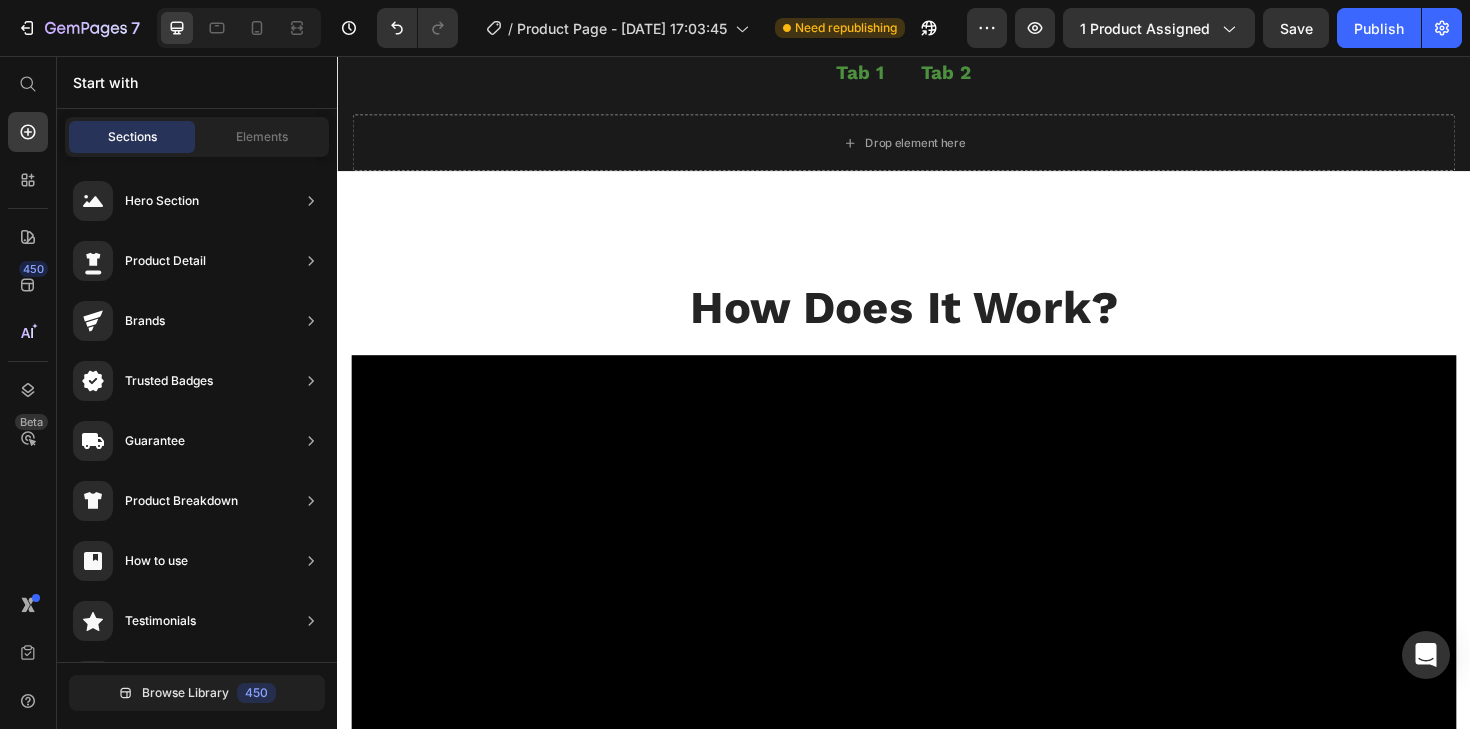 scroll, scrollTop: 2735, scrollLeft: 0, axis: vertical 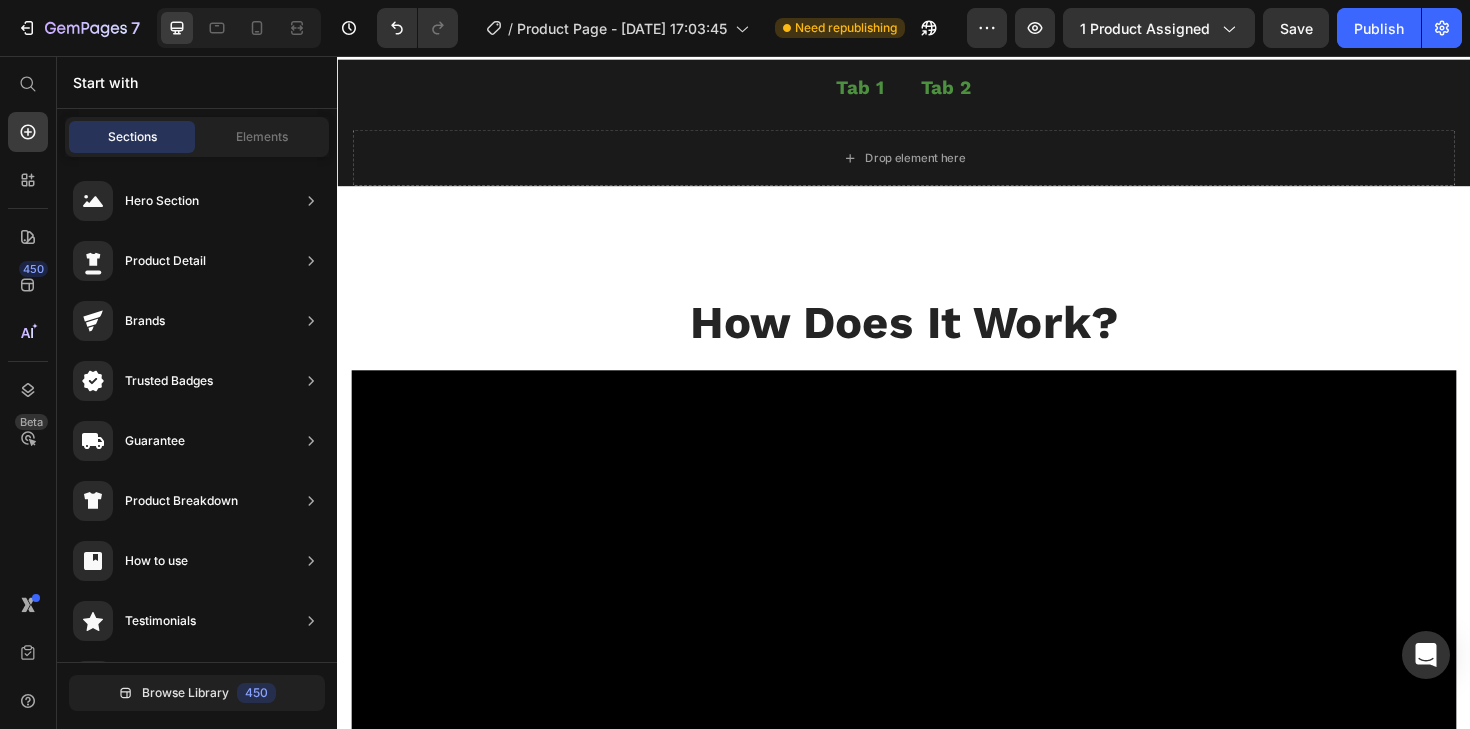 click on "The [MEDICAL_DATA] Ring works by combining two powerful natural therapies: acupressure and magnetic therapy. Text block Row" at bounding box center [491, -312] 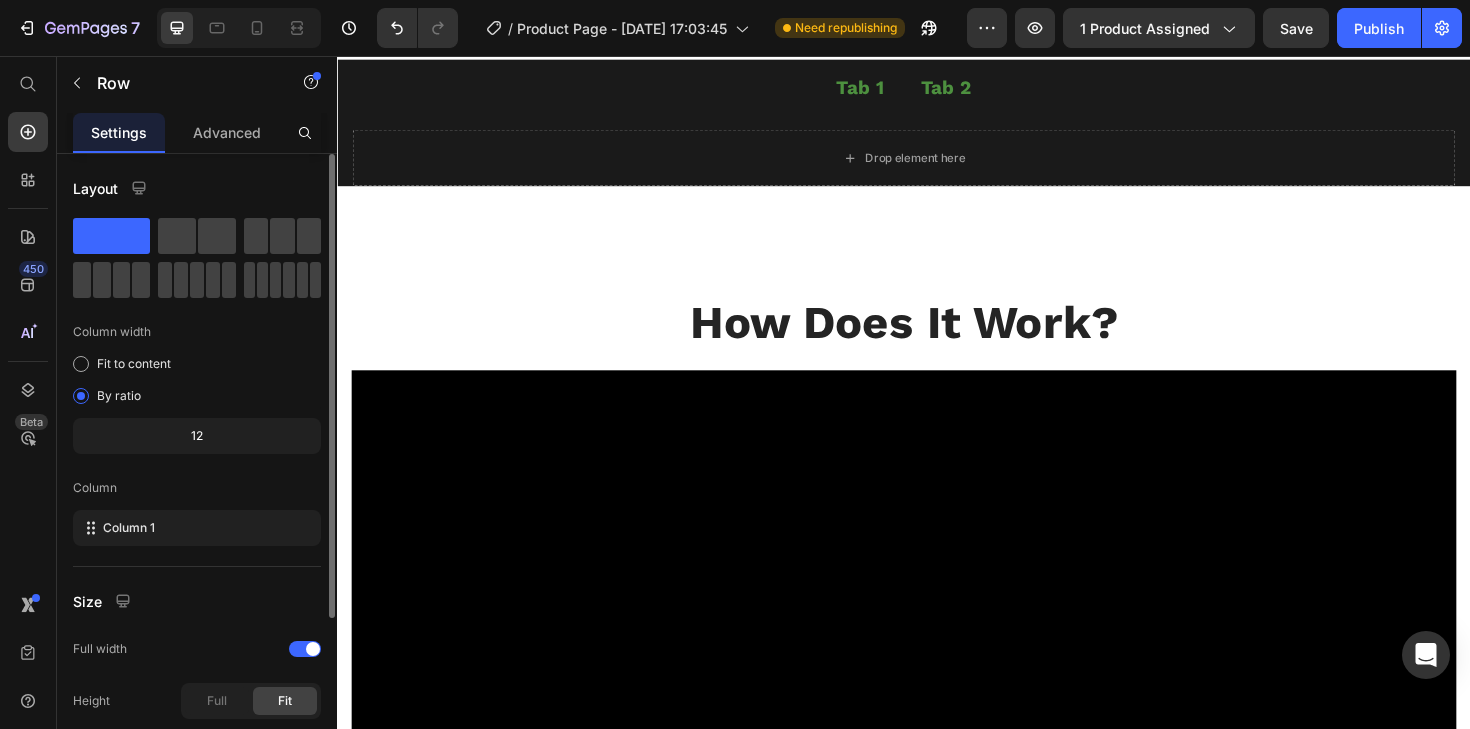 click on "The [MEDICAL_DATA] Ring works by combining two powerful natural therapies: acupressure and magnetic therapy." at bounding box center (491, -336) 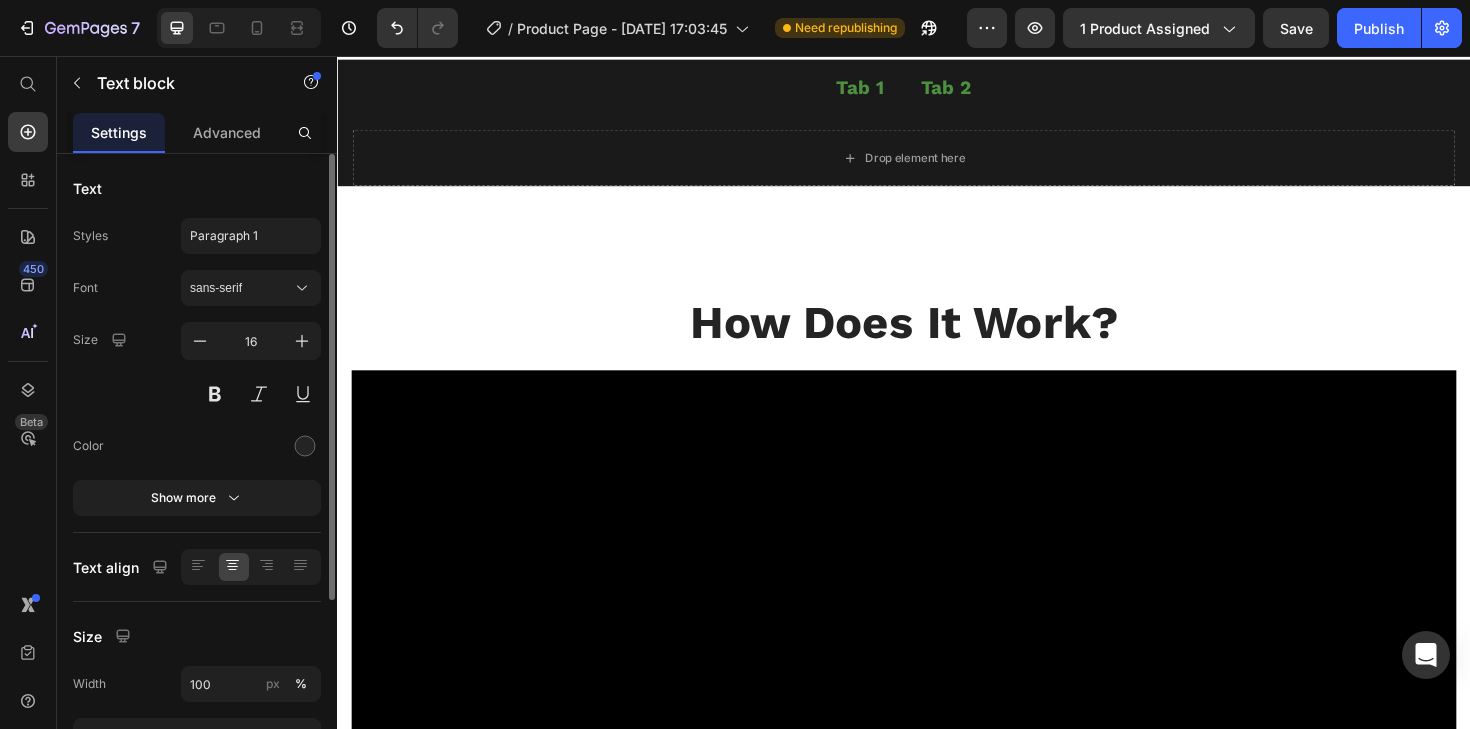 click on "The [MEDICAL_DATA] Ring works by combining two powerful natural therapies: acupressure and magnetic therapy." at bounding box center (491, -336) 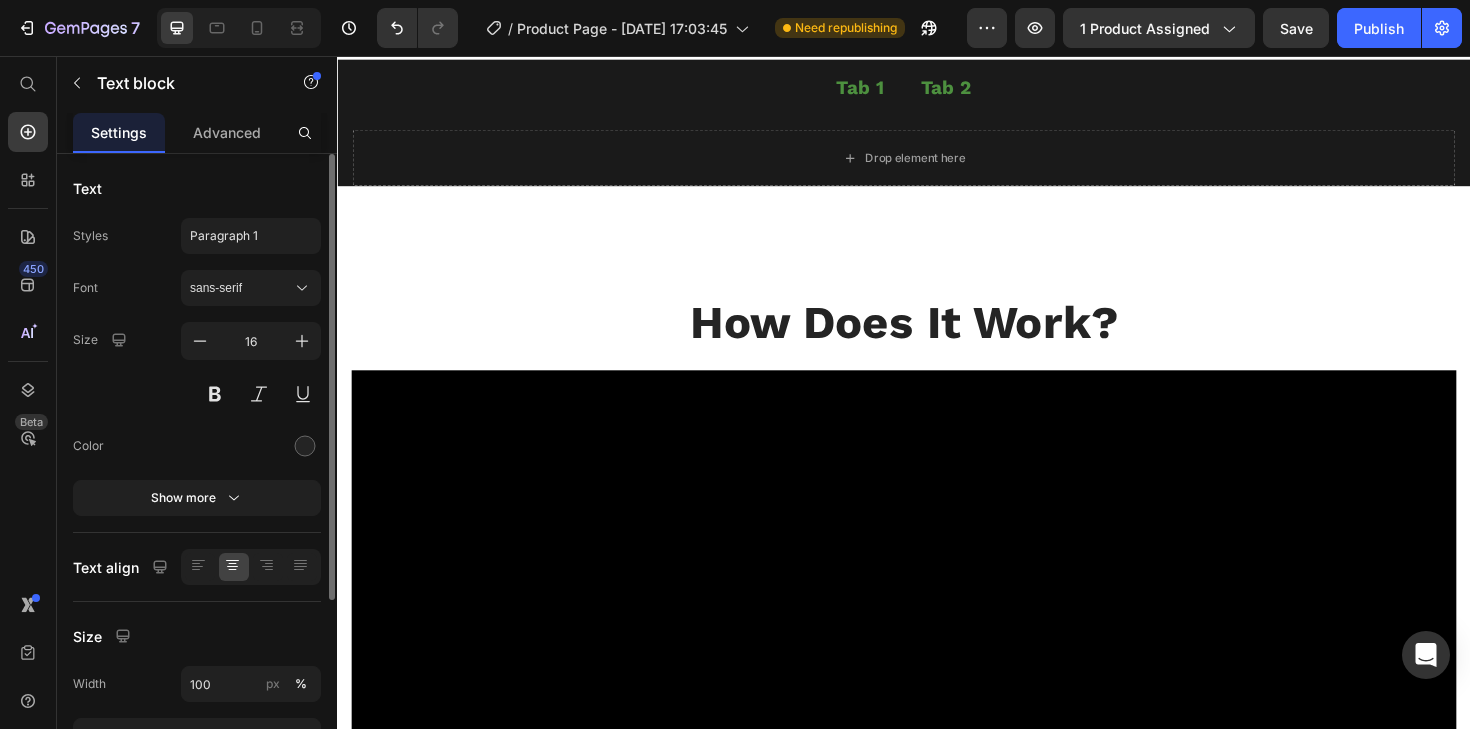 copy on "The [MEDICAL_DATA] Ring works by combining two powerful natural therapies: acupressure and magnetic therapy." 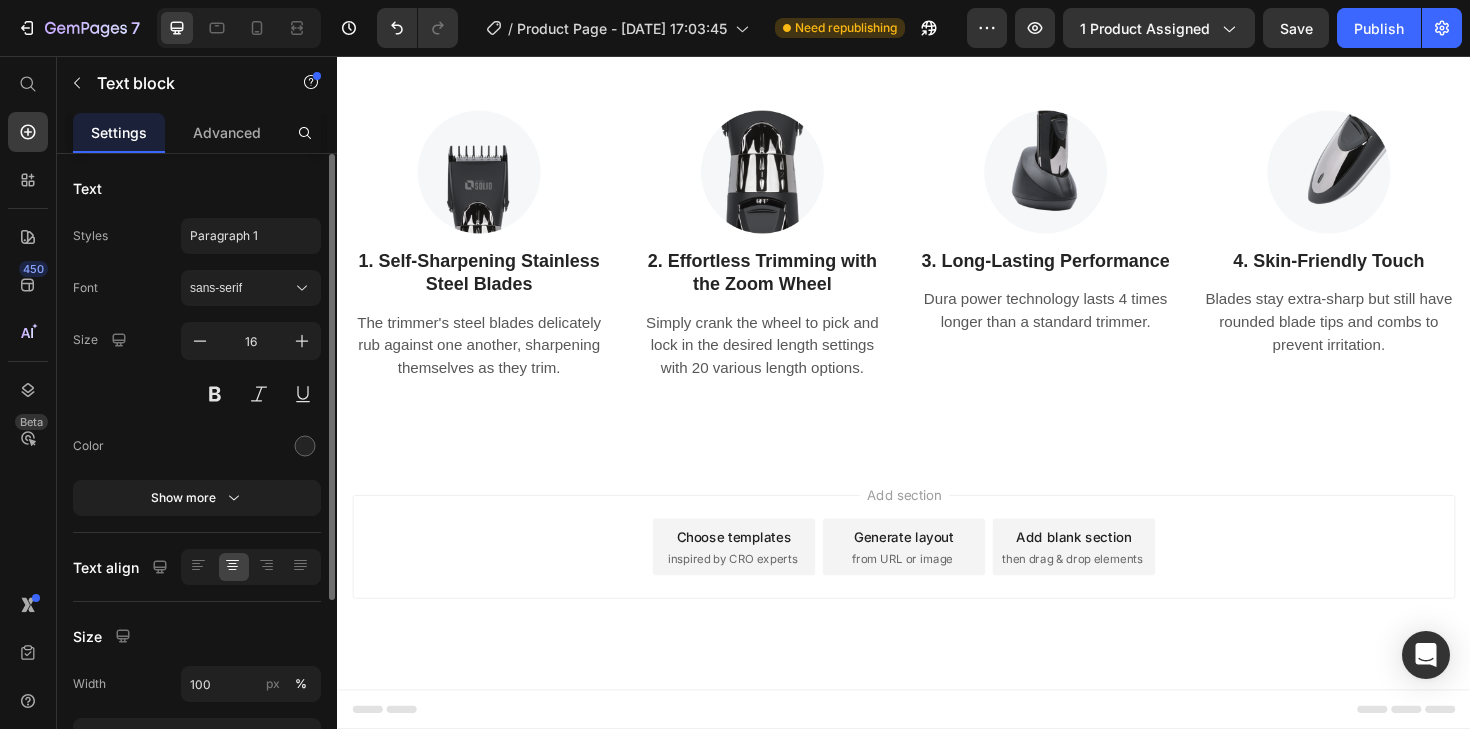 scroll, scrollTop: 4939, scrollLeft: 0, axis: vertical 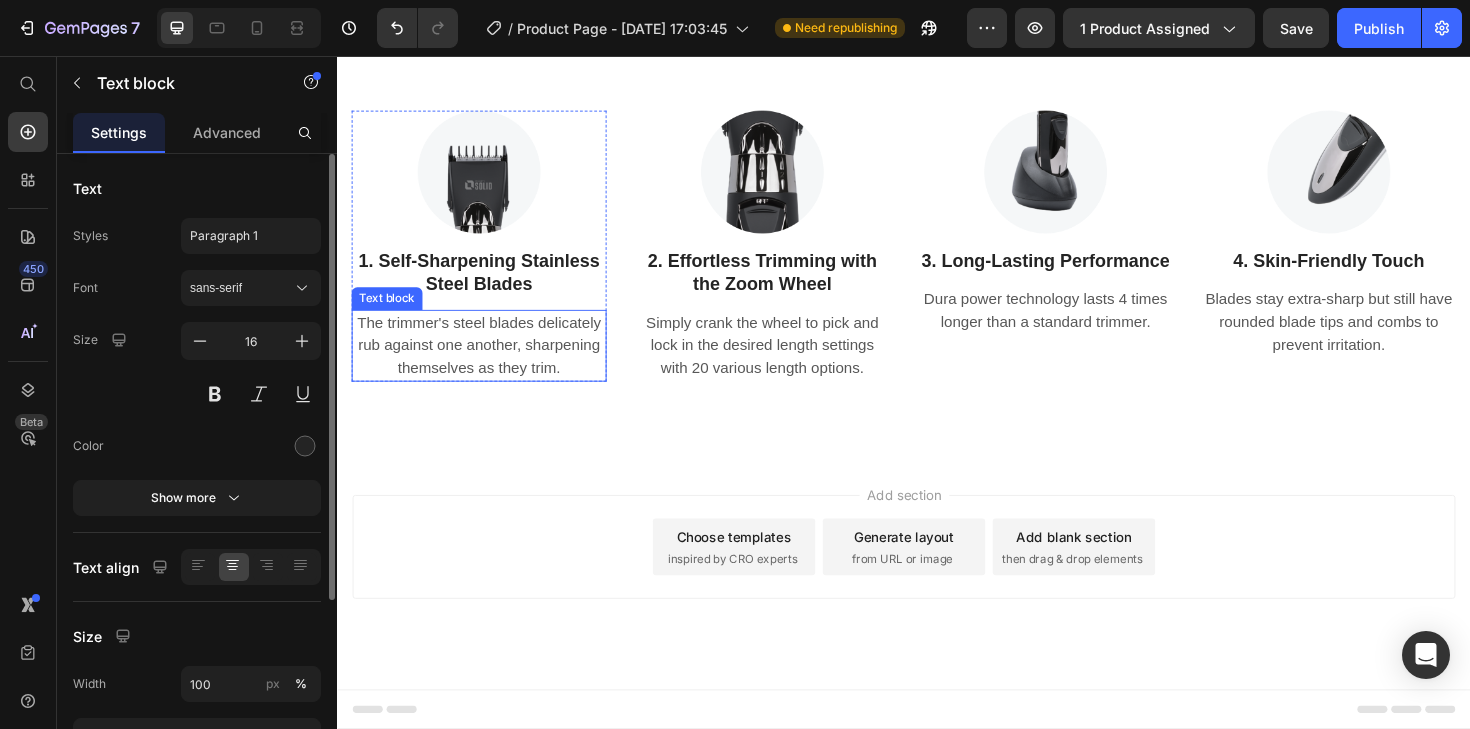 click on "The trimmer's steel blades delicately rub against one another, sharpening themselves as they trim." at bounding box center [487, 363] 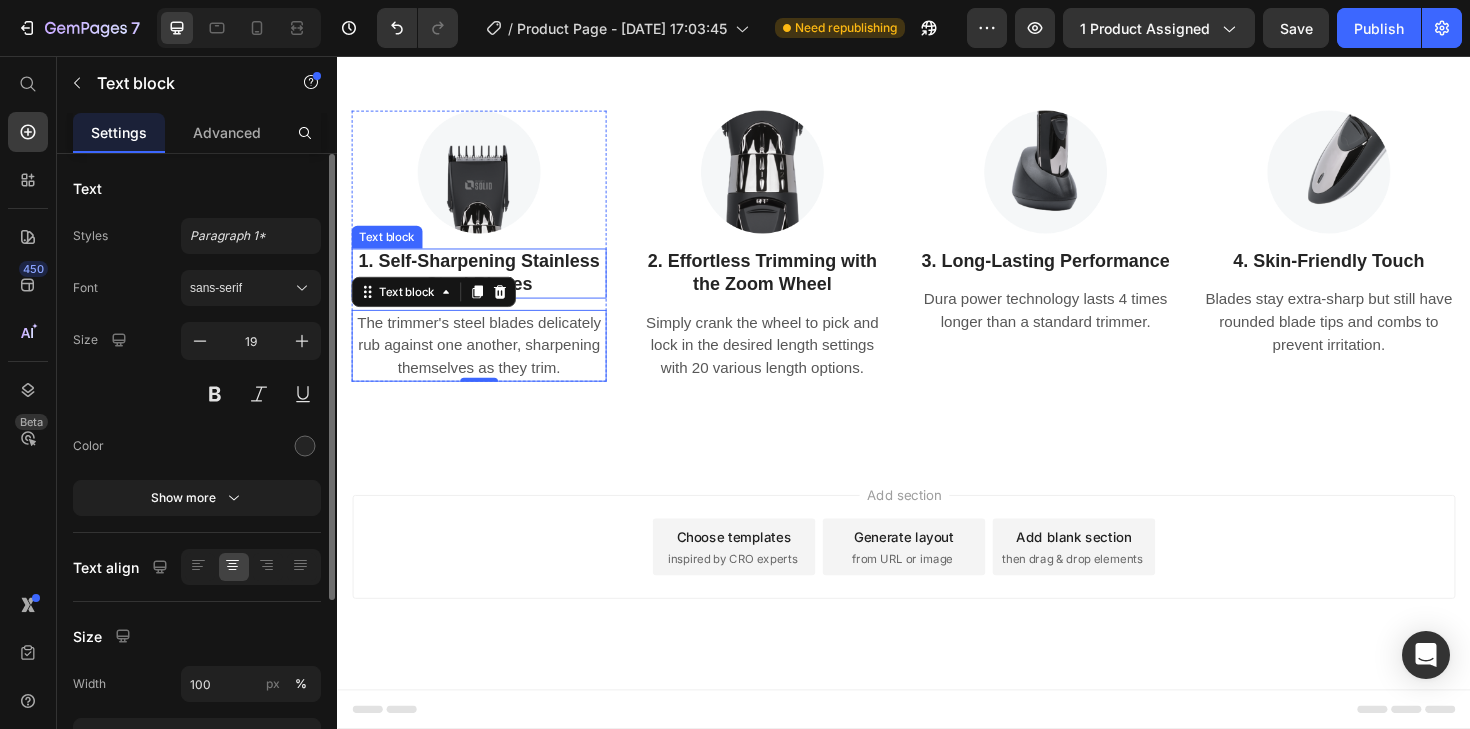 click on "1. Self-Sharpening Stainless Steel Blades" at bounding box center (487, 286) 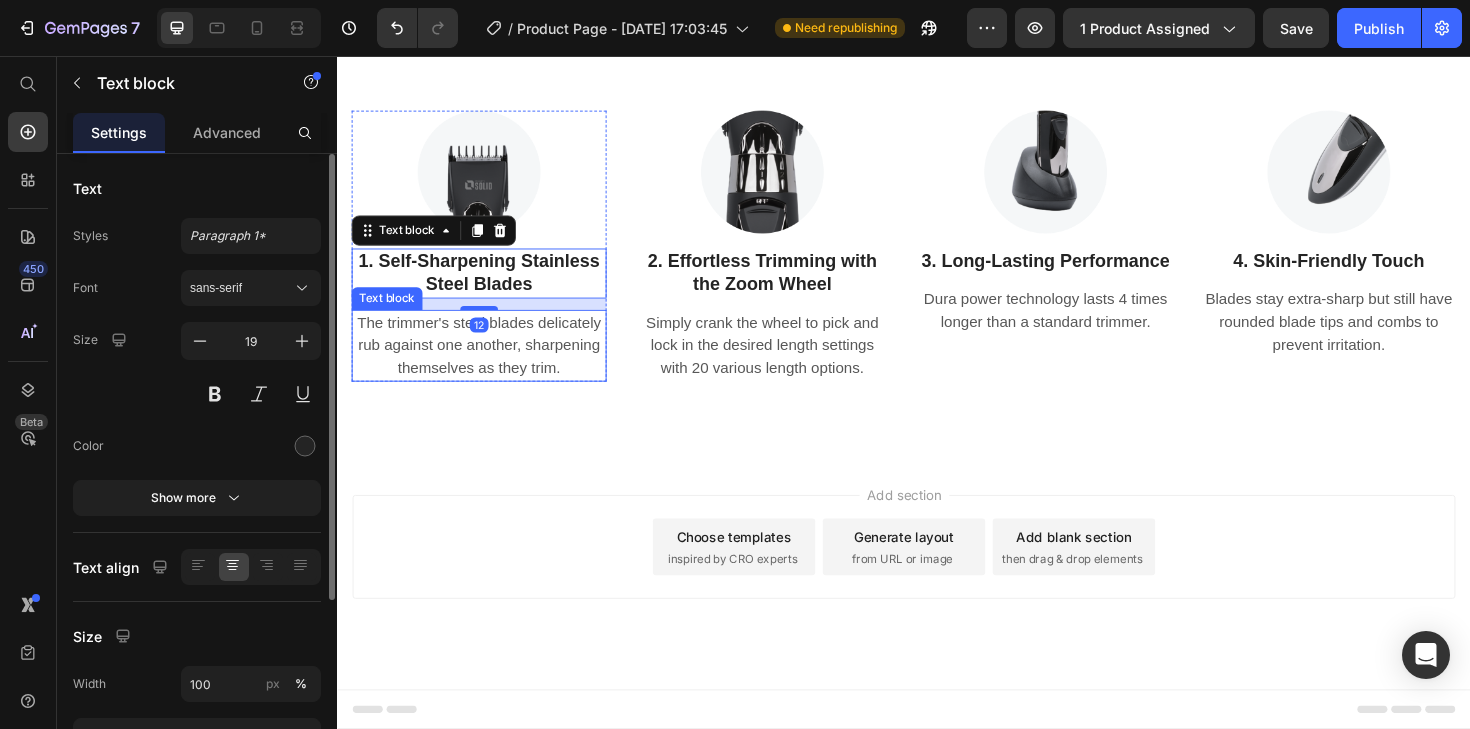 click on "The trimmer's steel blades delicately rub against one another, sharpening themselves as they trim." at bounding box center [487, 363] 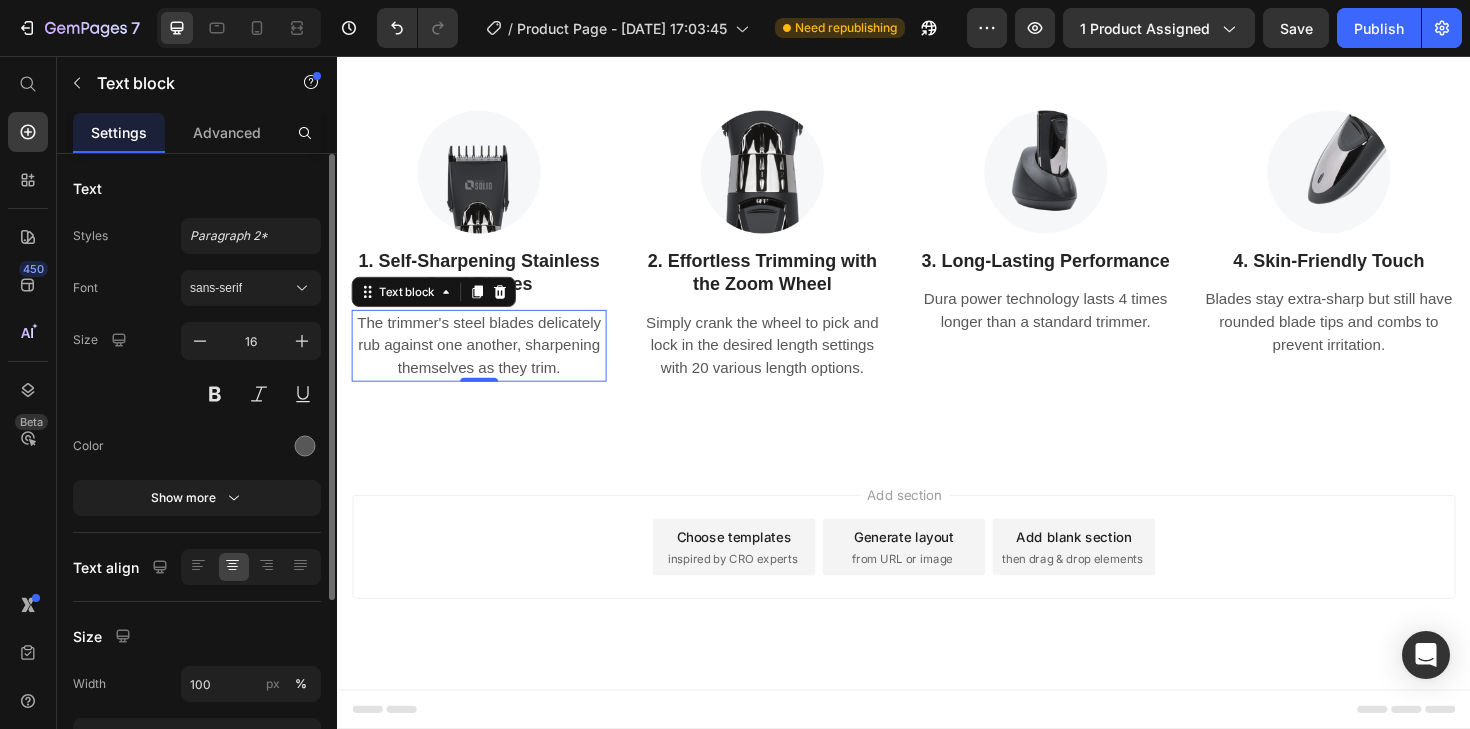 click on "The trimmer's steel blades delicately rub against one another, sharpening themselves as they trim." at bounding box center [487, 363] 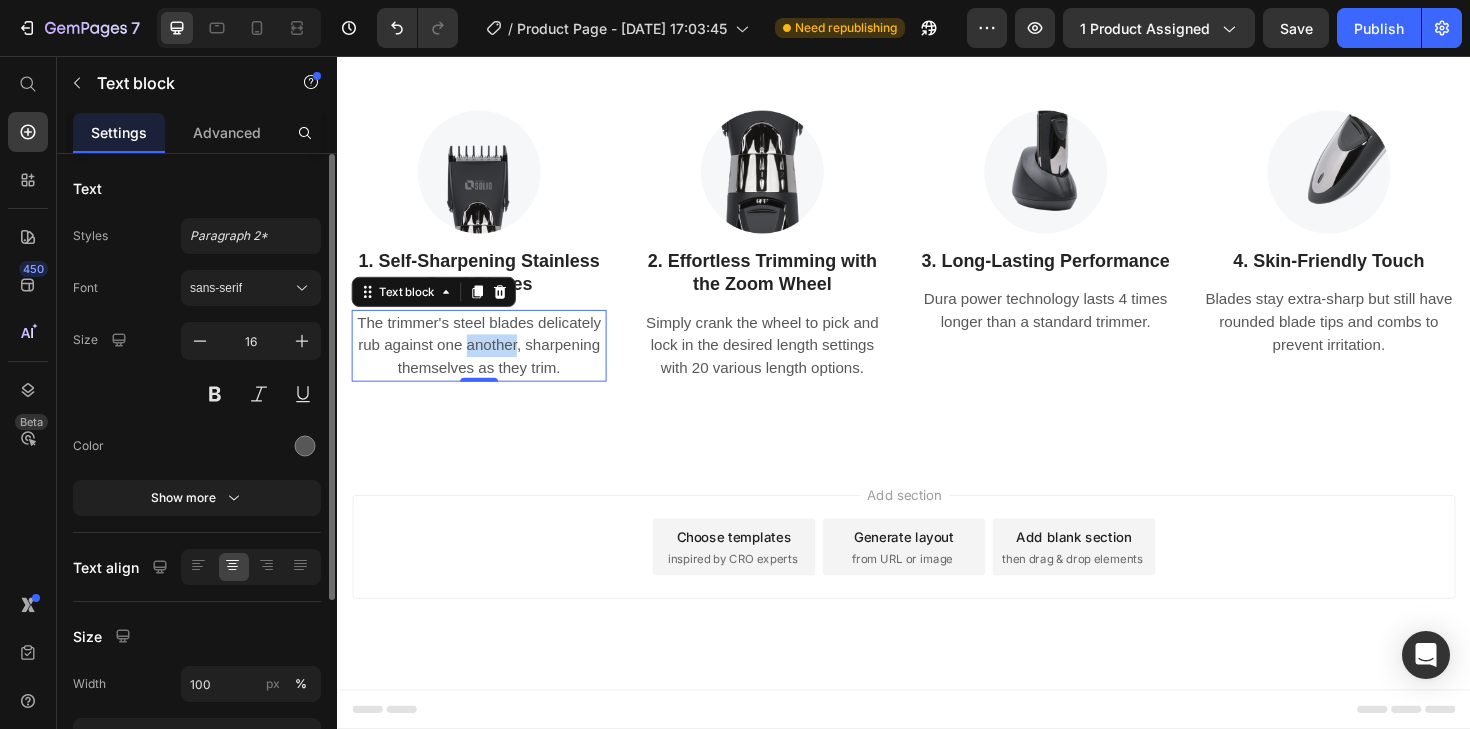 click on "The trimmer's steel blades delicately rub against one another, sharpening themselves as they trim." at bounding box center (487, 363) 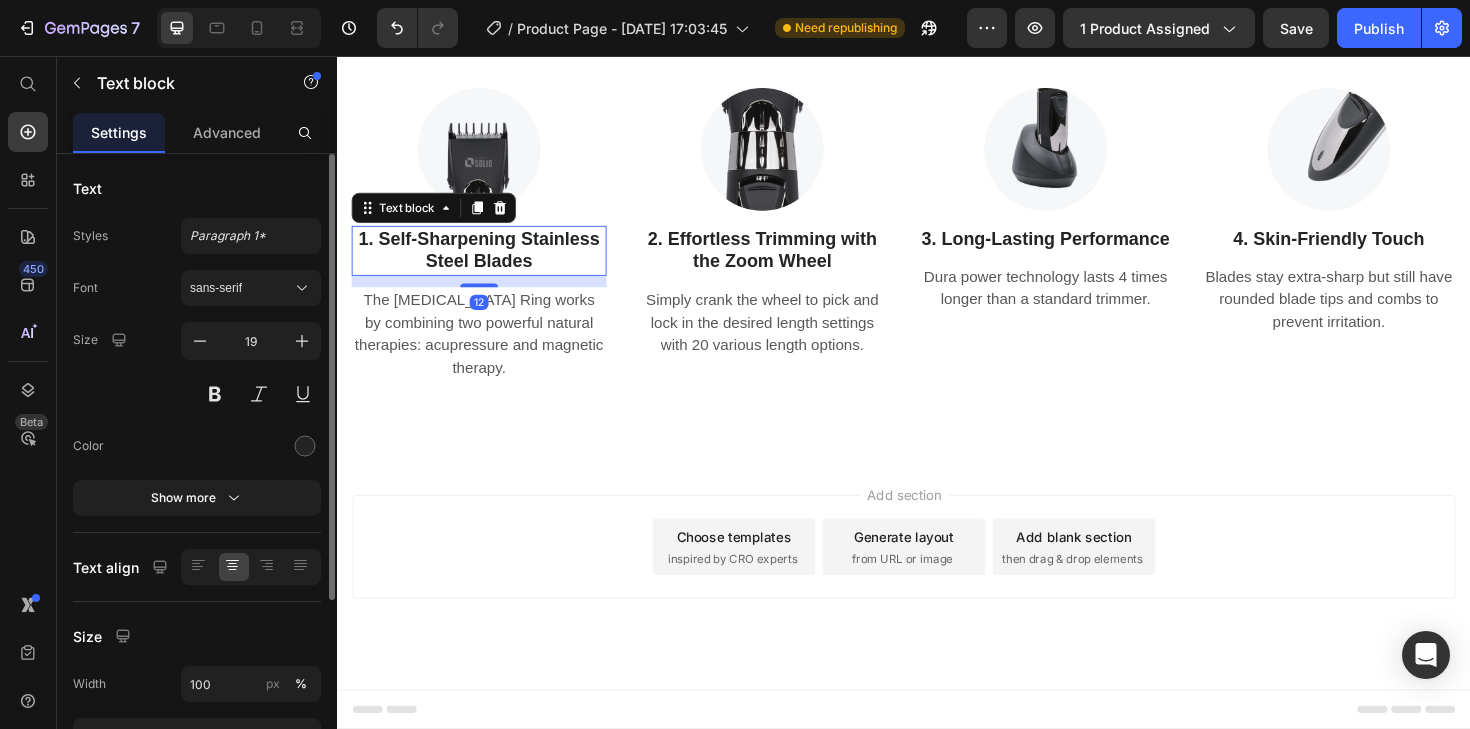 click on "1. Self-Sharpening Stainless Steel Blades" at bounding box center [487, 262] 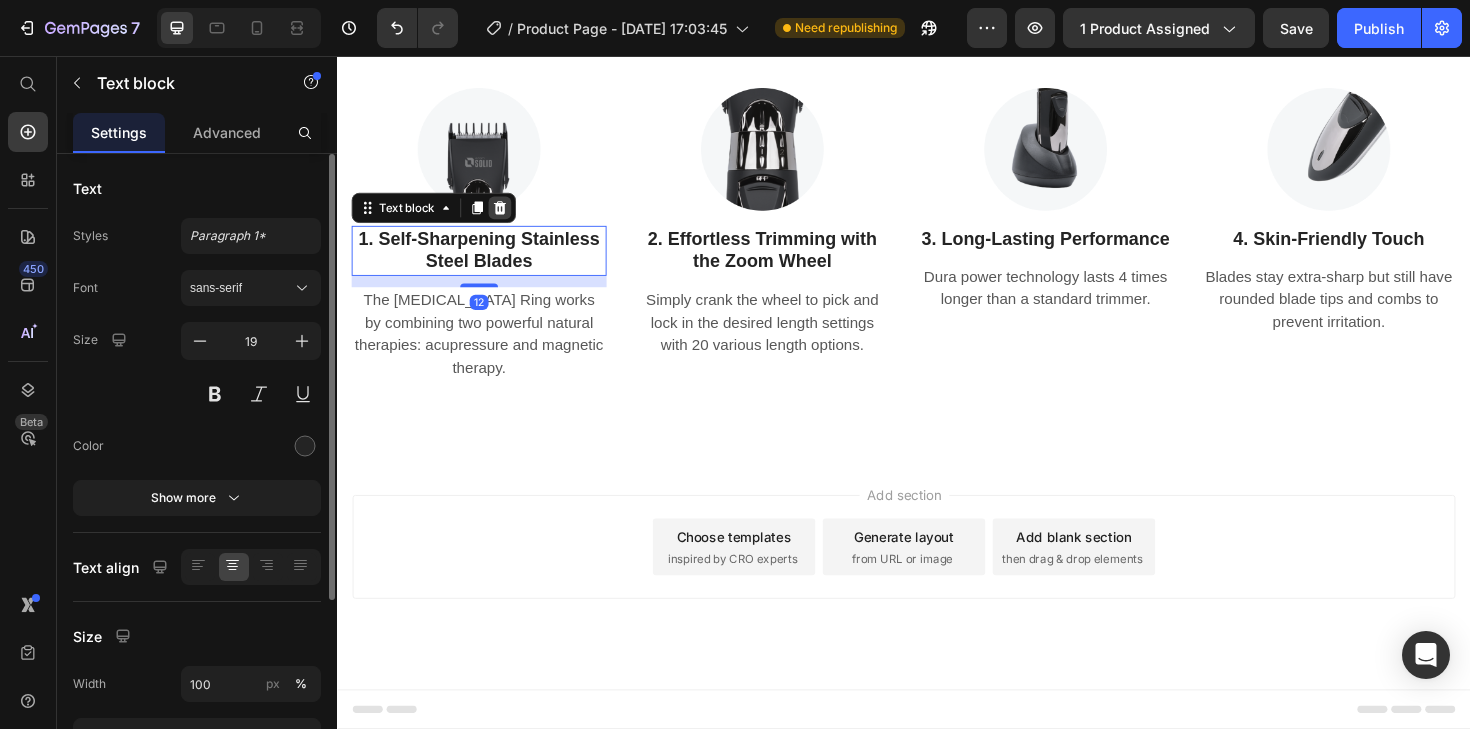 click 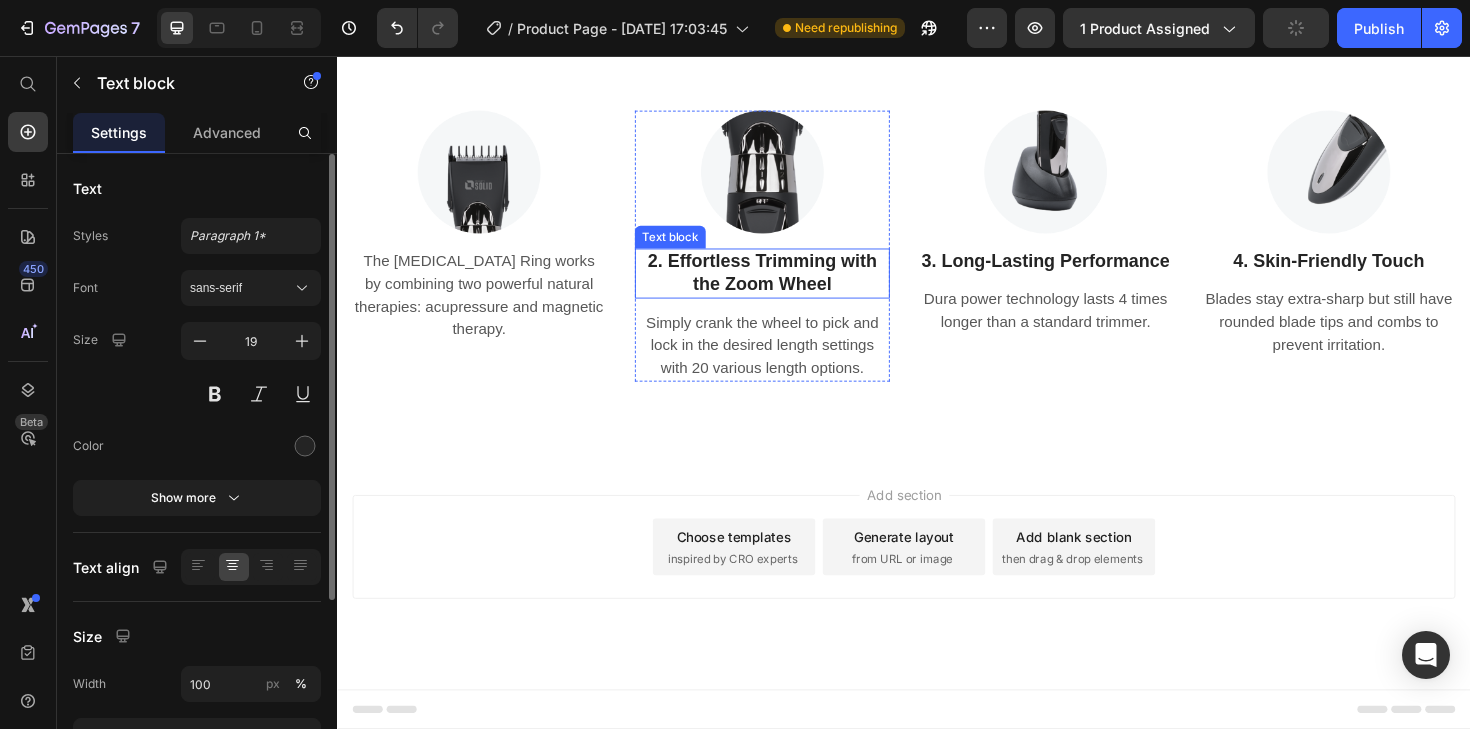 click on "2. Effortless Trimming with the Zoom Wheel" at bounding box center (787, 286) 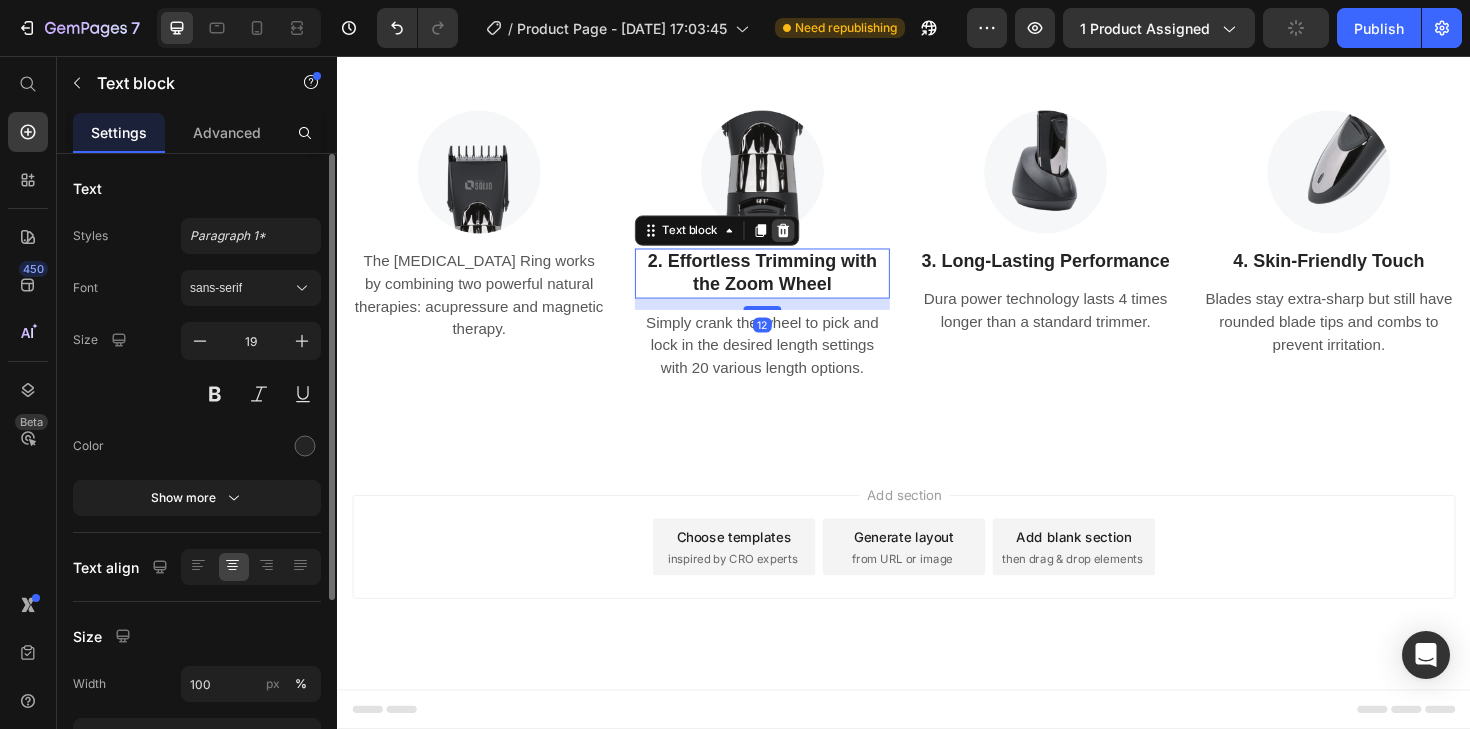 click 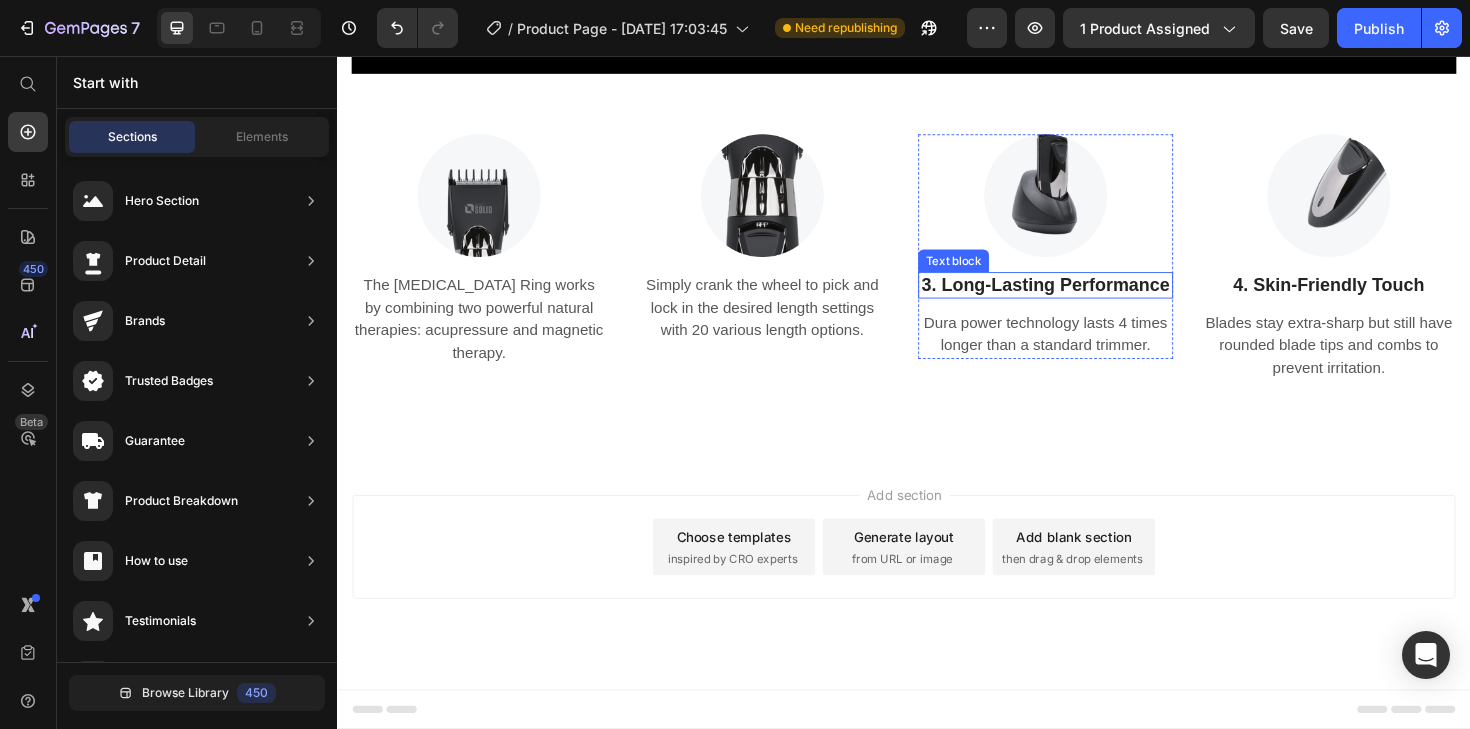 click on "3. Long-Lasting Performance" at bounding box center [1087, 299] 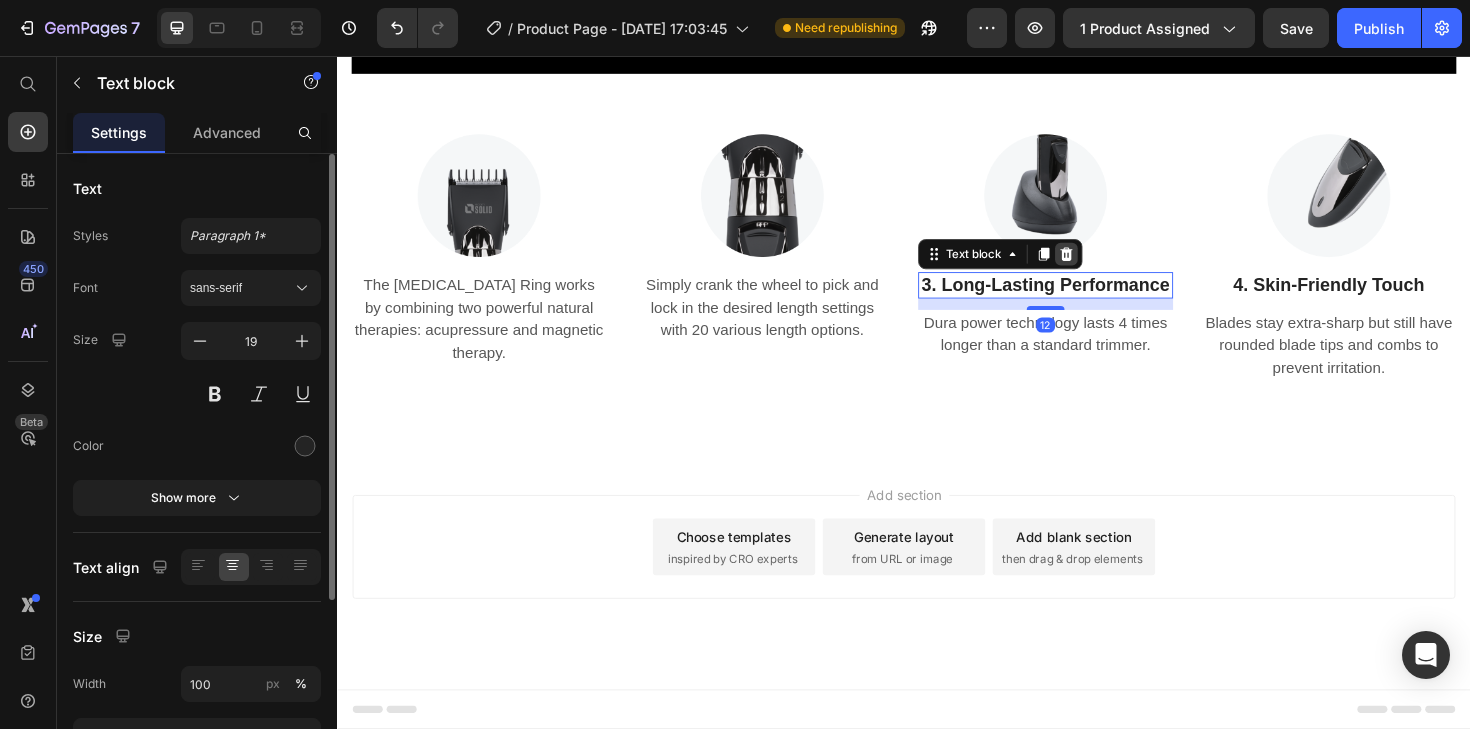 click at bounding box center [1109, 266] 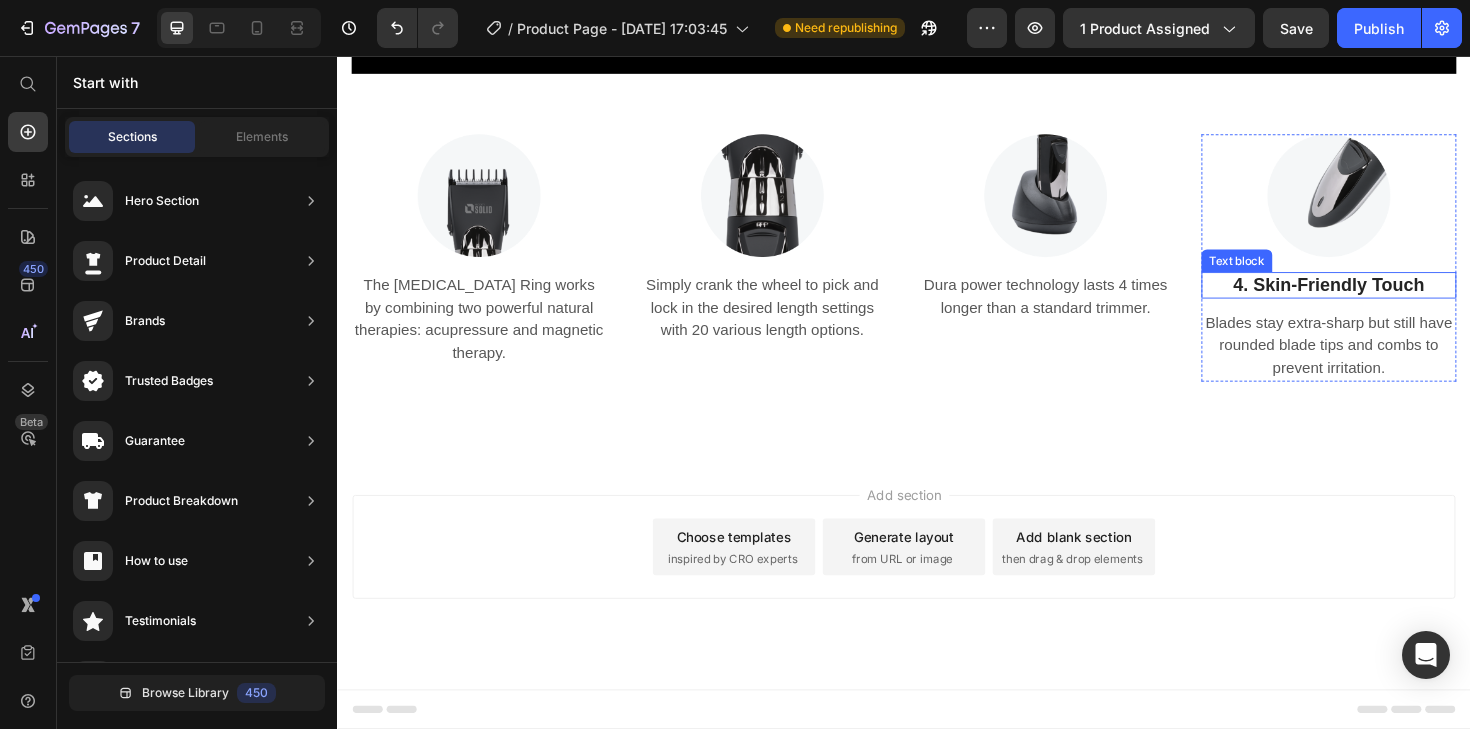 click on "4. Skin-Friendly Touch" at bounding box center (1387, 299) 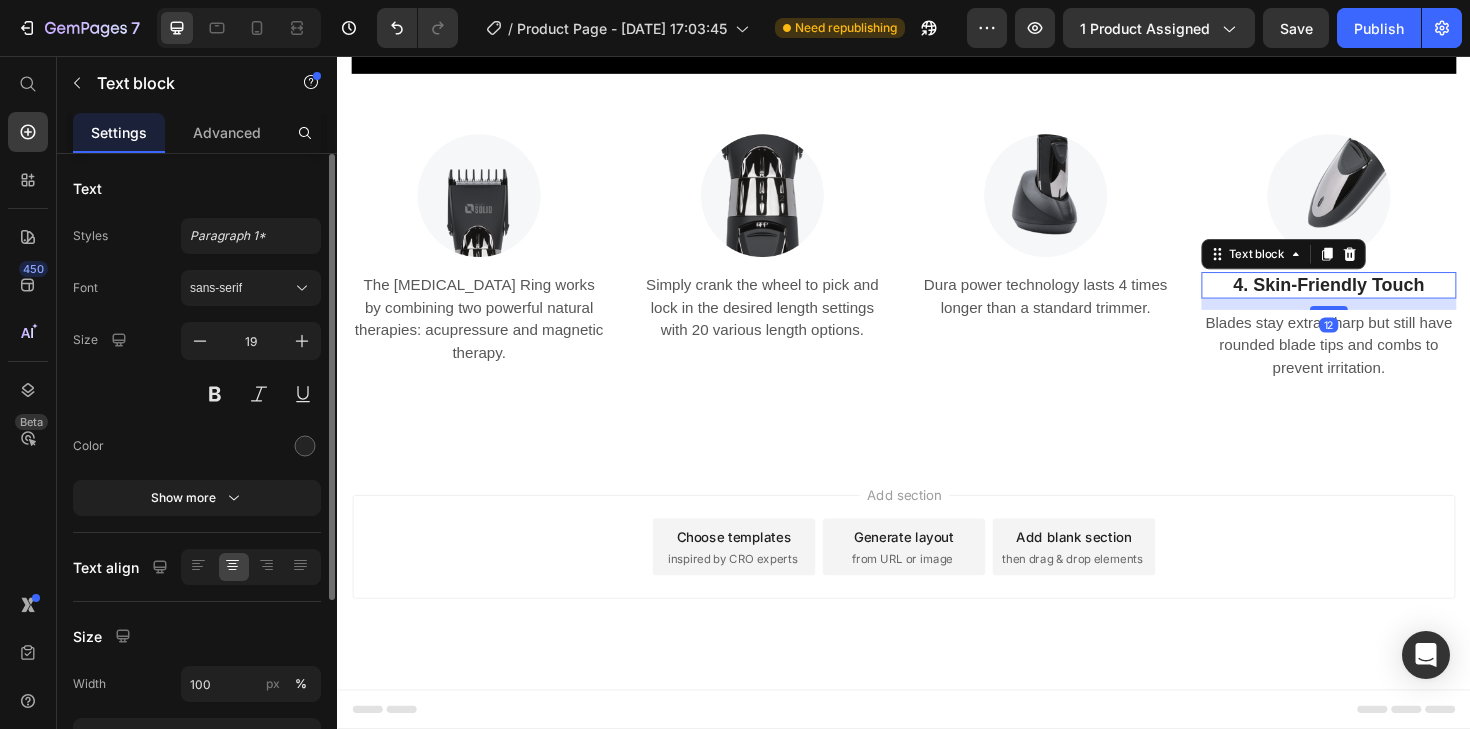 click 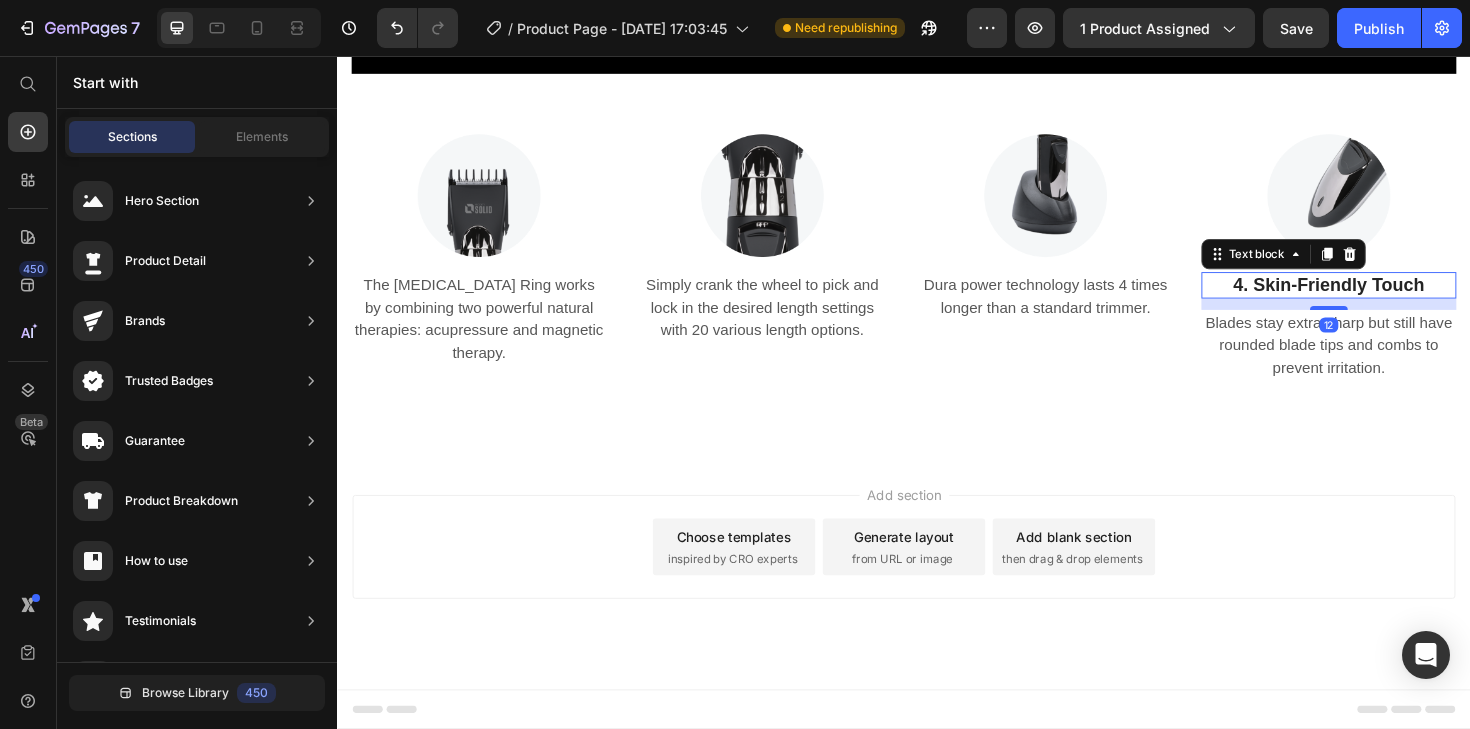 scroll, scrollTop: 4922, scrollLeft: 0, axis: vertical 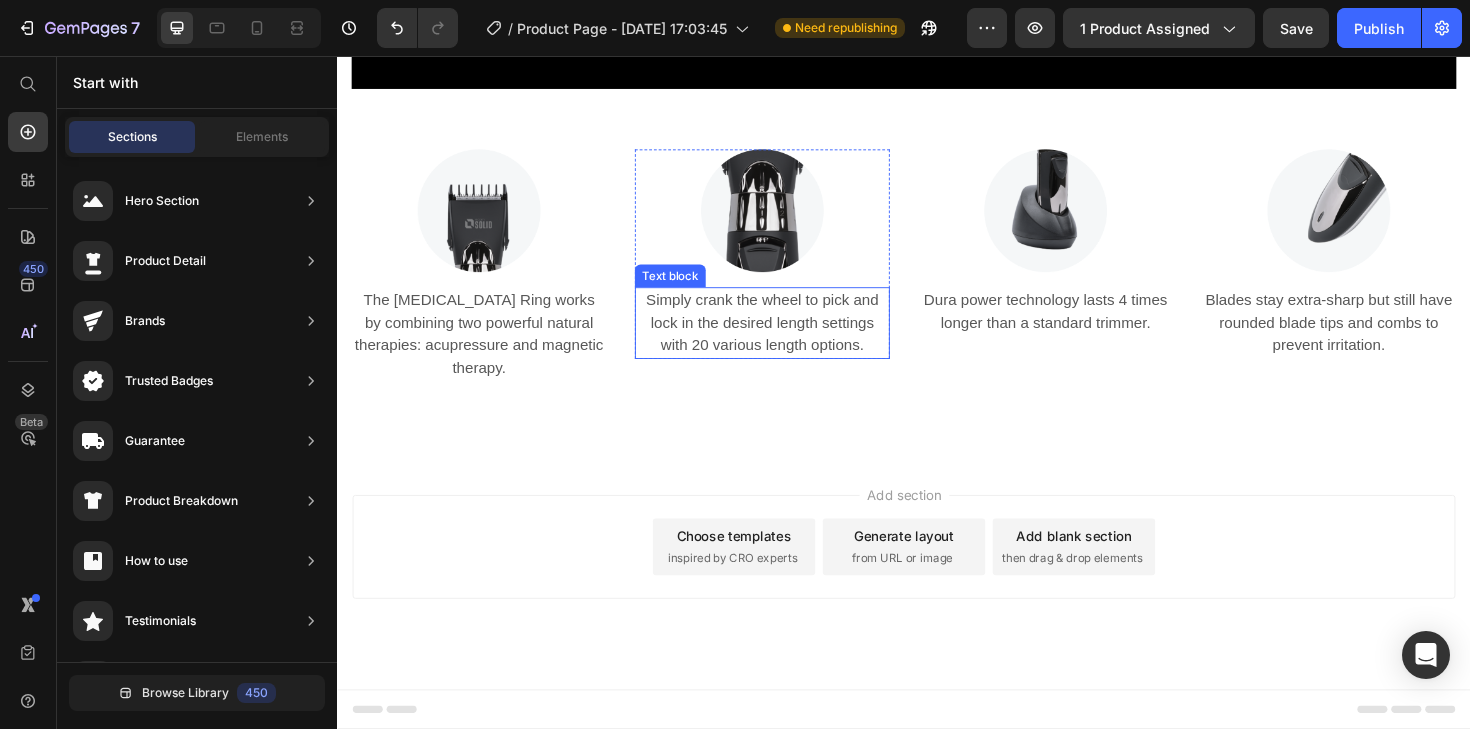 click on "Simply crank the wheel to pick and lock in the desired length settings with 20 various length options." at bounding box center [787, 339] 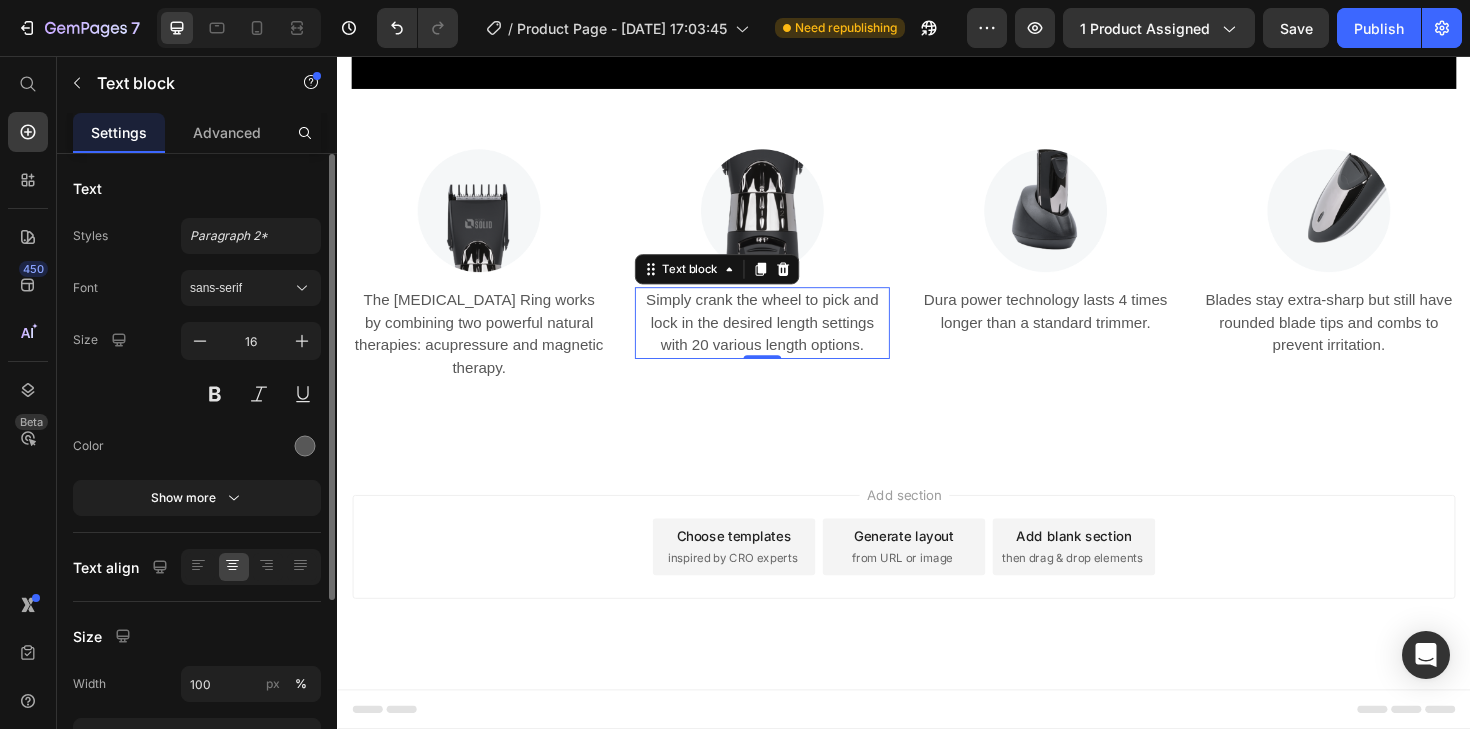 click on "Simply crank the wheel to pick and lock in the desired length settings with 20 various length options." at bounding box center (787, 339) 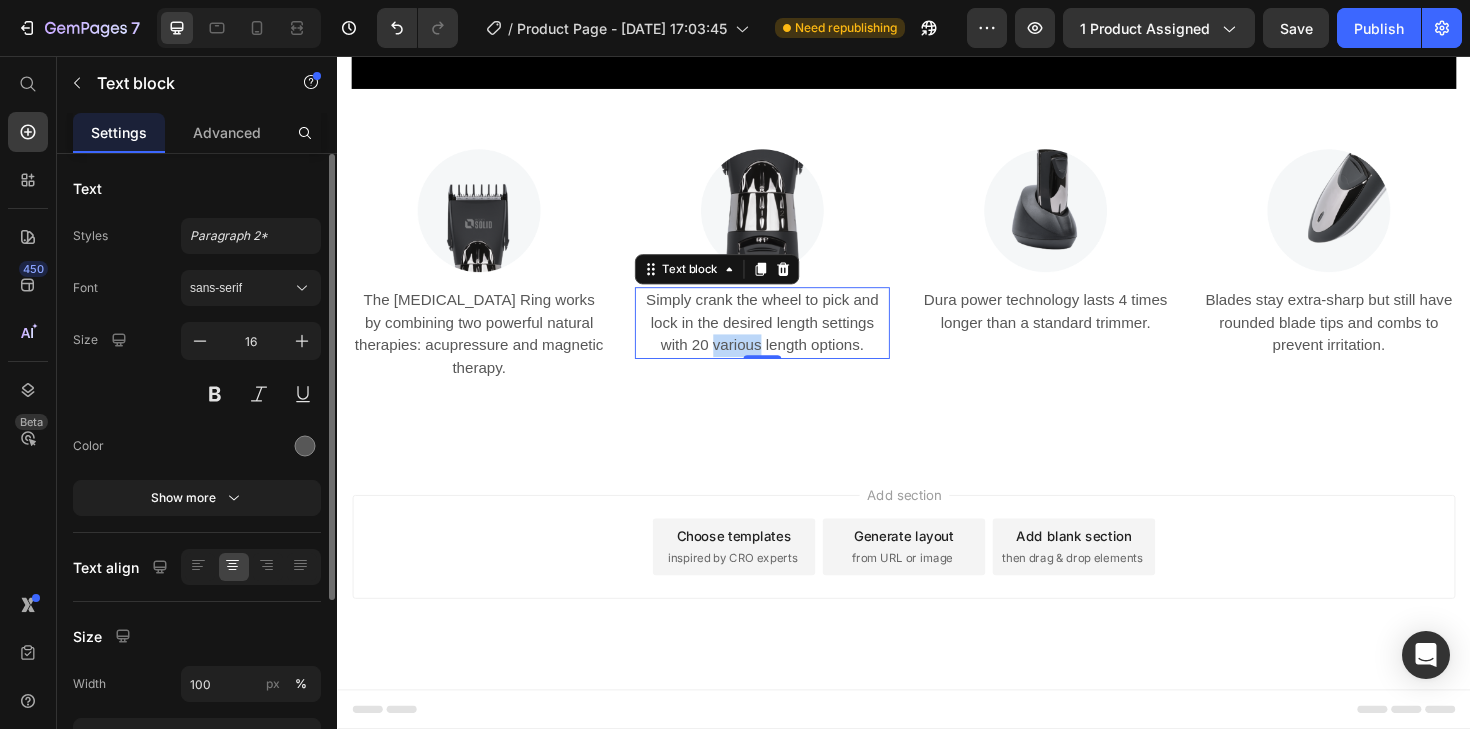 click on "Simply crank the wheel to pick and lock in the desired length settings with 20 various length options." at bounding box center [787, 339] 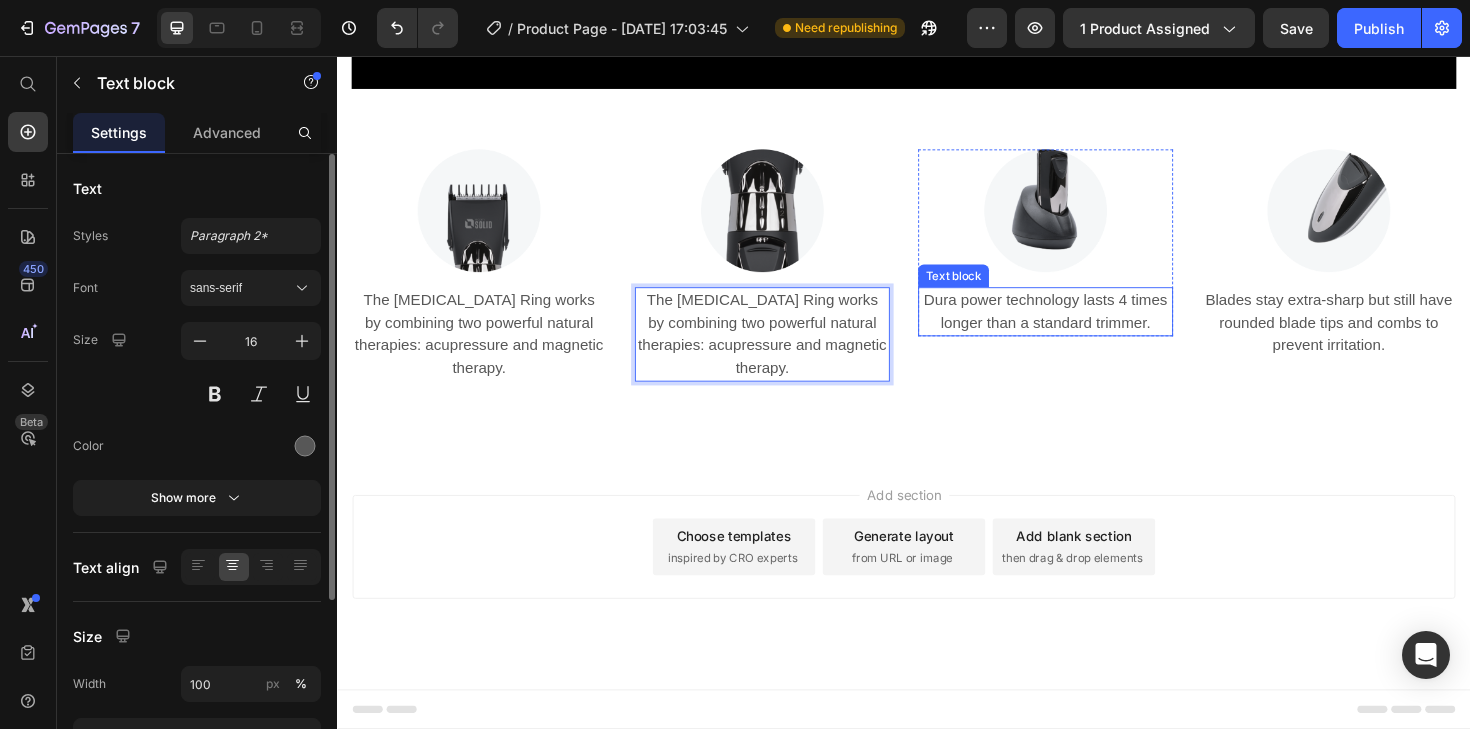 click on "Dura power technology lasts 4 times longer than a standard trimmer." at bounding box center (1087, 327) 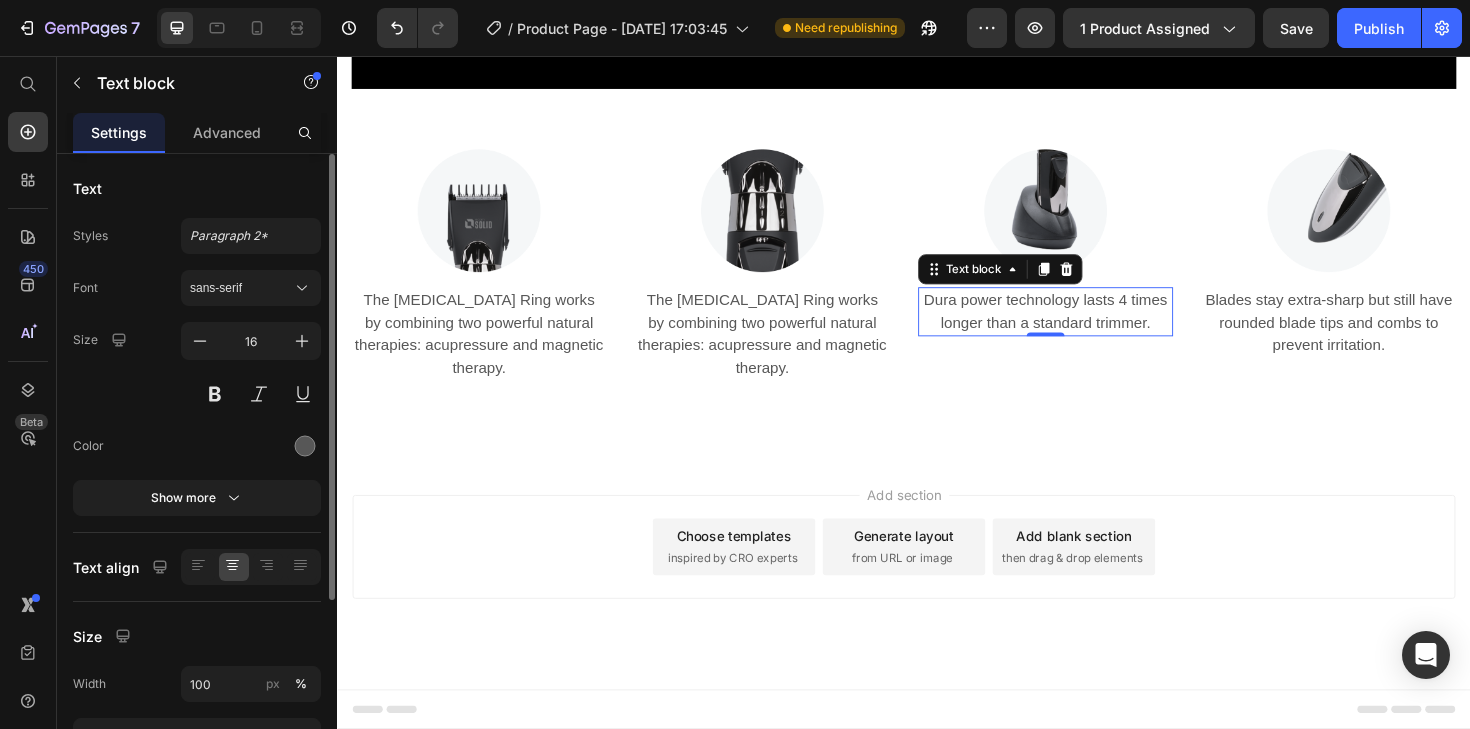 click on "Dura power technology lasts 4 times longer than a standard trimmer." at bounding box center [1087, 327] 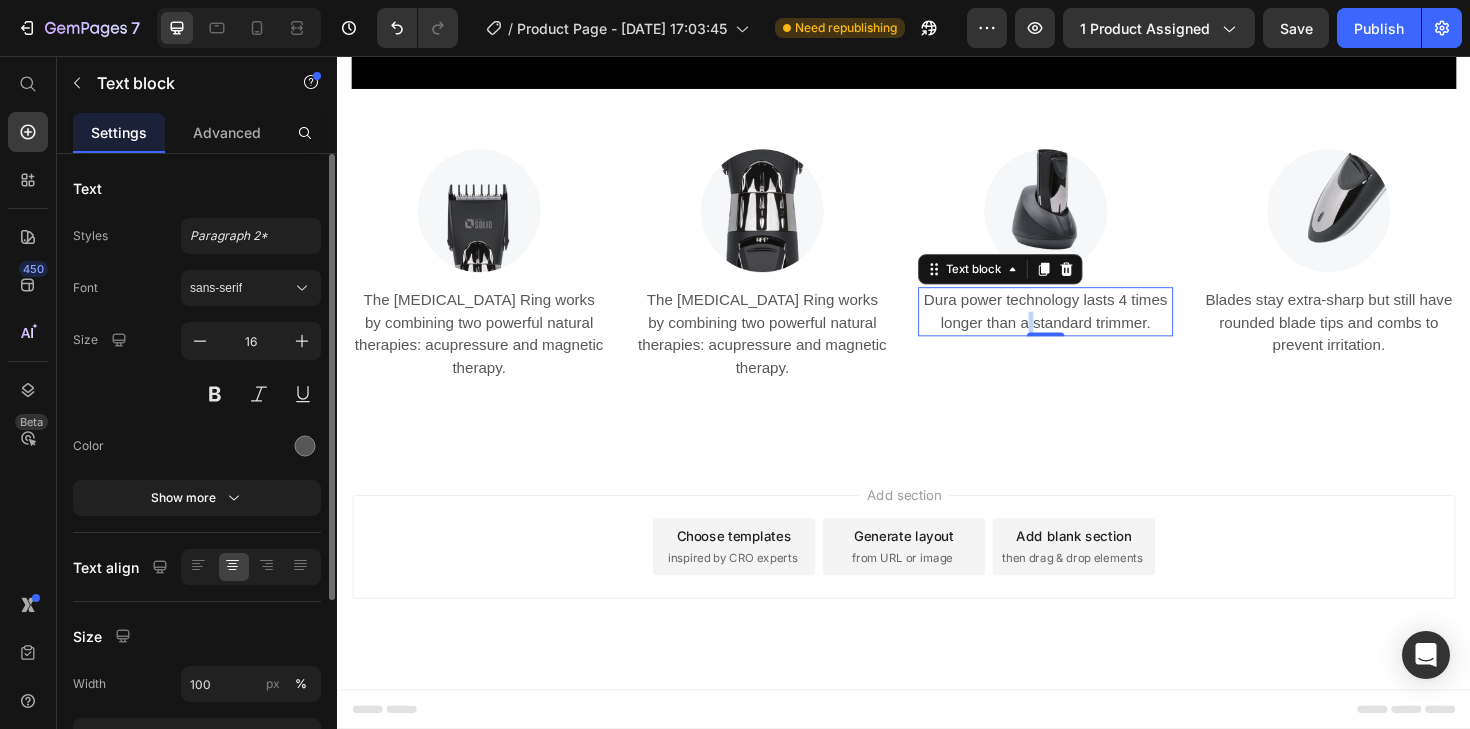 click on "Dura power technology lasts 4 times longer than a standard trimmer." at bounding box center (1087, 327) 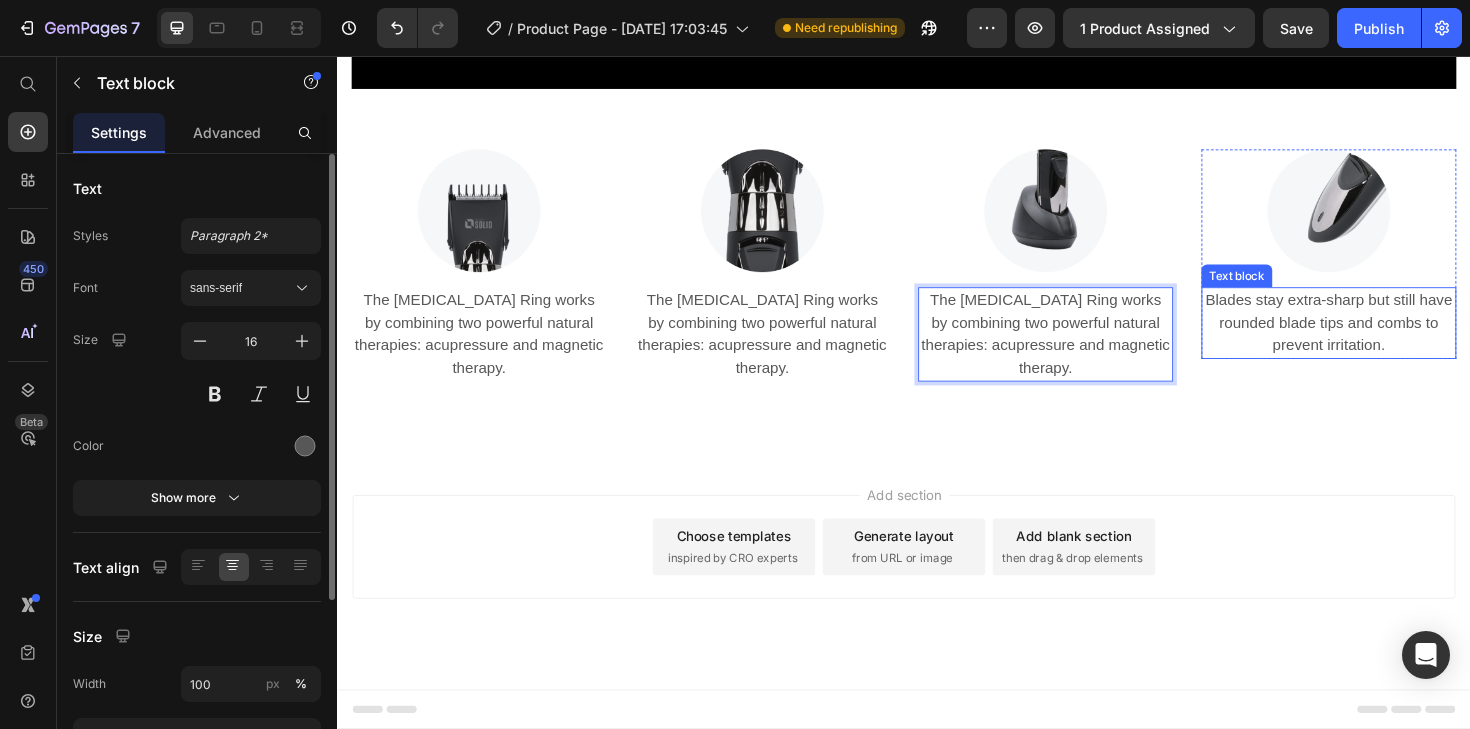 click on "Blades stay extra-sharp but still have rounded blade tips and combs to prevent irritation." at bounding box center [1387, 339] 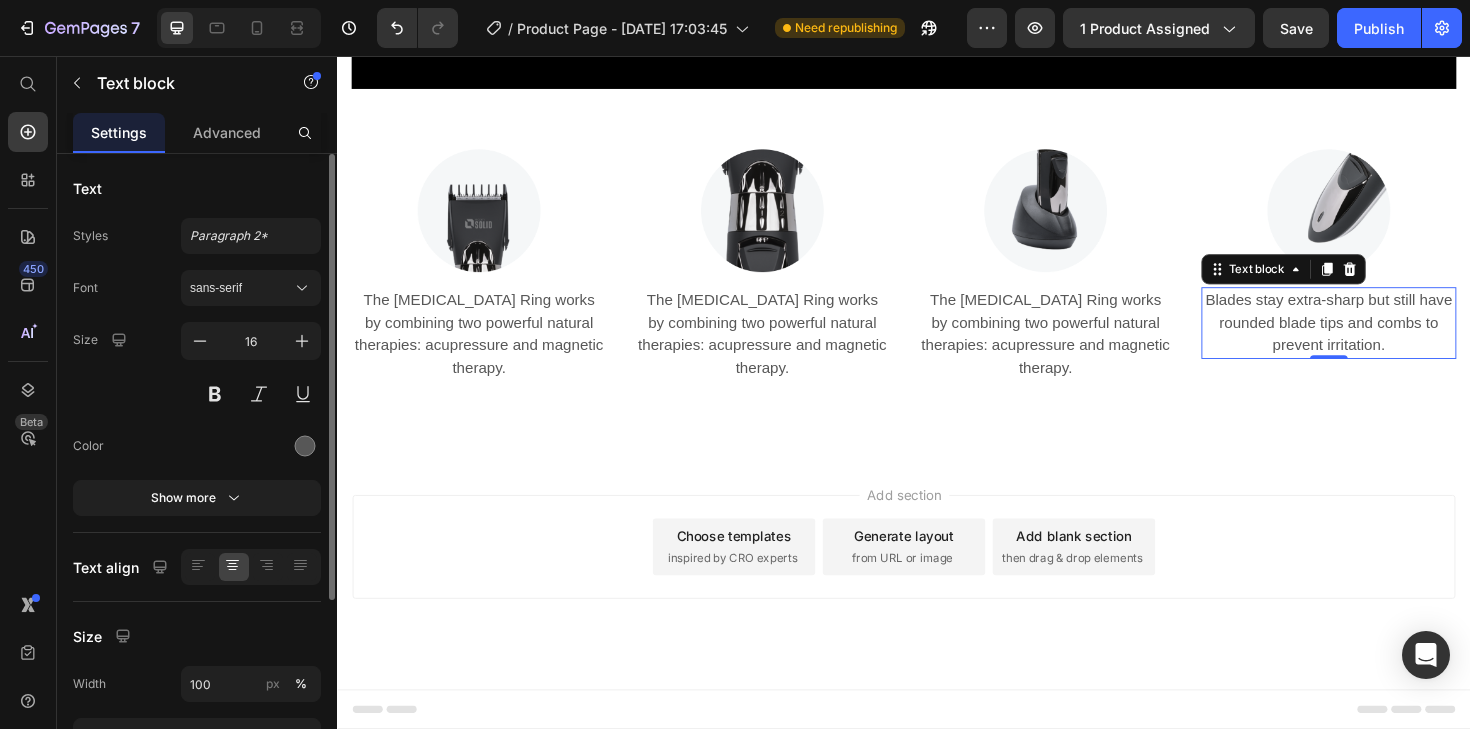click on "Blades stay extra-sharp but still have rounded blade tips and combs to prevent irritation." at bounding box center [1387, 339] 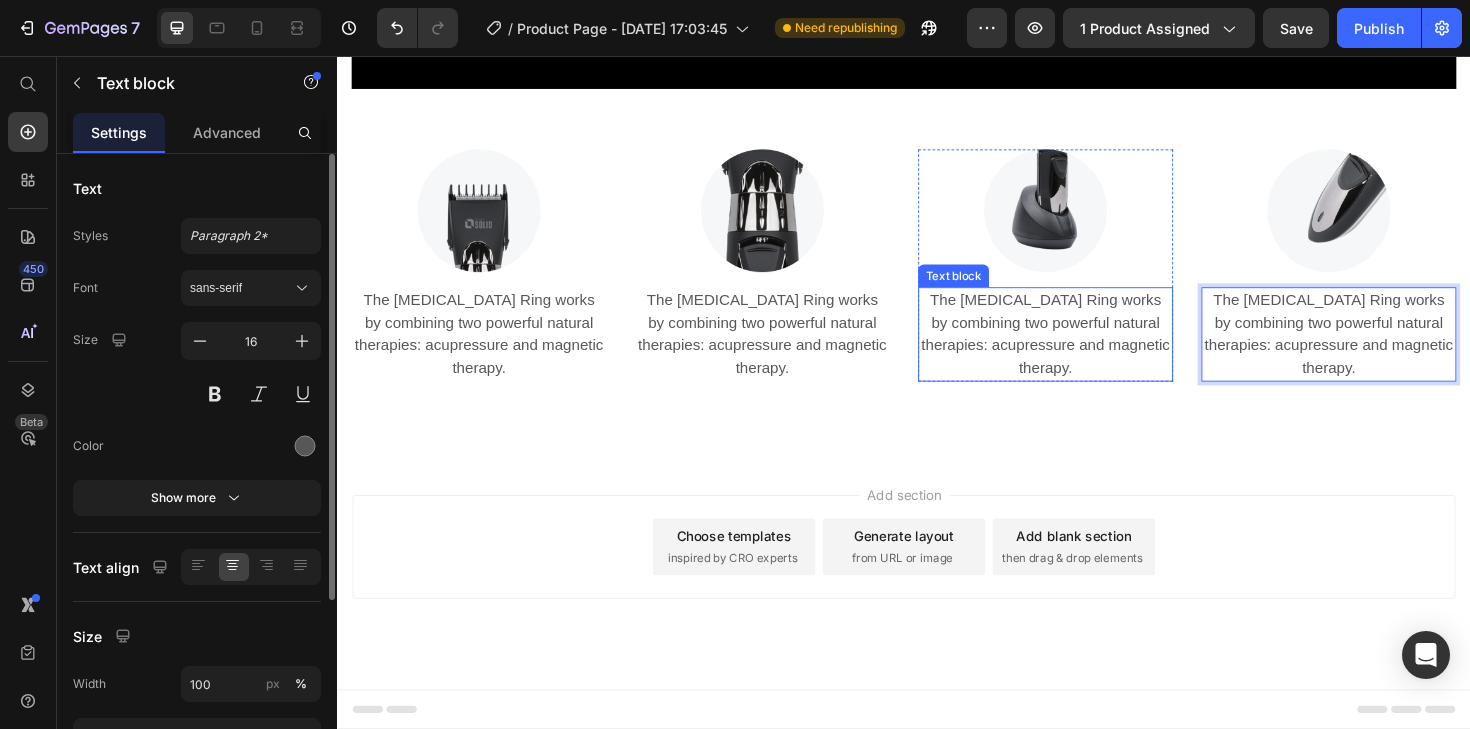 scroll, scrollTop: 4543, scrollLeft: 0, axis: vertical 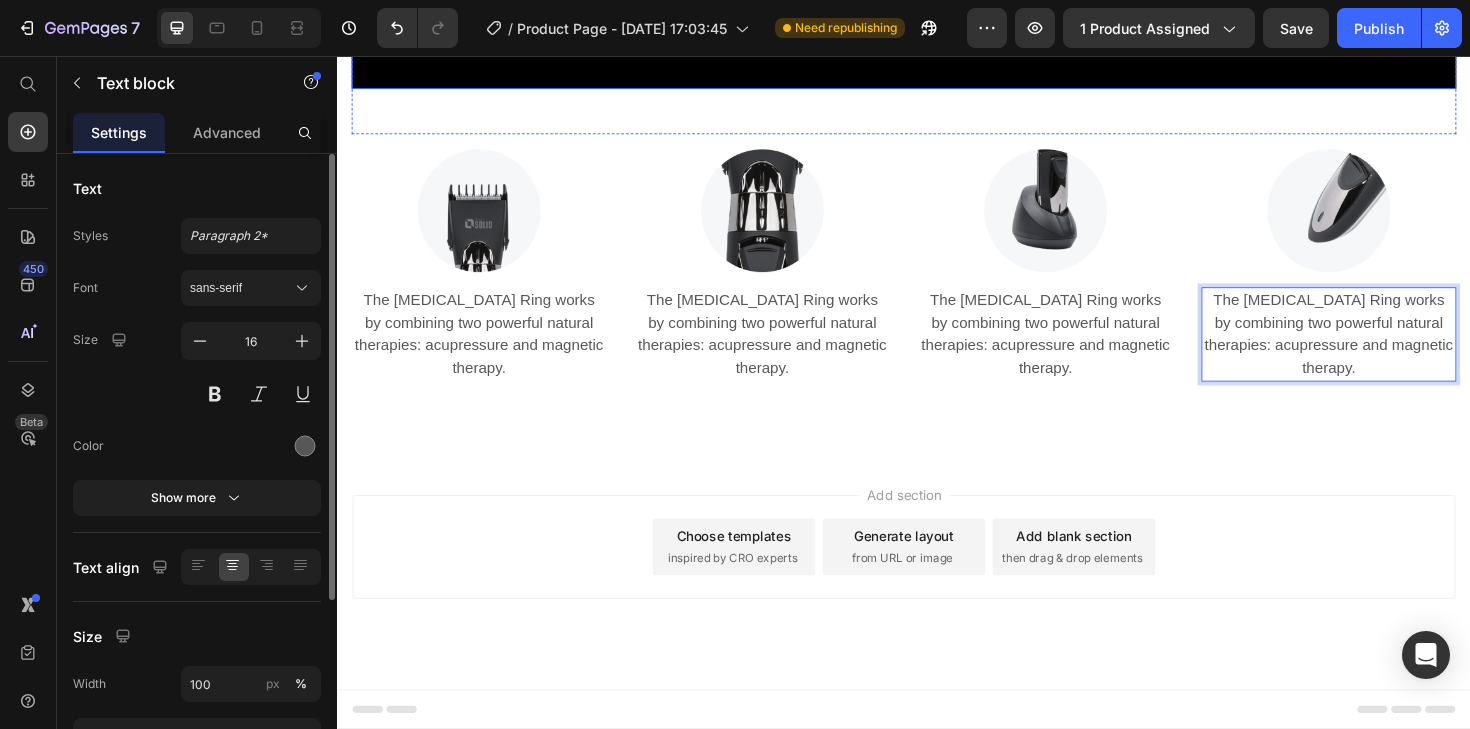 click at bounding box center (937, -202) 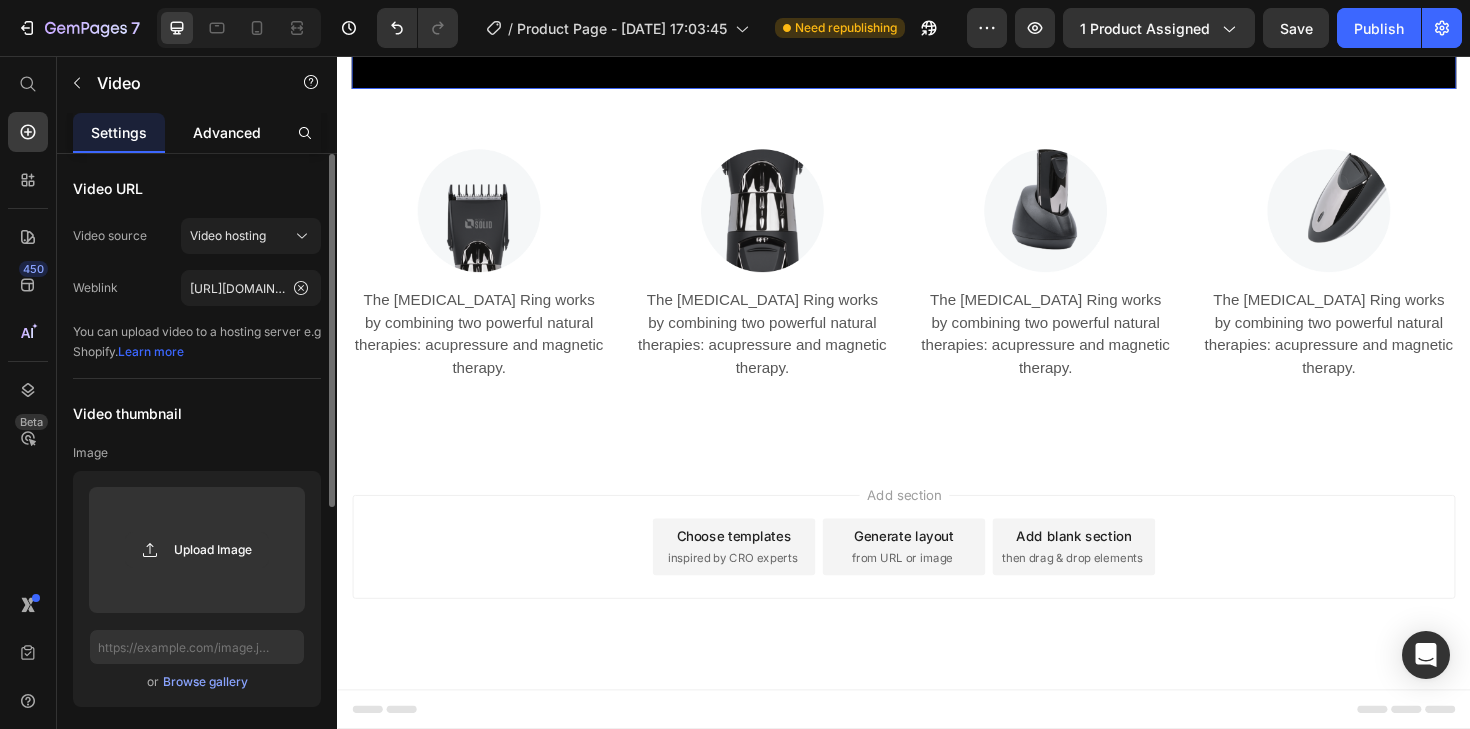 click on "Advanced" at bounding box center (227, 132) 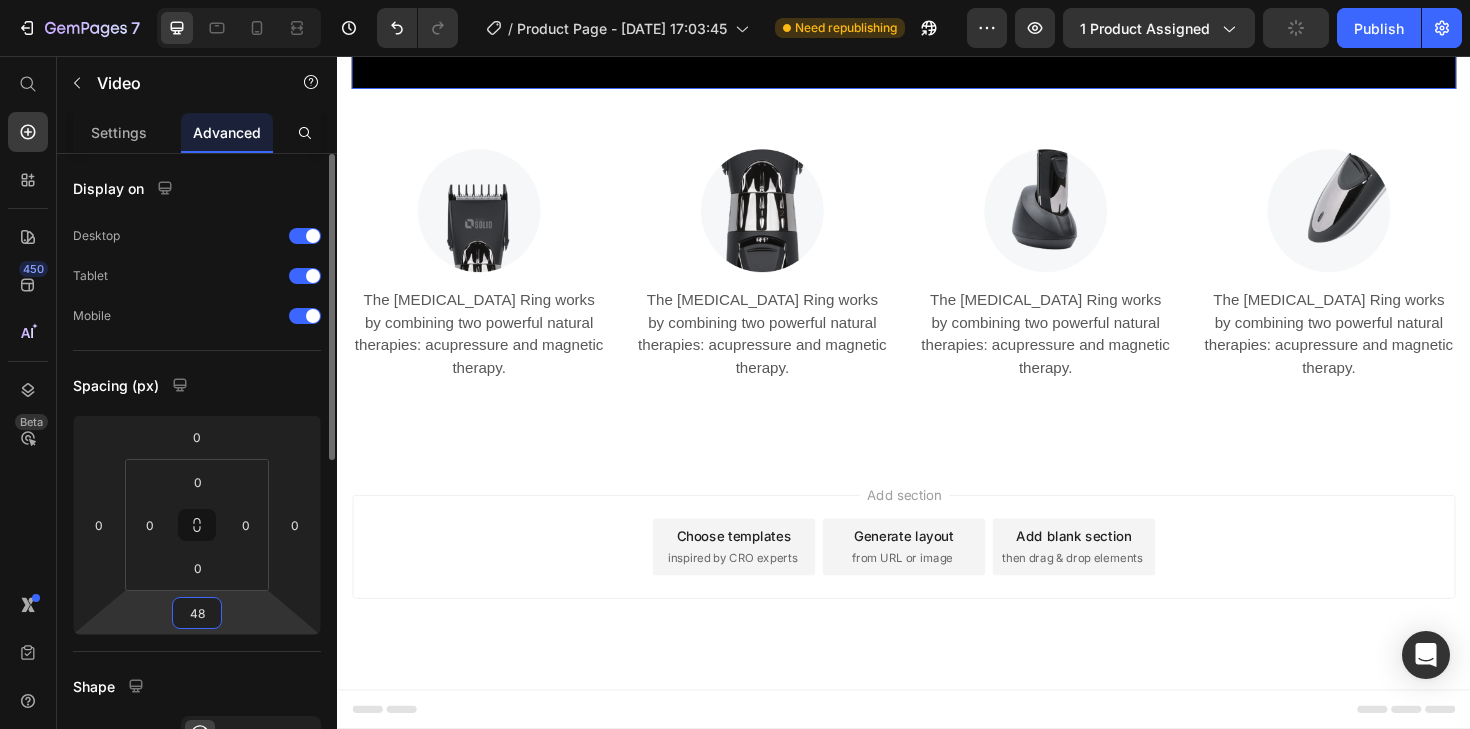 click on "48" at bounding box center [197, 613] 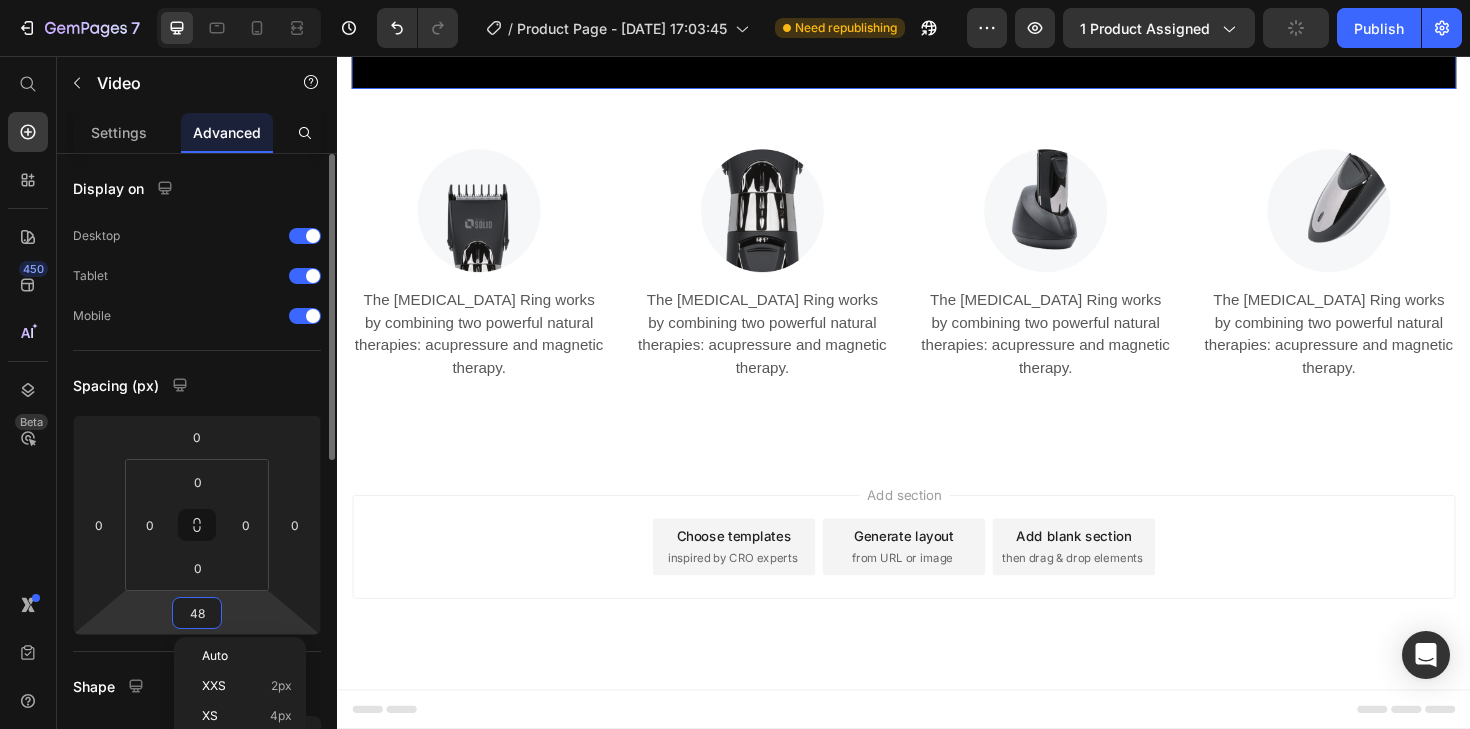 type on "0" 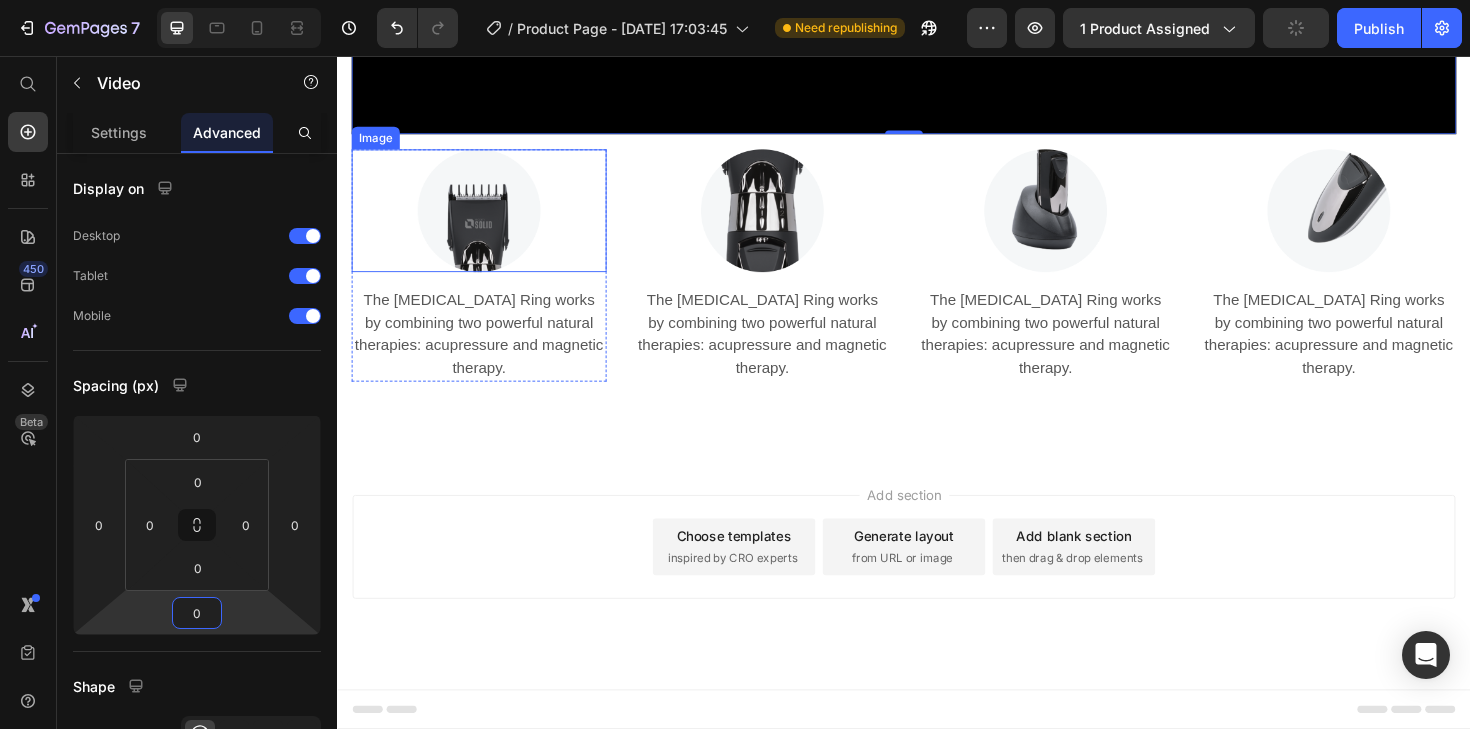 click at bounding box center [487, 220] 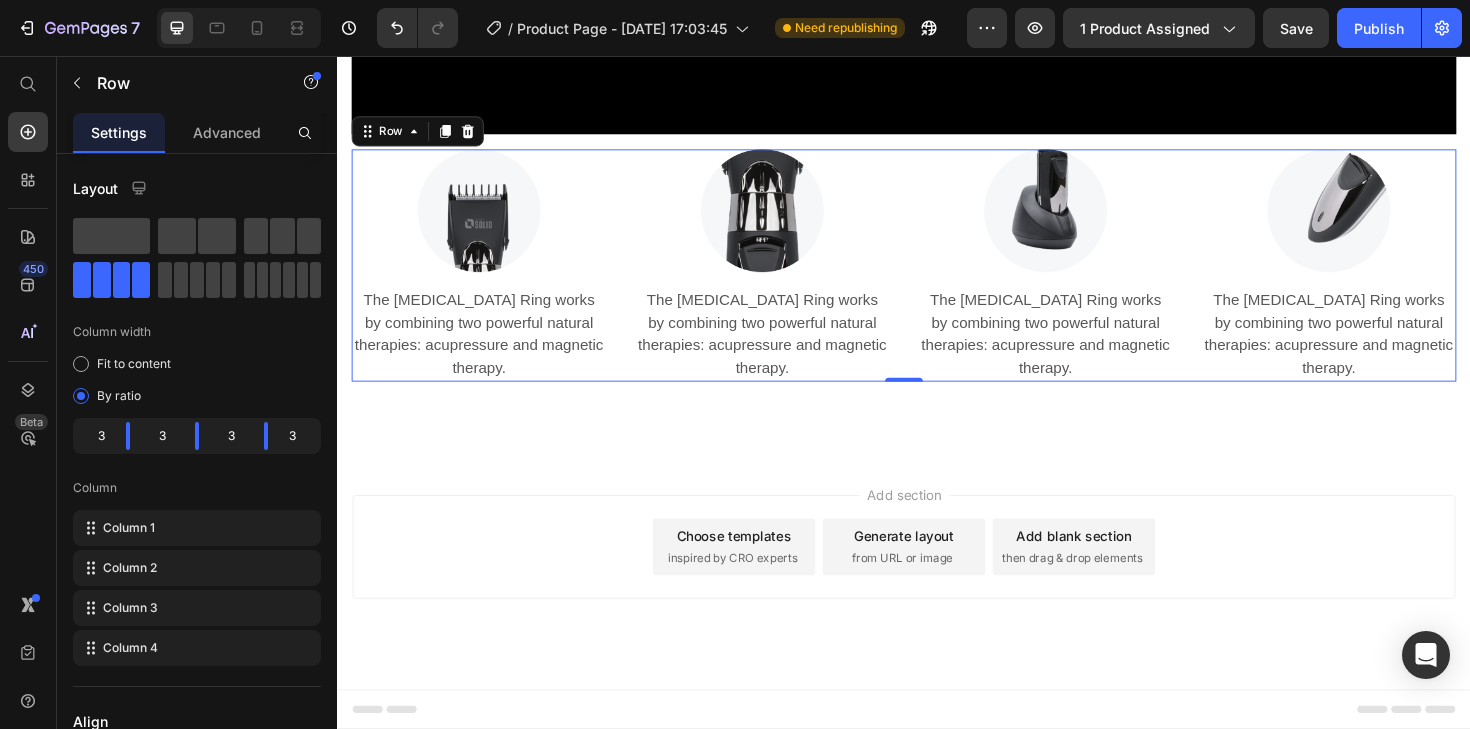 click on "Image The [MEDICAL_DATA] Ring works by combining two powerful natural therapies: acupressure and magnetic therapy. Text block Row Image The [MEDICAL_DATA] Ring works by combining two powerful natural therapies: acupressure and magnetic therapy. Text block Row Image The [MEDICAL_DATA] Ring works by combining two powerful natural therapies: acupressure and magnetic therapy. Text block Row Image The [MEDICAL_DATA] Ring works by combining two powerful natural therapies: acupressure and magnetic therapy. Text block Row Row   0" at bounding box center [937, 278] 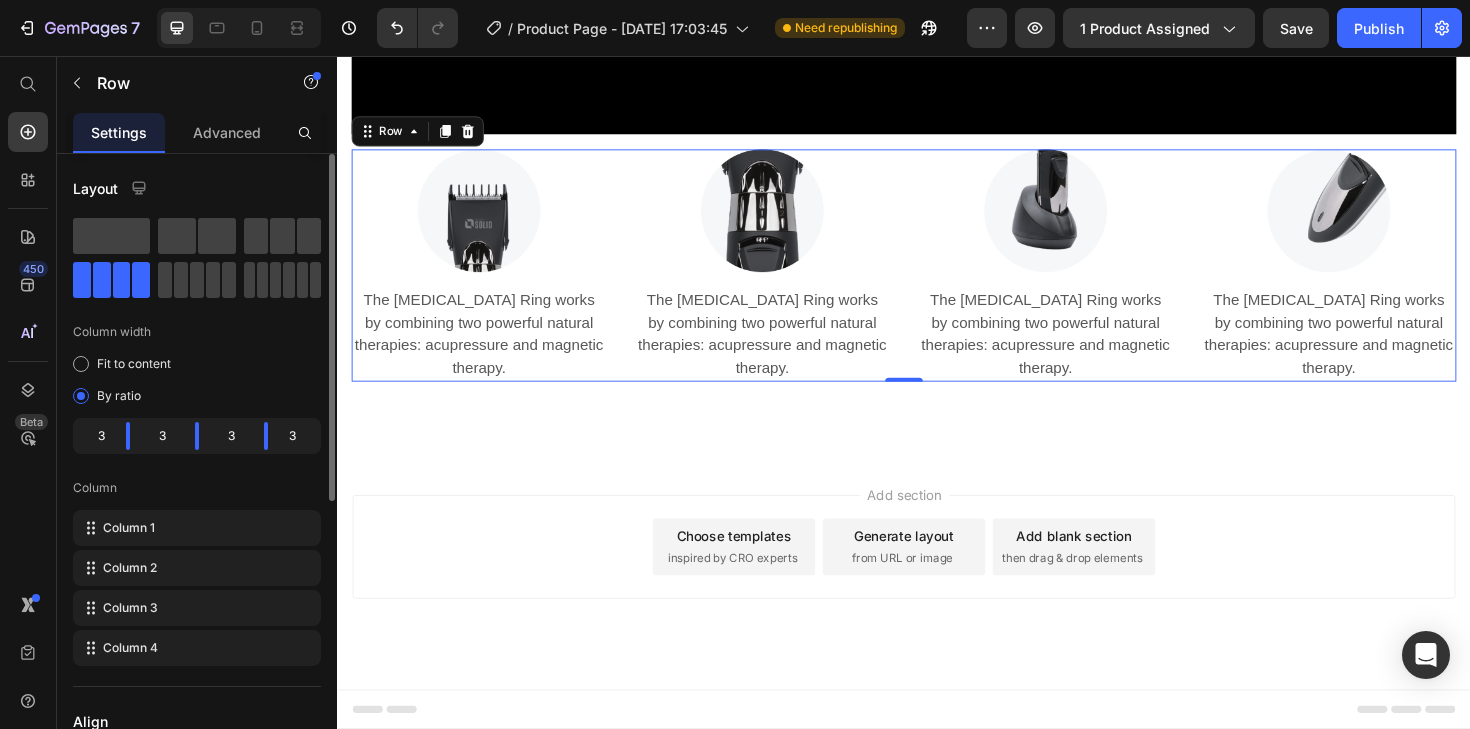 drag, startPoint x: 207, startPoint y: 135, endPoint x: 286, endPoint y: 192, distance: 97.41663 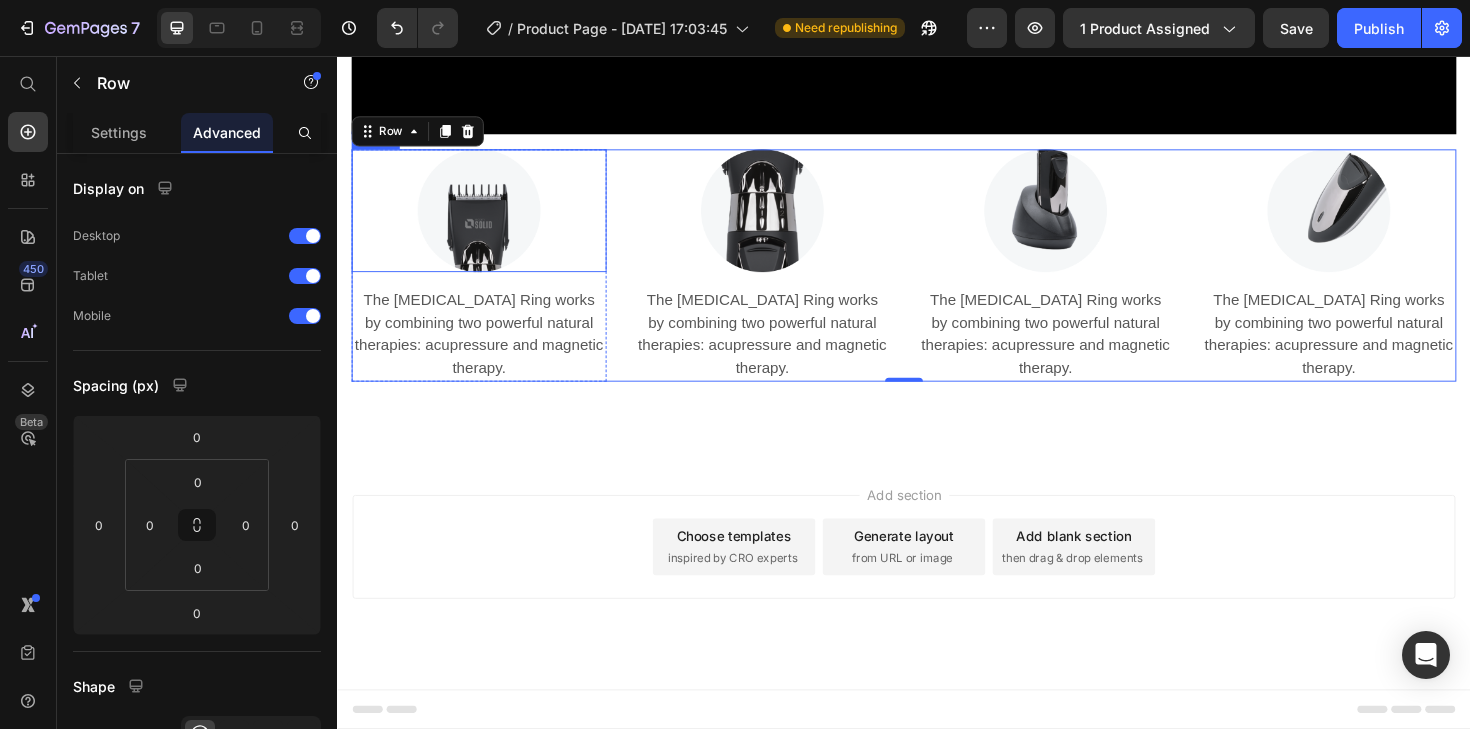 scroll, scrollTop: 4616, scrollLeft: 0, axis: vertical 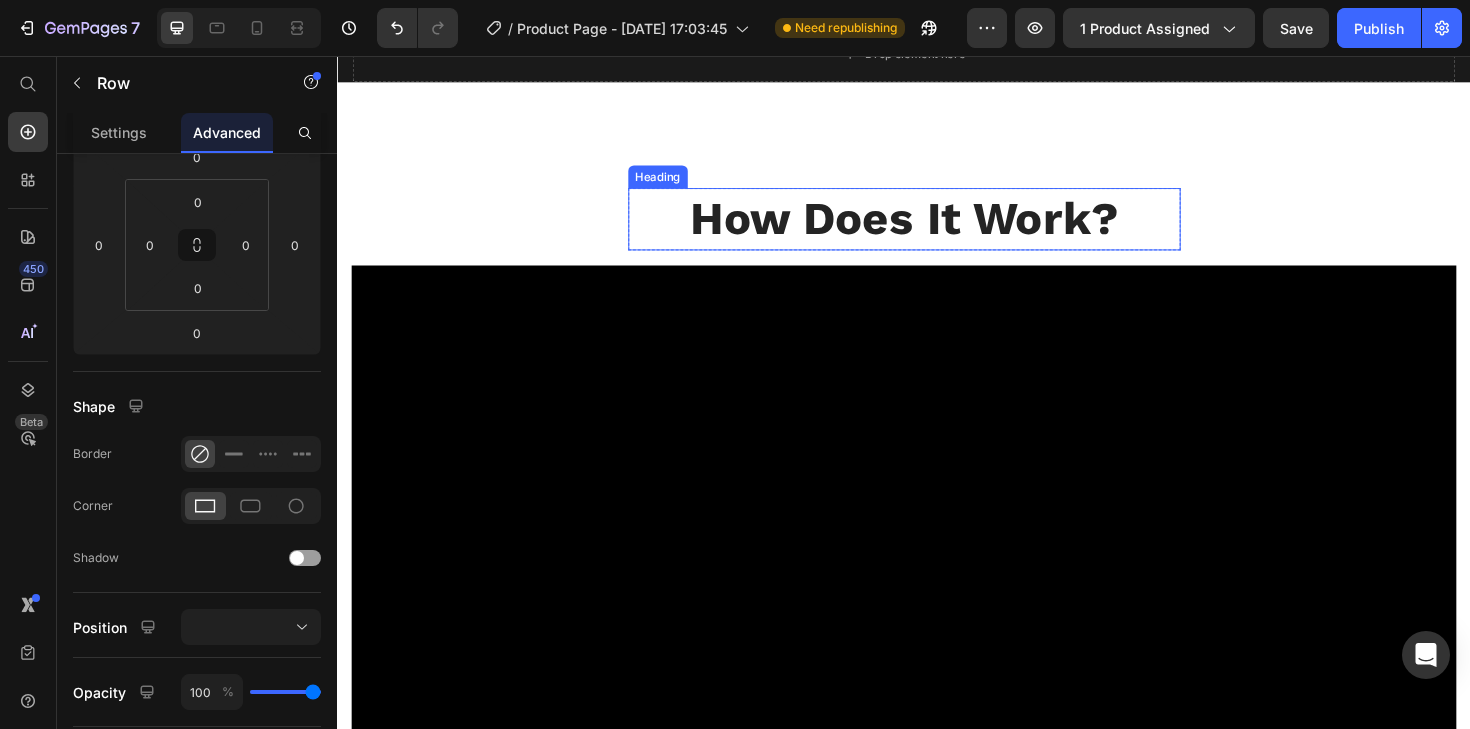 click on "How Does It Work? Heading Row Video Row Image The [MEDICAL_DATA] Ring works by combining two powerful natural therapies: acupressure and magnetic therapy. Text block Row Image The [MEDICAL_DATA] Ring works by combining two powerful natural therapies: acupressure and magnetic therapy. Text block Row Image The [MEDICAL_DATA] Ring works by combining two powerful natural therapies: acupressure and magnetic therapy. Text block Row Image The [MEDICAL_DATA] Ring works by combining two powerful natural therapies: acupressure and magnetic therapy. Text block Row Row   0 Row Product Section 7" at bounding box center (937, 660) 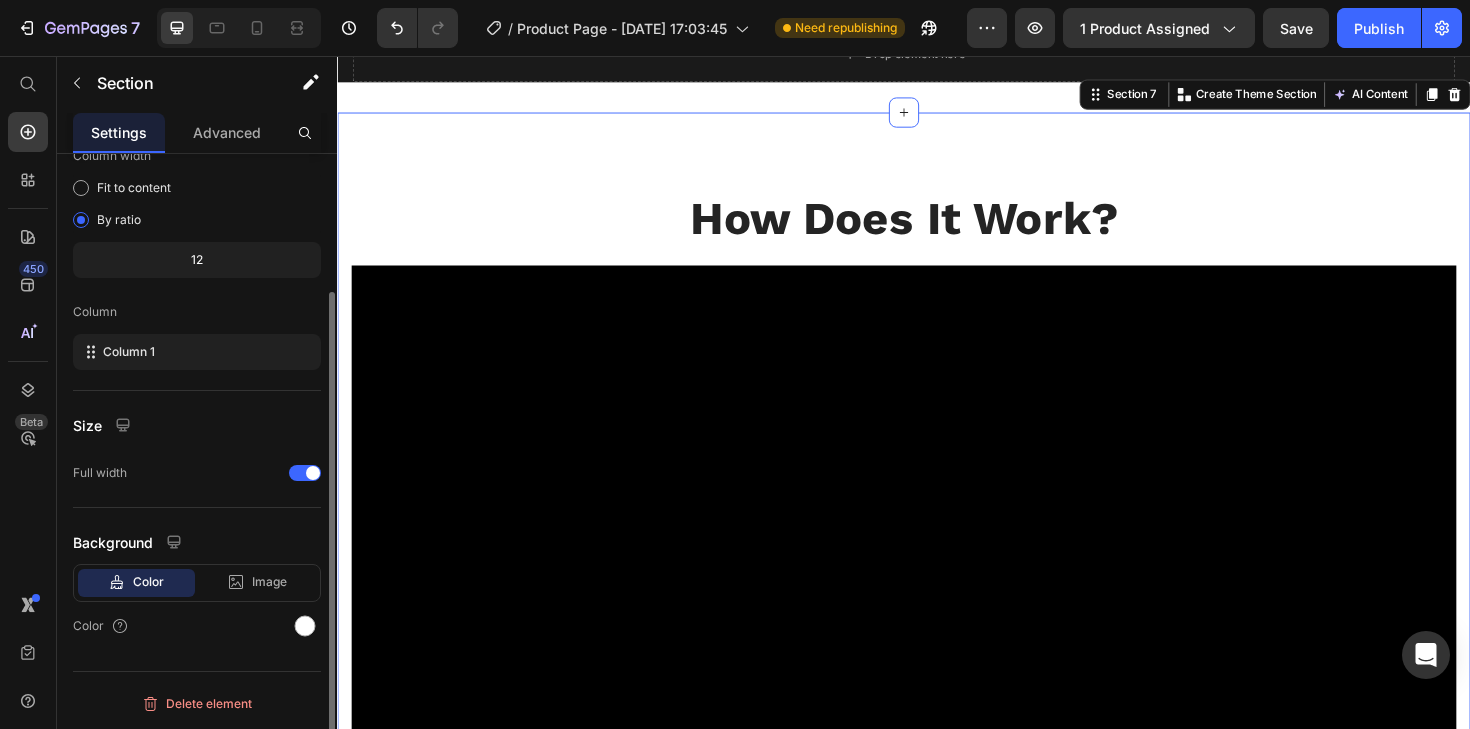 scroll, scrollTop: 0, scrollLeft: 0, axis: both 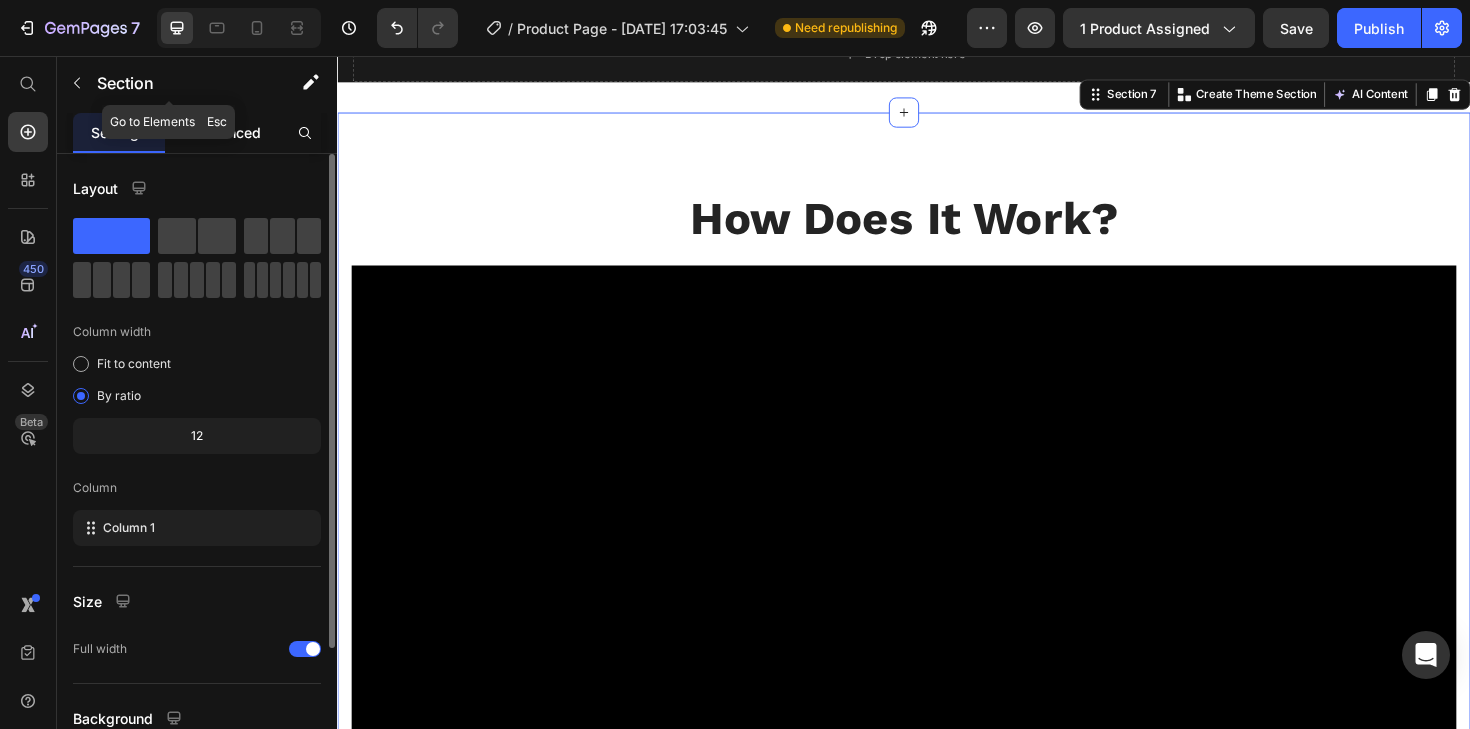 drag, startPoint x: 232, startPoint y: 109, endPoint x: 232, endPoint y: 130, distance: 21 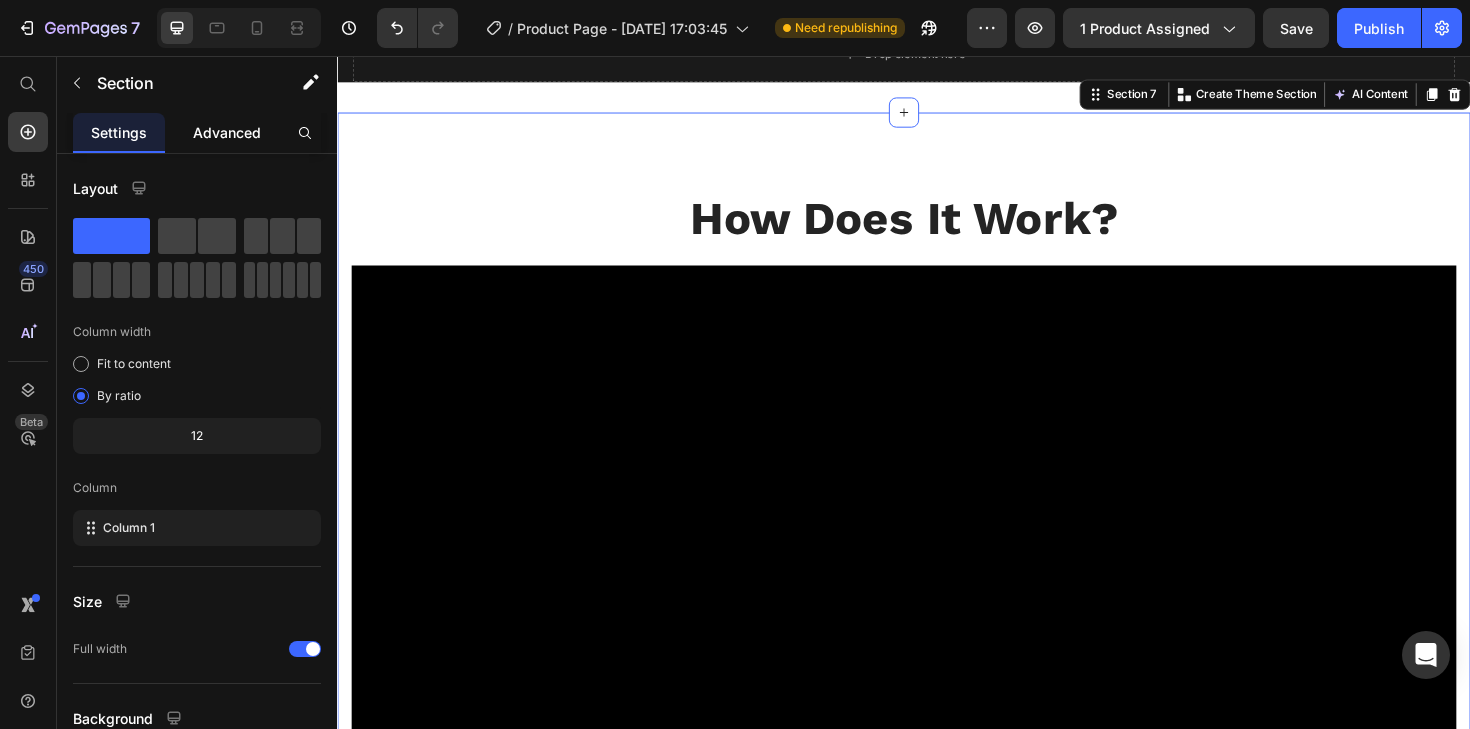 click on "Advanced" at bounding box center (227, 132) 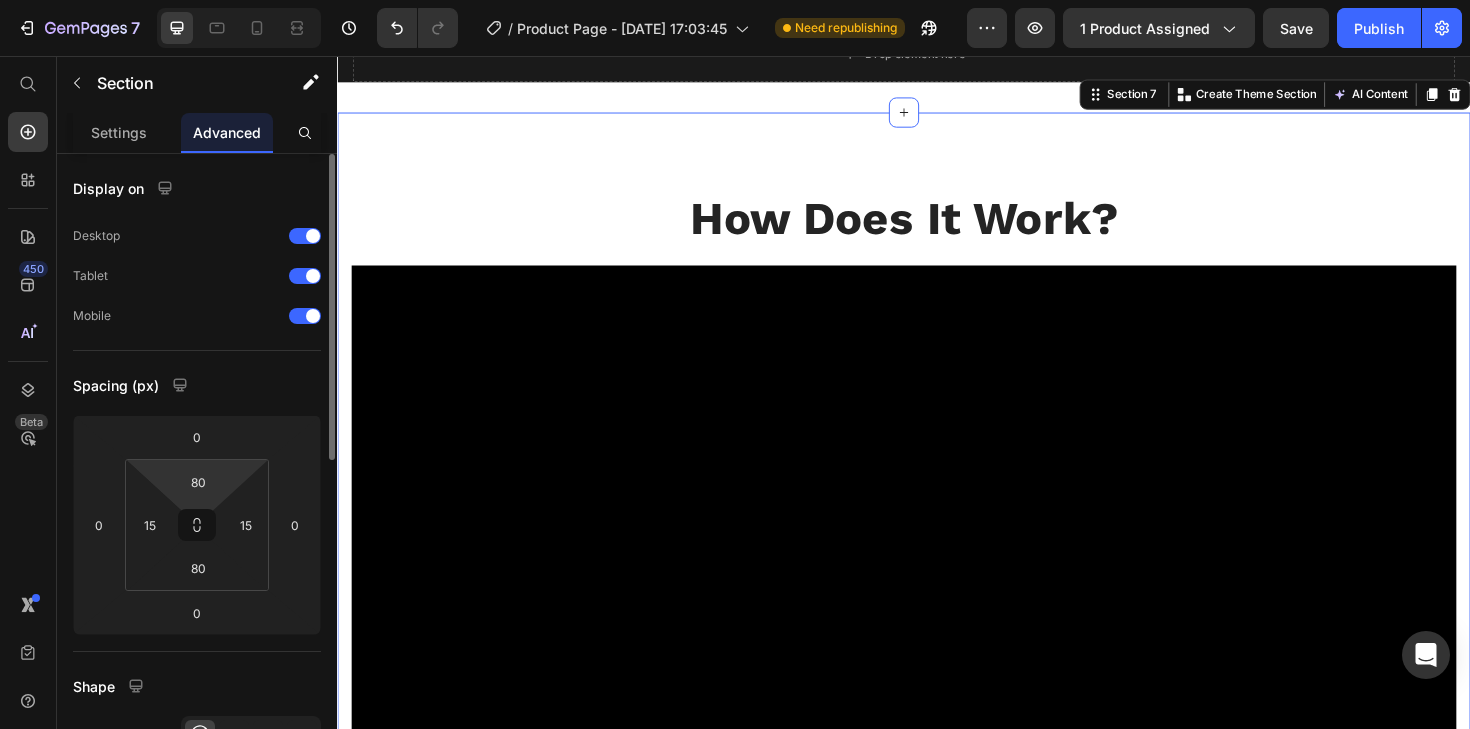 click on "80" at bounding box center (198, 482) 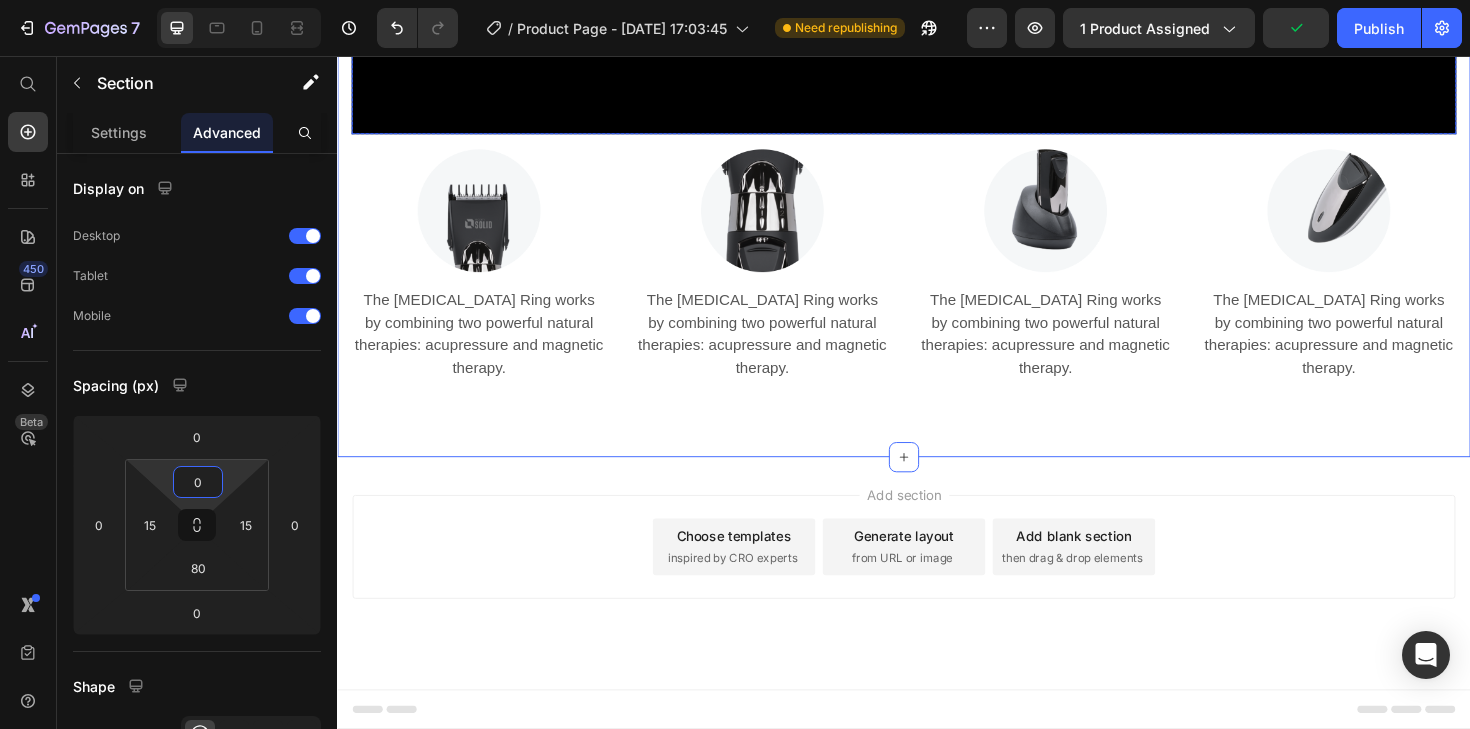 scroll, scrollTop: 4593, scrollLeft: 0, axis: vertical 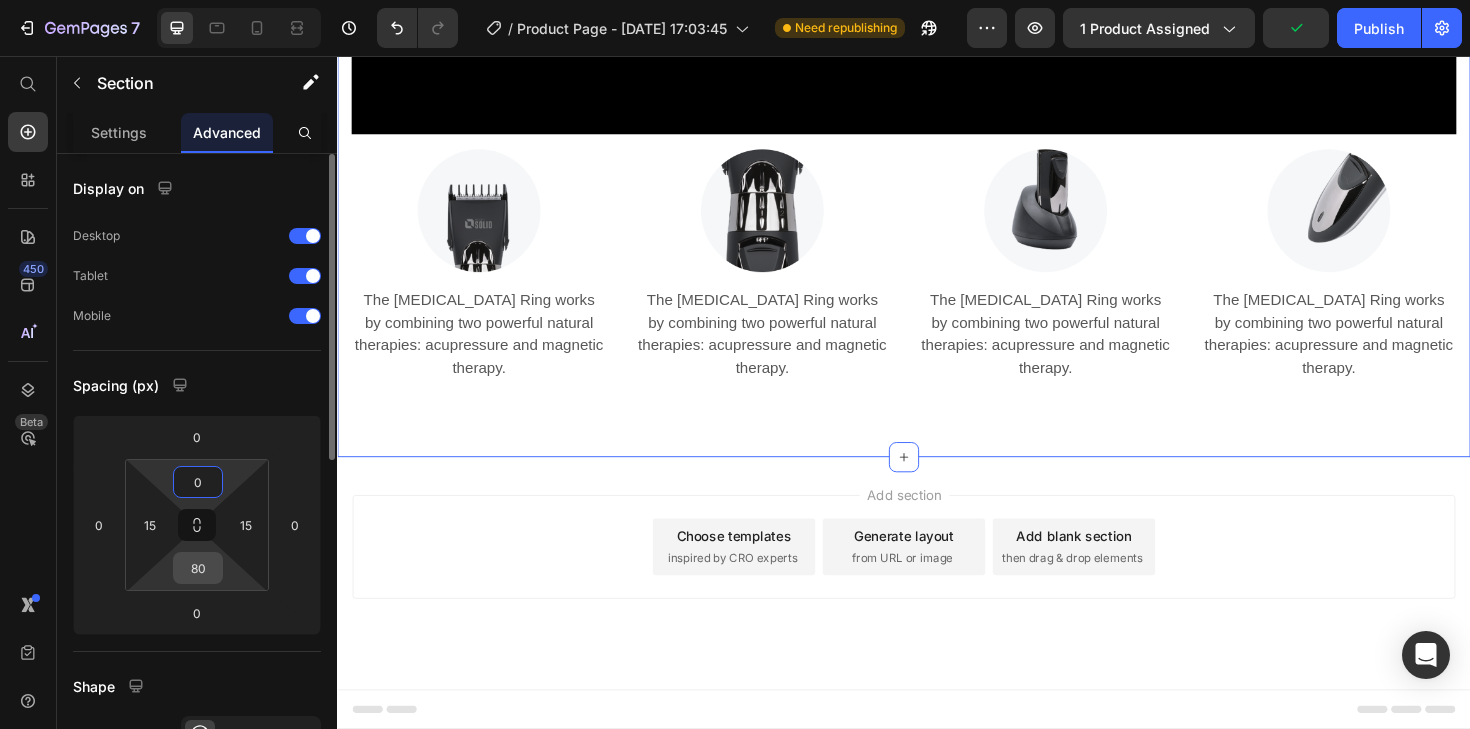 type on "0" 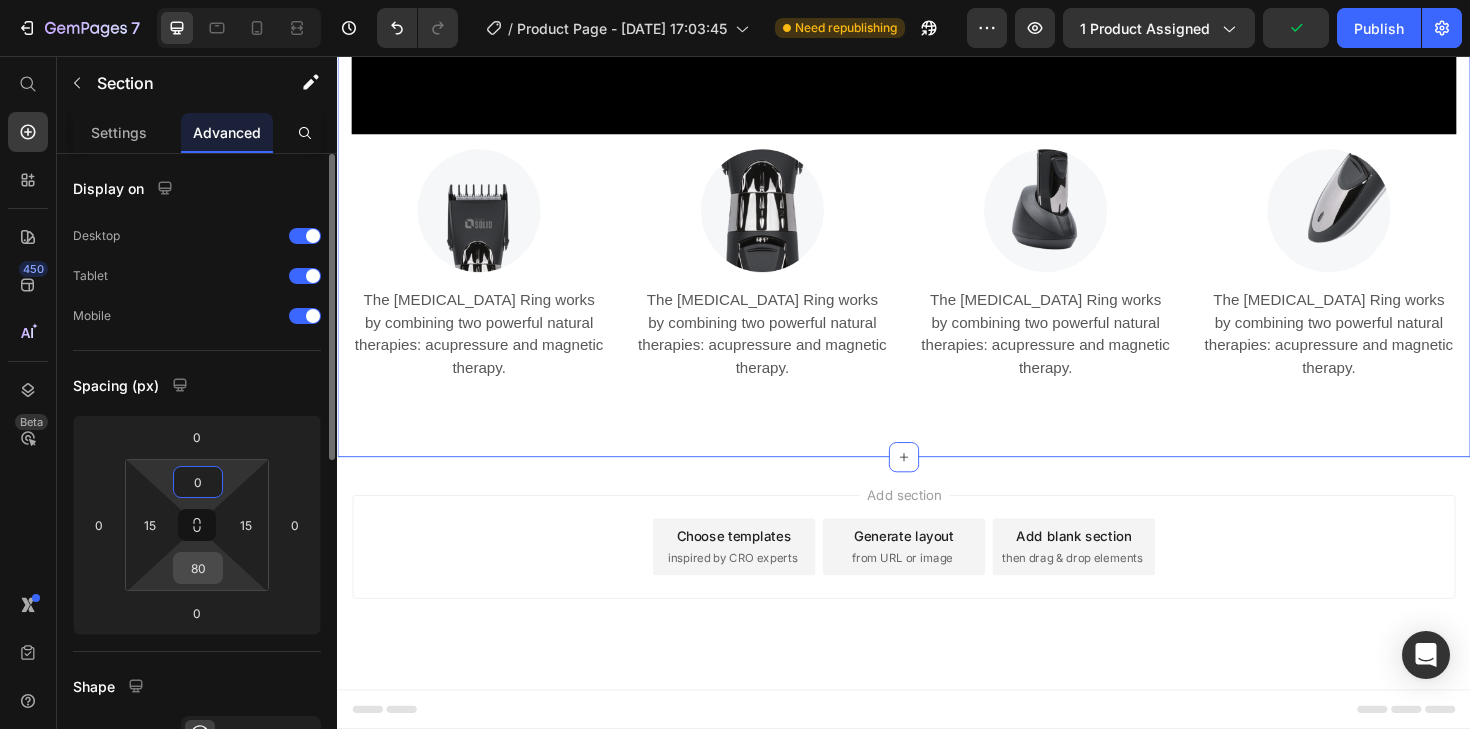click on "80" at bounding box center (198, 568) 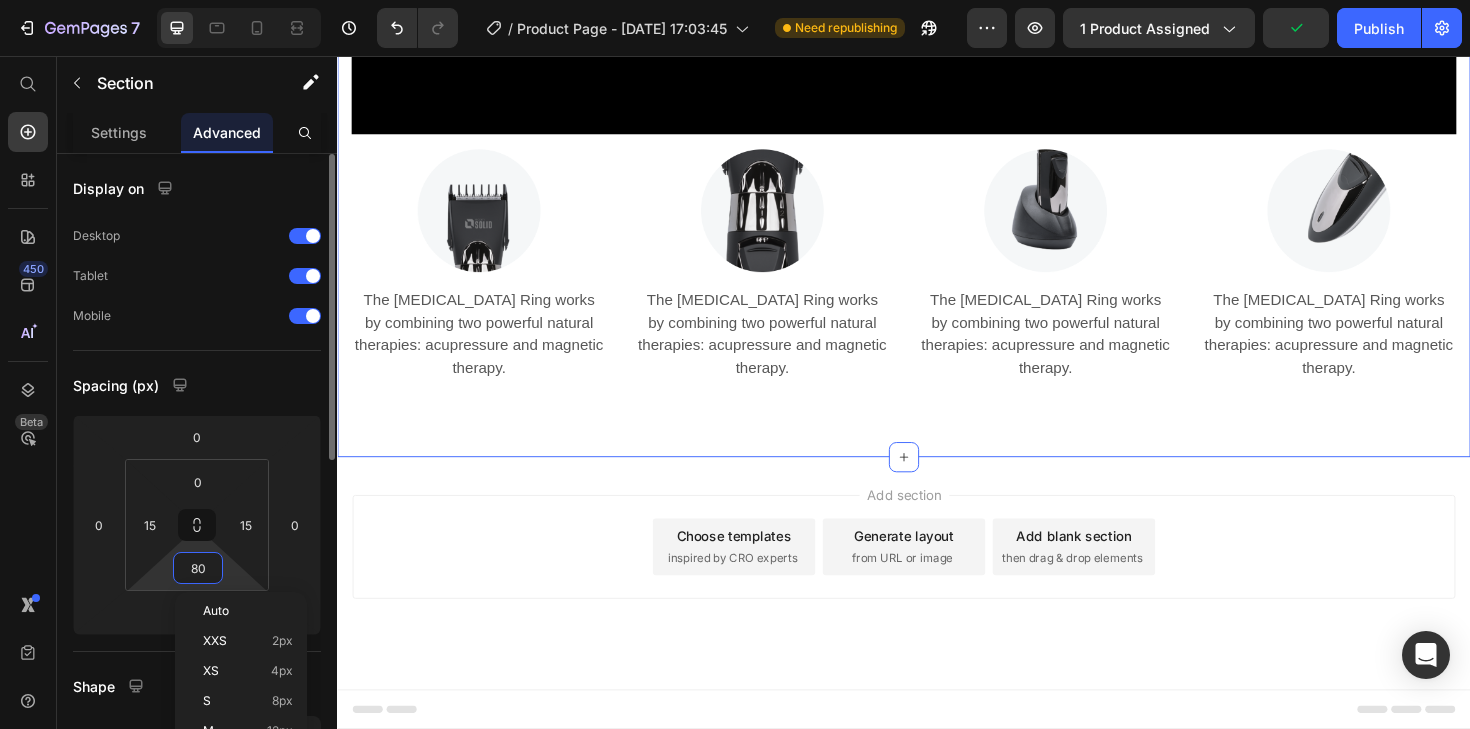 type on "0" 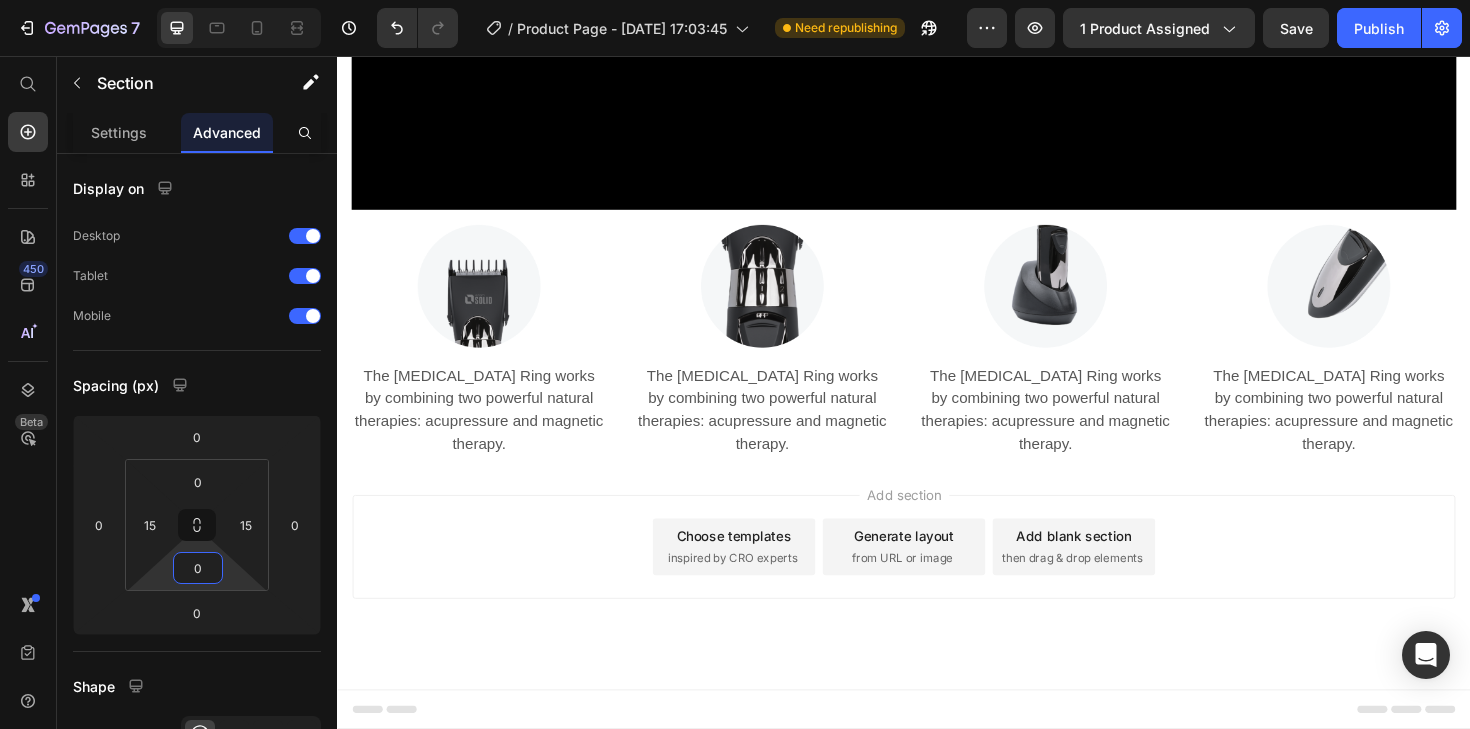 click on "Add section Choose templates inspired by CRO experts Generate layout from URL or image Add blank section then drag & drop elements" at bounding box center (937, 576) 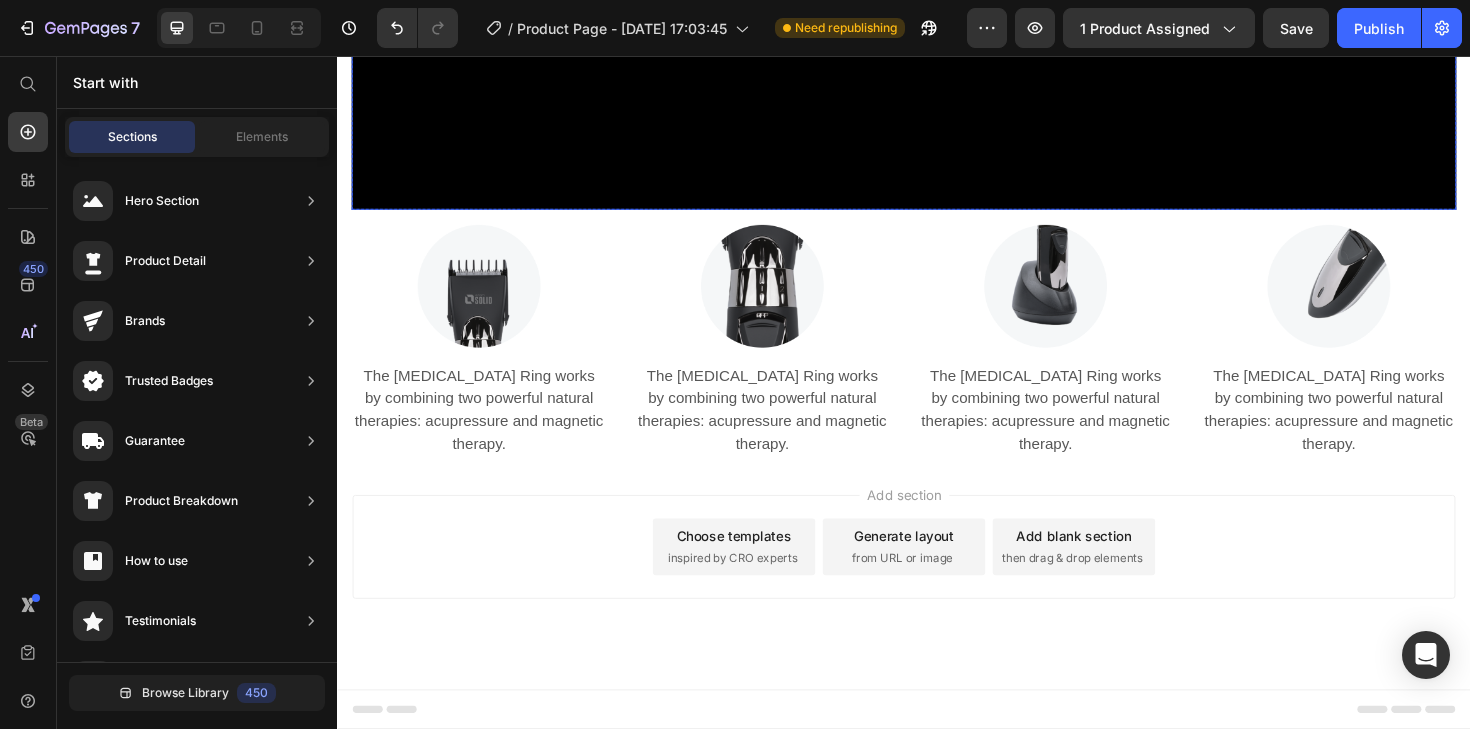 click at bounding box center [937, -74] 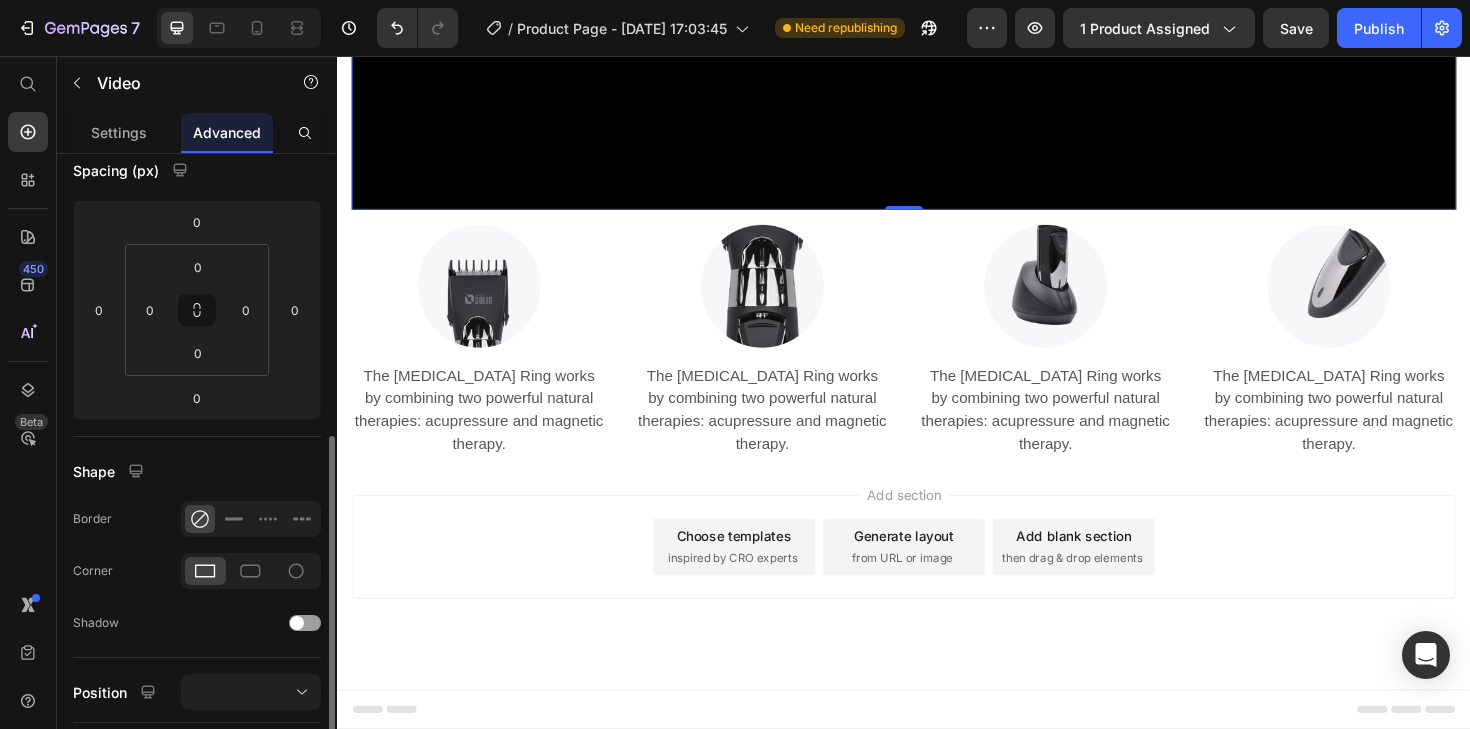 scroll, scrollTop: 520, scrollLeft: 0, axis: vertical 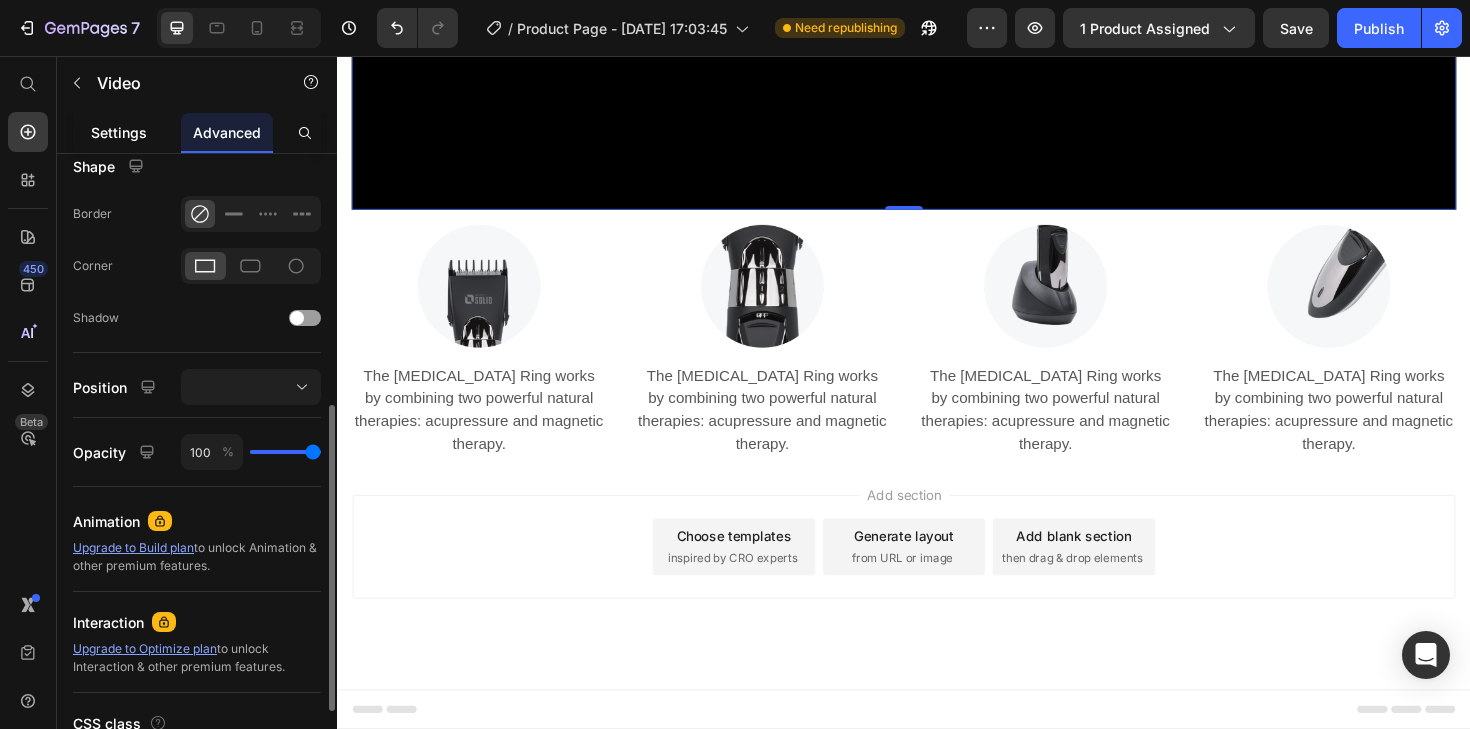 click on "Settings" at bounding box center [119, 132] 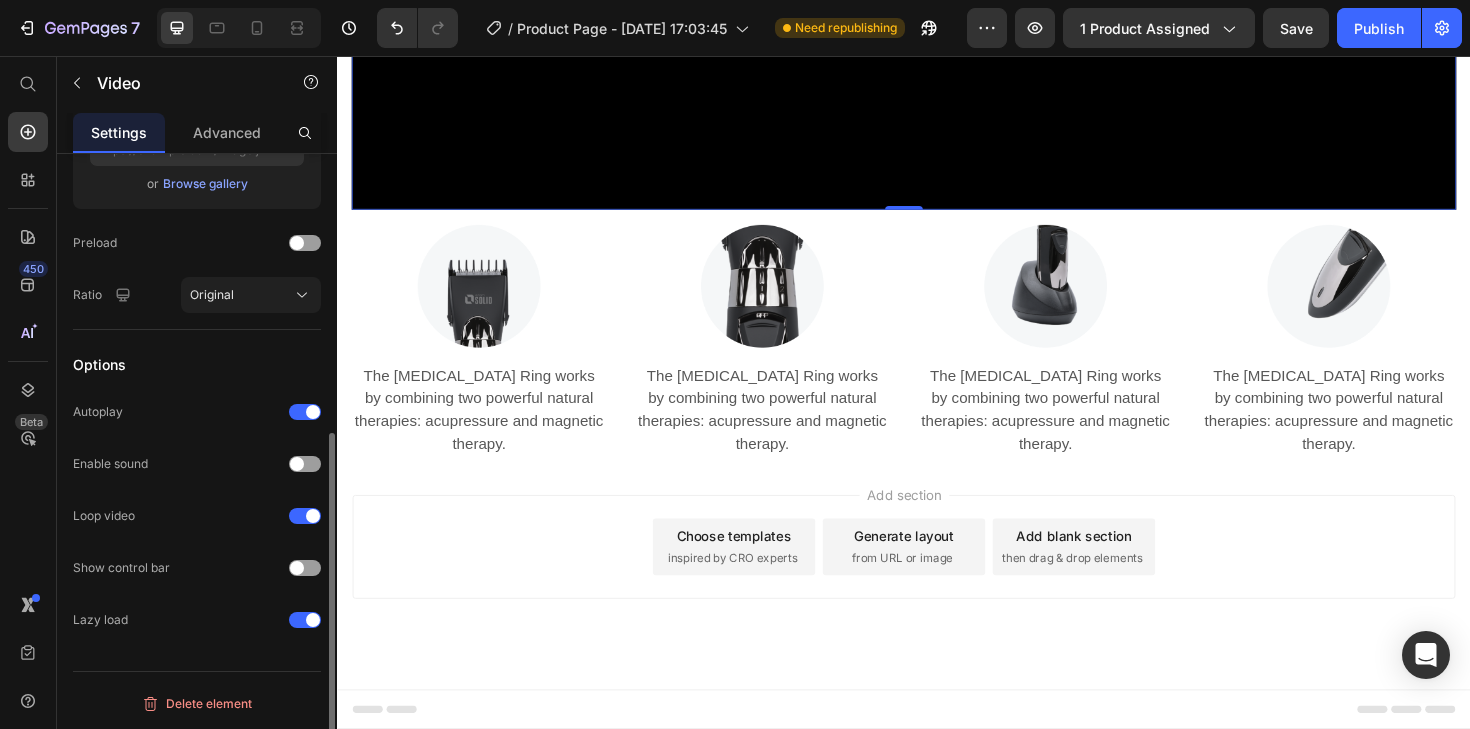 scroll, scrollTop: 0, scrollLeft: 0, axis: both 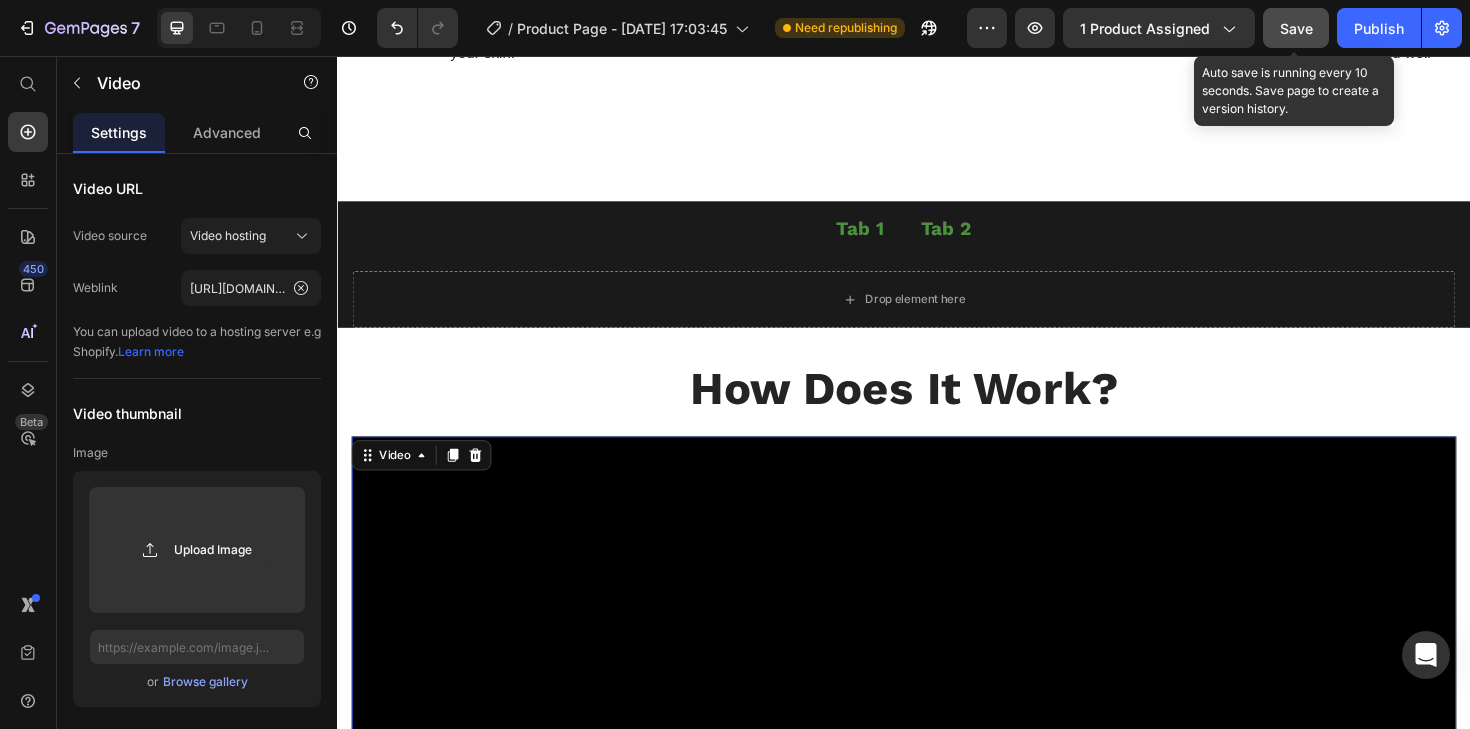 click on "Save" at bounding box center (1296, 28) 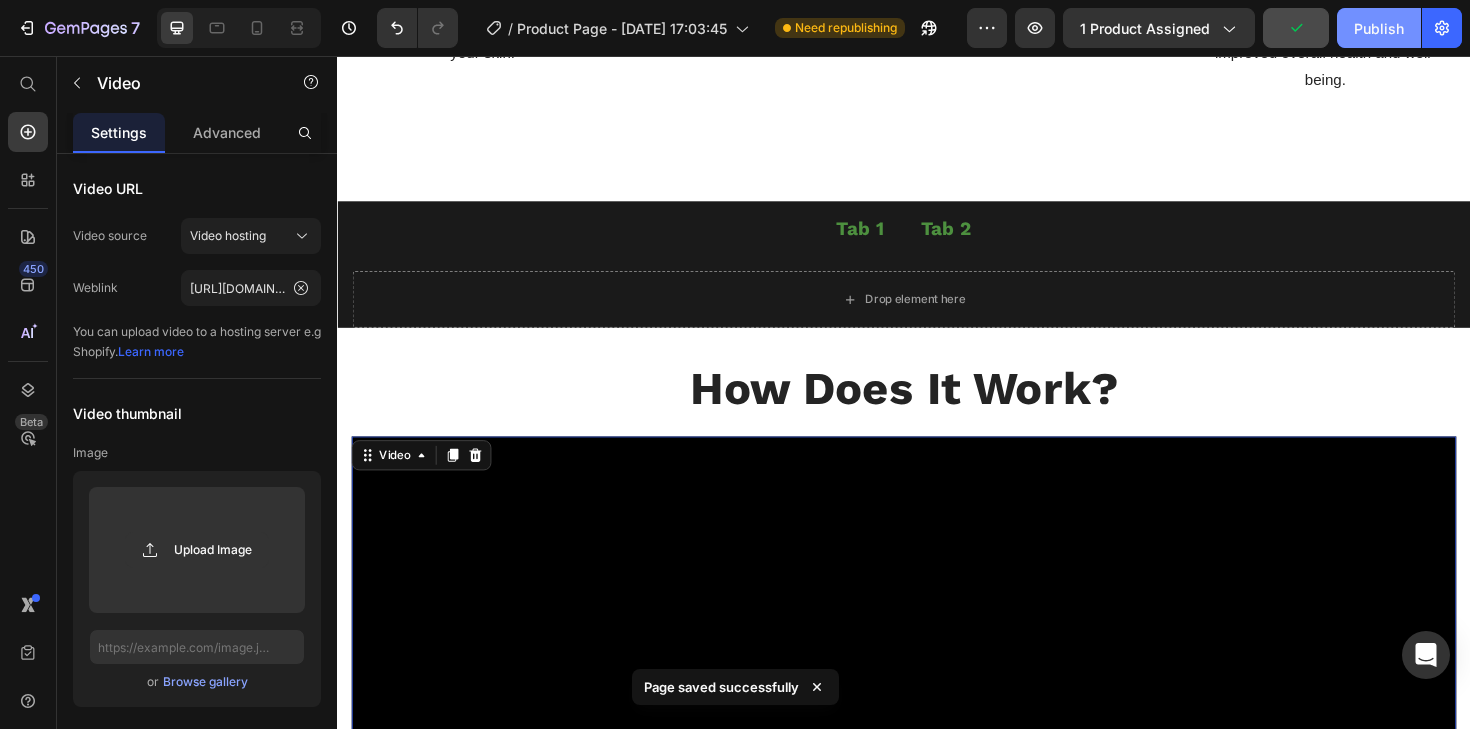 click on "Publish" at bounding box center [1379, 28] 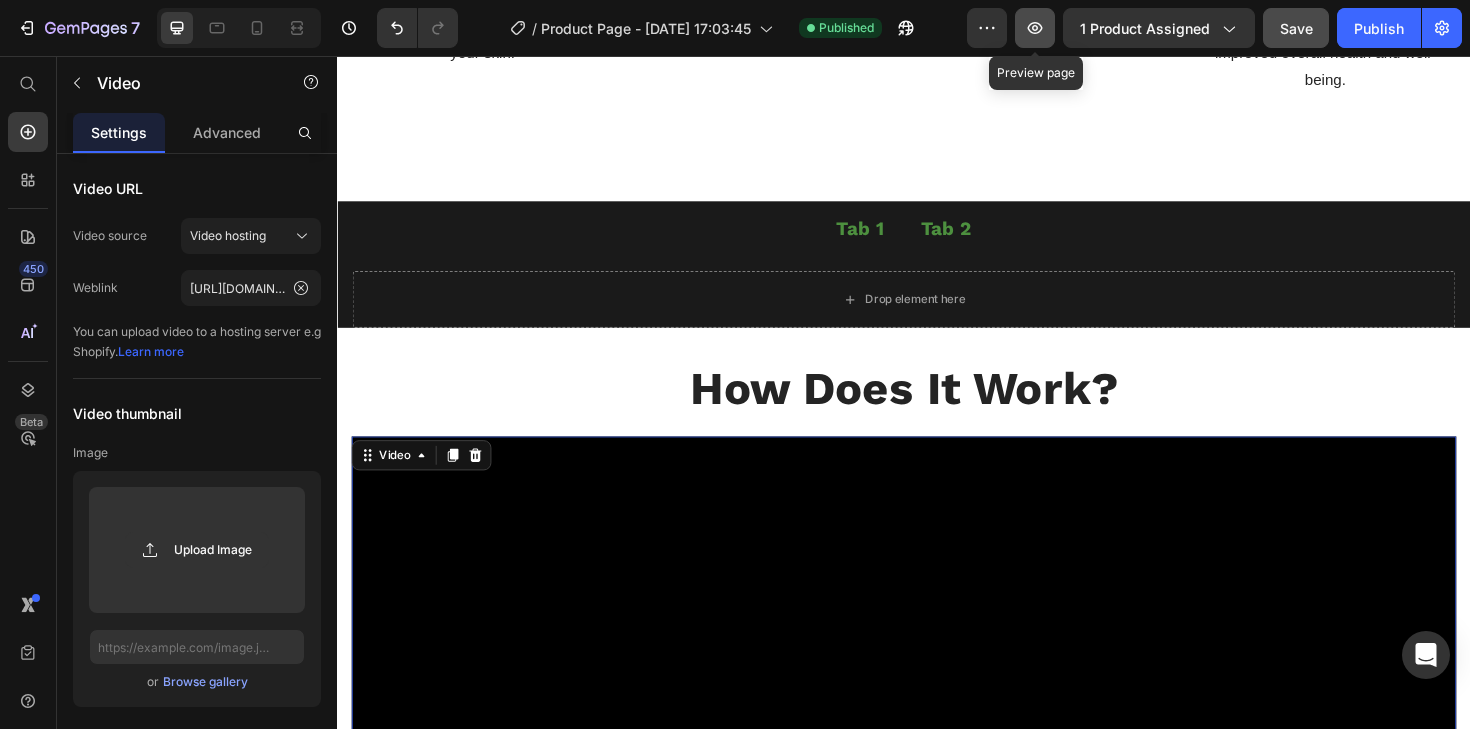 click 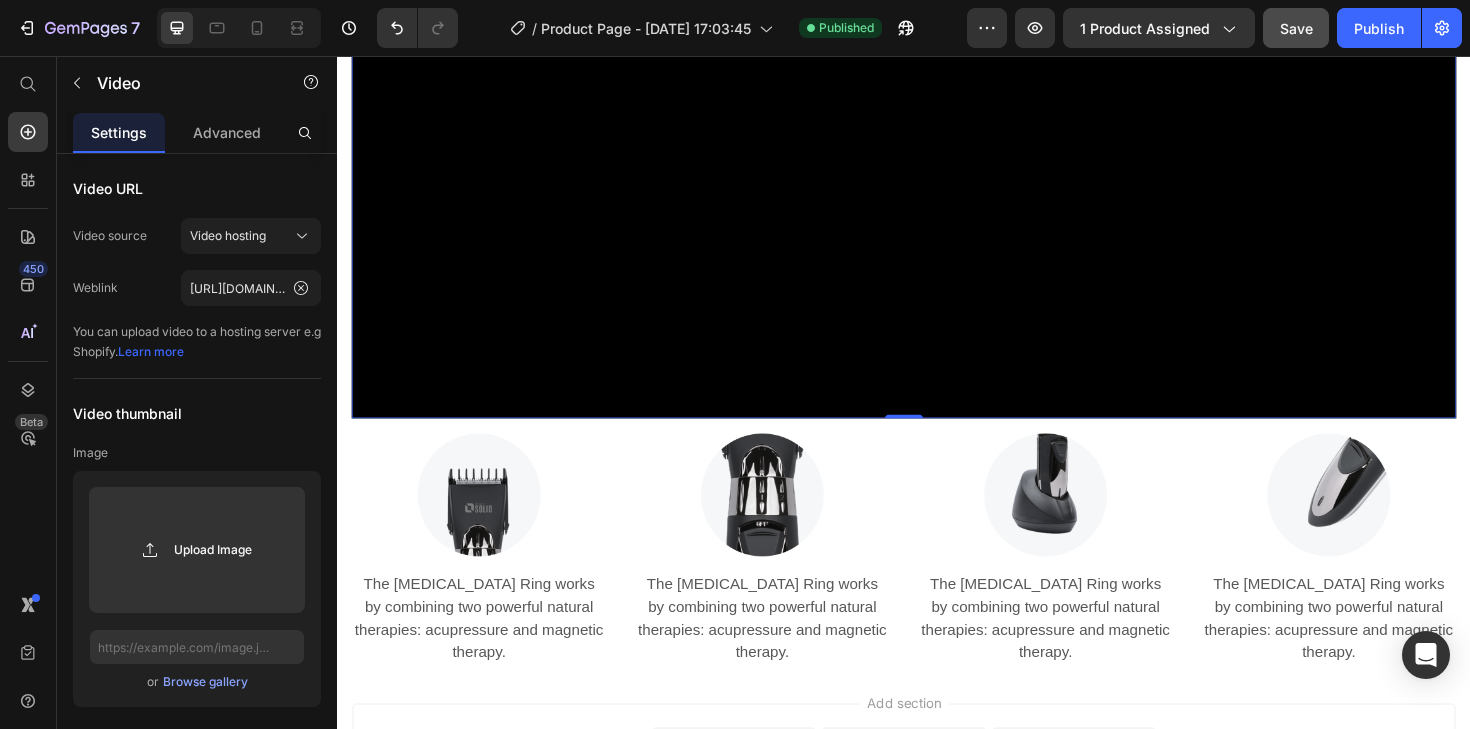scroll, scrollTop: 4443, scrollLeft: 0, axis: vertical 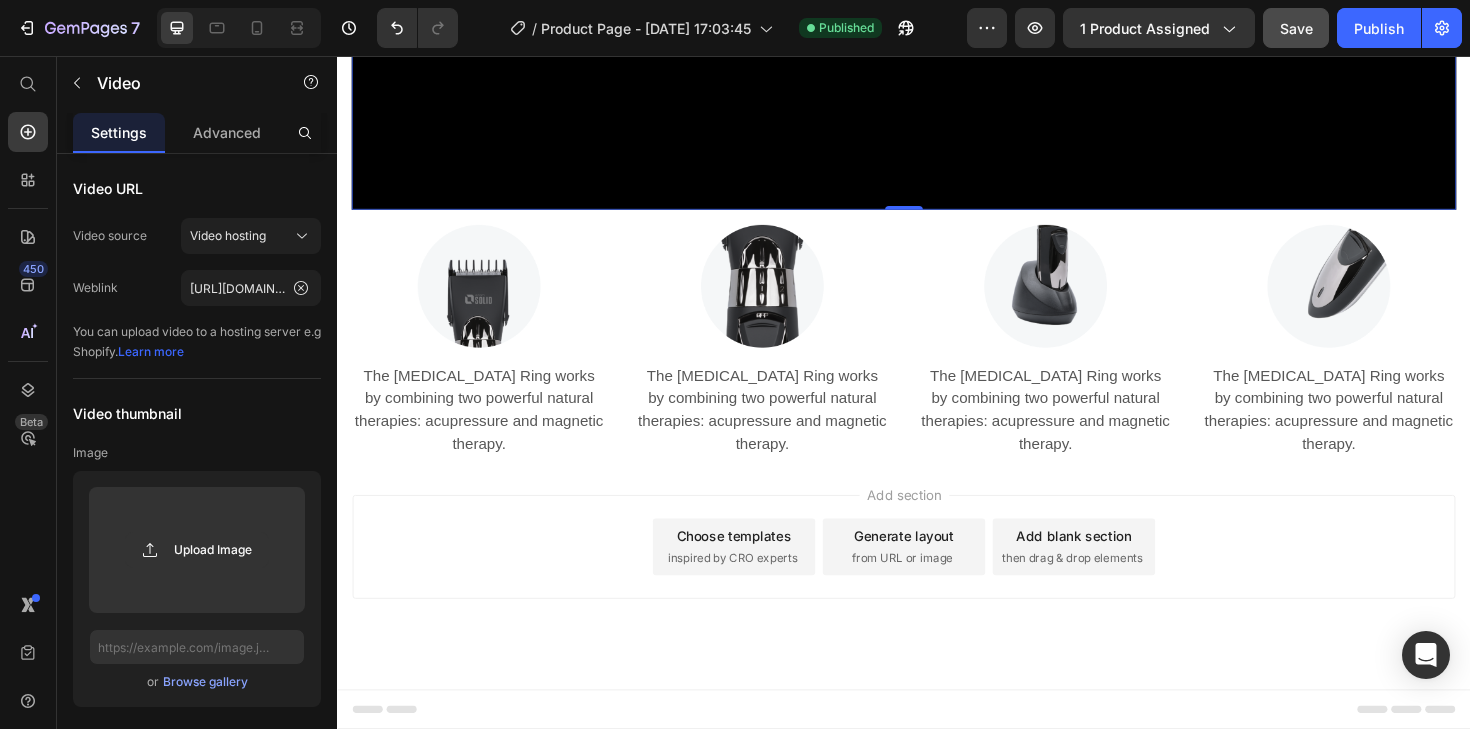 click at bounding box center [937, -74] 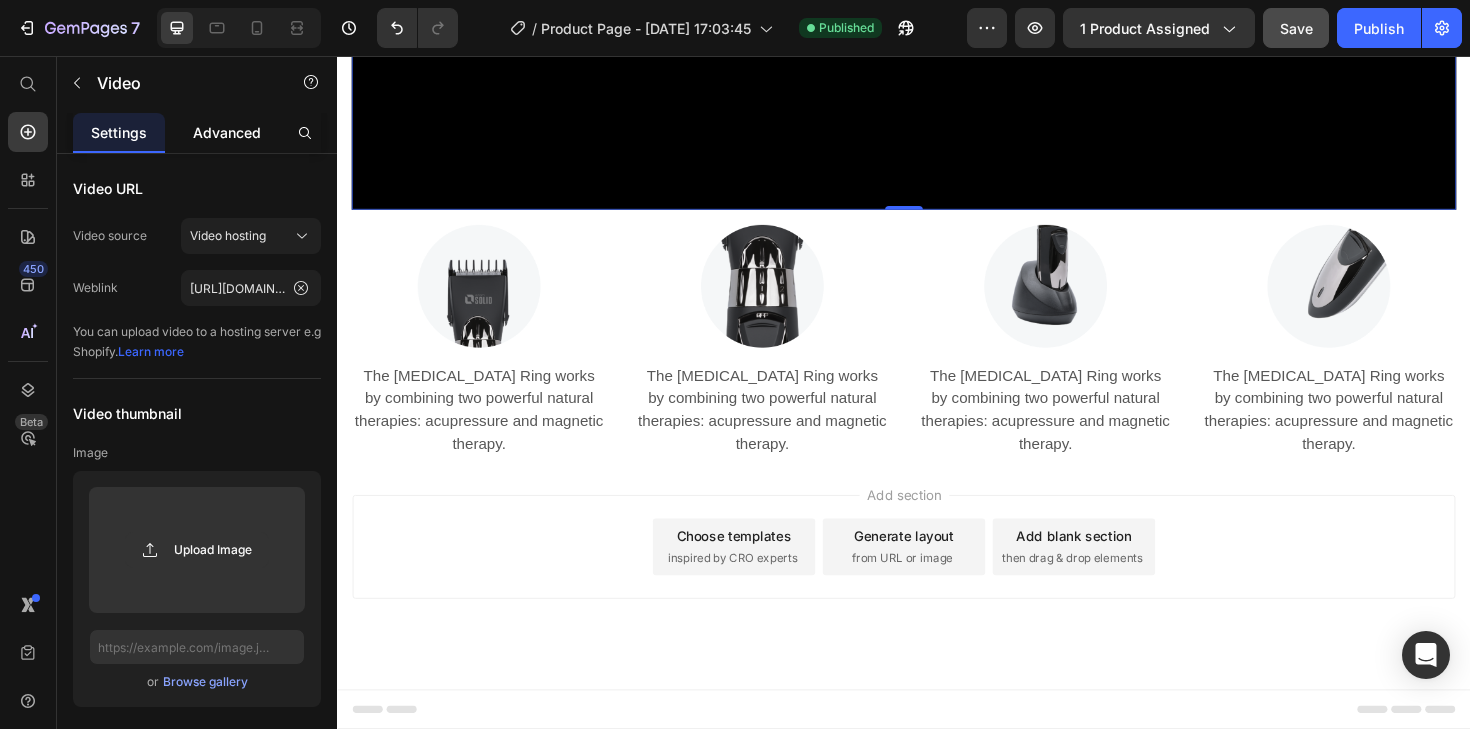 click on "Advanced" at bounding box center (227, 132) 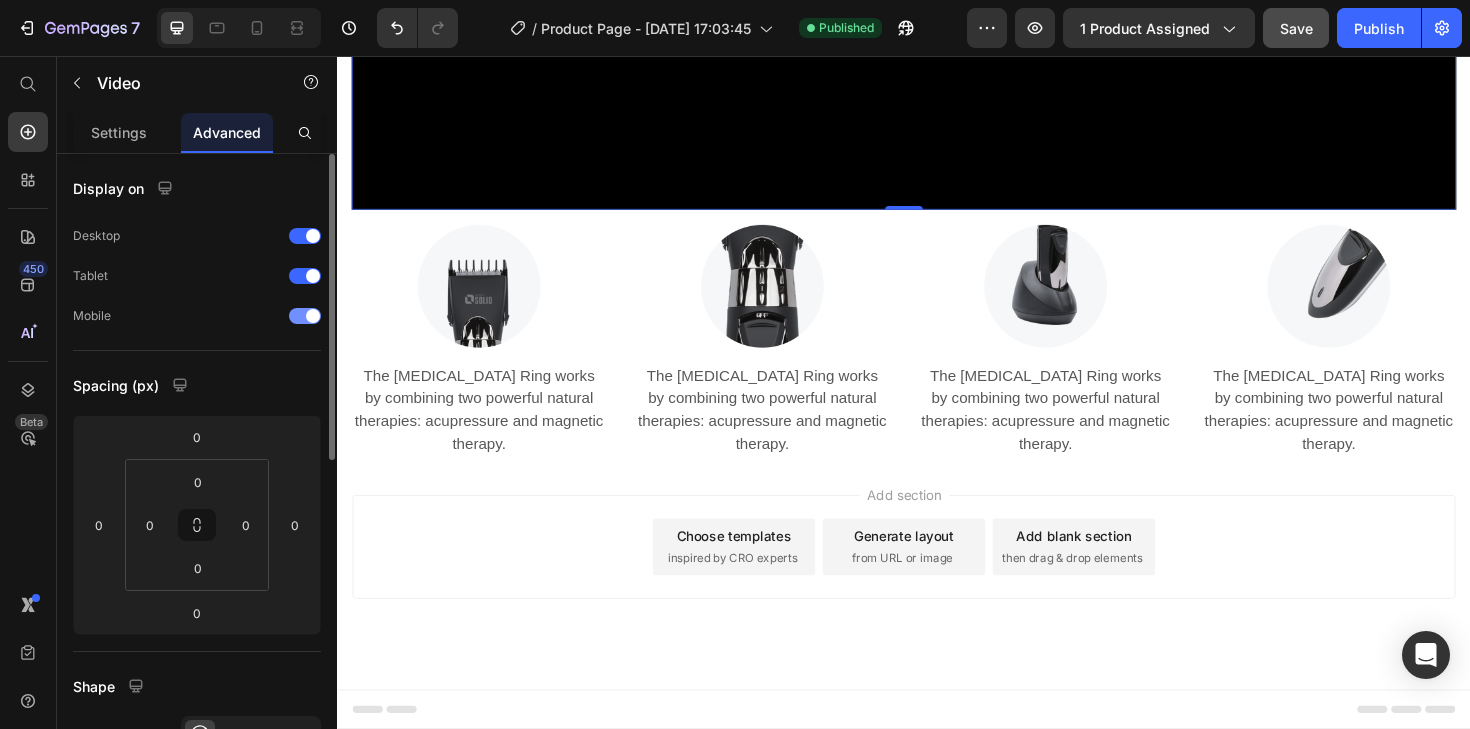 scroll, scrollTop: 673, scrollLeft: 0, axis: vertical 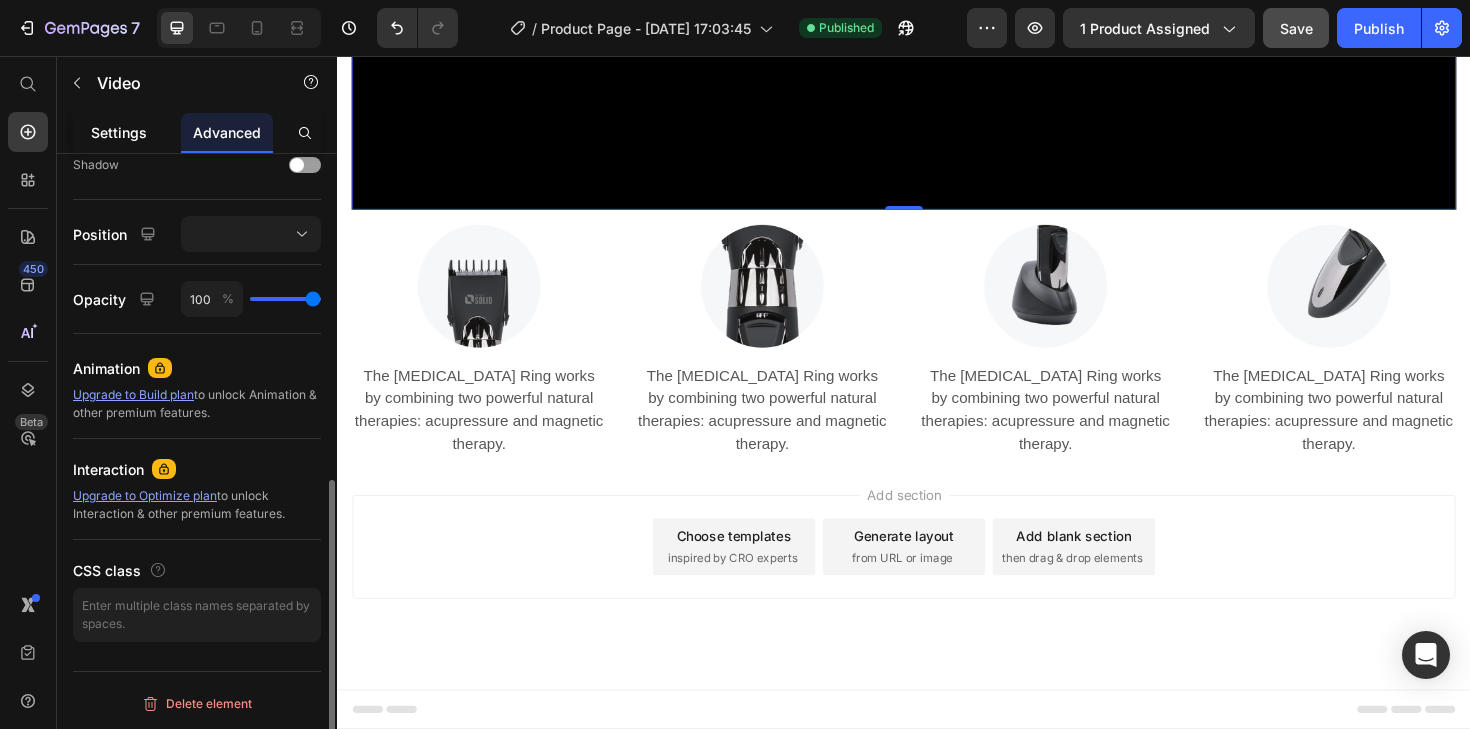 click on "Settings" at bounding box center (119, 132) 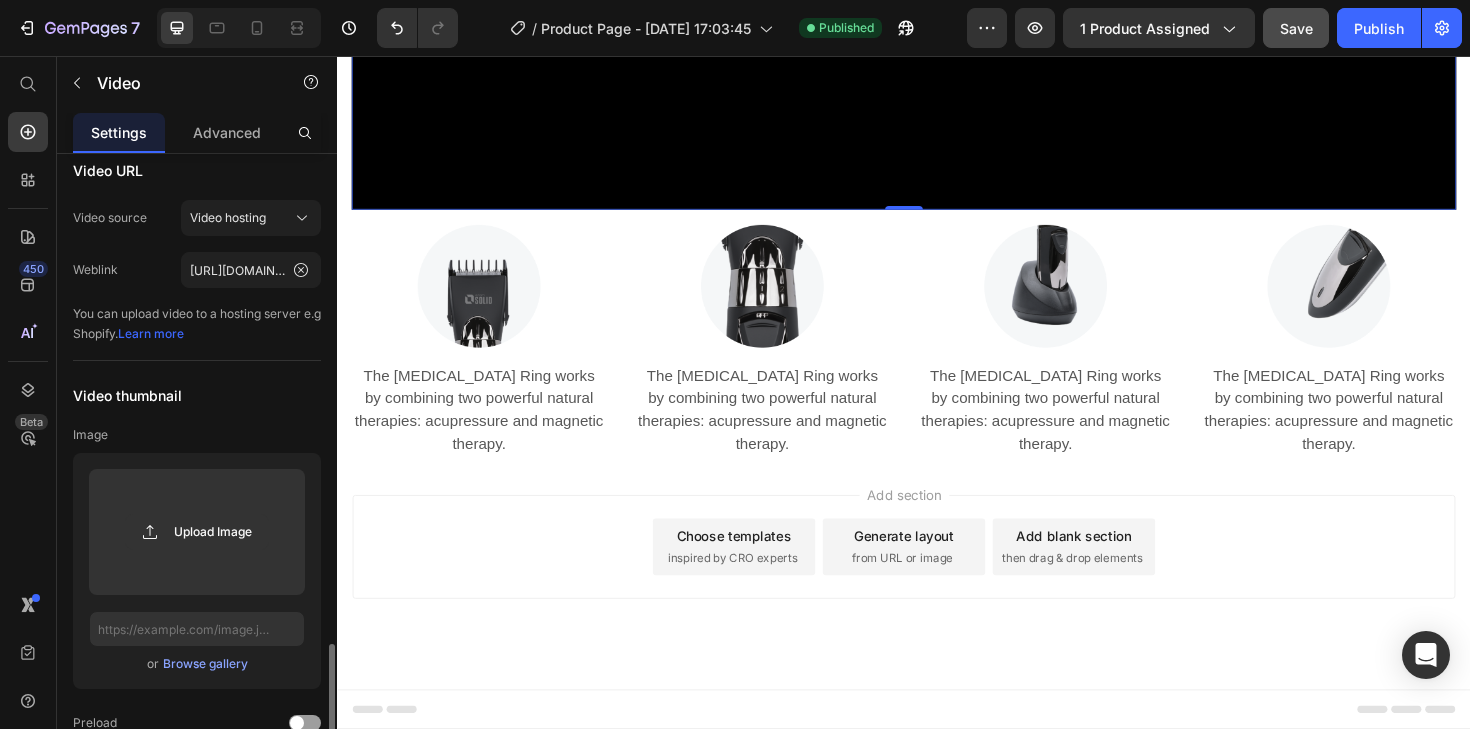 scroll, scrollTop: 376, scrollLeft: 0, axis: vertical 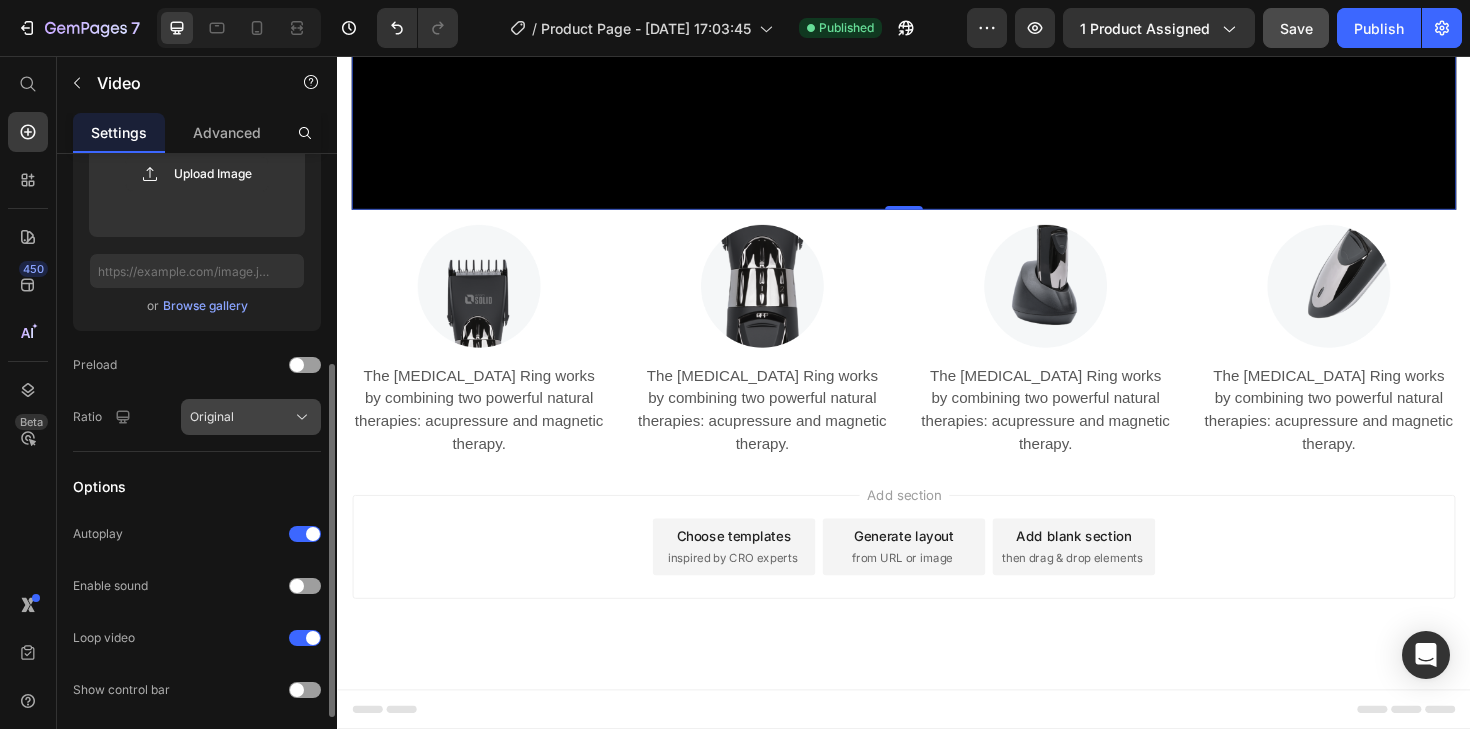 click on "Original" 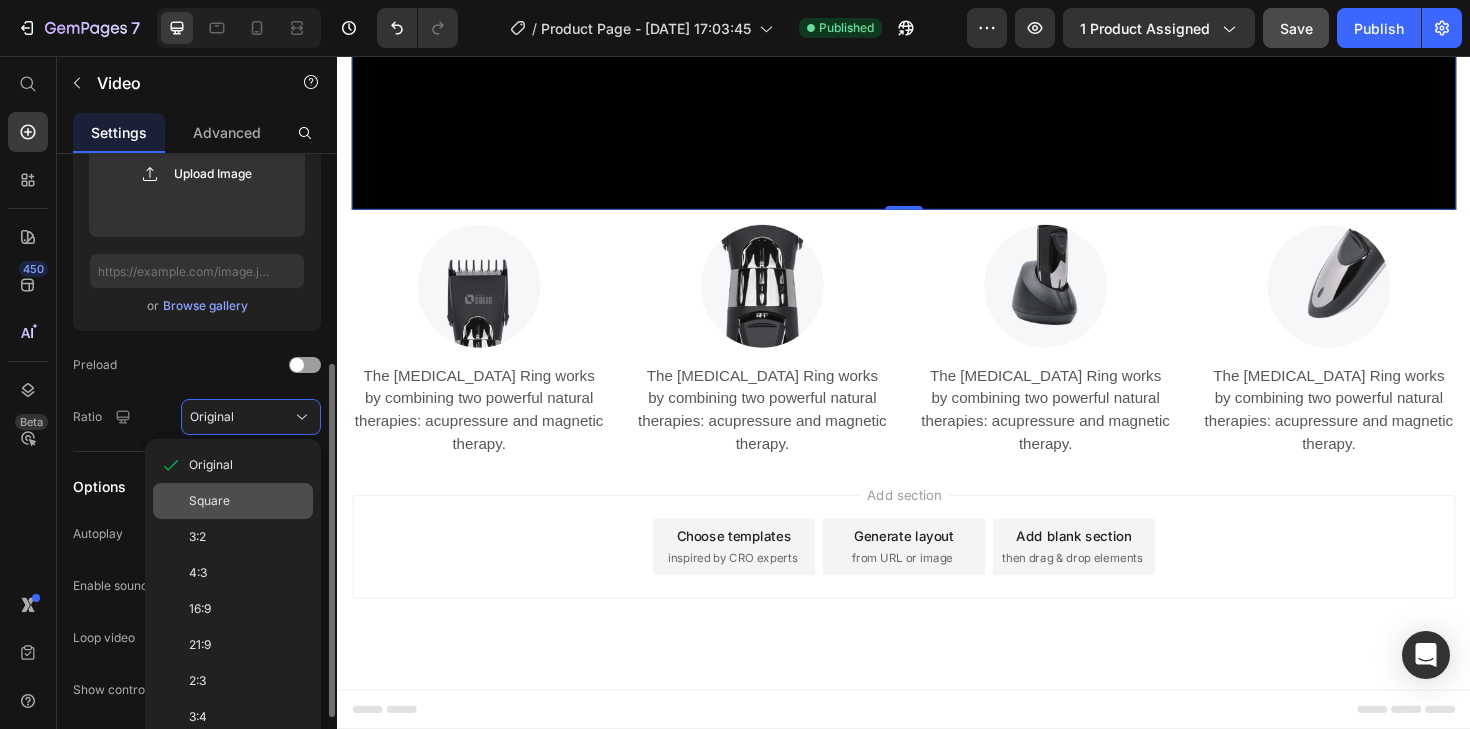 click on "Square" 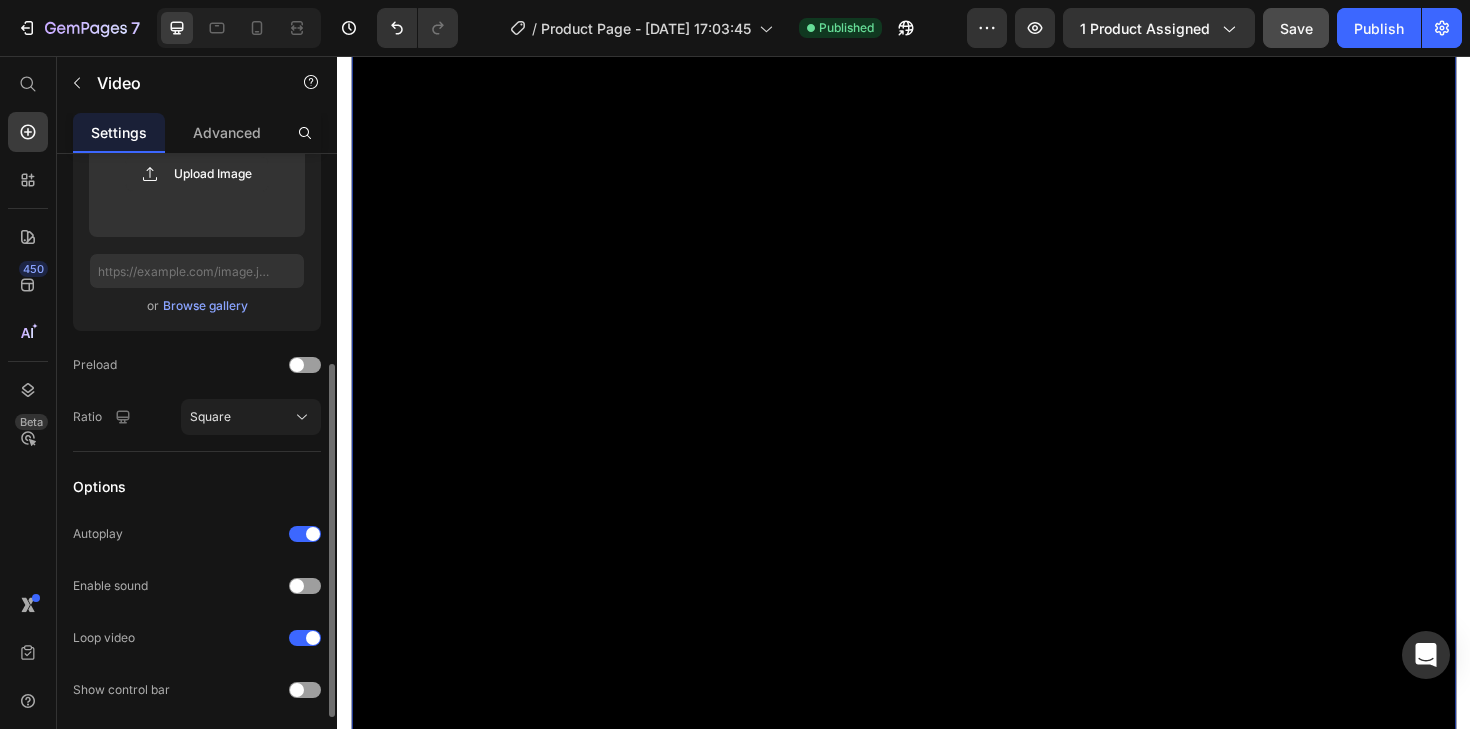 scroll, scrollTop: 4350, scrollLeft: 0, axis: vertical 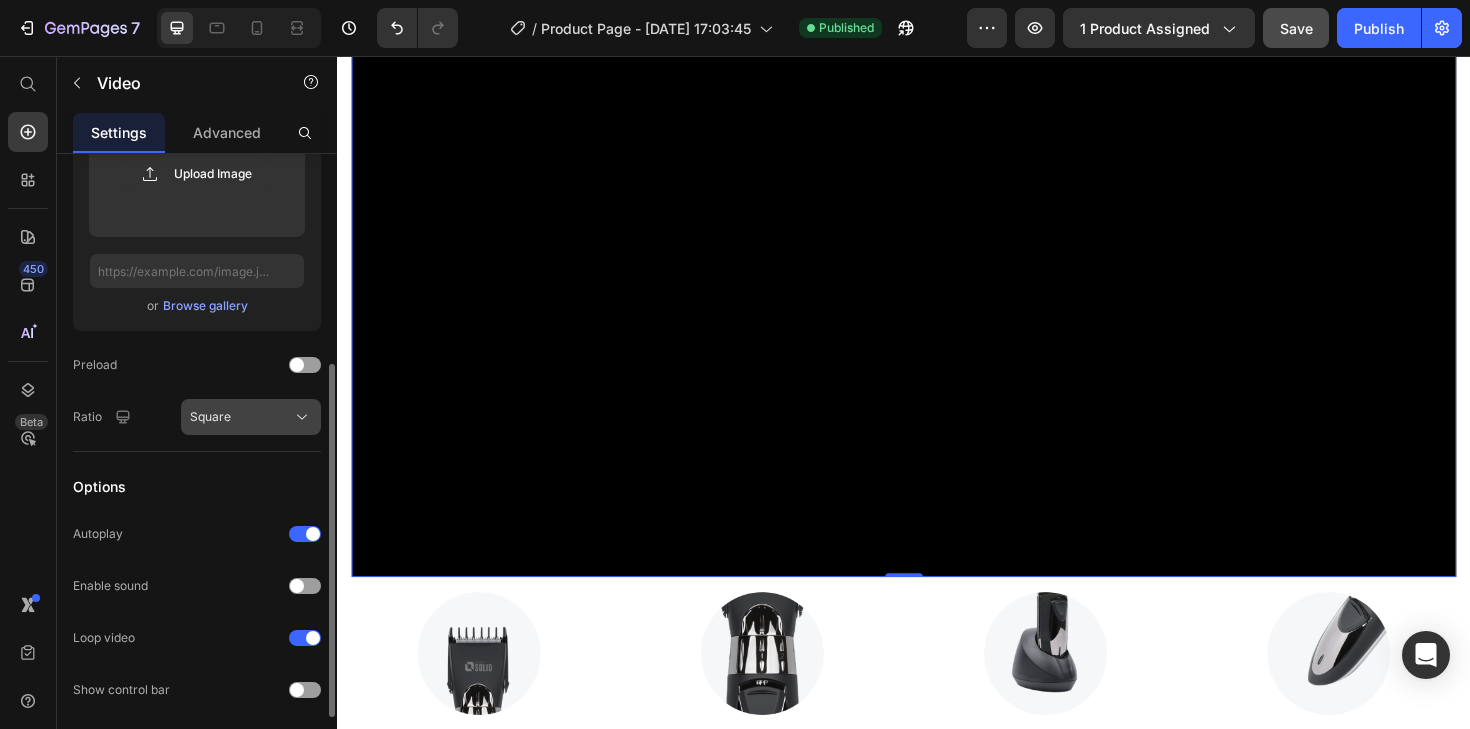 click on "Square" 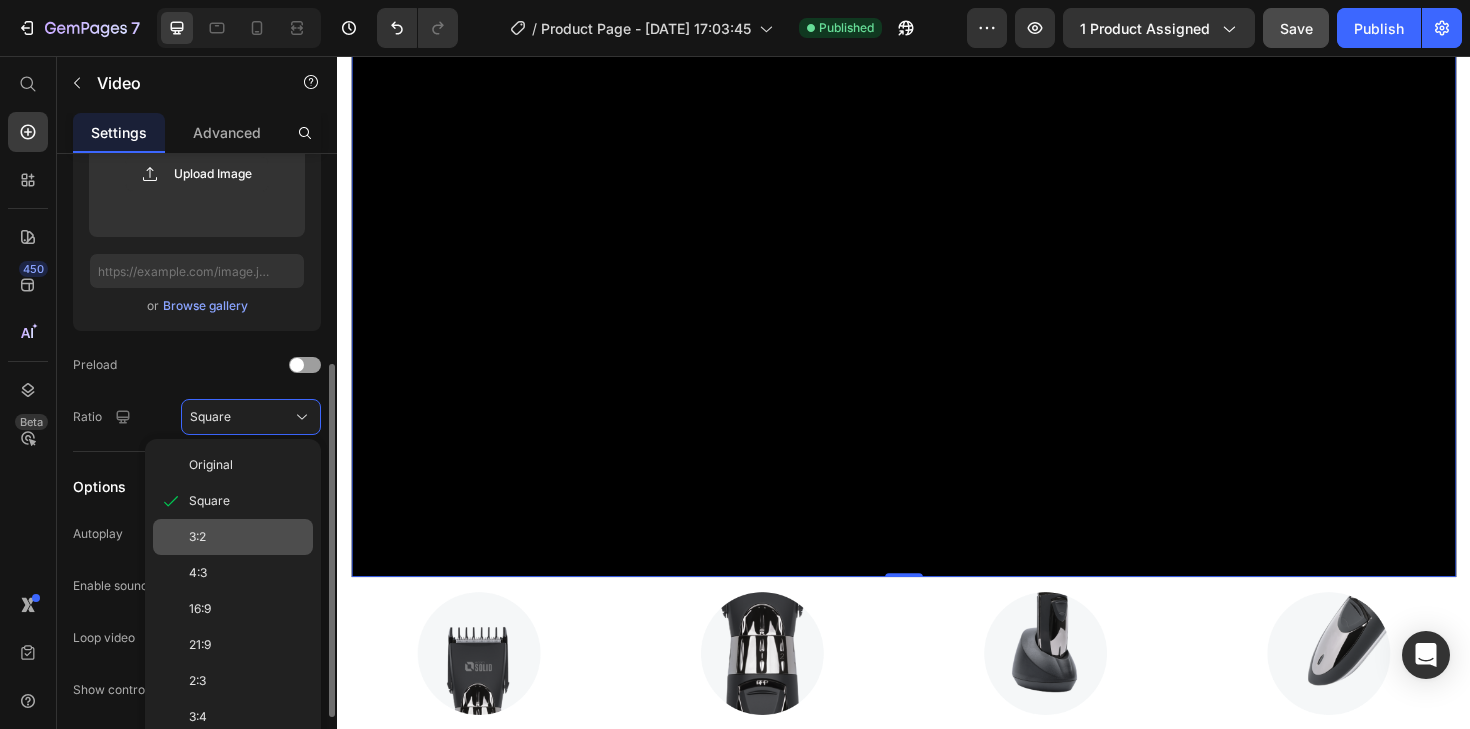 click on "3:2" at bounding box center [247, 537] 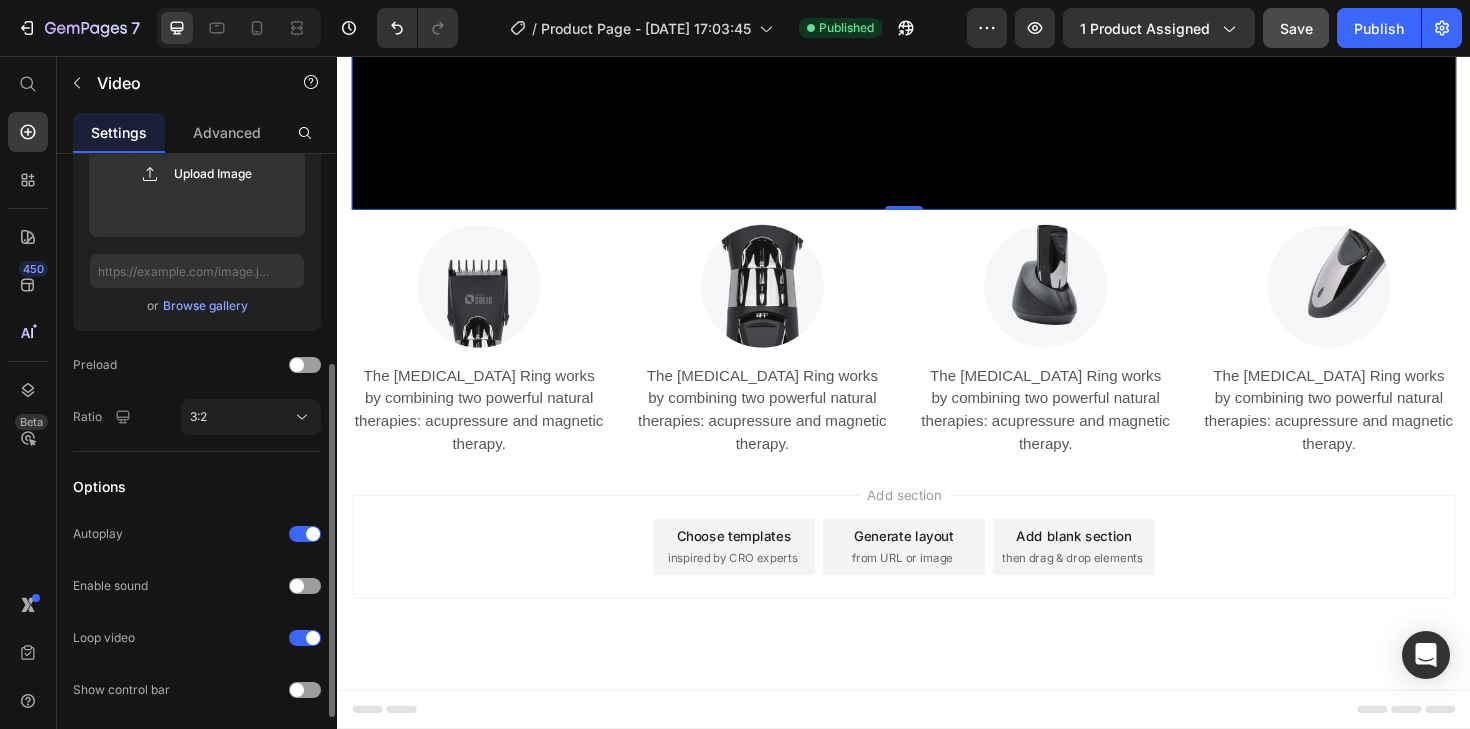 scroll, scrollTop: 4324, scrollLeft: 0, axis: vertical 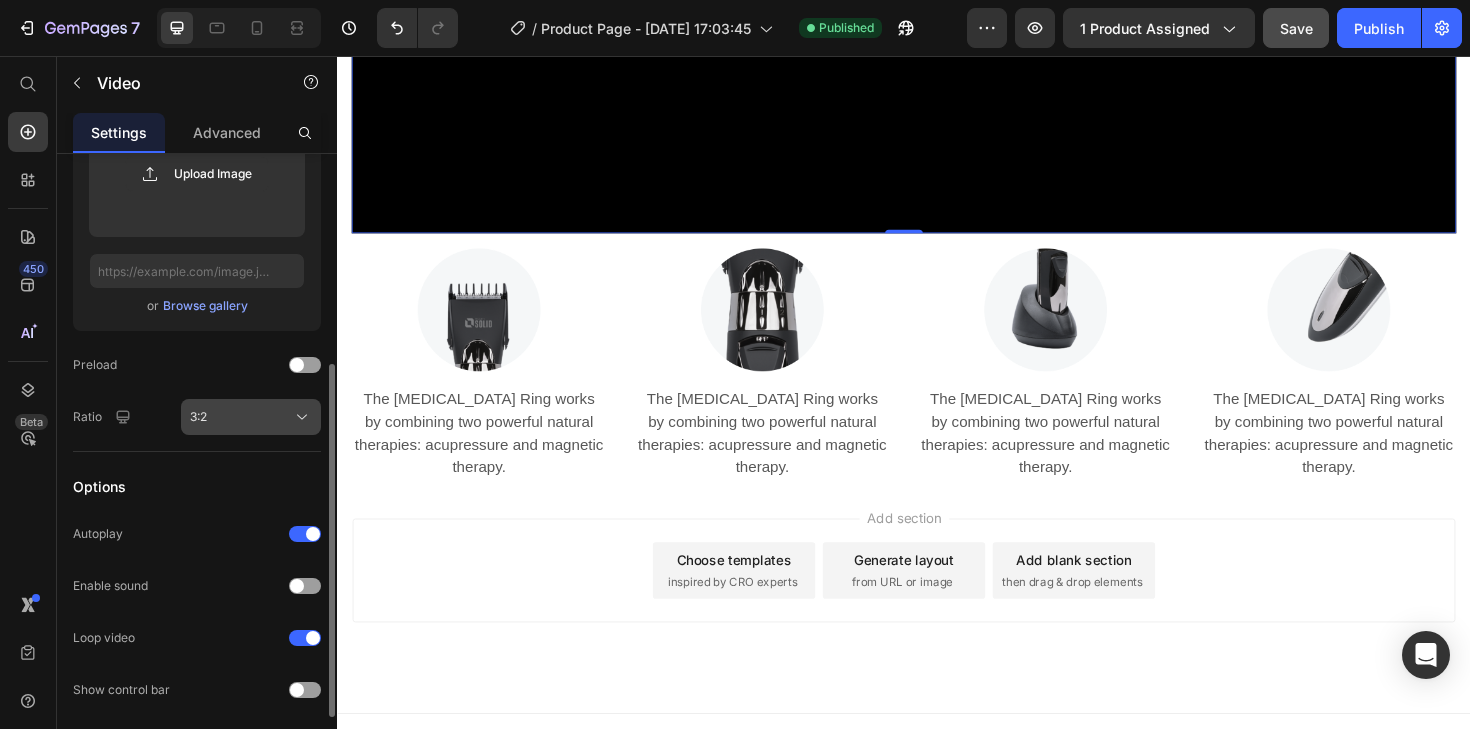 click on "3:2" at bounding box center [251, 417] 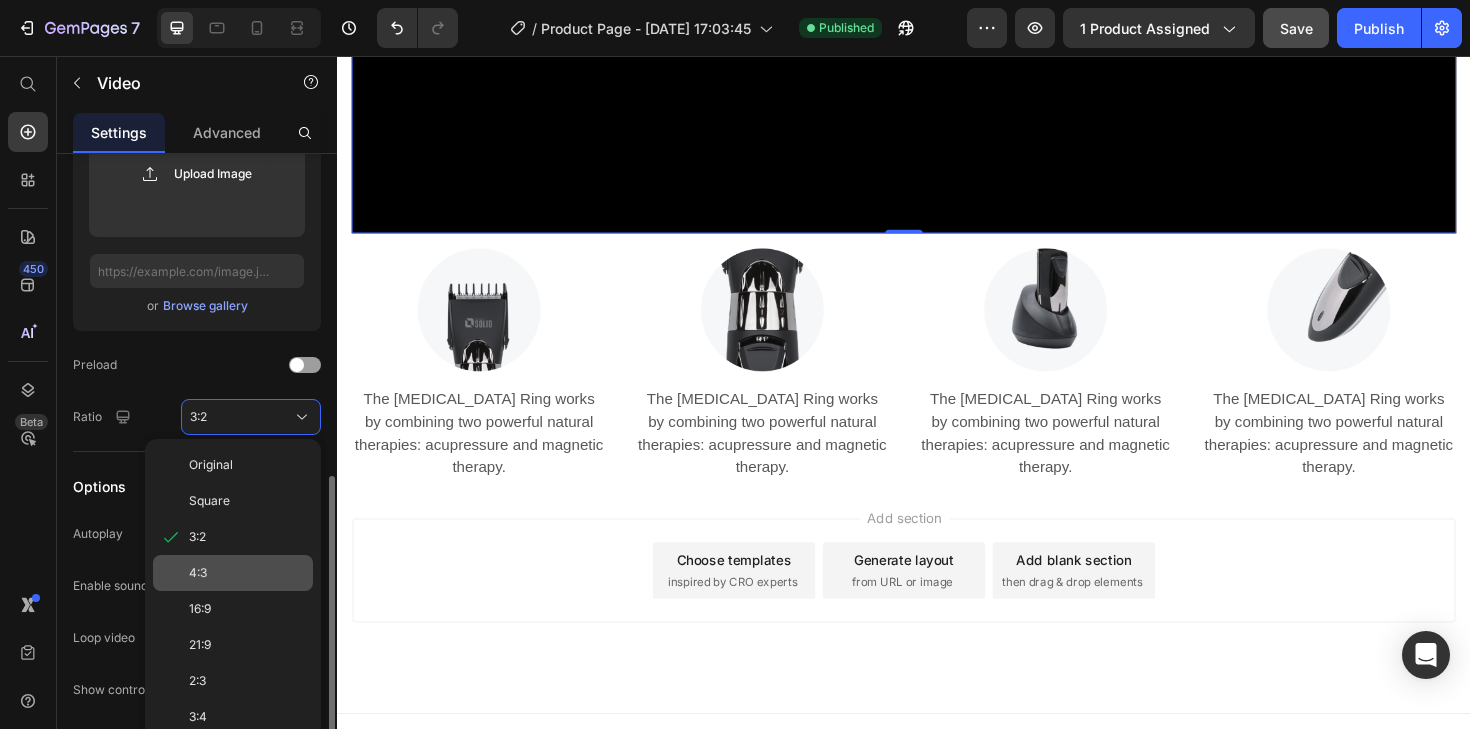 scroll, scrollTop: 498, scrollLeft: 0, axis: vertical 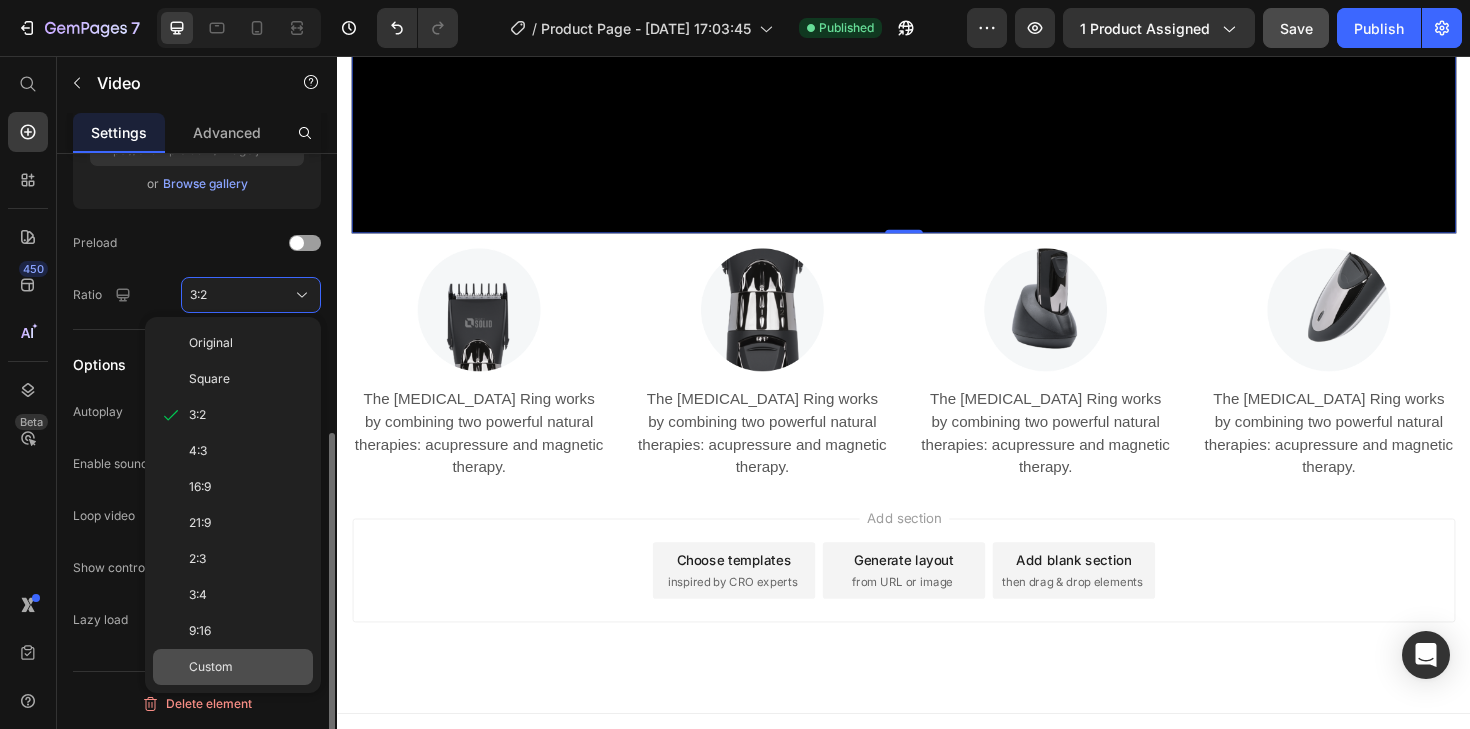 click on "Custom" at bounding box center [247, 667] 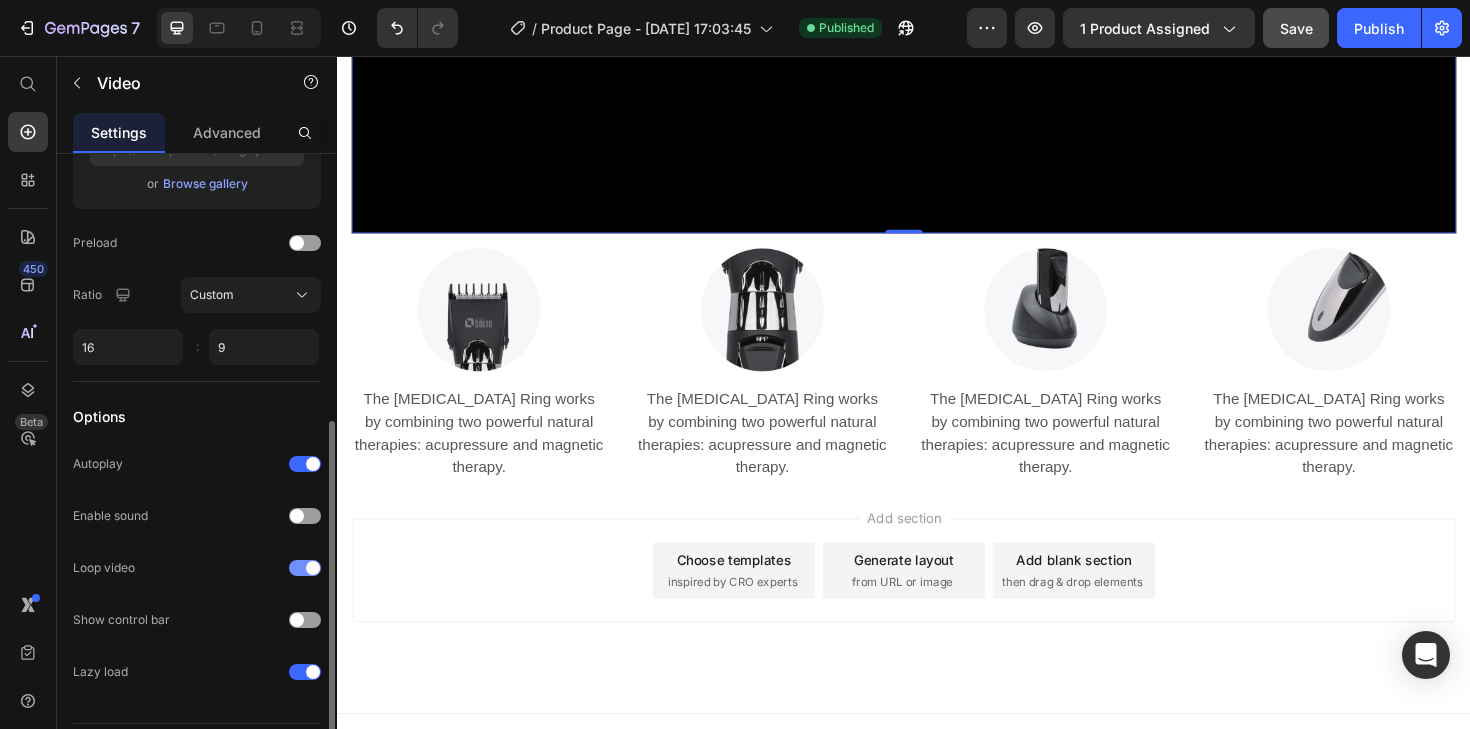 scroll, scrollTop: 4203, scrollLeft: 0, axis: vertical 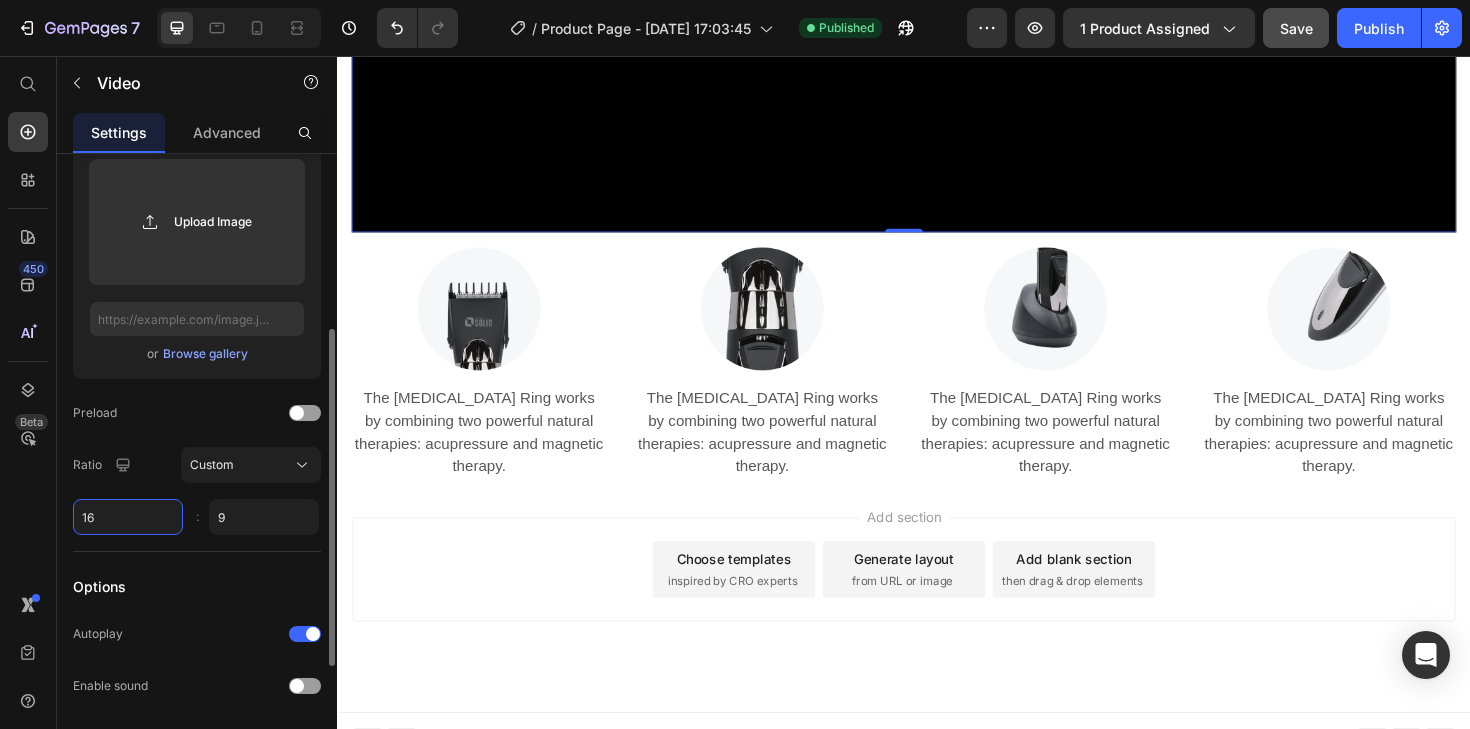 click on "16" at bounding box center (128, 517) 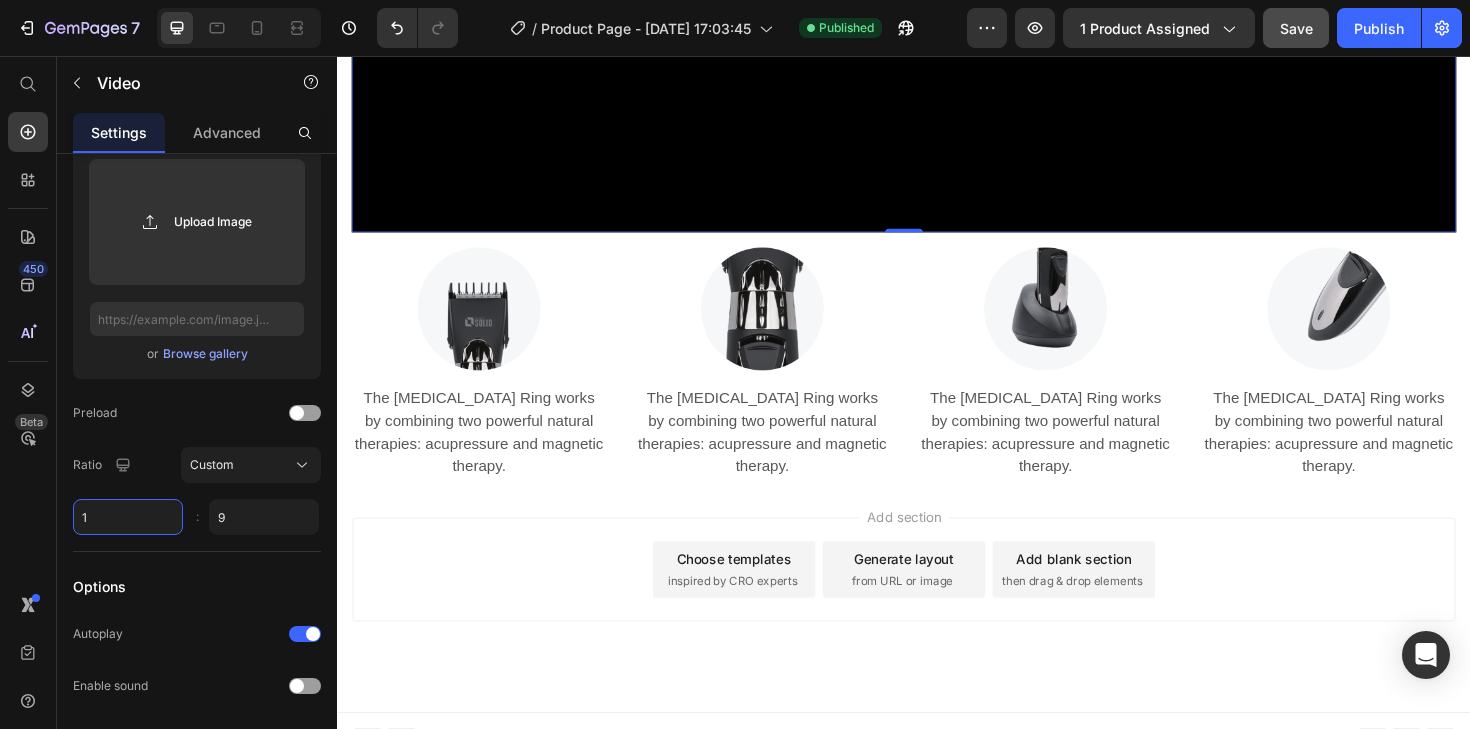 scroll, scrollTop: 4350, scrollLeft: 0, axis: vertical 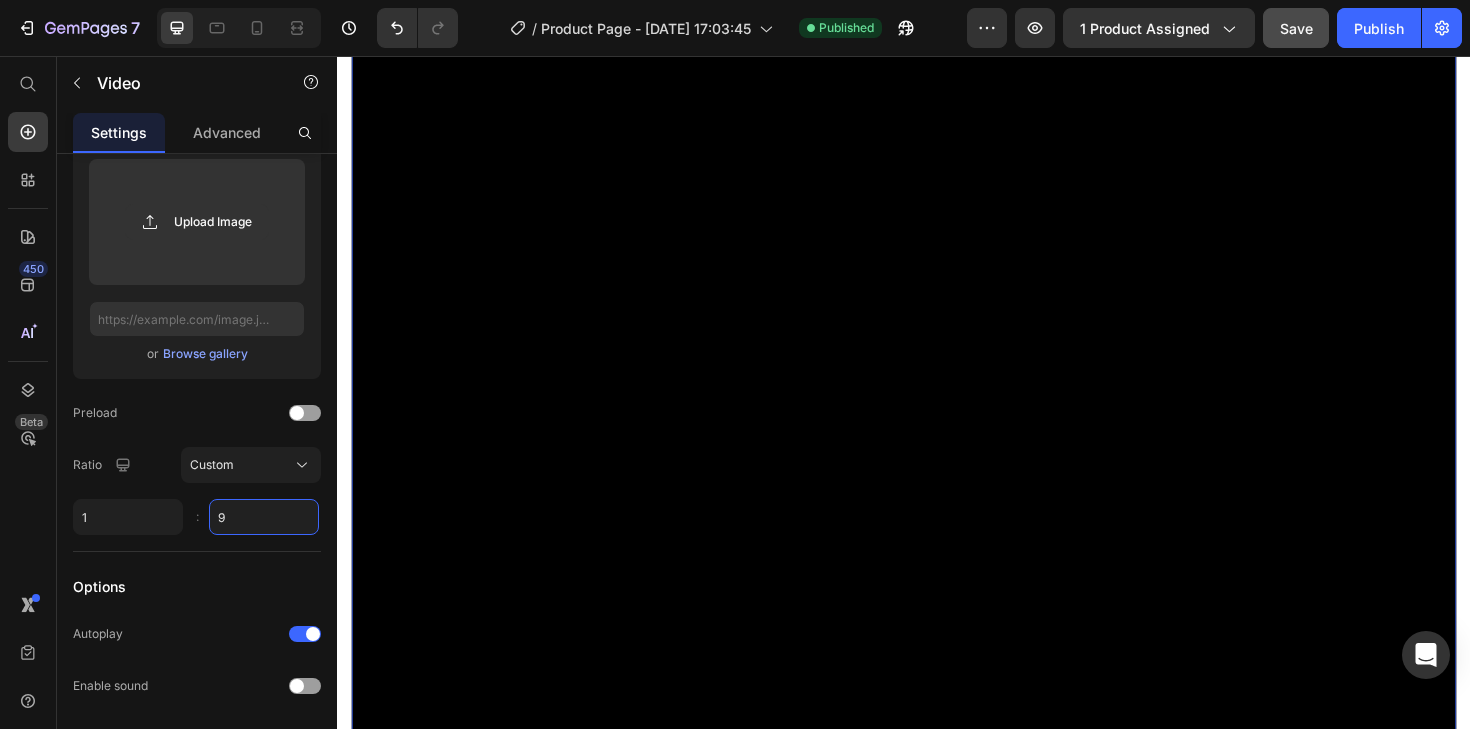 type on "1" 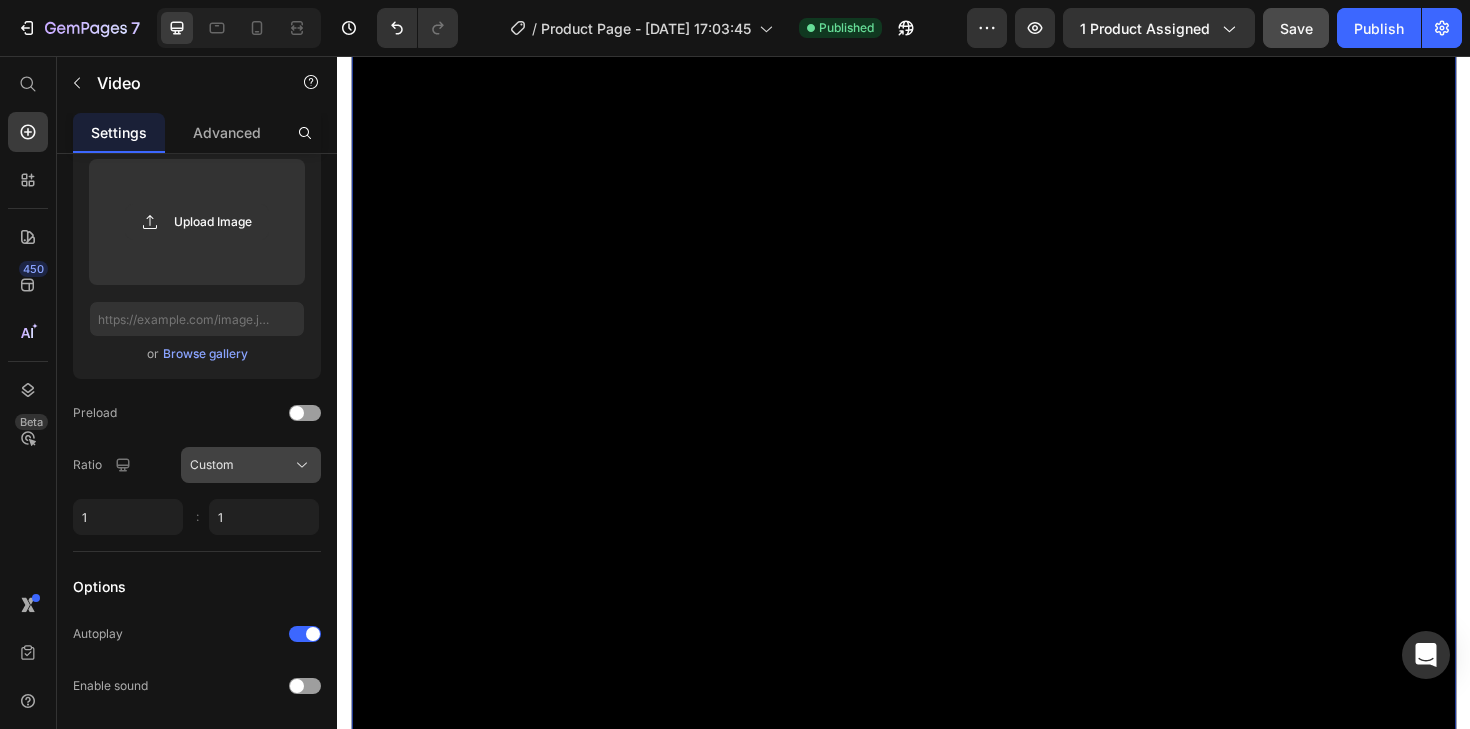 type on "1" 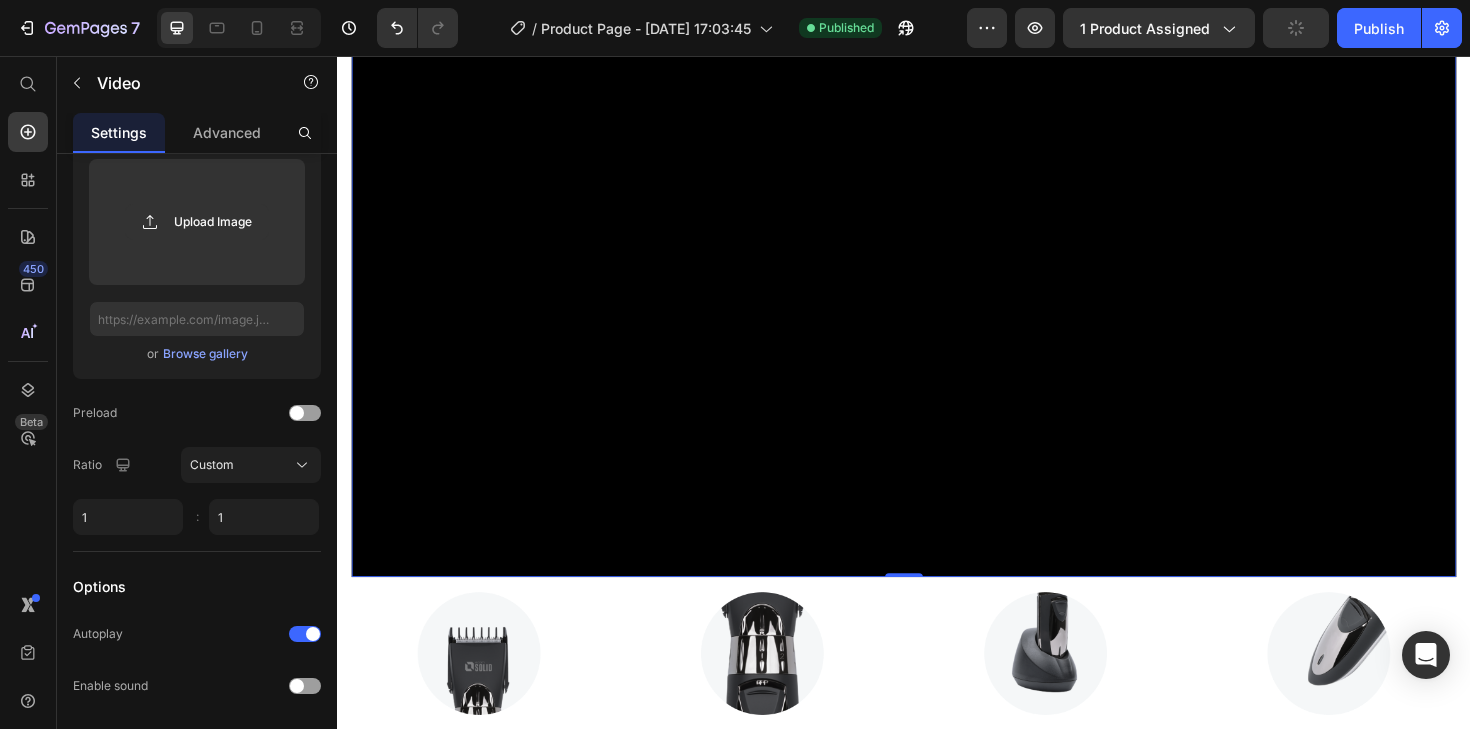 click at bounding box center [937, 23] 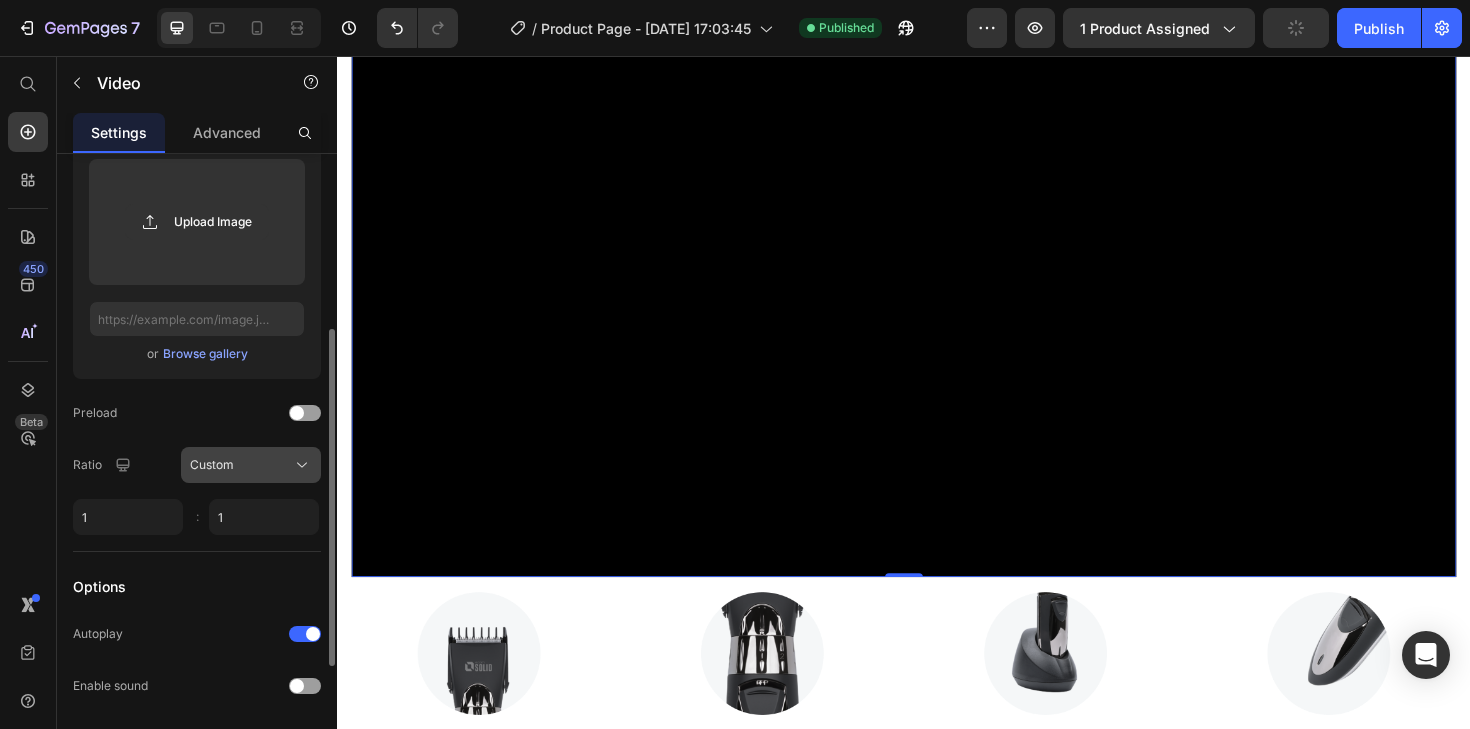 click on "Custom" at bounding box center [251, 465] 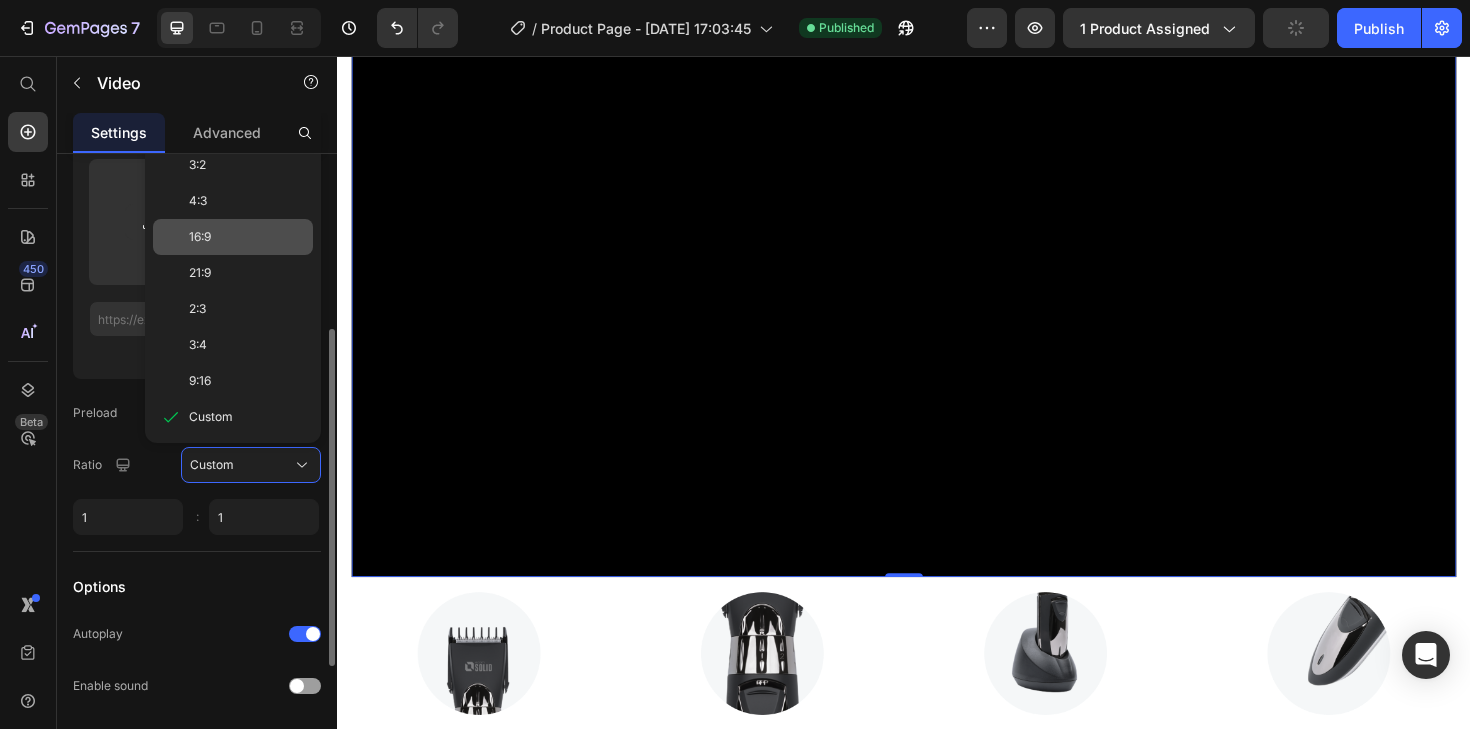scroll, scrollTop: 163, scrollLeft: 0, axis: vertical 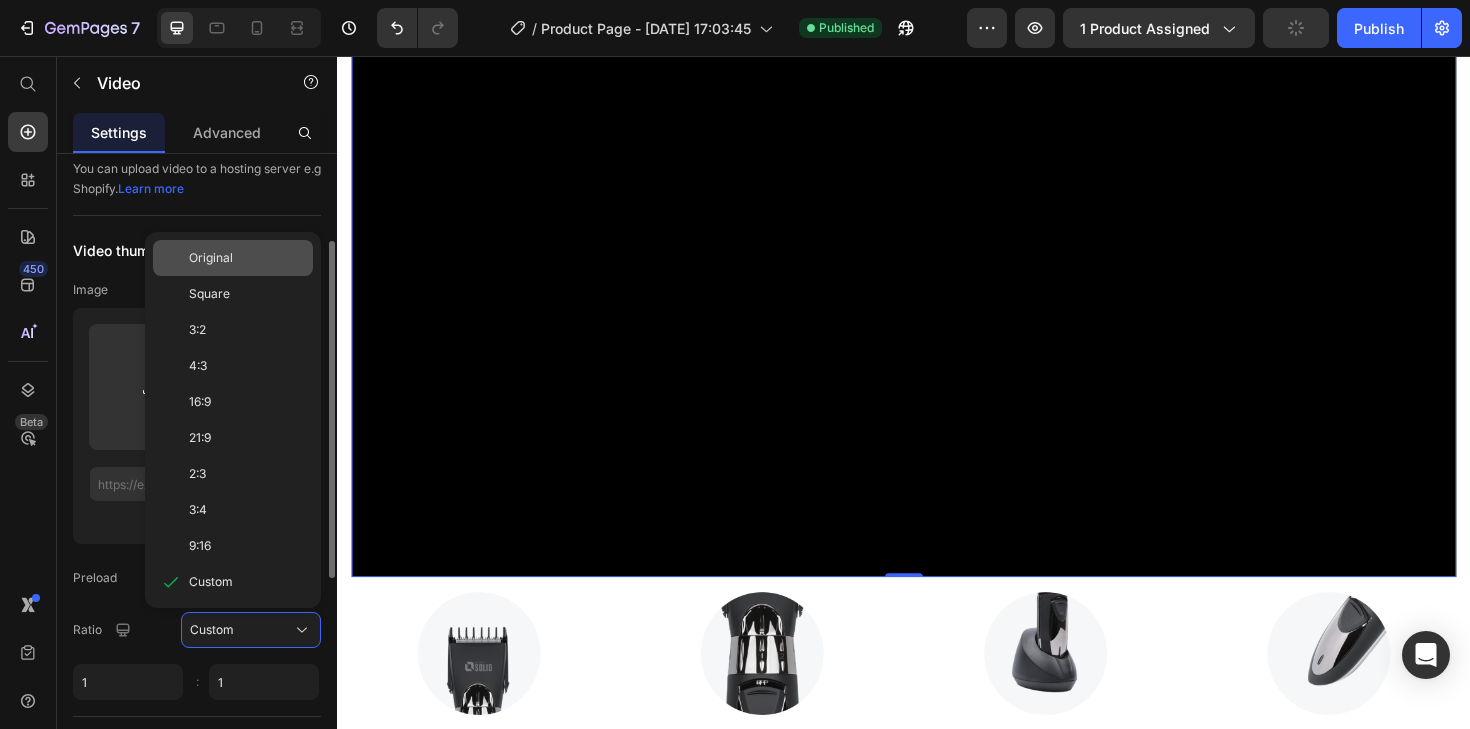 click on "Original" at bounding box center (211, 258) 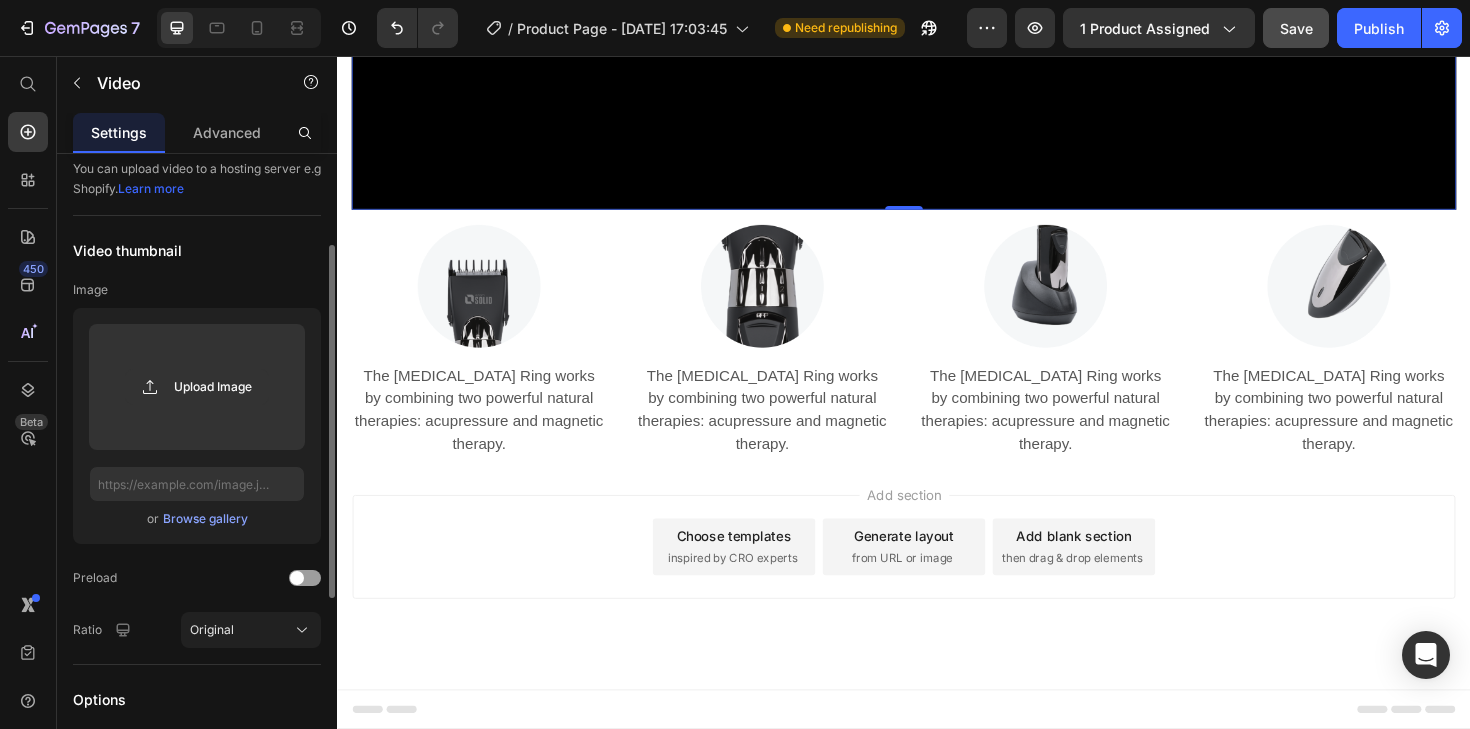 click at bounding box center [937, -74] 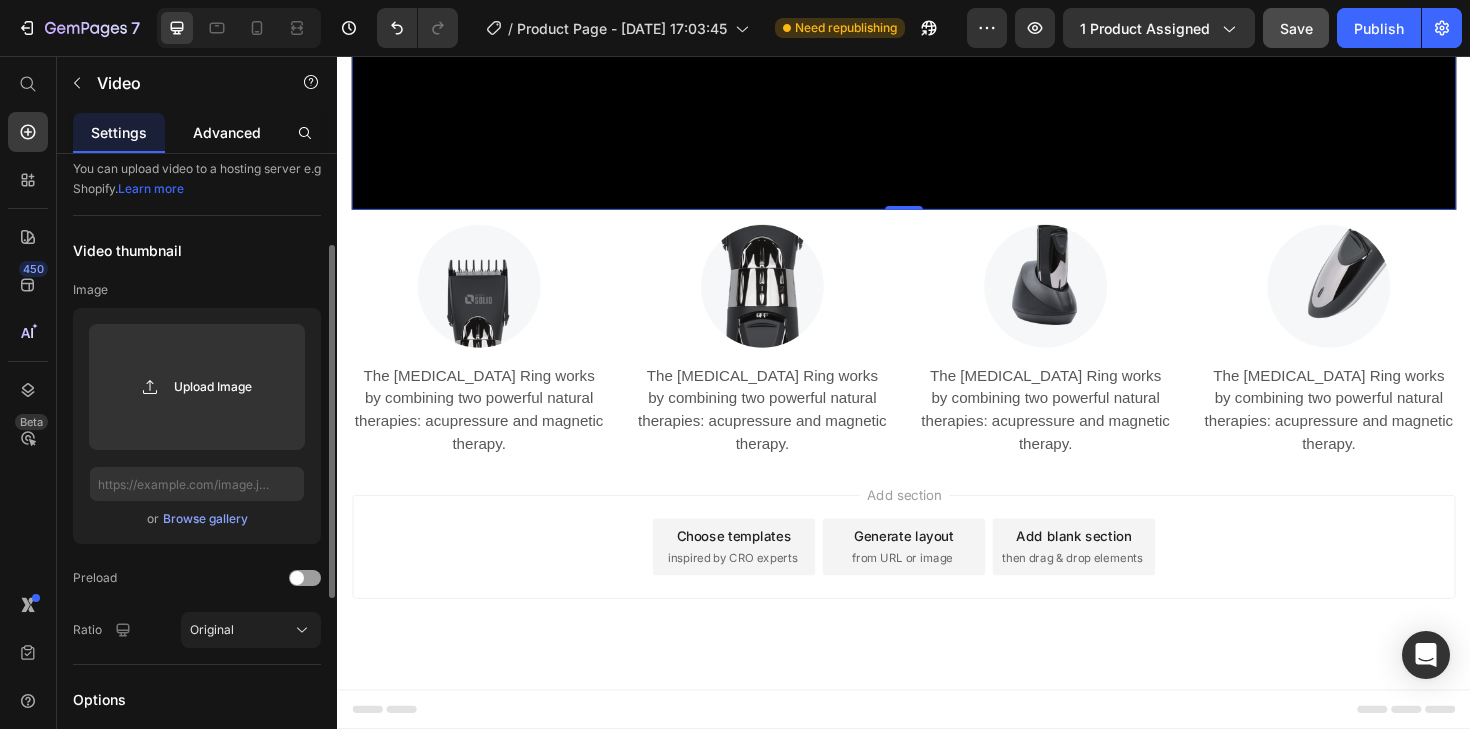 click on "Advanced" at bounding box center [227, 132] 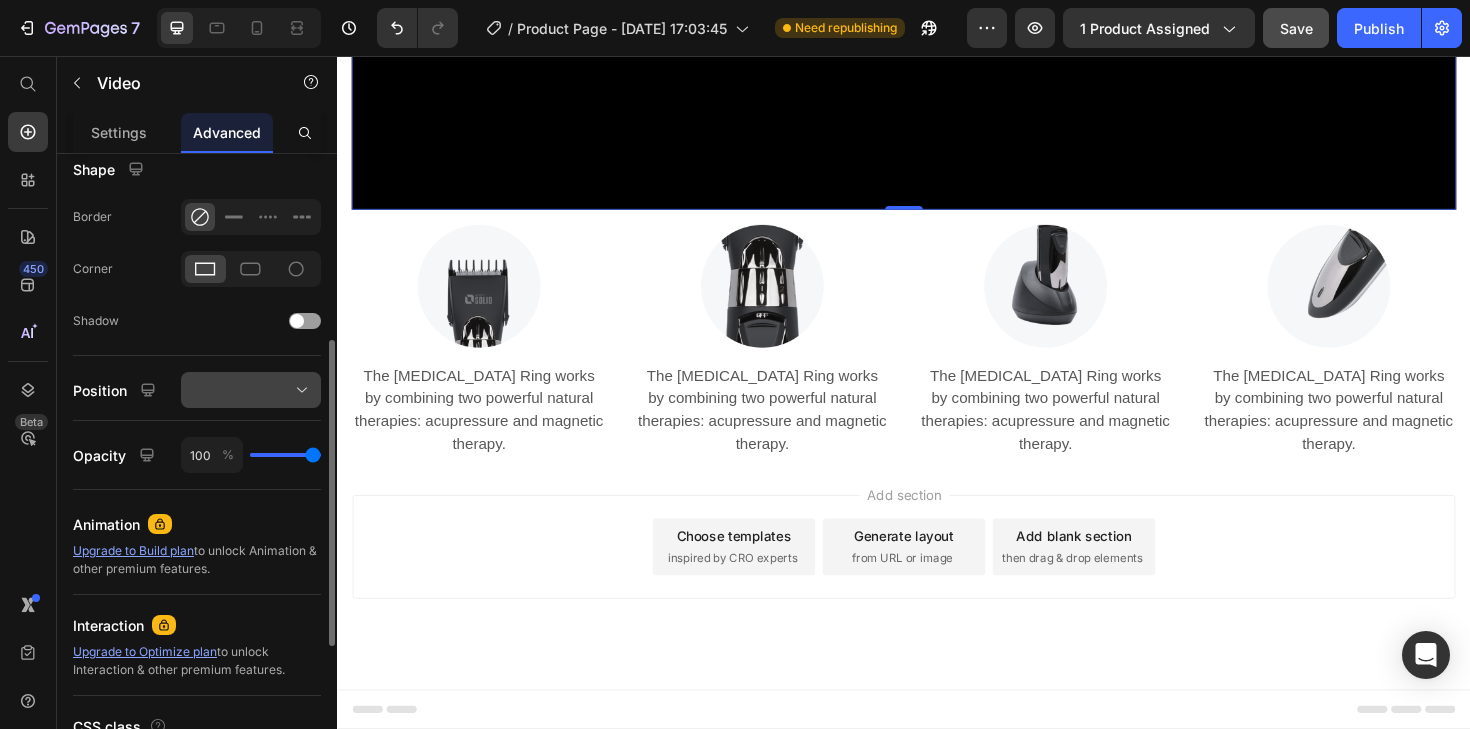 scroll, scrollTop: 0, scrollLeft: 0, axis: both 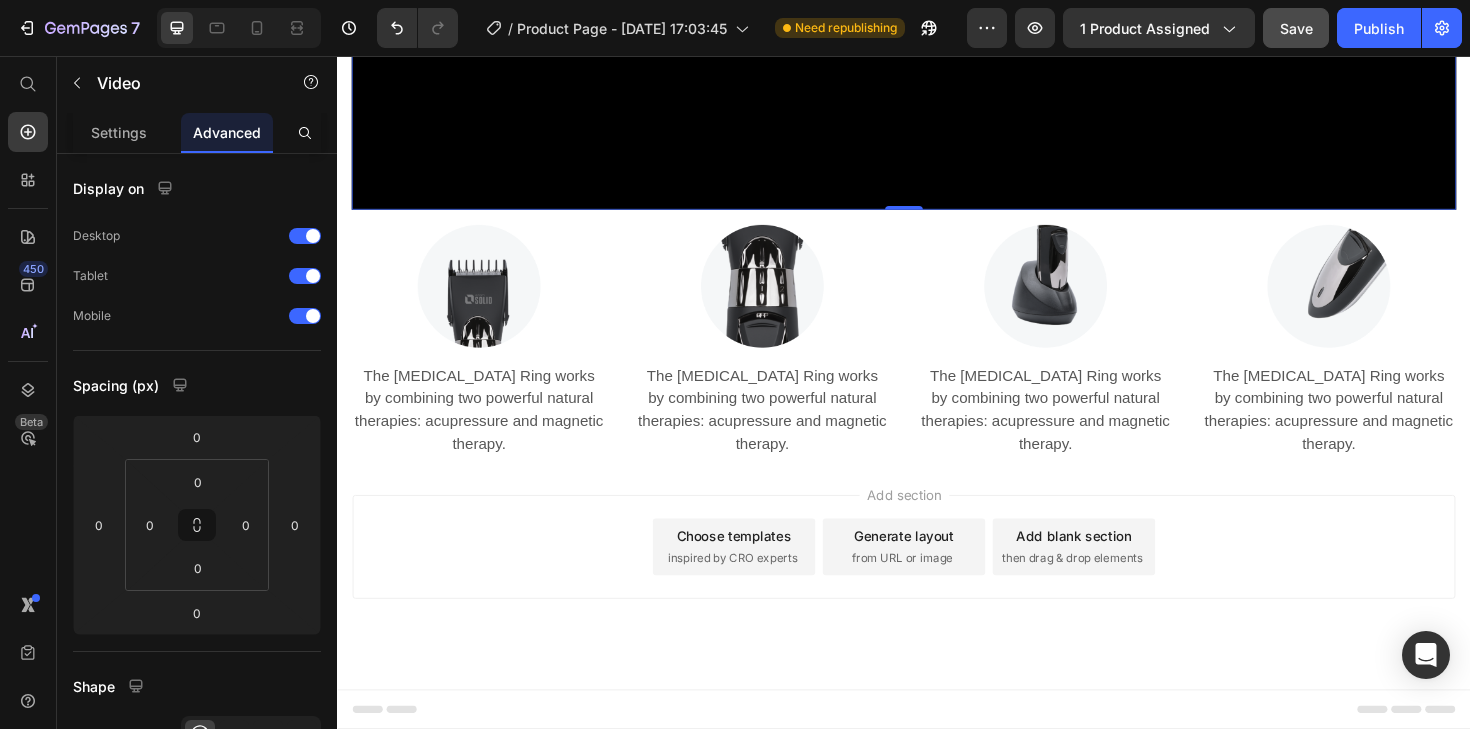 click at bounding box center (937, -74) 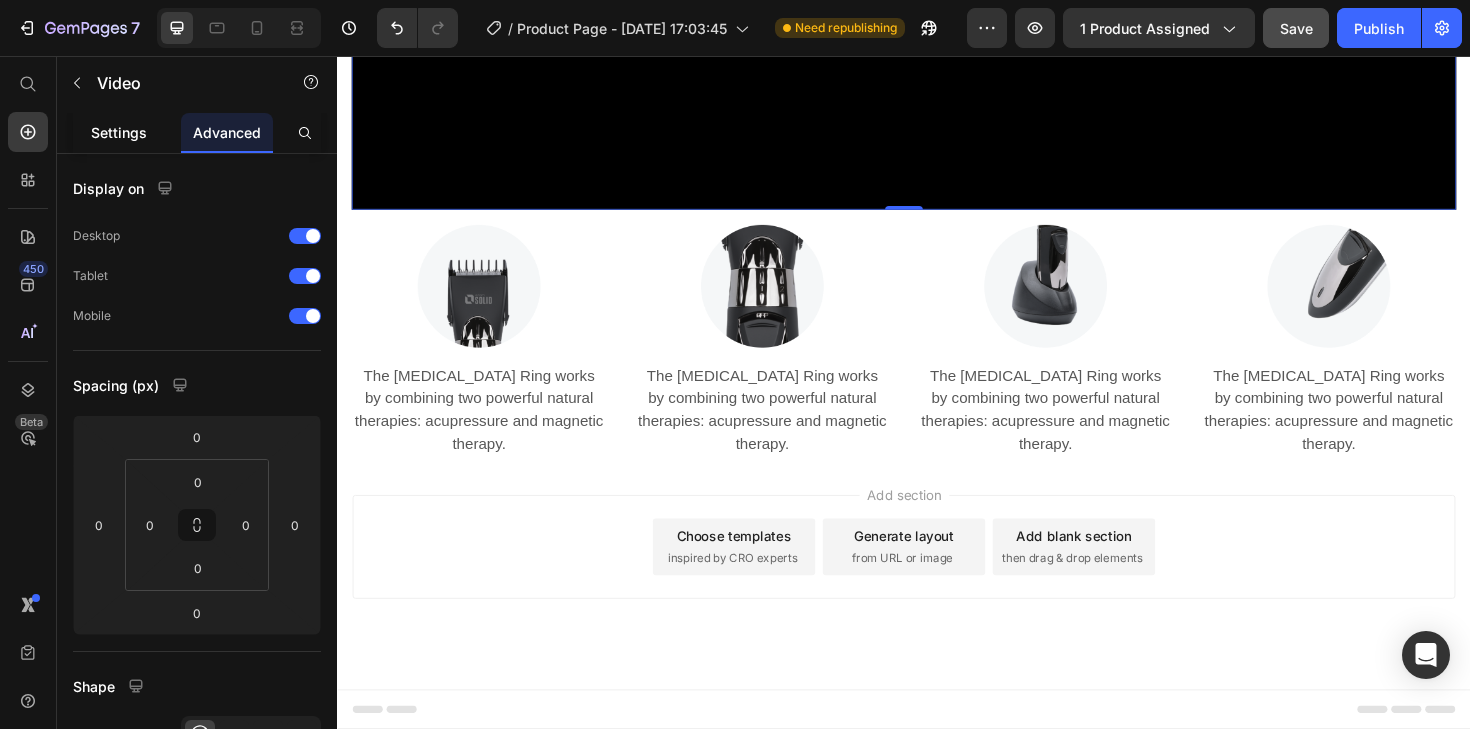 click on "Settings" at bounding box center (119, 132) 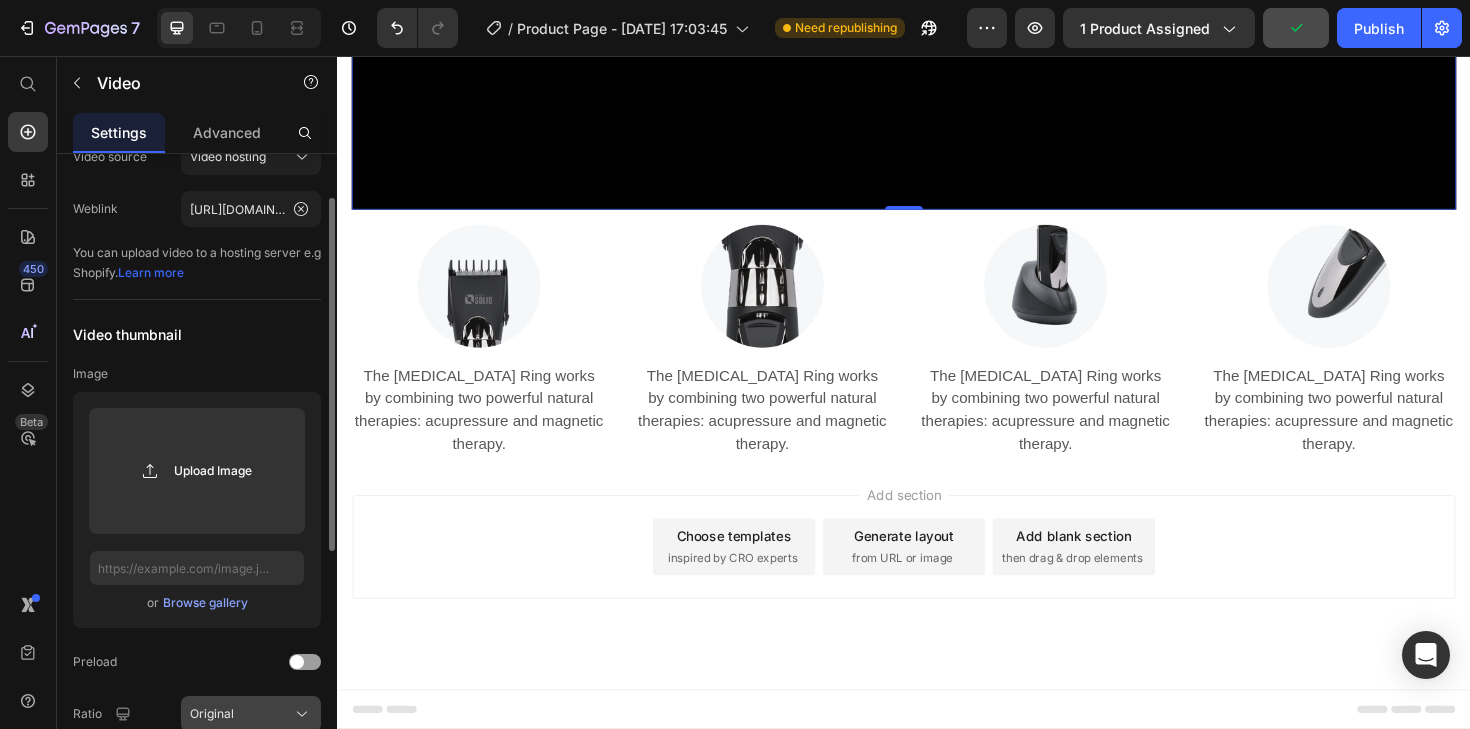 scroll, scrollTop: 0, scrollLeft: 0, axis: both 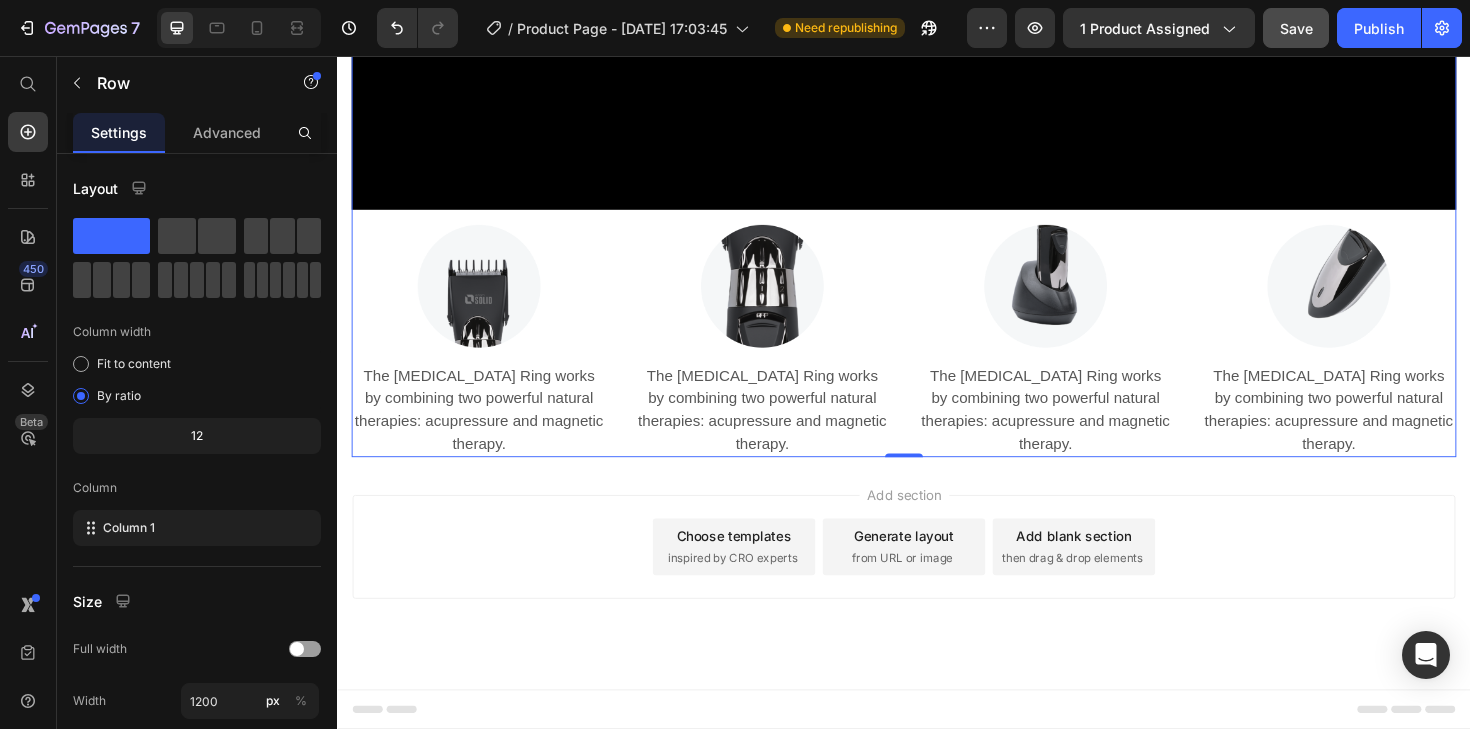 click on "How Does It Work? Heading Row Video Row Image The [MEDICAL_DATA] Ring works by combining two powerful natural therapies: acupressure and magnetic therapy. Text block Row Image The [MEDICAL_DATA] Ring works by combining two powerful natural therapies: acupressure and magnetic therapy. Text block Row Image The [MEDICAL_DATA] Ring works by combining two powerful natural therapies: acupressure and magnetic therapy. Text block Row Image The [MEDICAL_DATA] Ring works by combining two powerful natural therapies: acupressure and magnetic therapy. Text block Row Row" at bounding box center (937, 15) 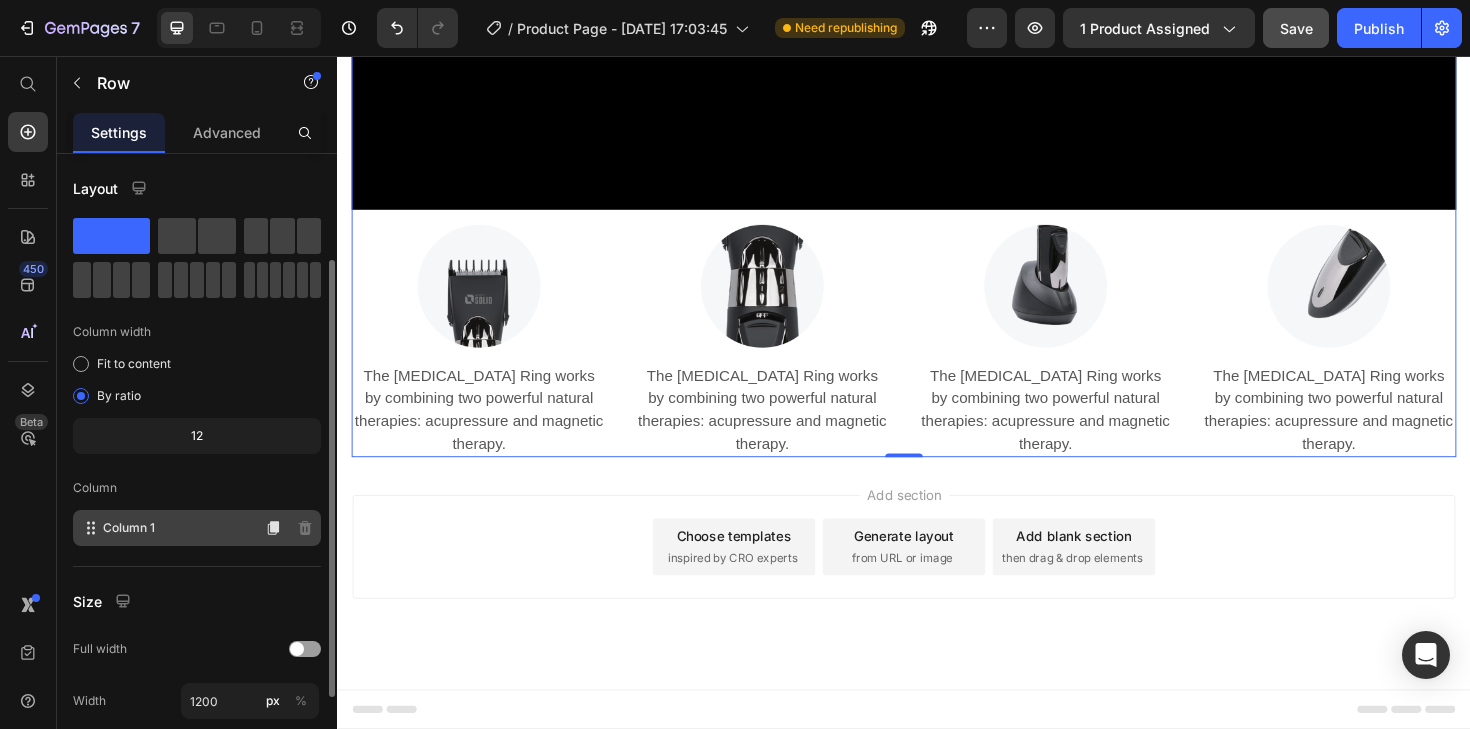 scroll, scrollTop: 186, scrollLeft: 0, axis: vertical 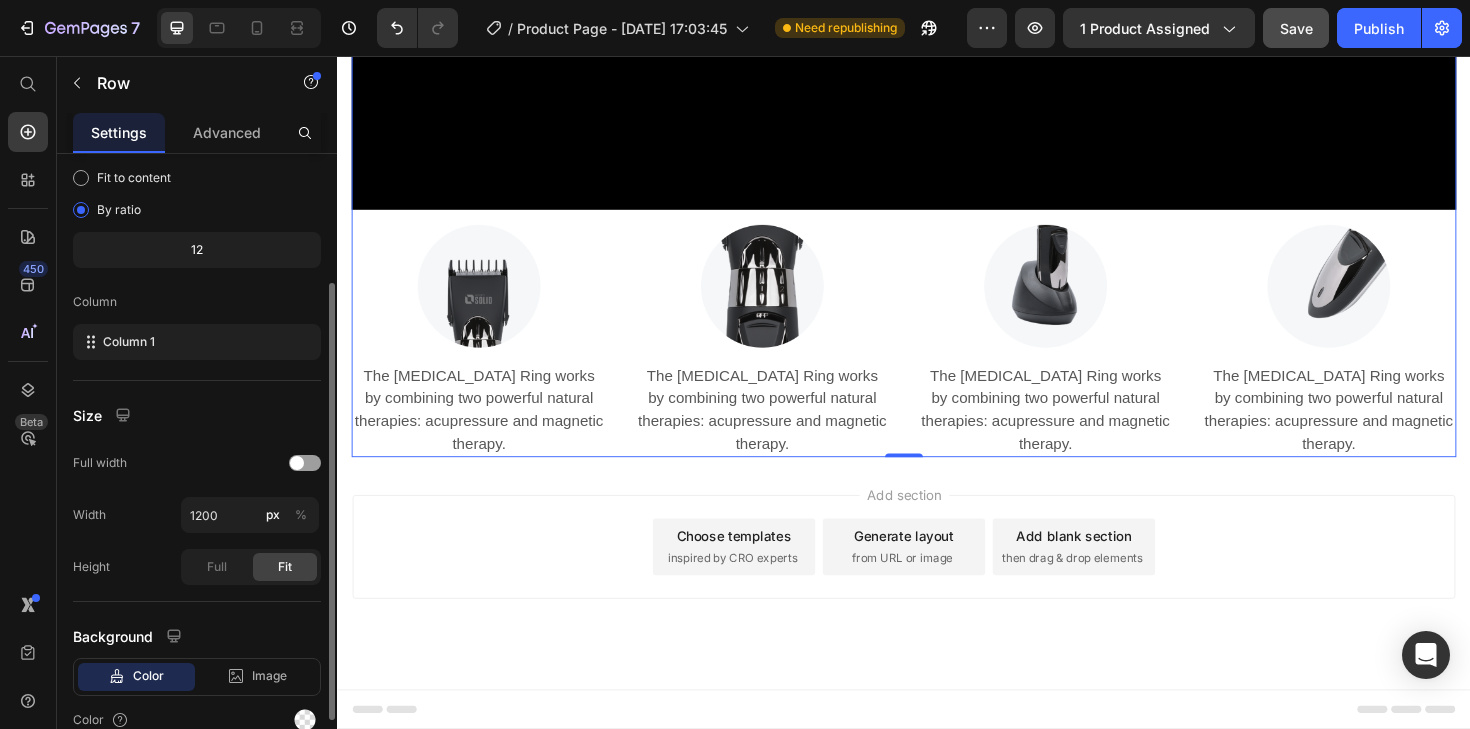 drag, startPoint x: 238, startPoint y: 131, endPoint x: 238, endPoint y: 173, distance: 42 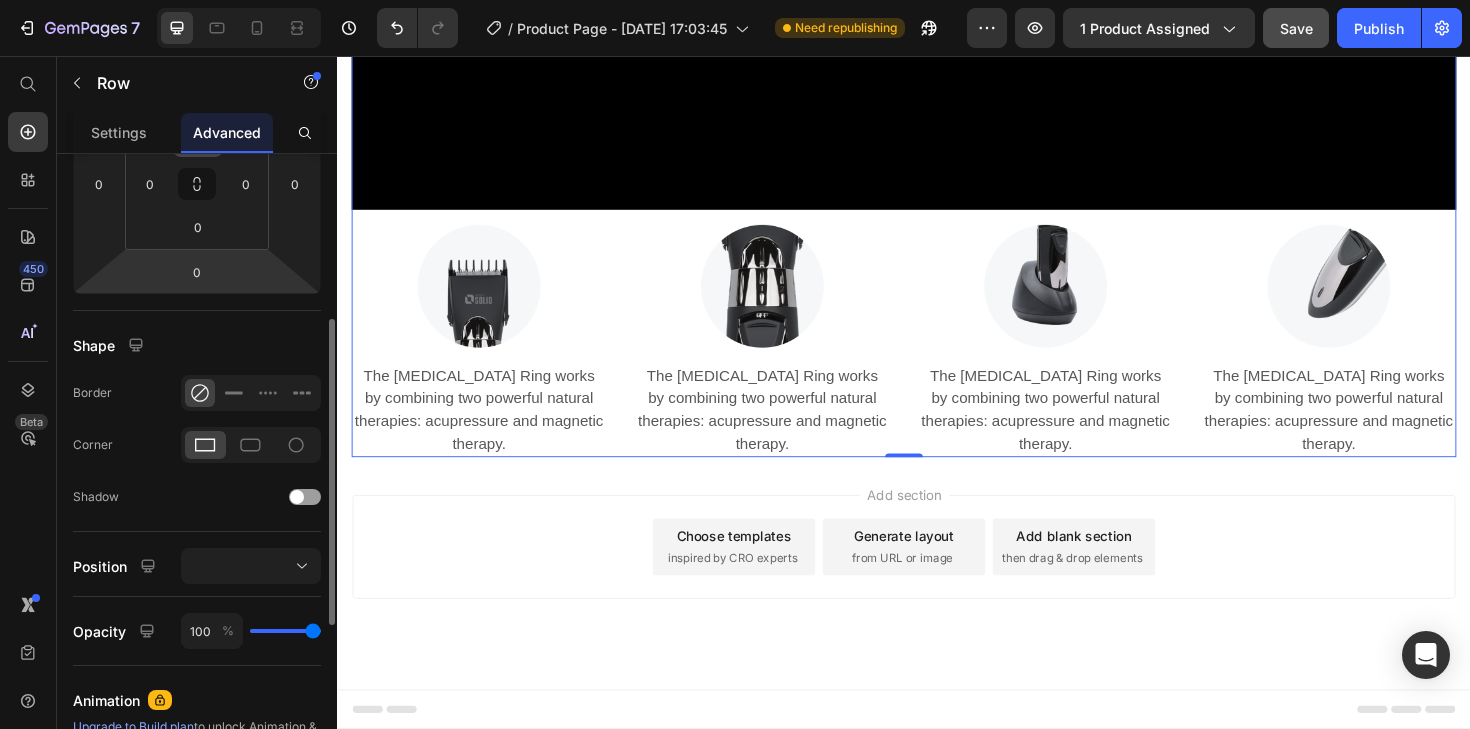 scroll, scrollTop: 375, scrollLeft: 0, axis: vertical 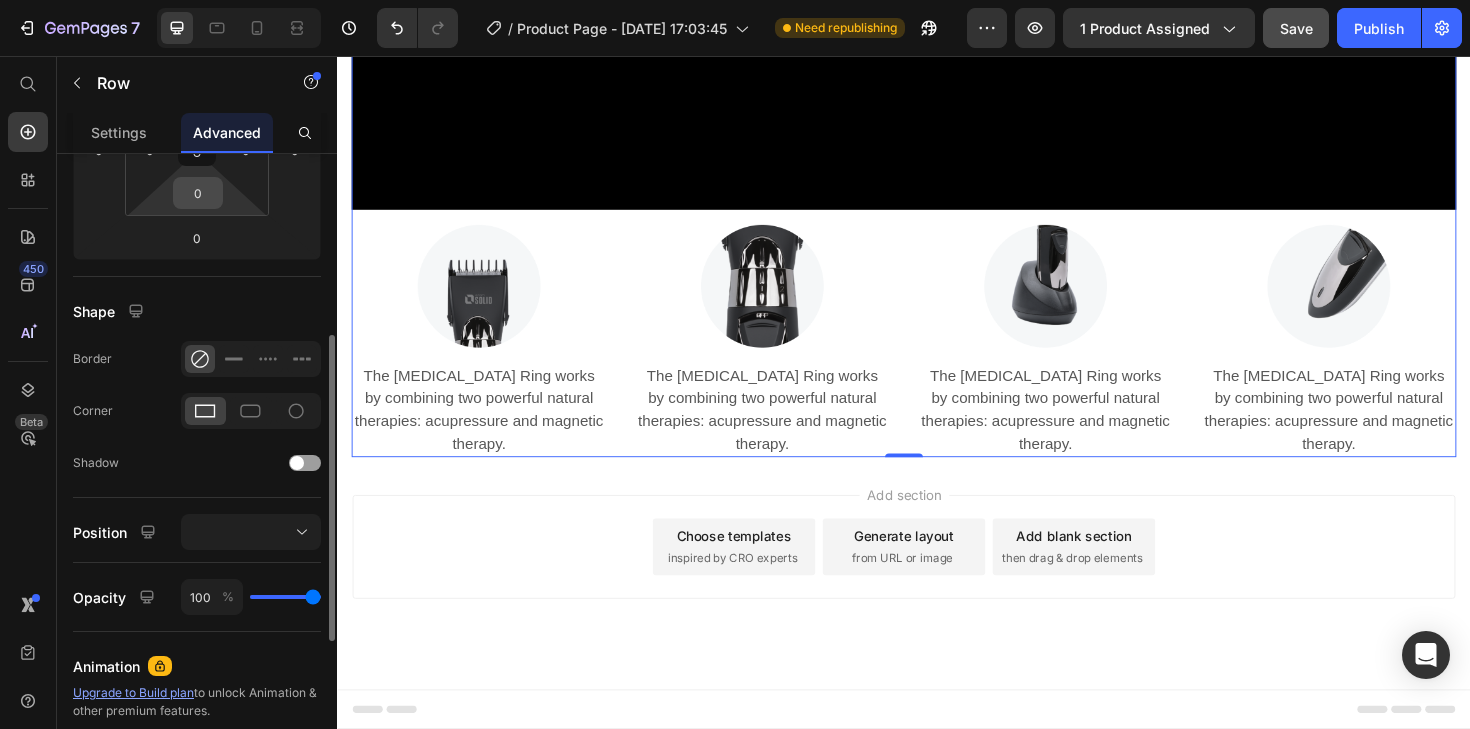 click on "0" at bounding box center (198, 193) 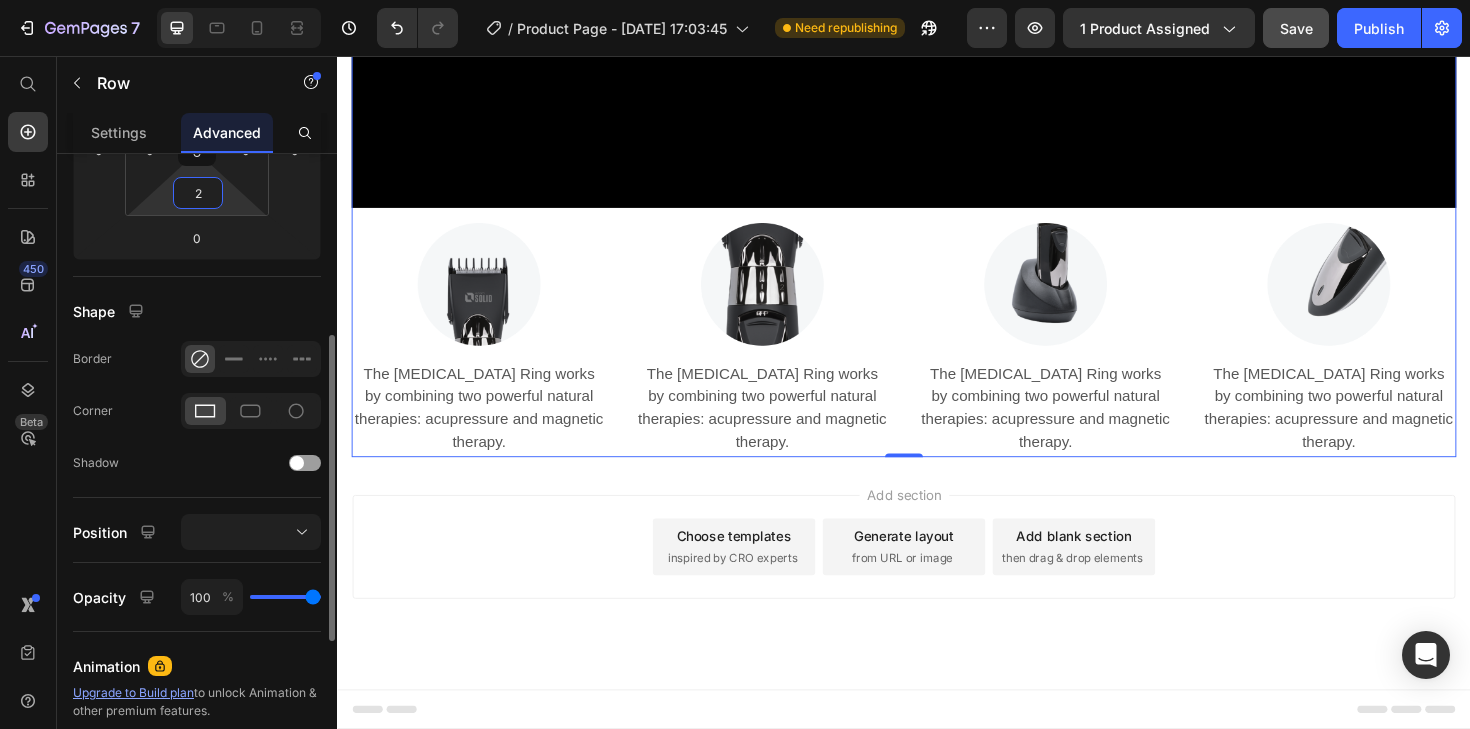 type on "25" 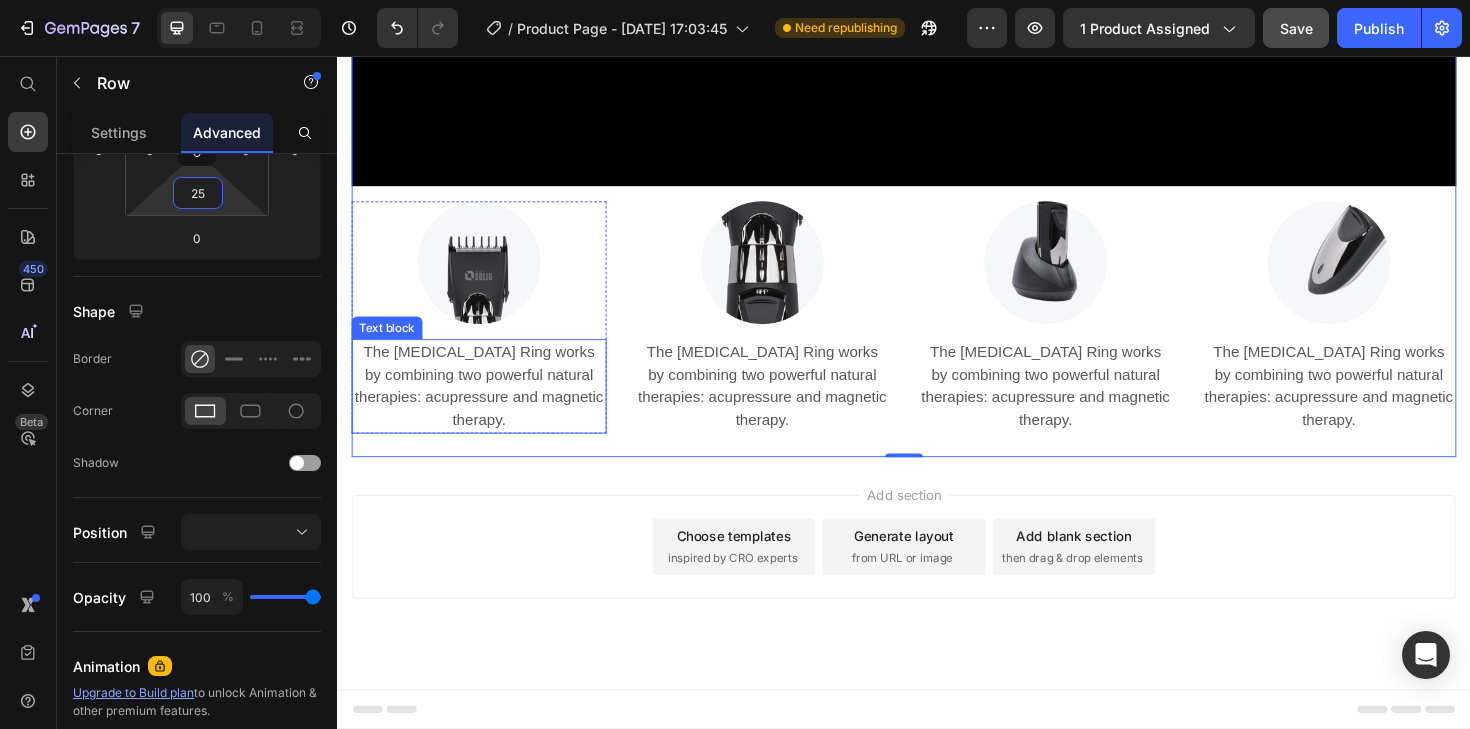 drag, startPoint x: 506, startPoint y: 692, endPoint x: 590, endPoint y: 692, distance: 84 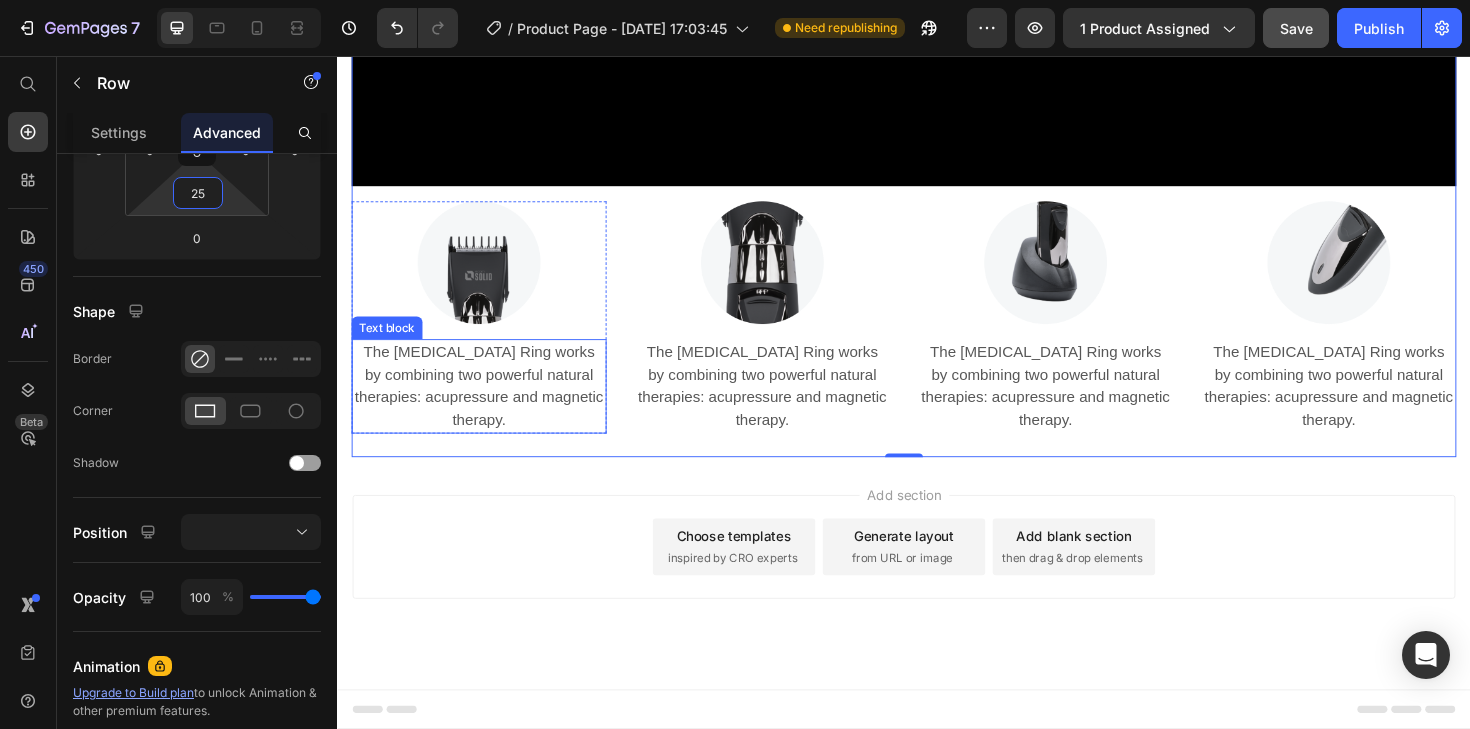click on "The [MEDICAL_DATA] Ring works by combining two powerful natural therapies: acupressure and magnetic therapy." at bounding box center [487, 406] 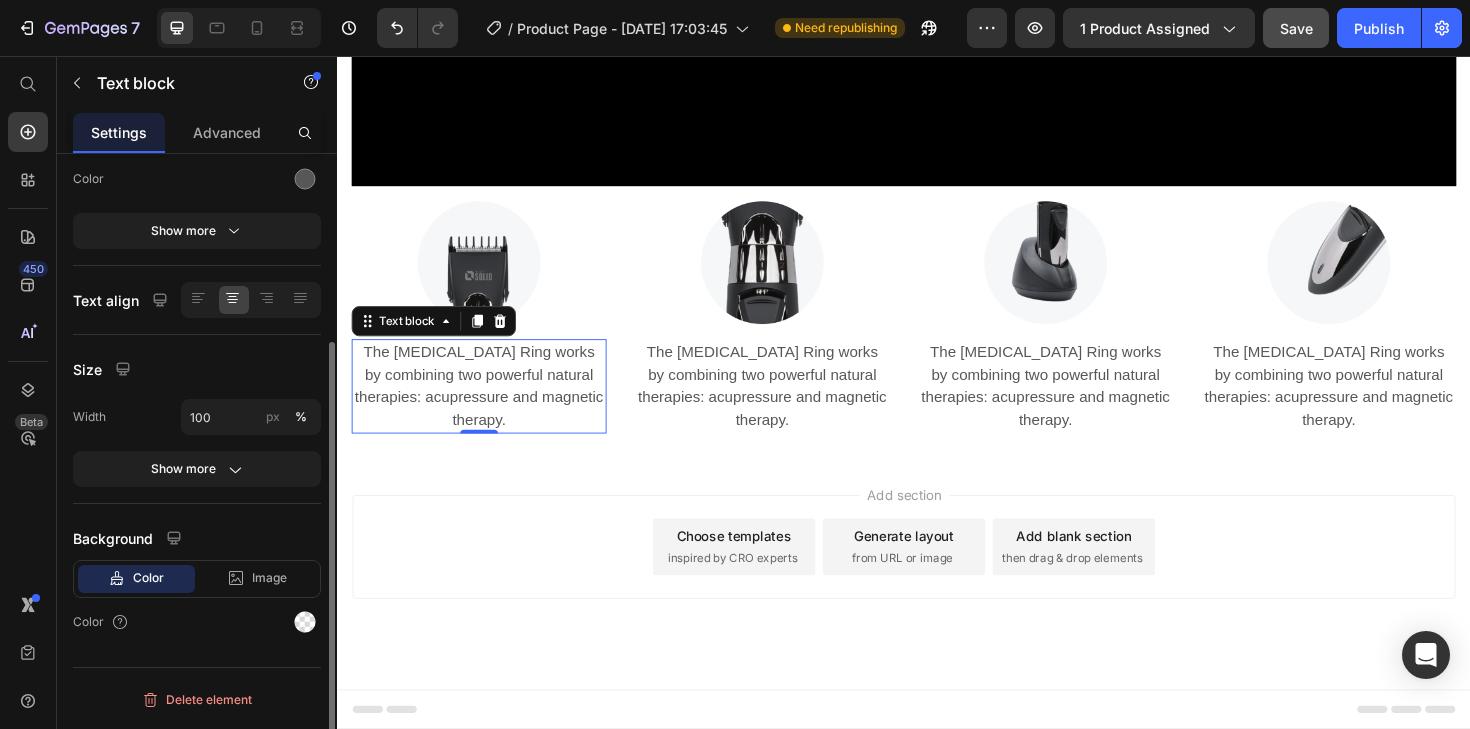 scroll, scrollTop: 0, scrollLeft: 0, axis: both 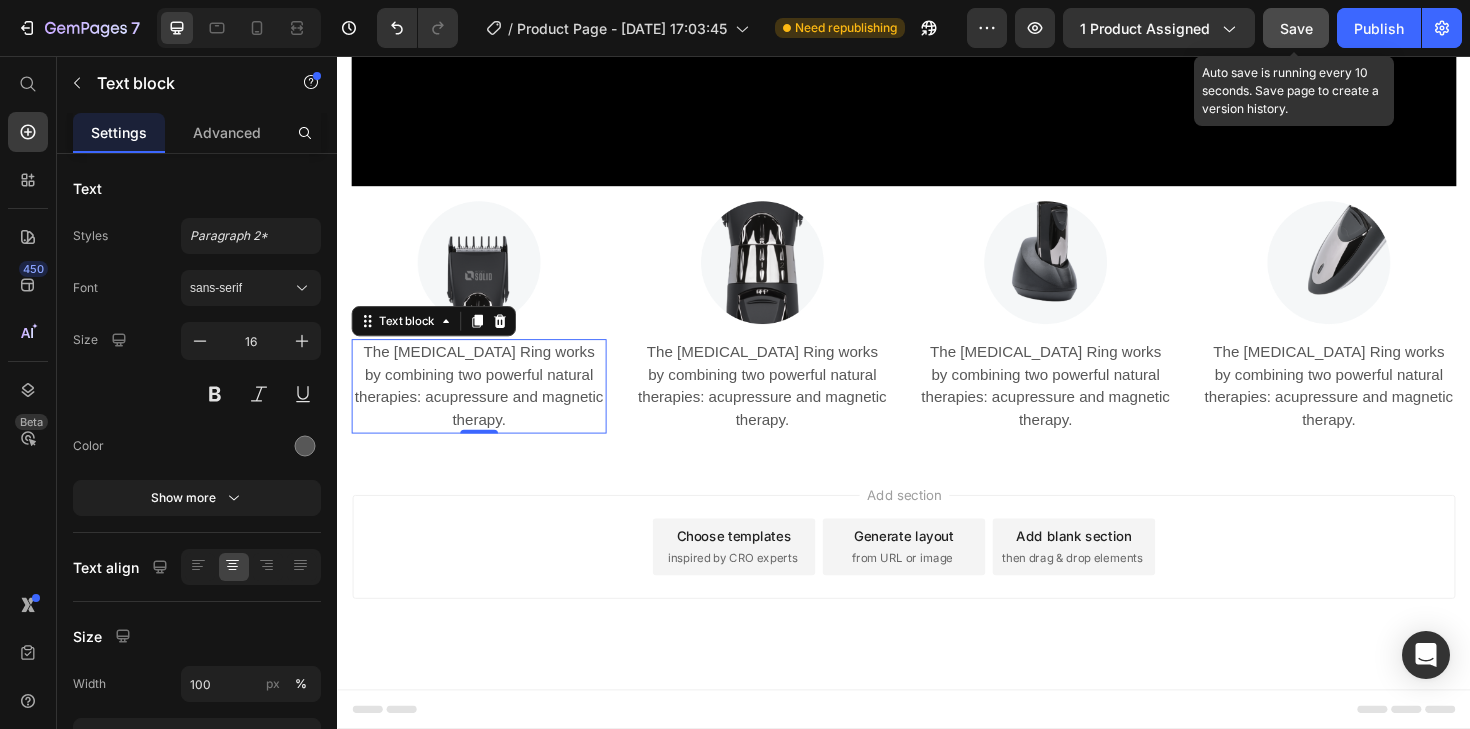 click on "Save" 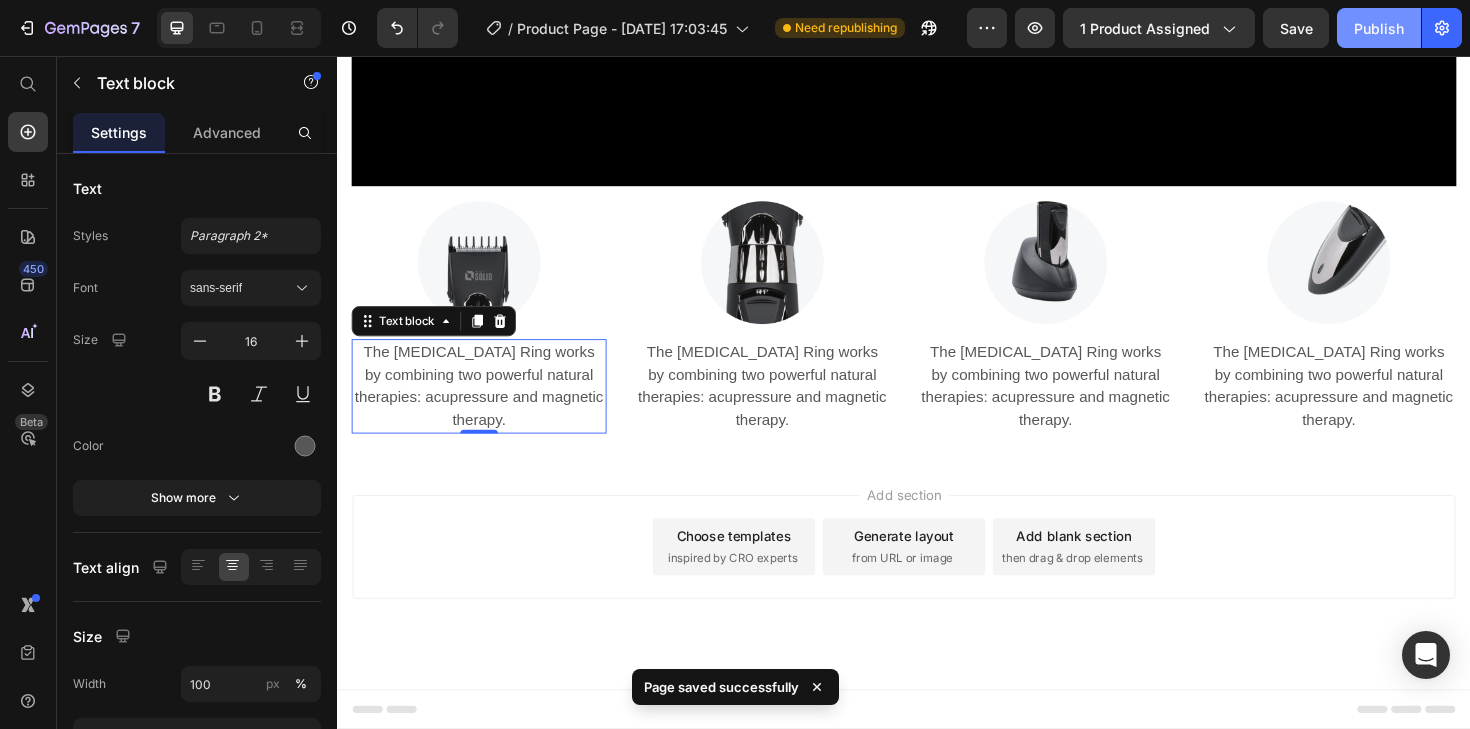 click on "Publish" 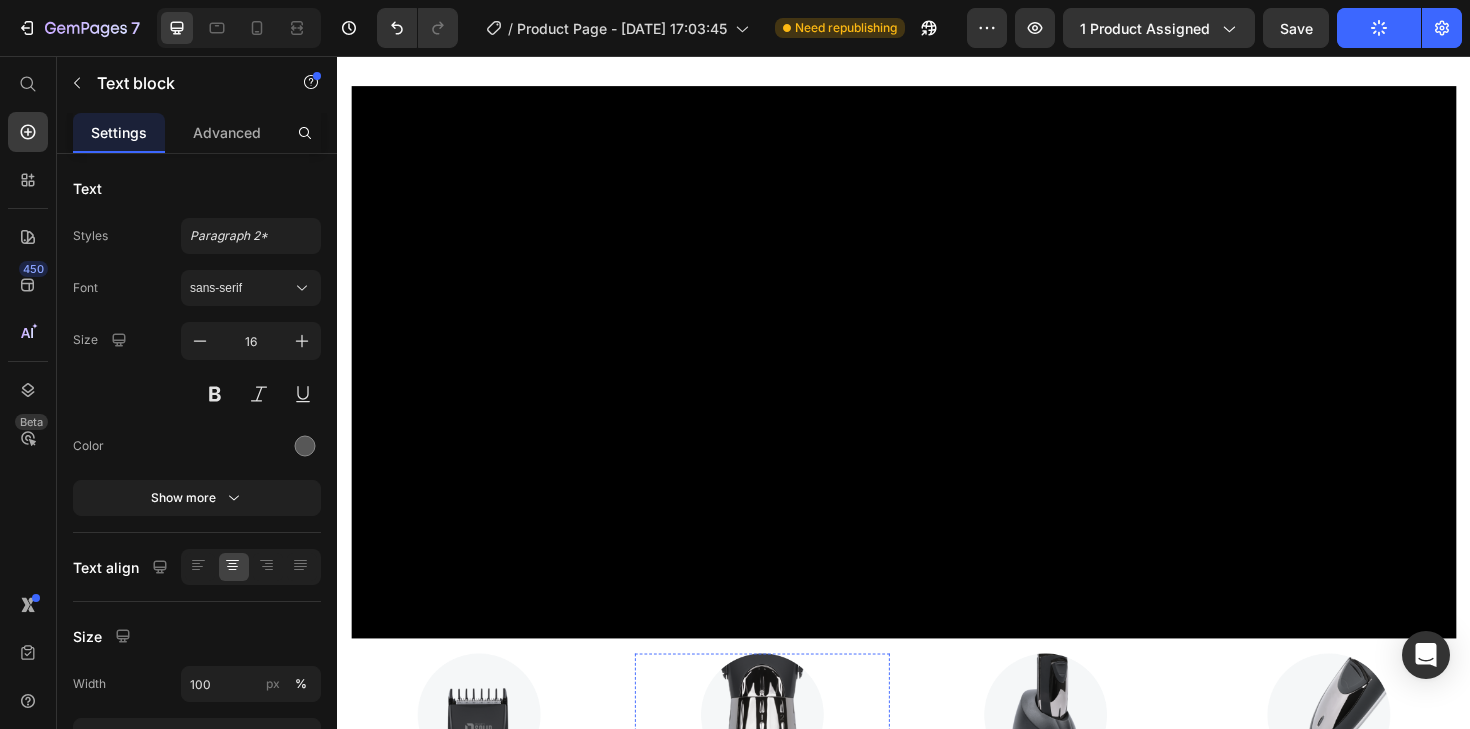 scroll, scrollTop: 3793, scrollLeft: 0, axis: vertical 